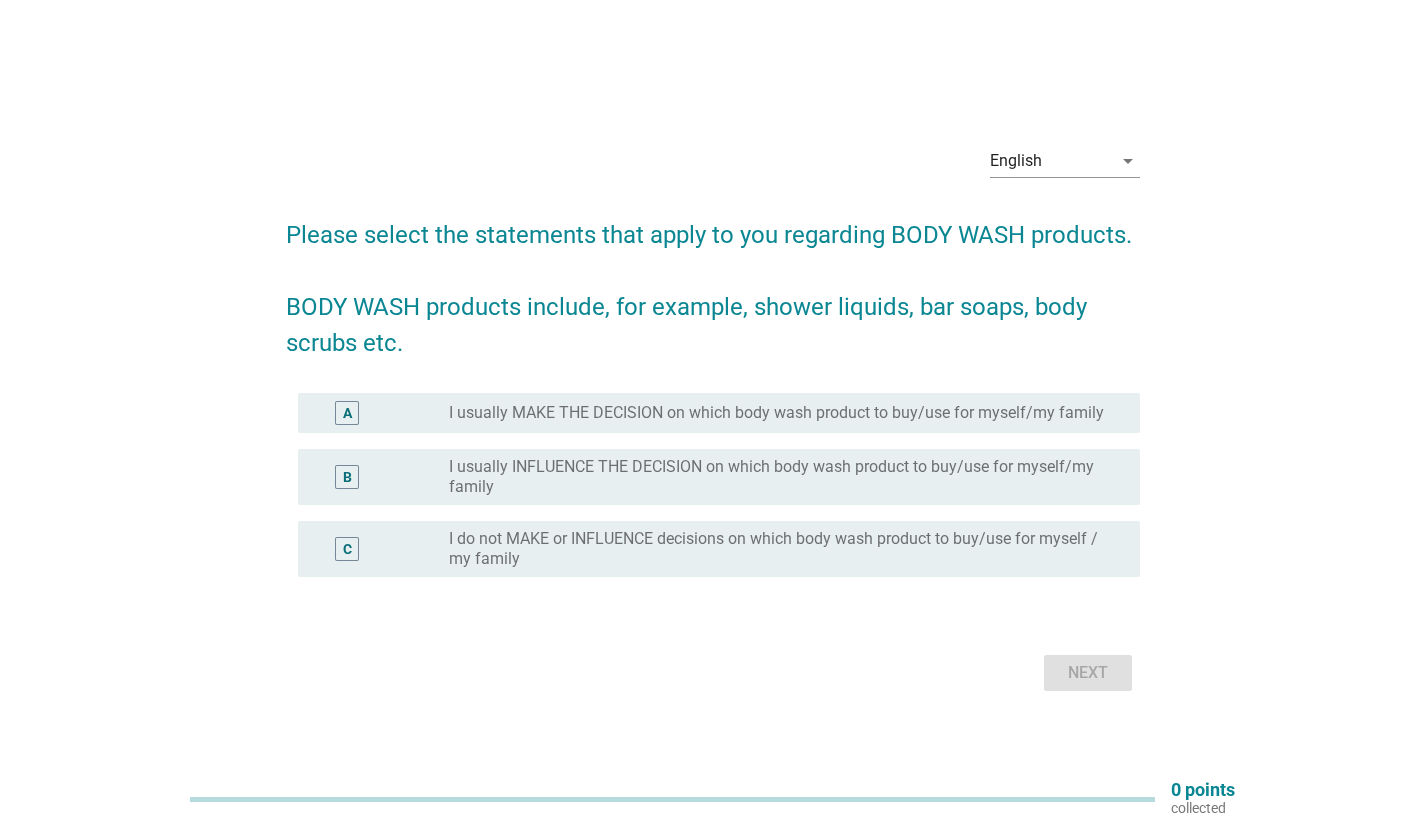 scroll, scrollTop: 0, scrollLeft: 0, axis: both 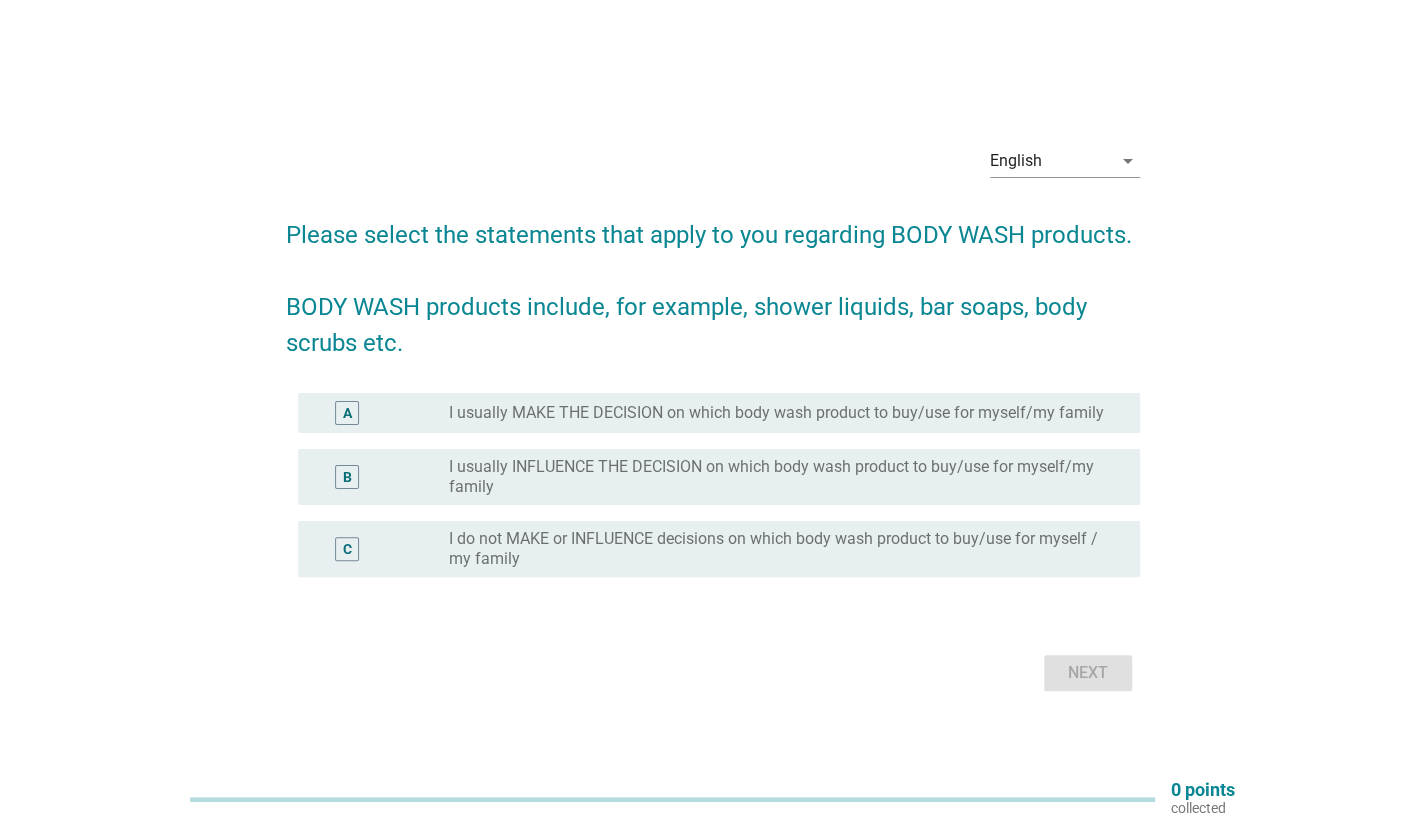 click on "A     radio_button_unchecked I usually MAKE THE DECISION on which body wash product to buy/use for myself/my family" at bounding box center [719, 413] 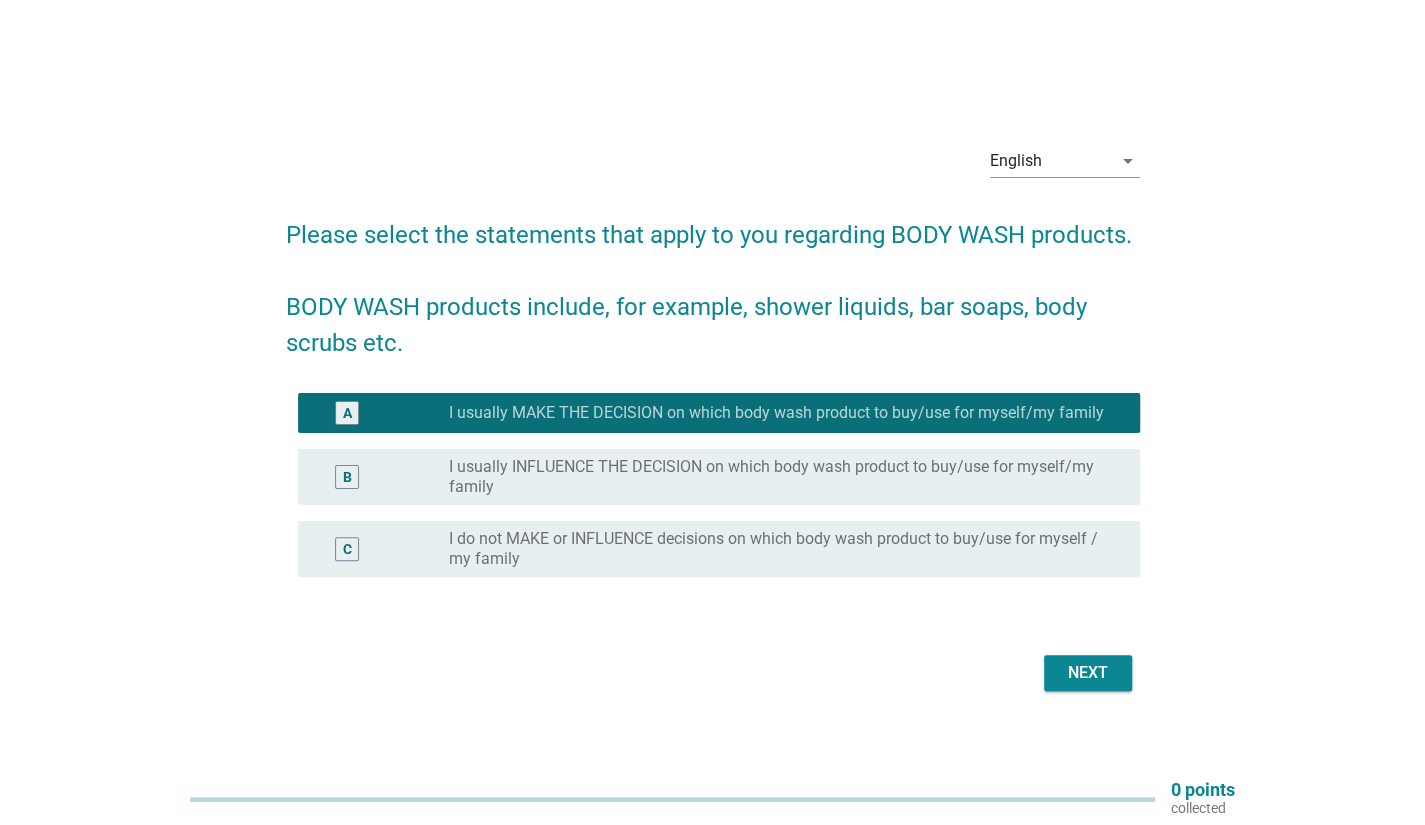 click on "Next" at bounding box center (1088, 673) 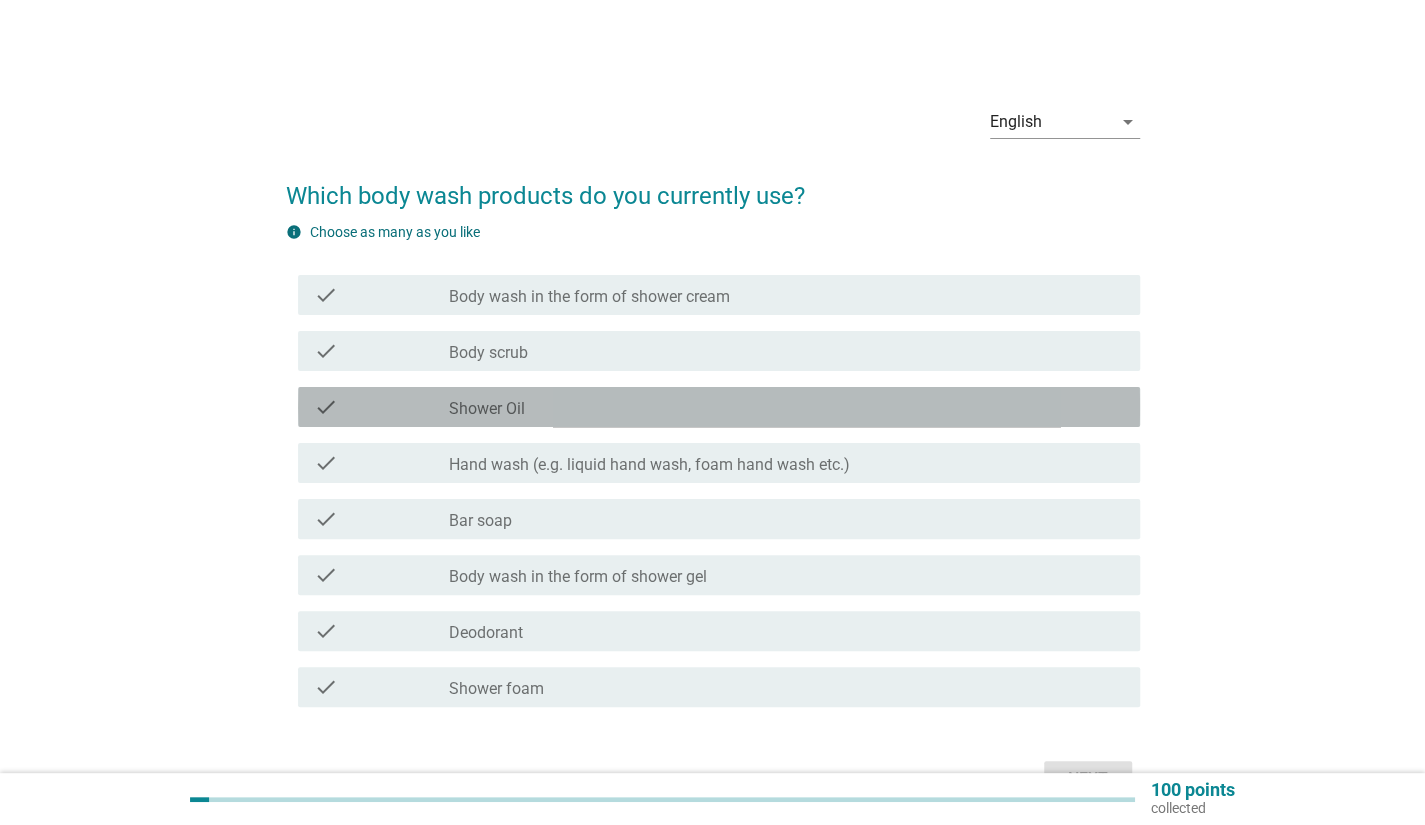 click on "check_box_outline_blank Shower Oil" at bounding box center (786, 407) 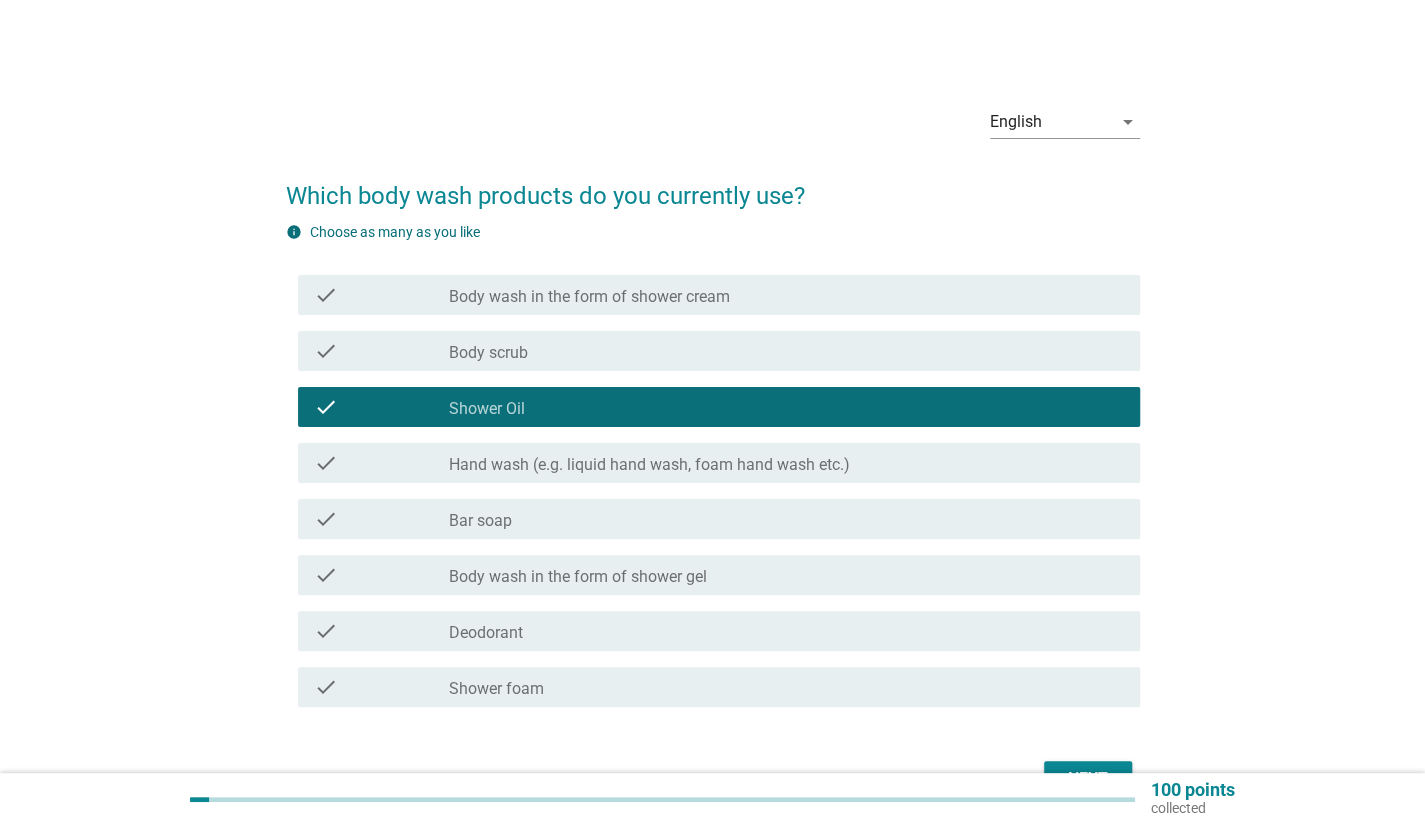click on "check_box_outline_blank Body wash in the form of shower cream" at bounding box center [786, 295] 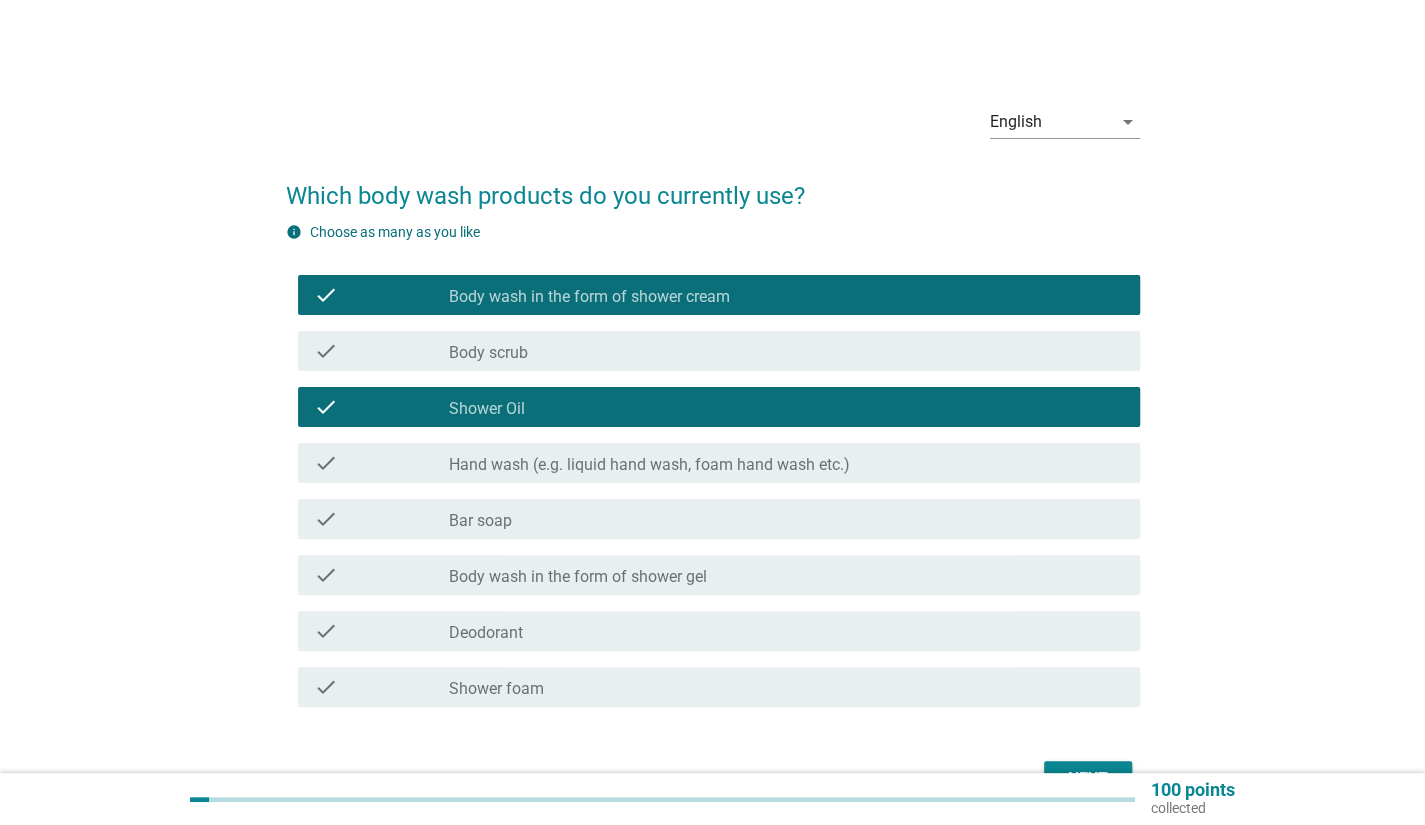 click on "check     check_box_outline_blank Body scrub" at bounding box center [719, 351] 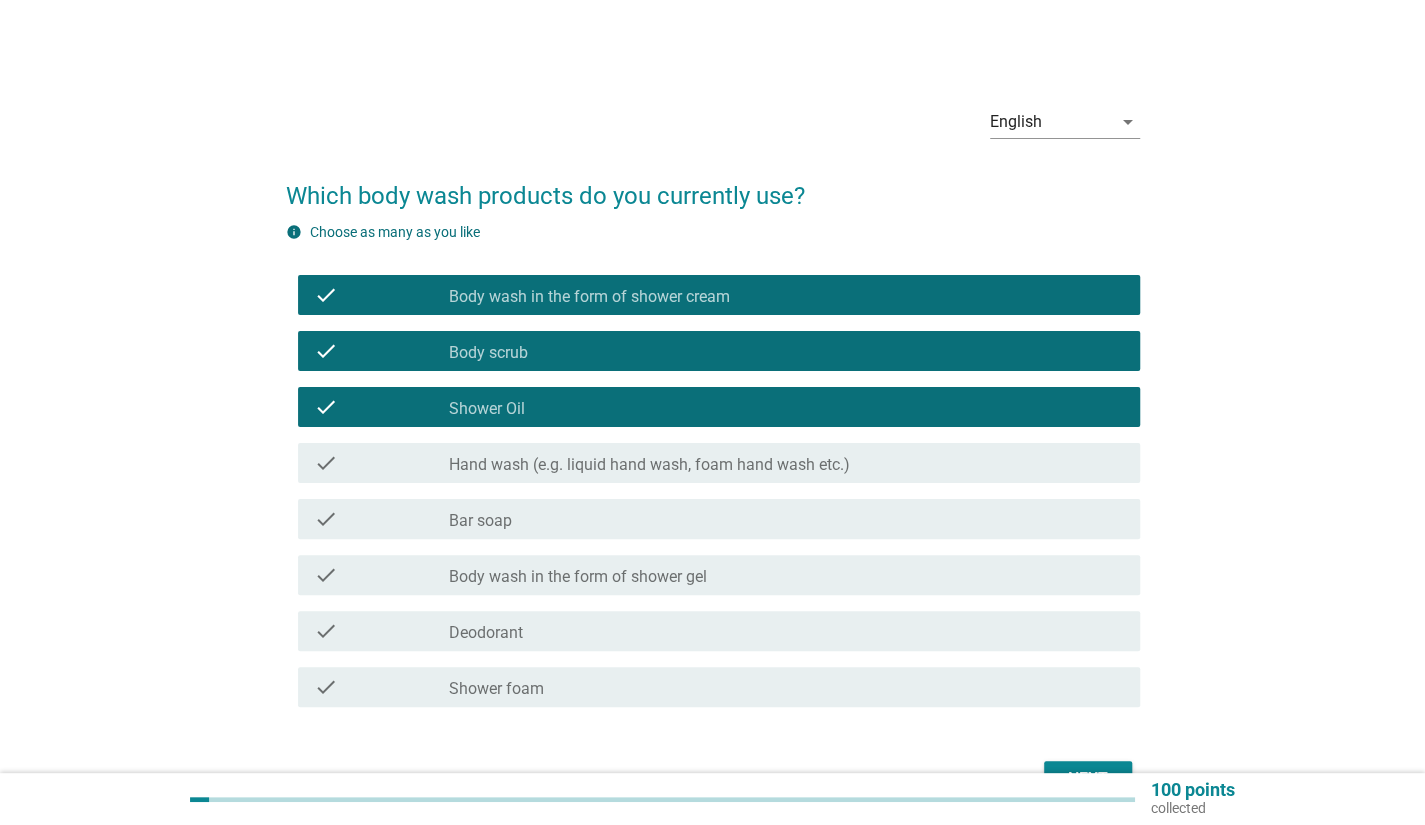 click on "check     check_box_outline_blank Hand wash (e.g. liquid hand wash, foam hand wash etc.)" at bounding box center [719, 463] 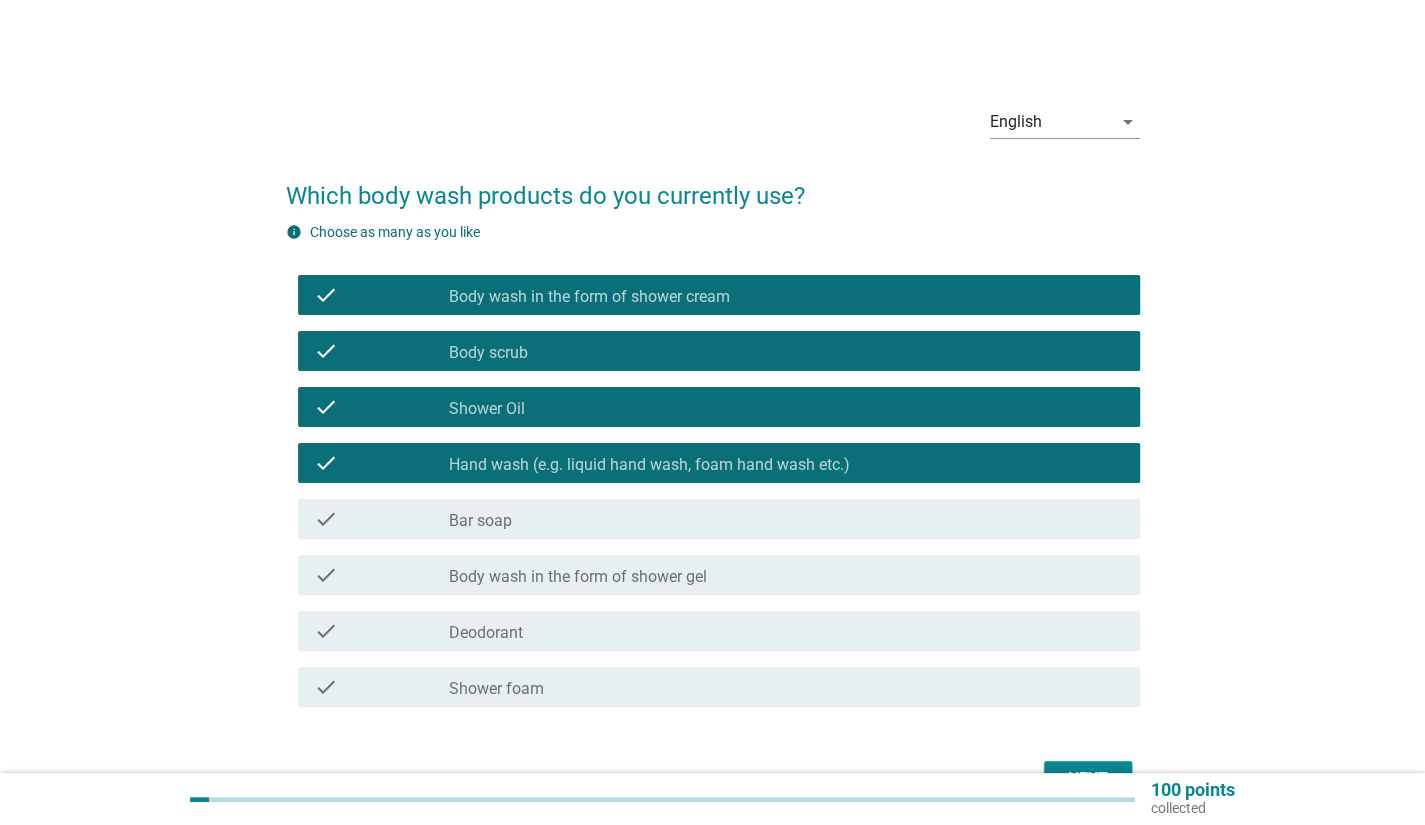 click on "check_box_outline_blank Bar soap" at bounding box center (786, 519) 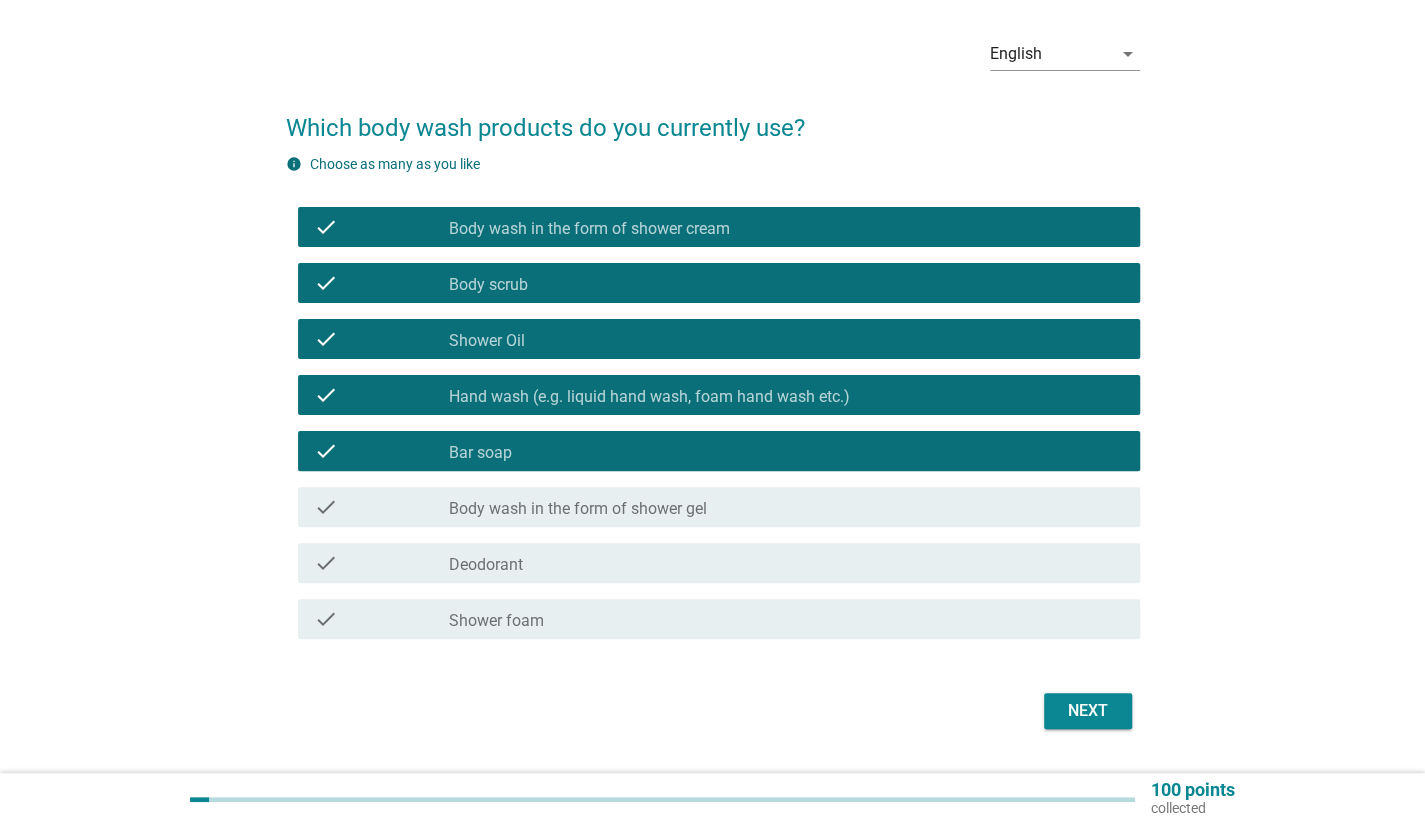 scroll, scrollTop: 100, scrollLeft: 0, axis: vertical 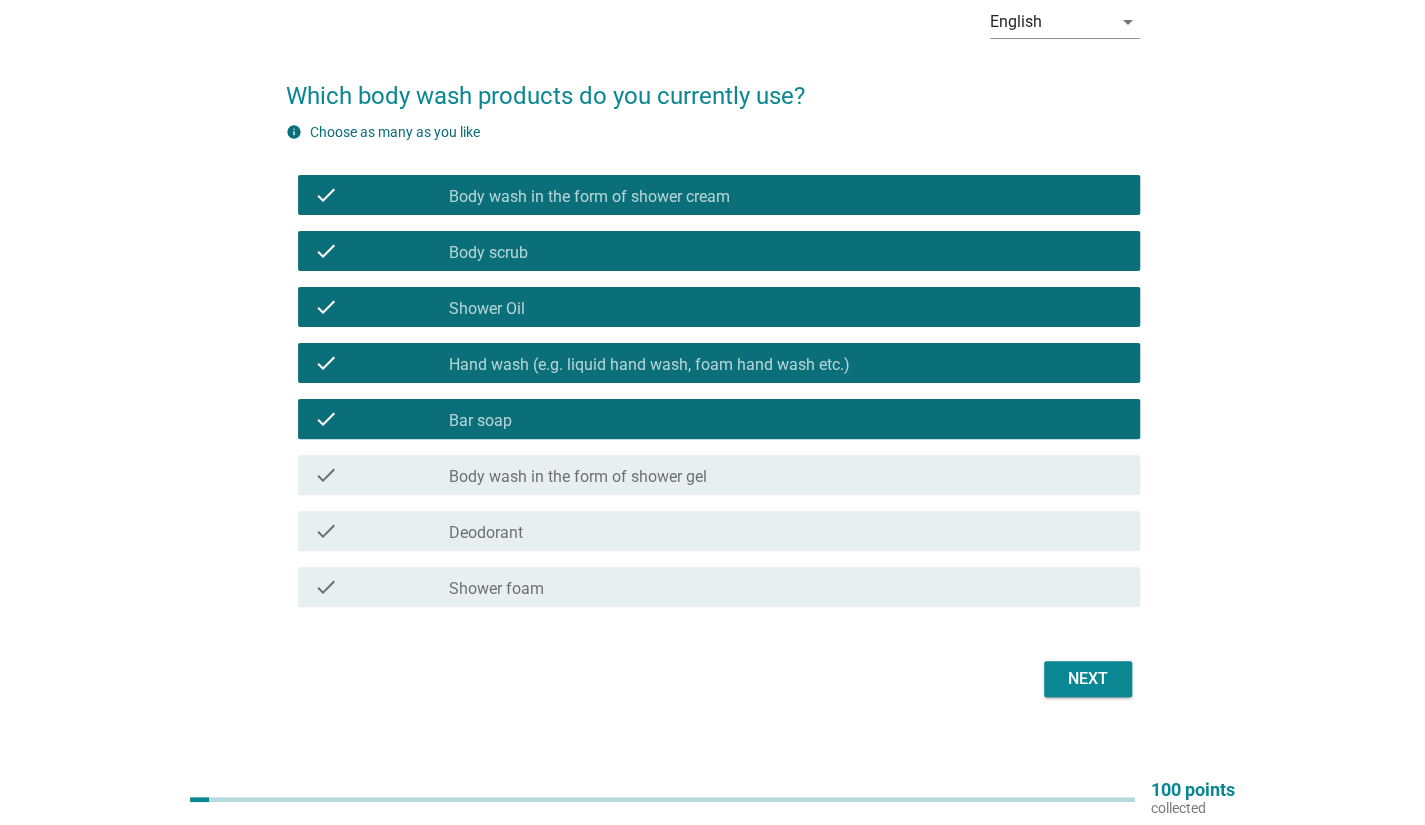 click on "Body wash in the form of shower gel" at bounding box center [578, 477] 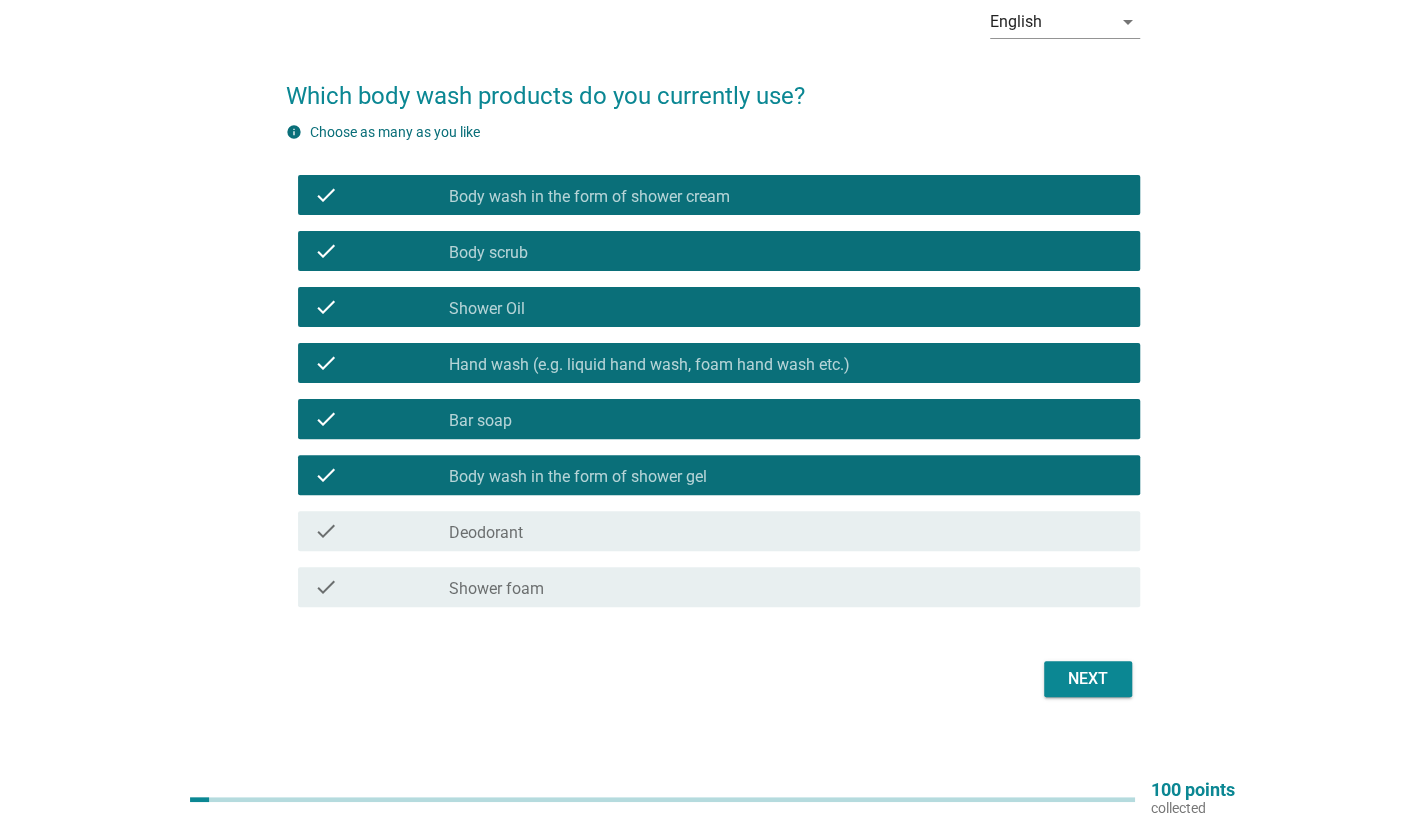 click on "Next" at bounding box center (1088, 679) 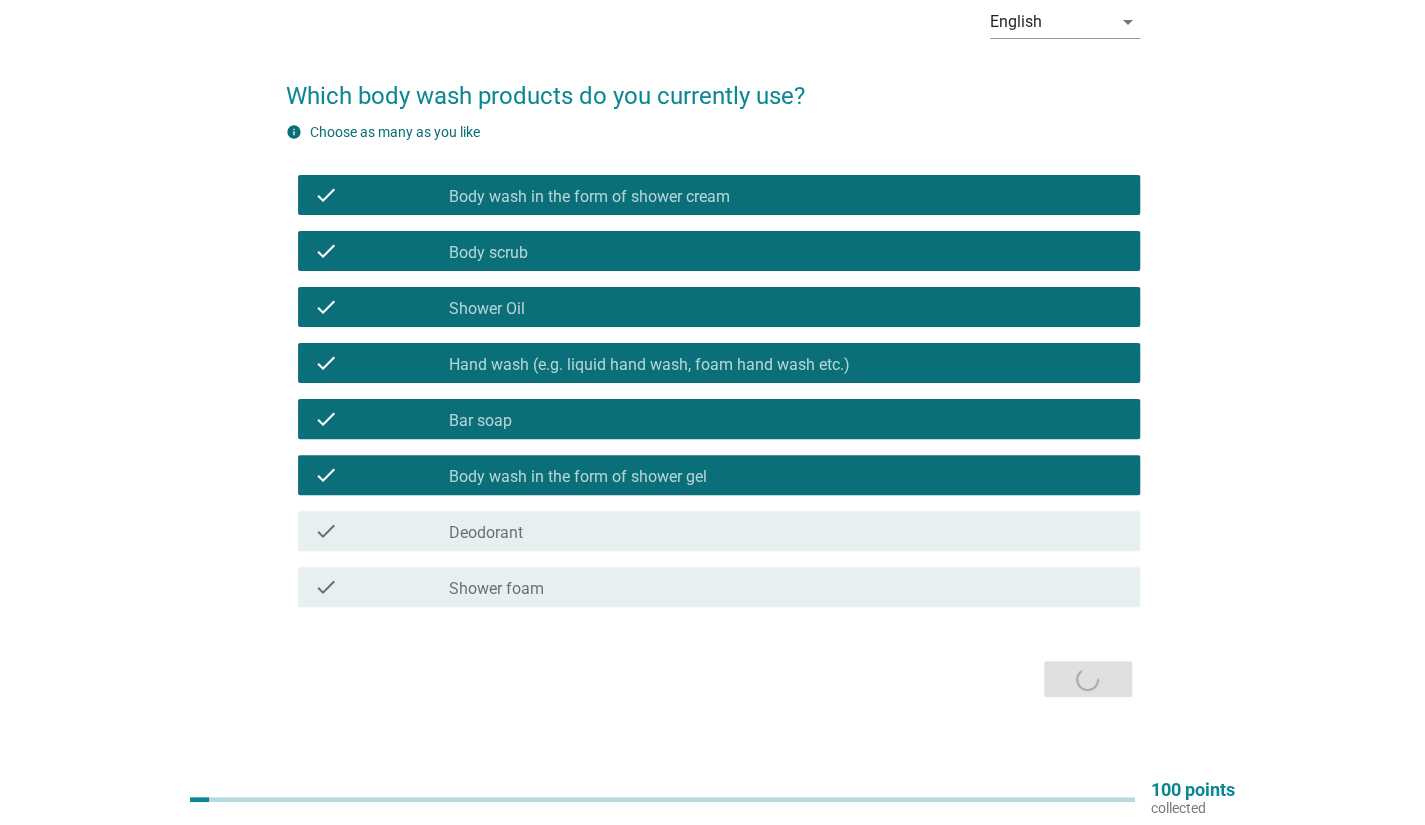 scroll, scrollTop: 0, scrollLeft: 0, axis: both 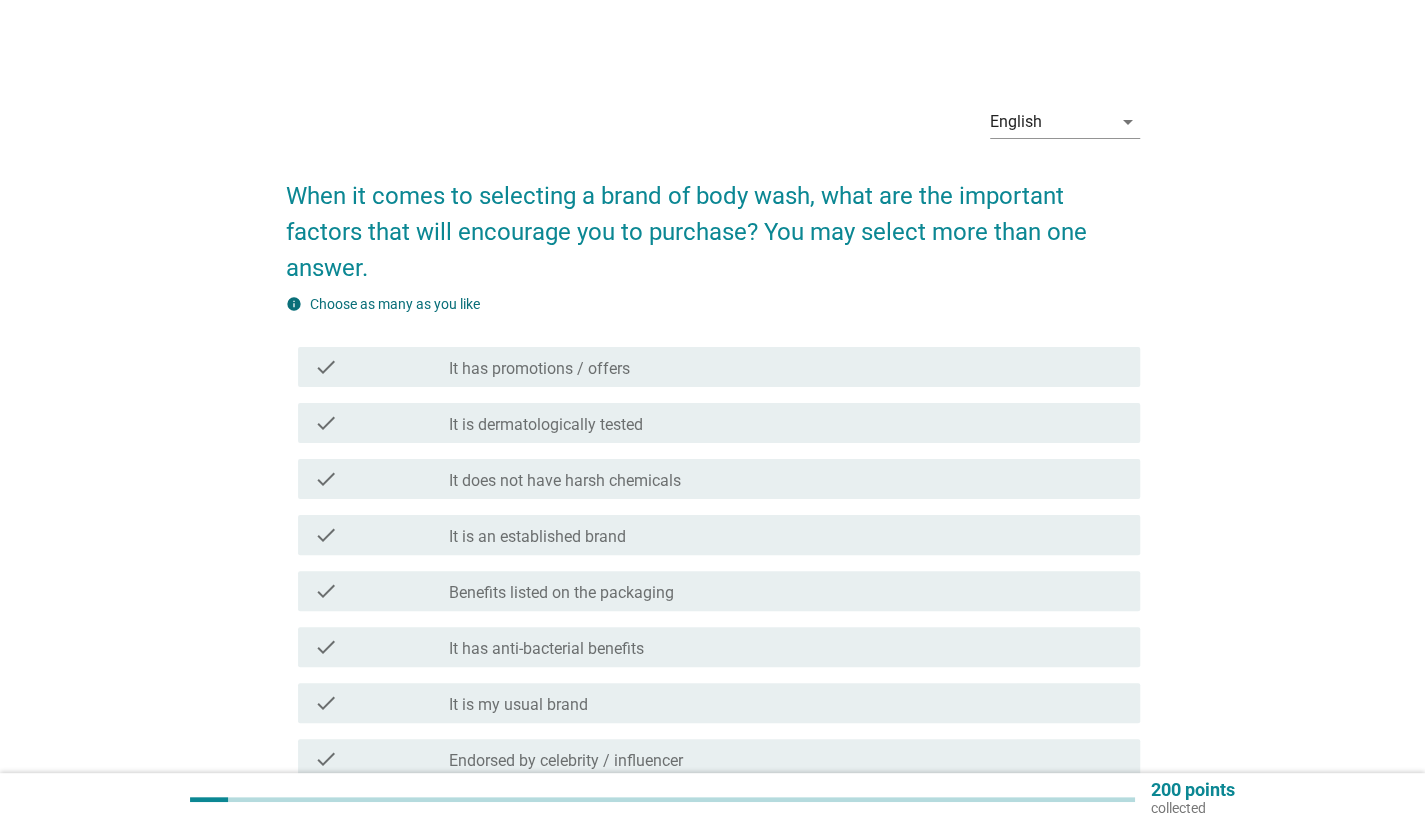 click on "check_box_outline_blank It has promotions / offers" at bounding box center [786, 367] 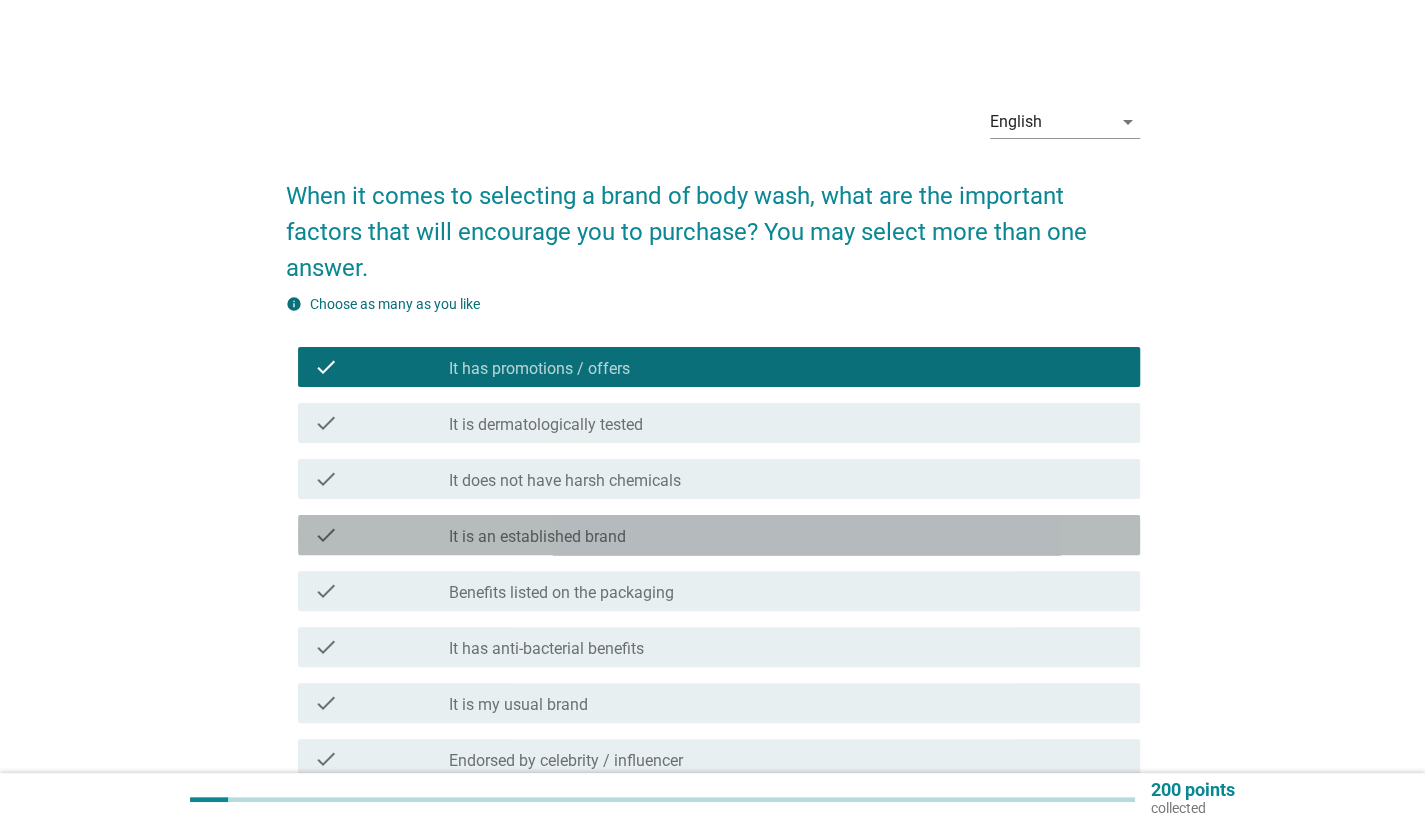 click on "It is an established brand" at bounding box center (537, 537) 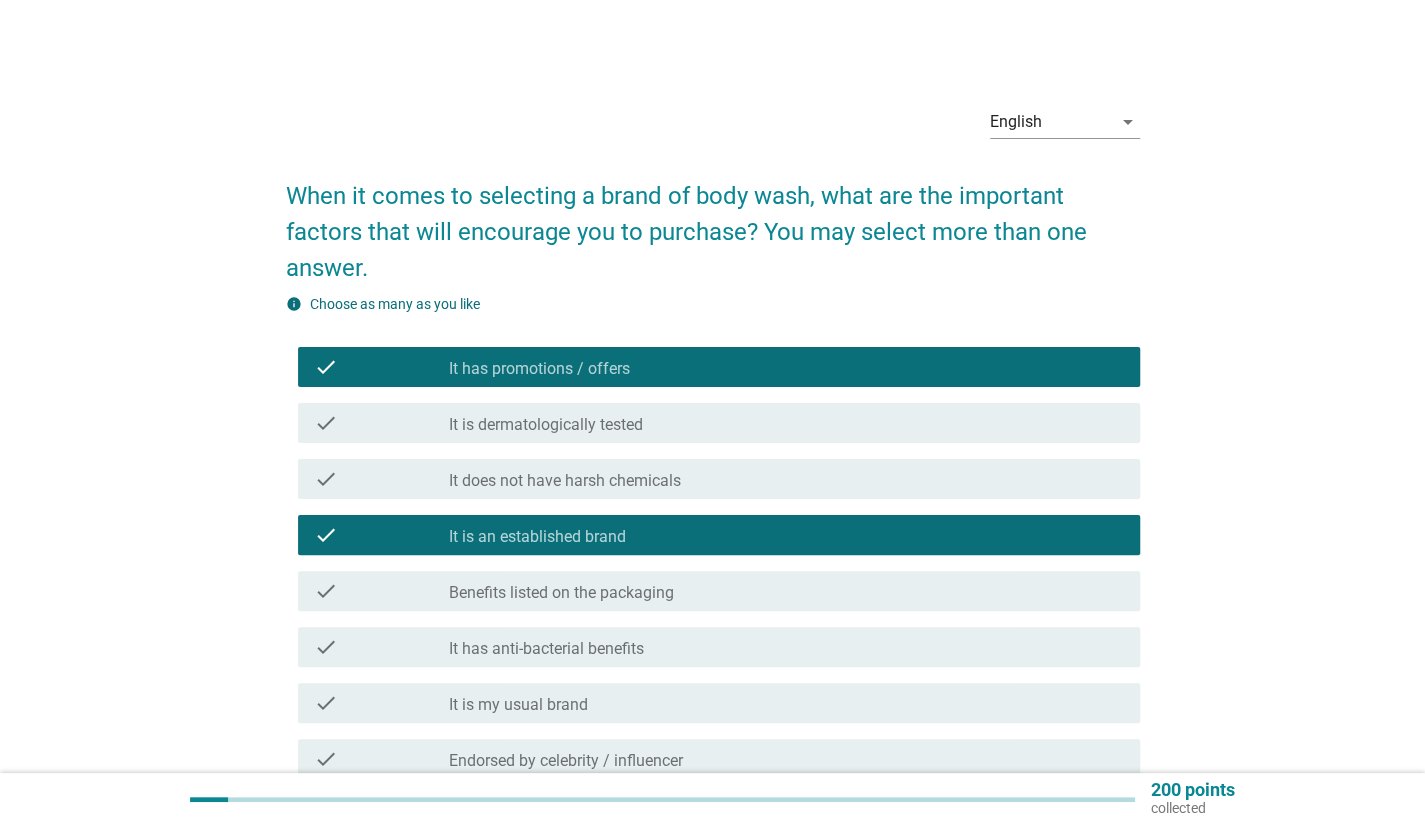 scroll, scrollTop: 100, scrollLeft: 0, axis: vertical 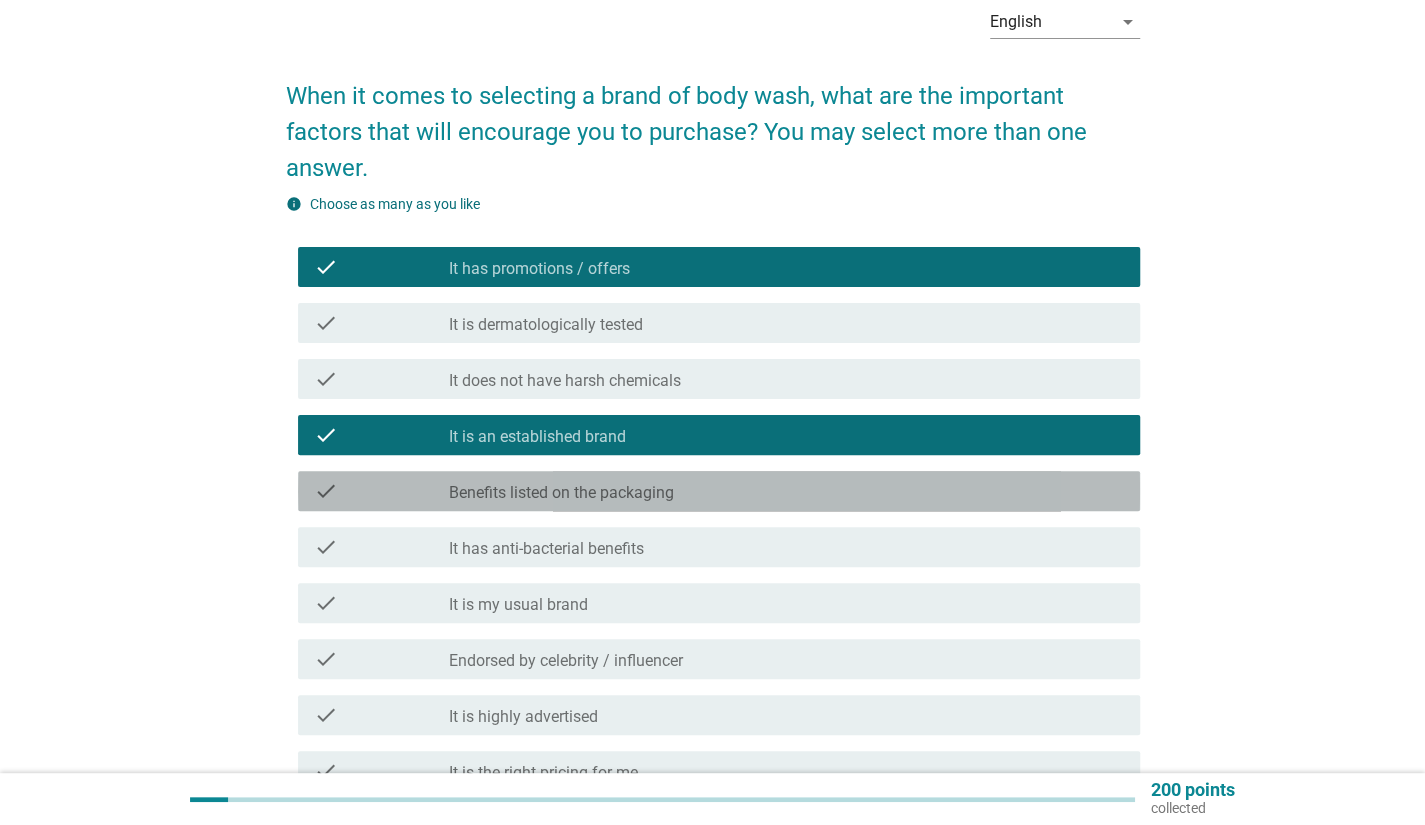 click on "Benefits listed on the packaging" at bounding box center (561, 493) 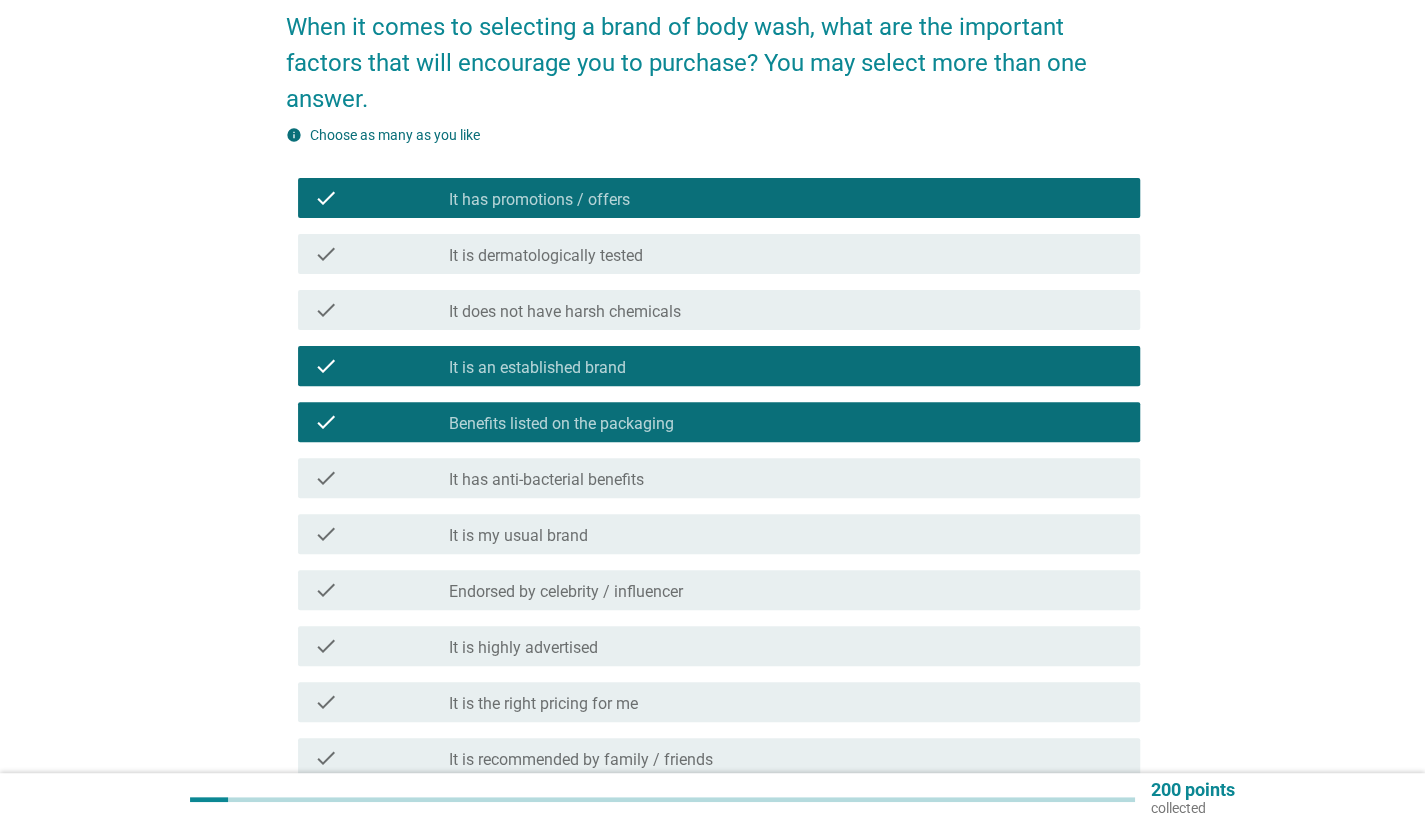 scroll, scrollTop: 200, scrollLeft: 0, axis: vertical 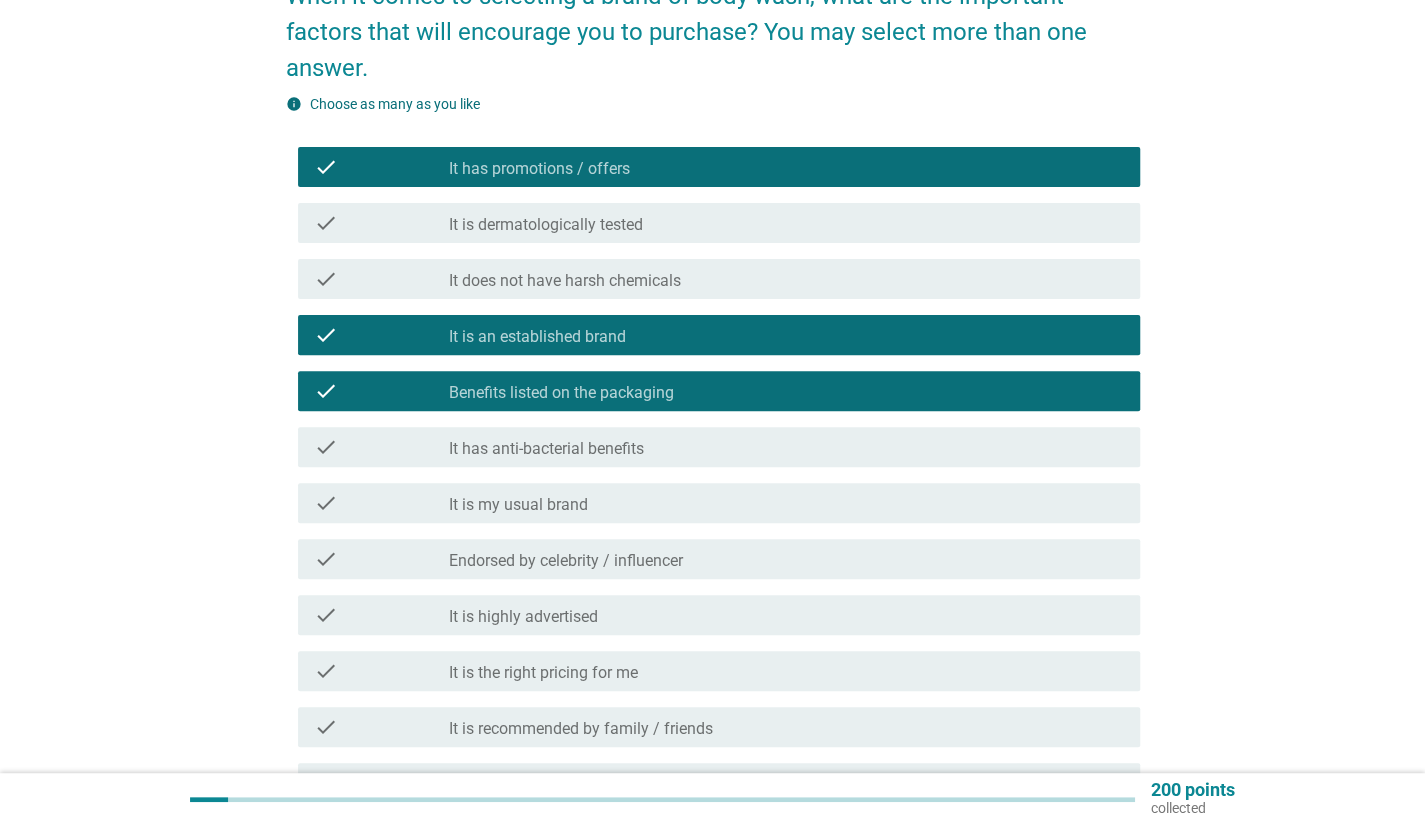 click on "check_box_outline_blank It is my usual brand" at bounding box center [786, 503] 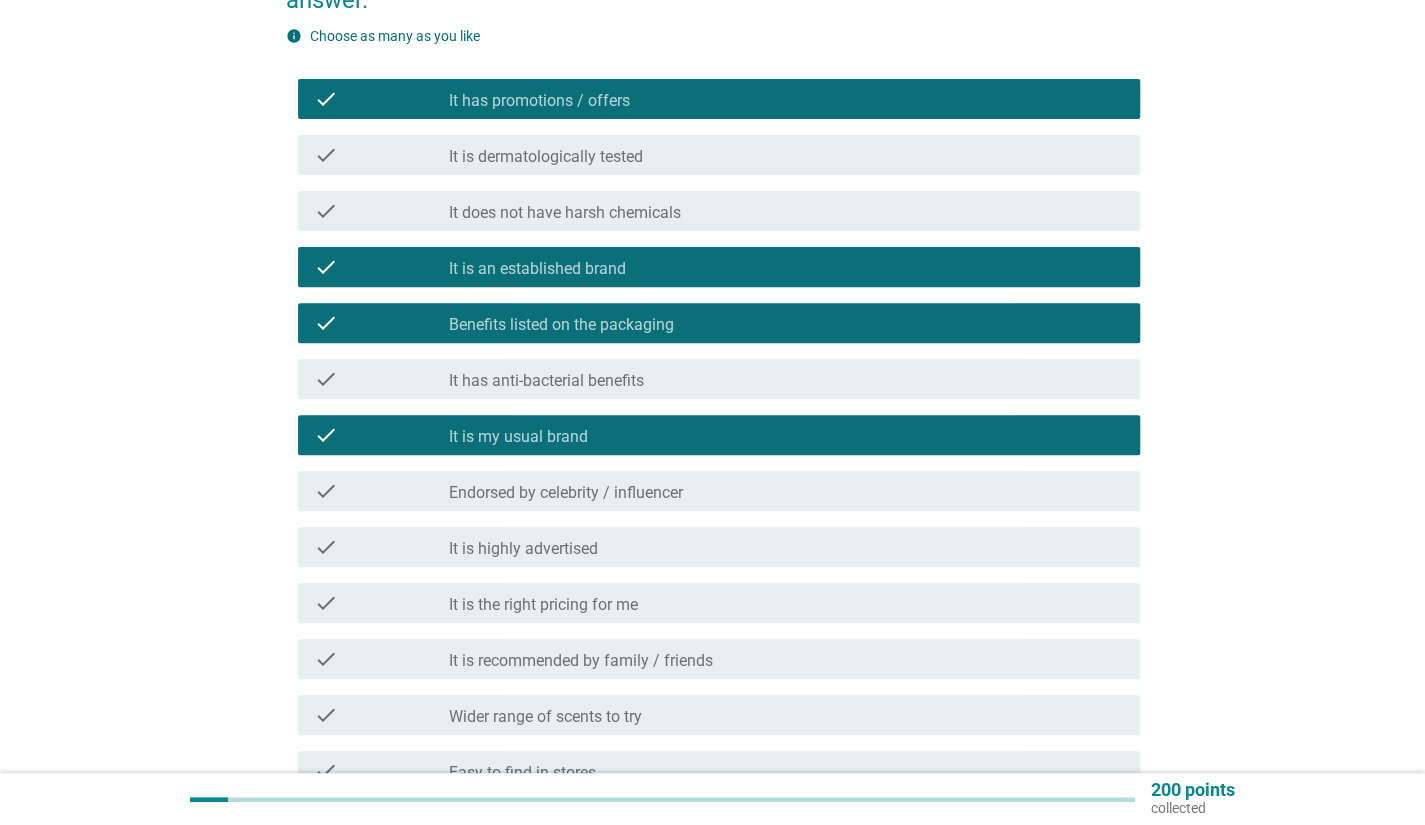scroll, scrollTop: 300, scrollLeft: 0, axis: vertical 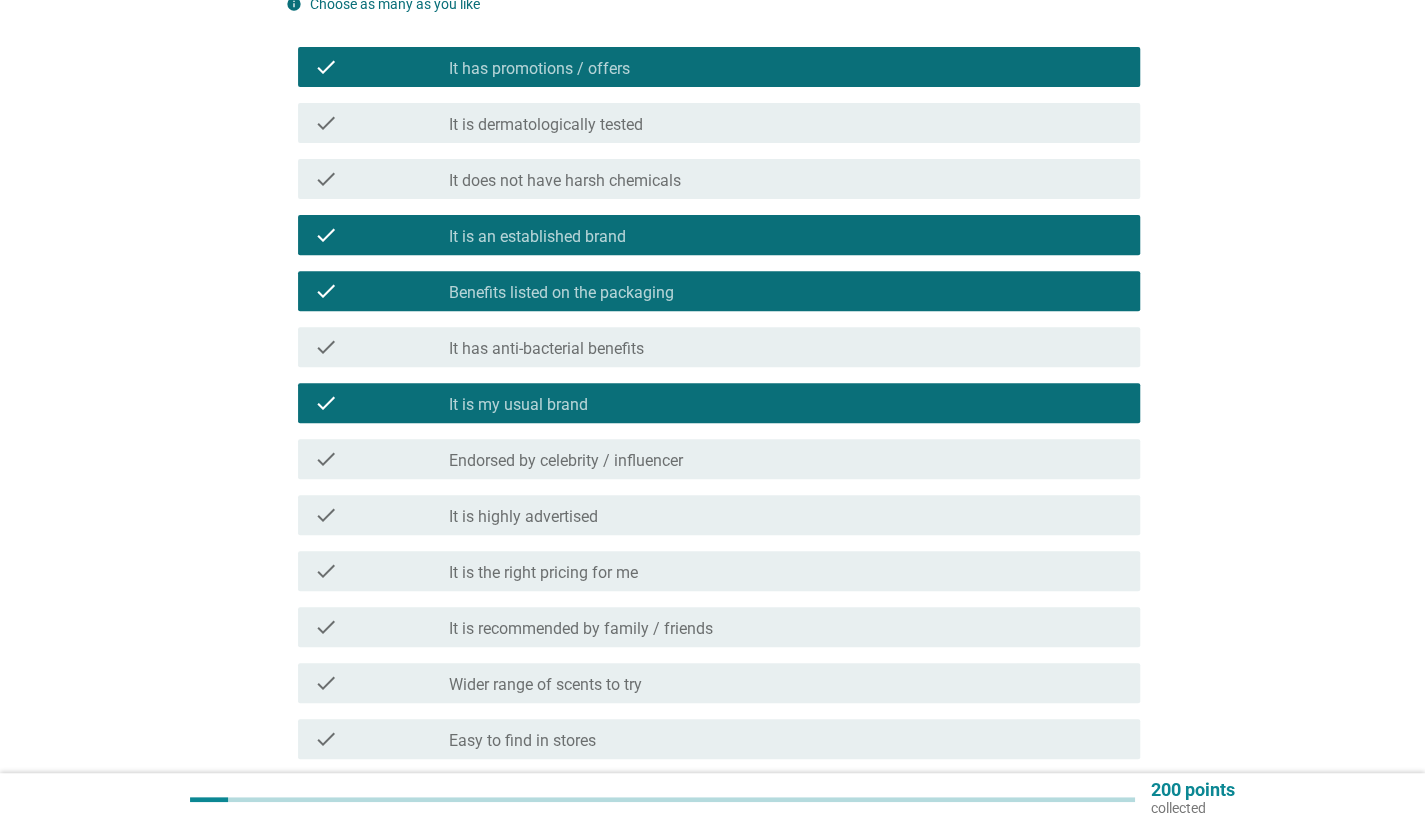 click on "It is the right pricing for me" at bounding box center (543, 573) 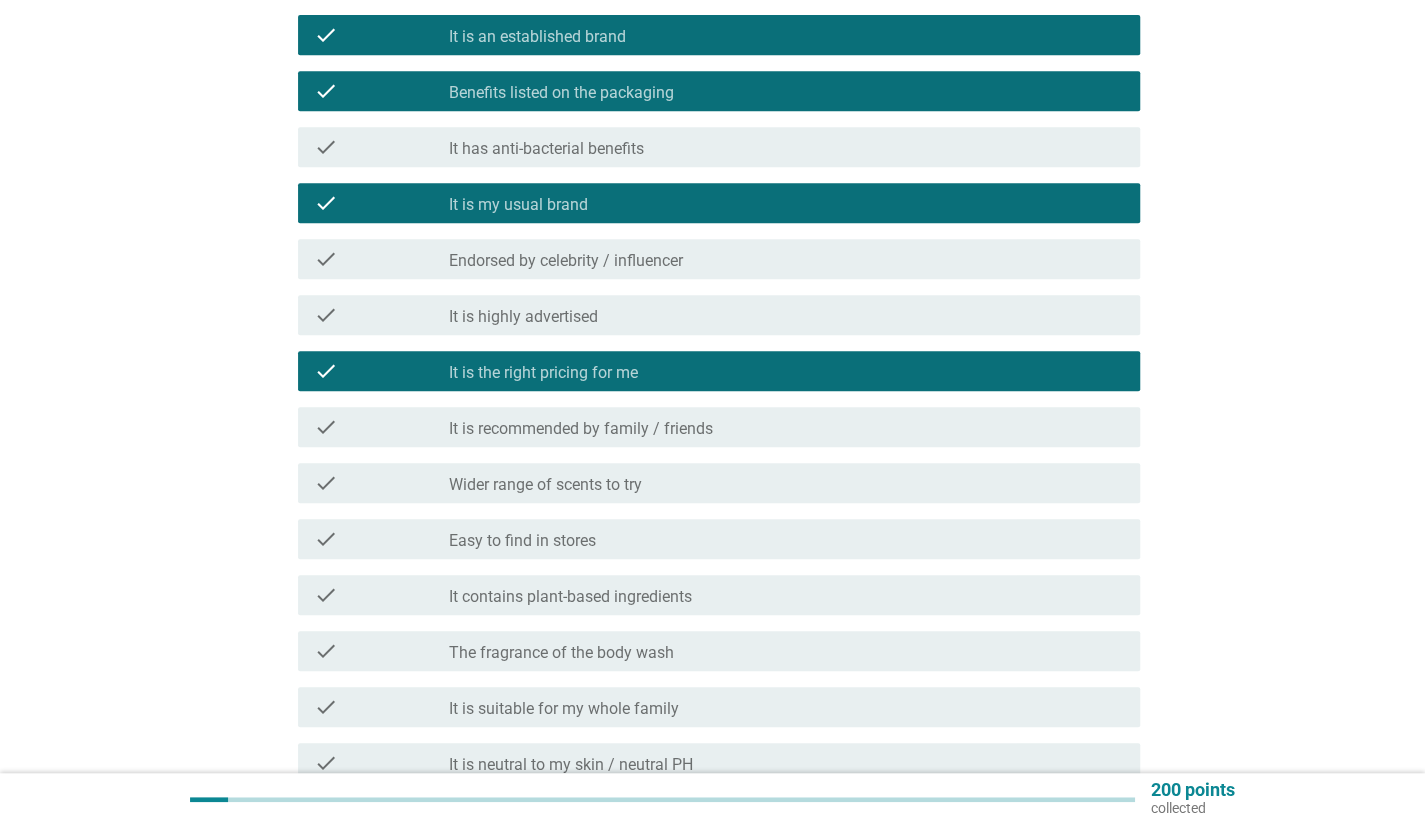 scroll, scrollTop: 600, scrollLeft: 0, axis: vertical 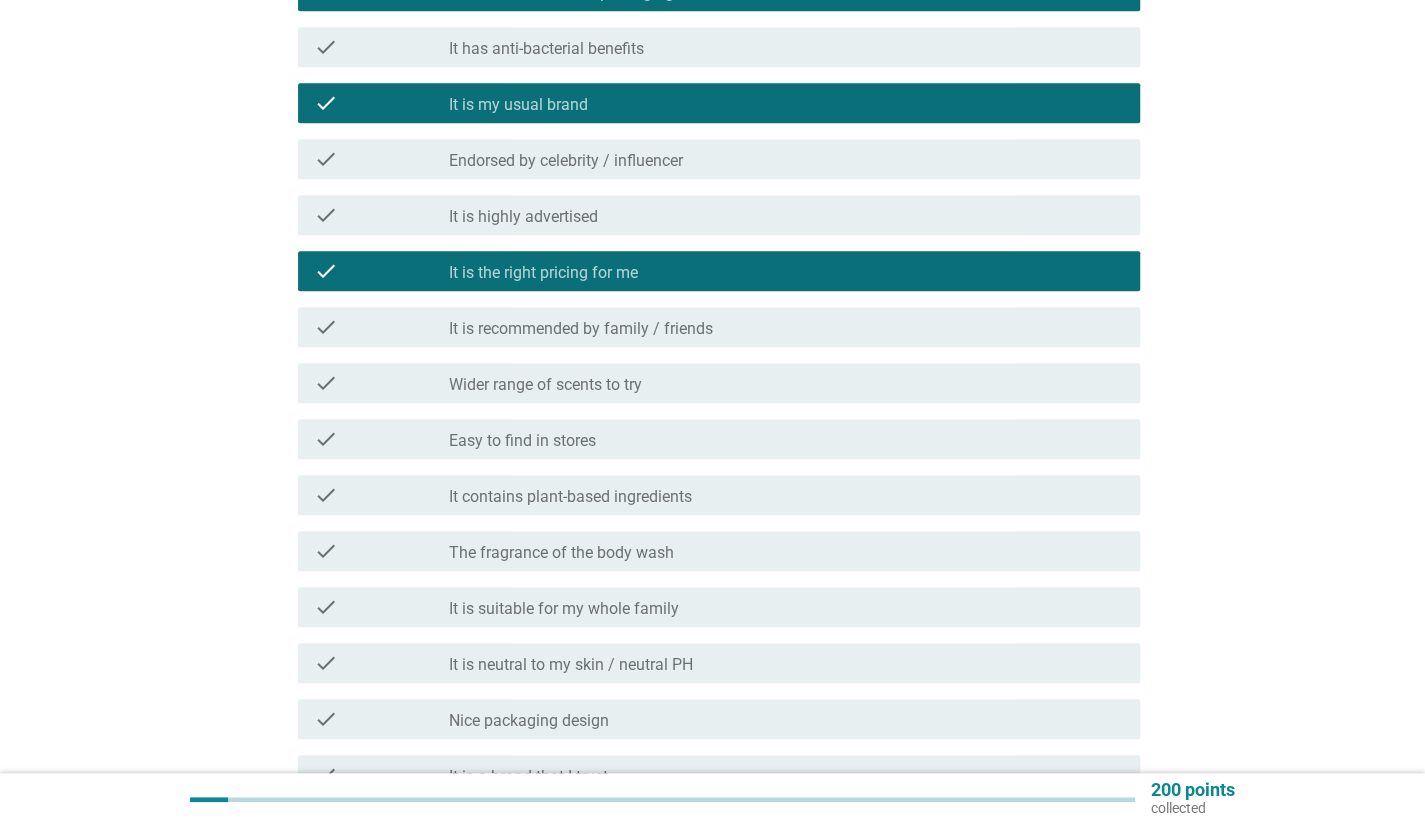 click on "check     check_box_outline_blank Easy to find in stores" at bounding box center [719, 439] 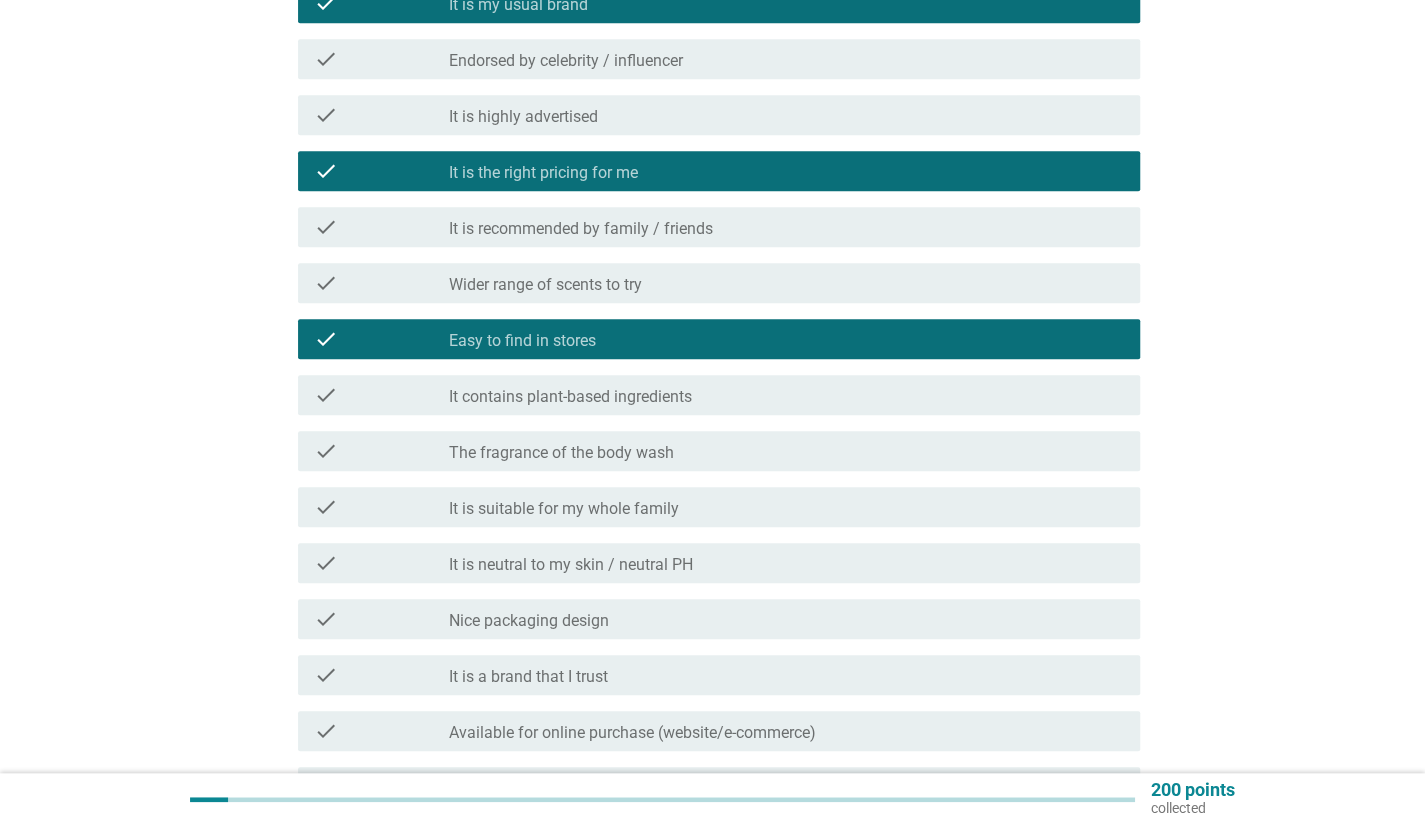 click on "The fragrance of the body wash" at bounding box center (561, 453) 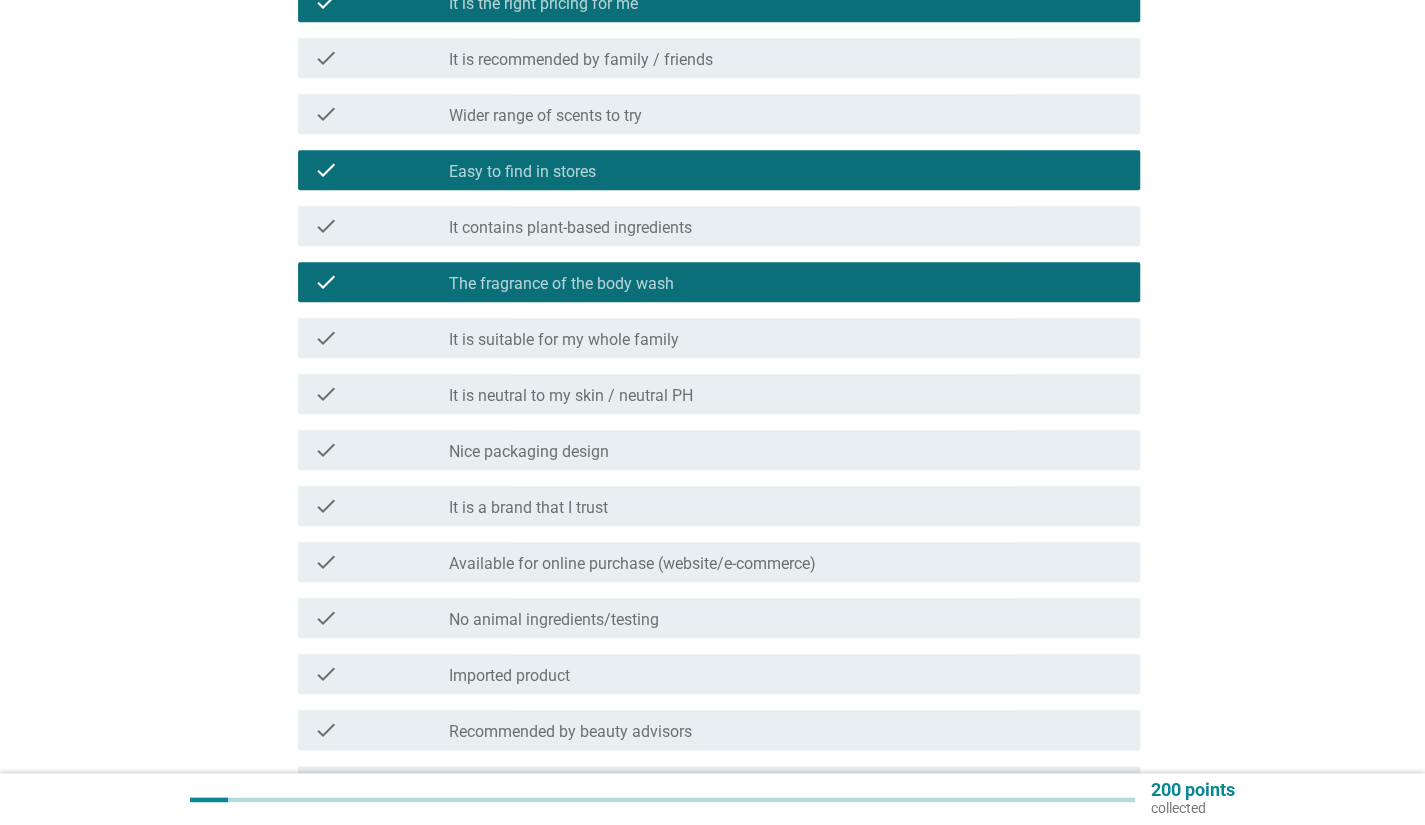 scroll, scrollTop: 900, scrollLeft: 0, axis: vertical 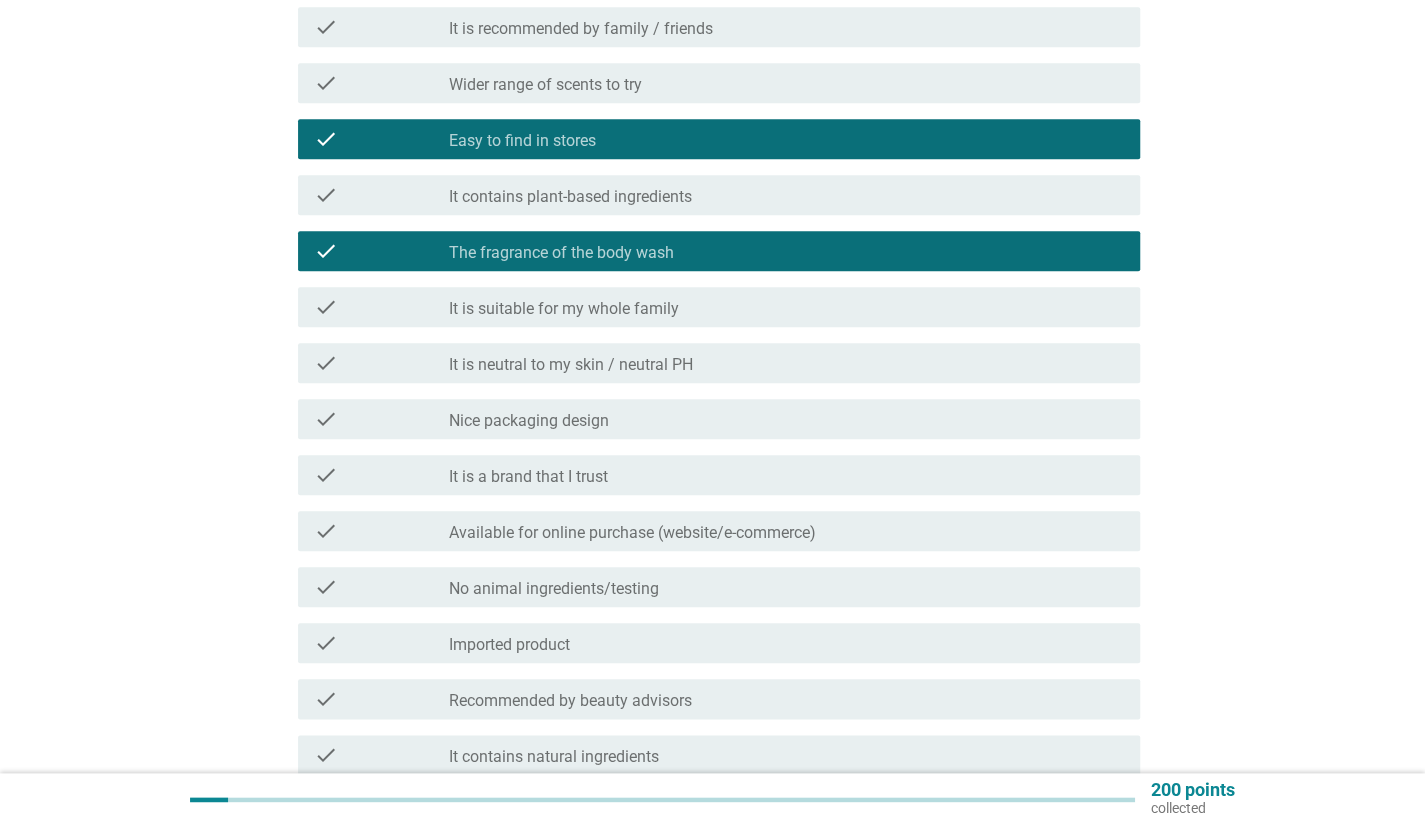 click on "check_box_outline_blank It is a brand that I trust" at bounding box center (786, 475) 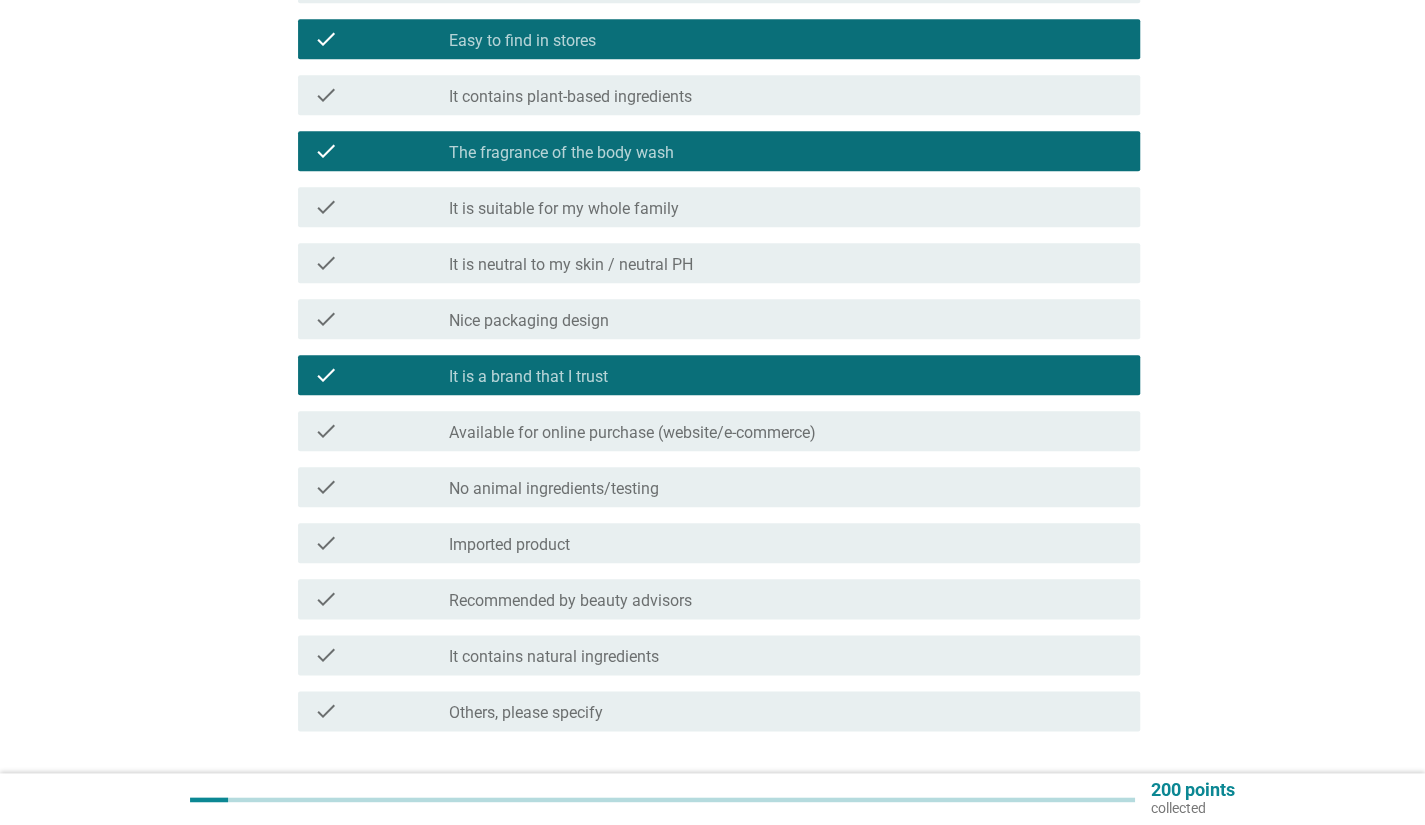 scroll, scrollTop: 1100, scrollLeft: 0, axis: vertical 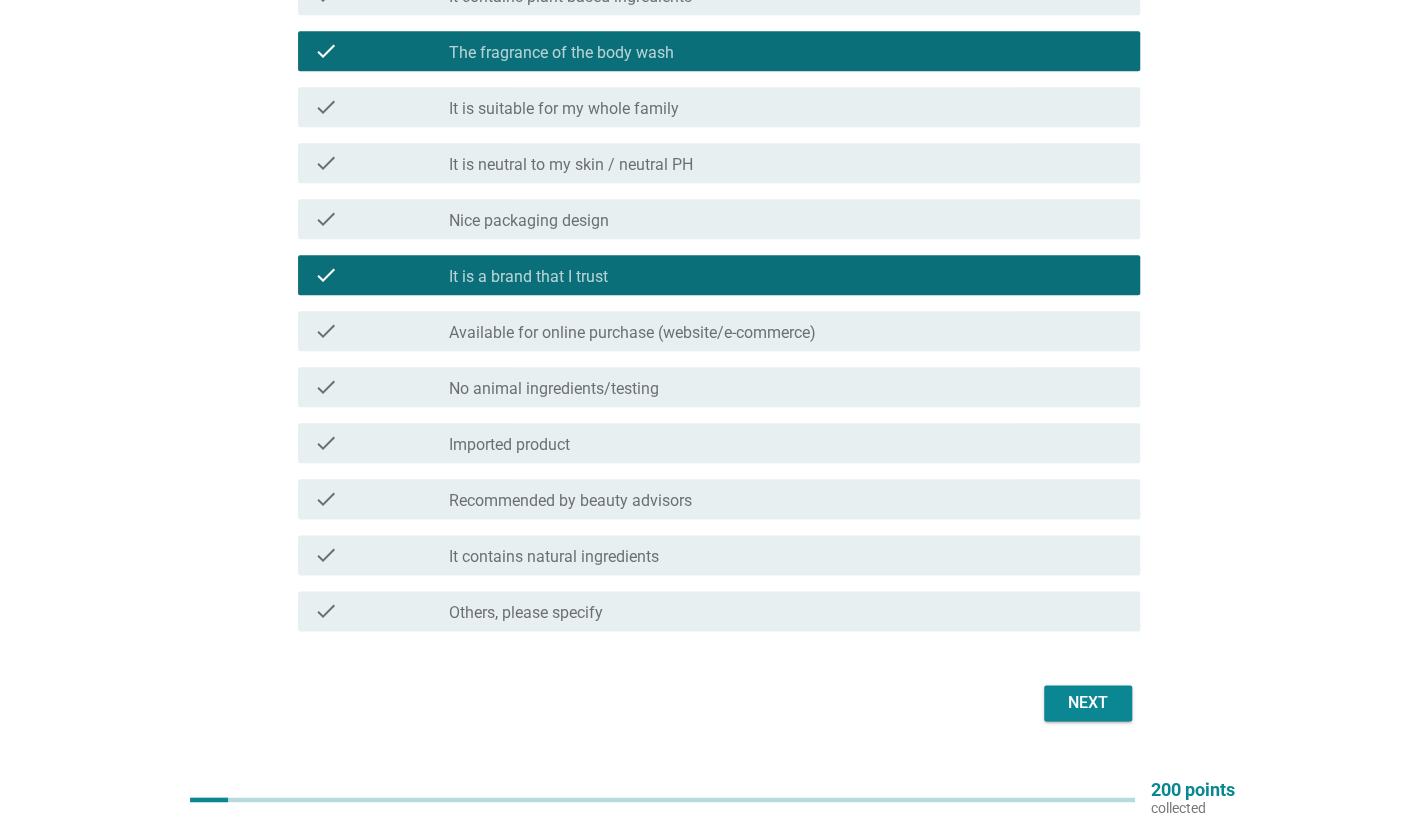 click on "Next" at bounding box center [1088, 703] 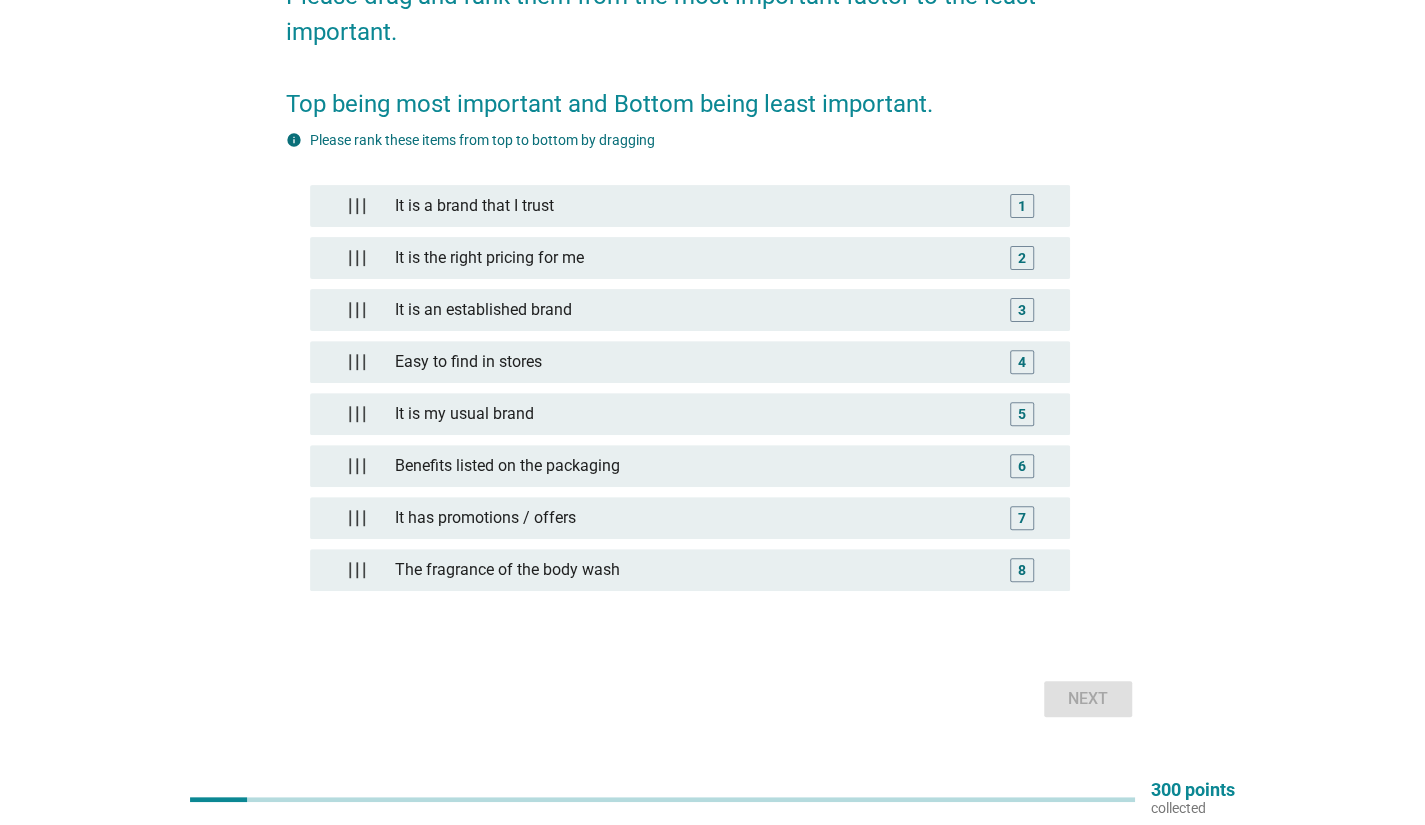 scroll, scrollTop: 100, scrollLeft: 0, axis: vertical 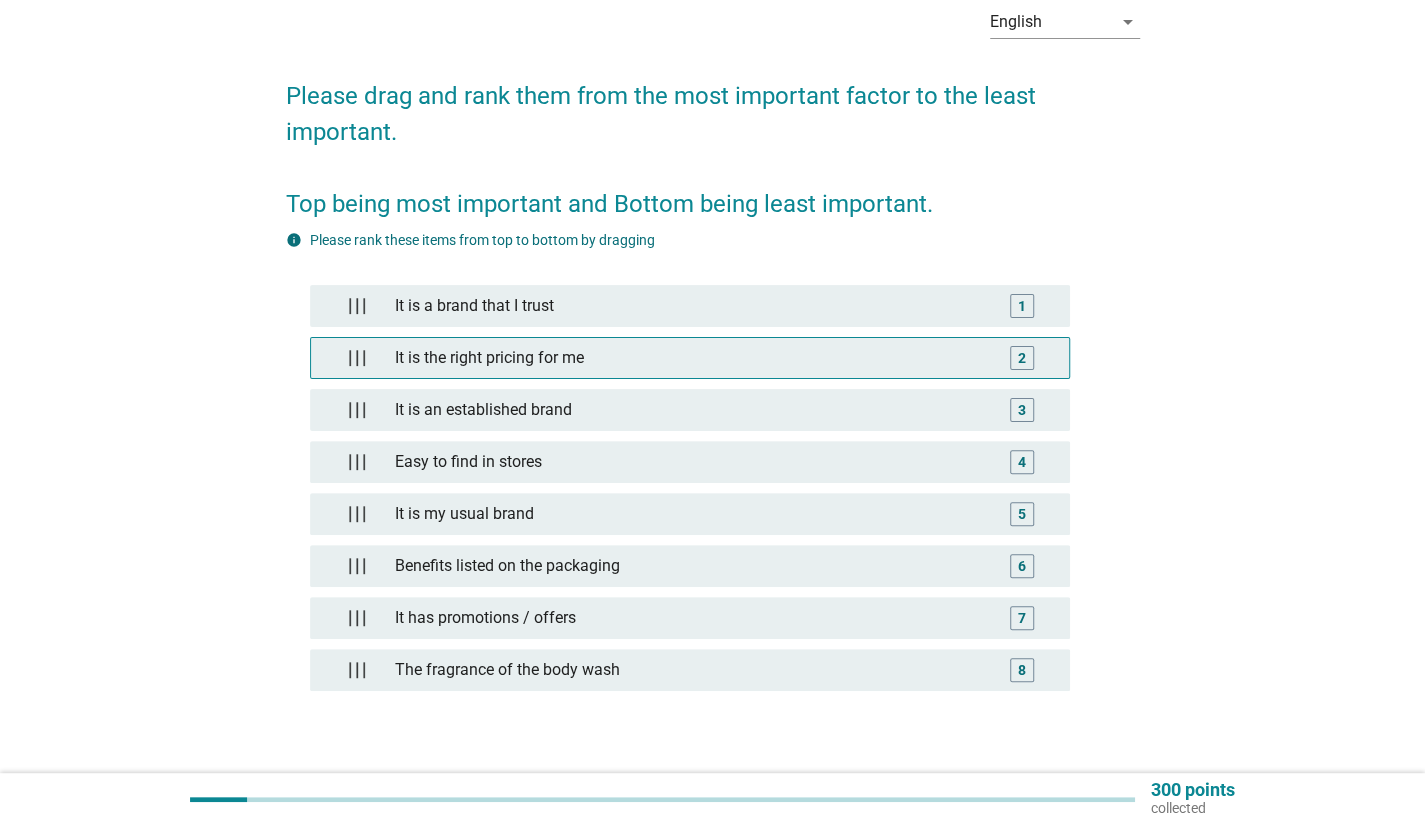 type 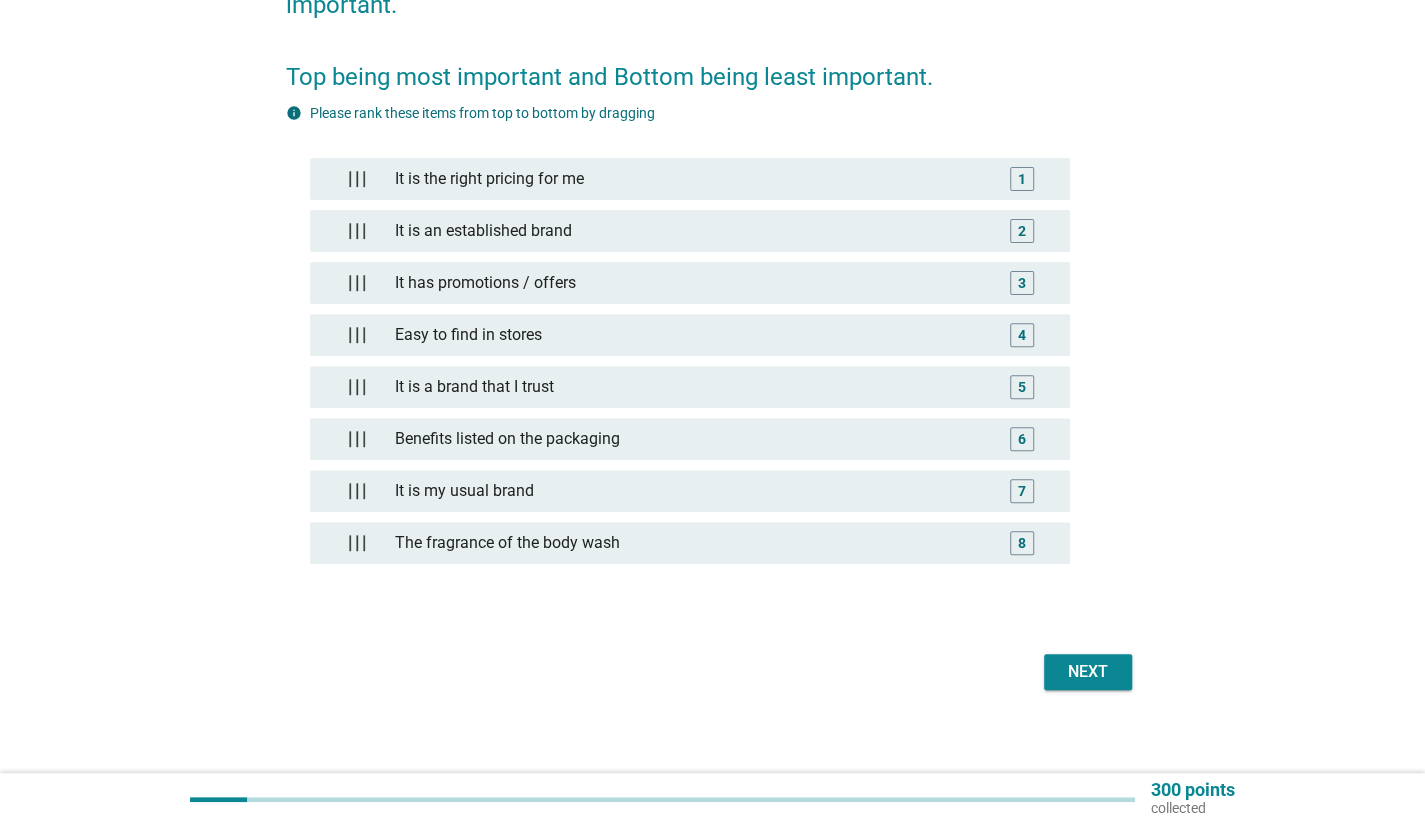 scroll, scrollTop: 234, scrollLeft: 0, axis: vertical 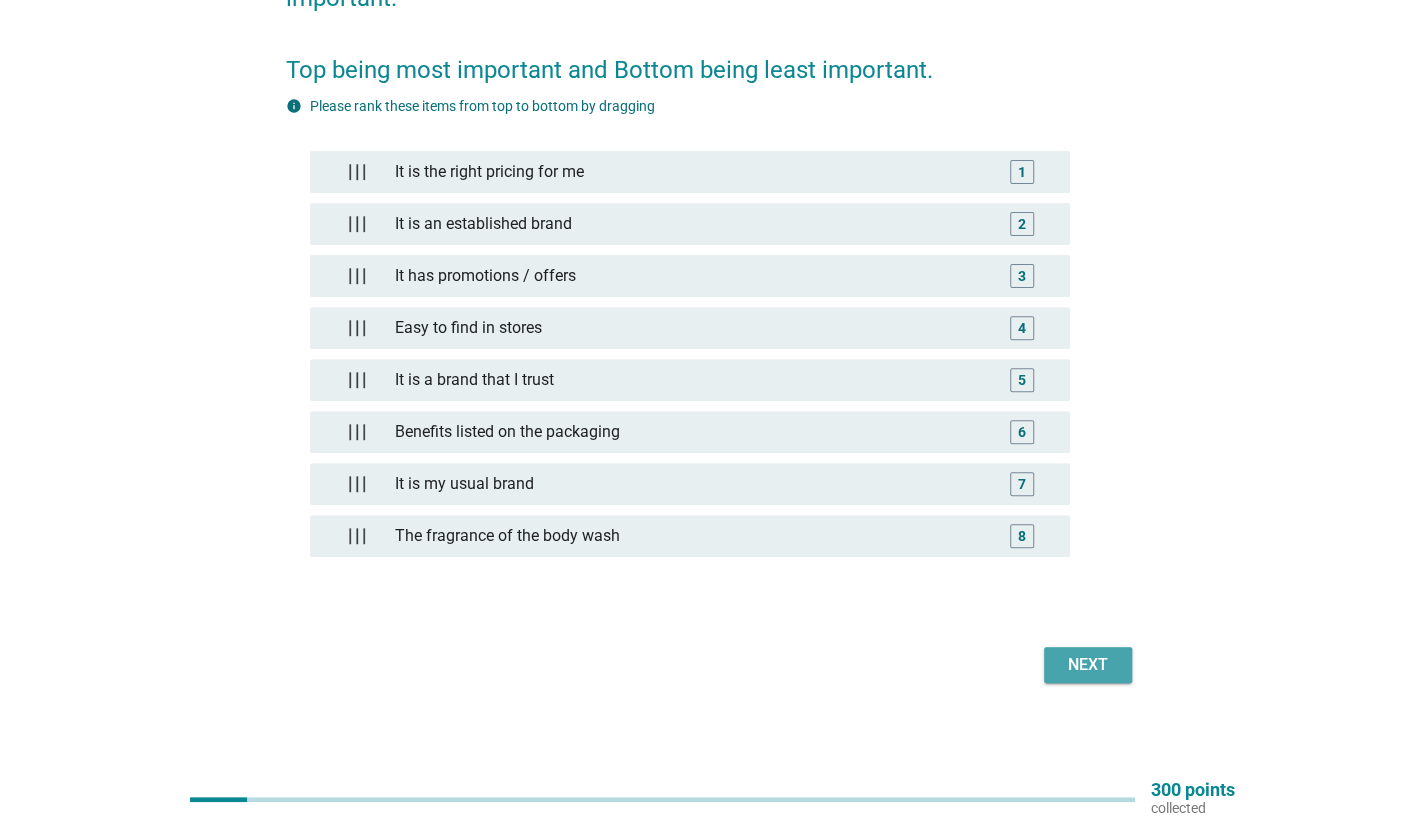 click on "Next" at bounding box center [1088, 665] 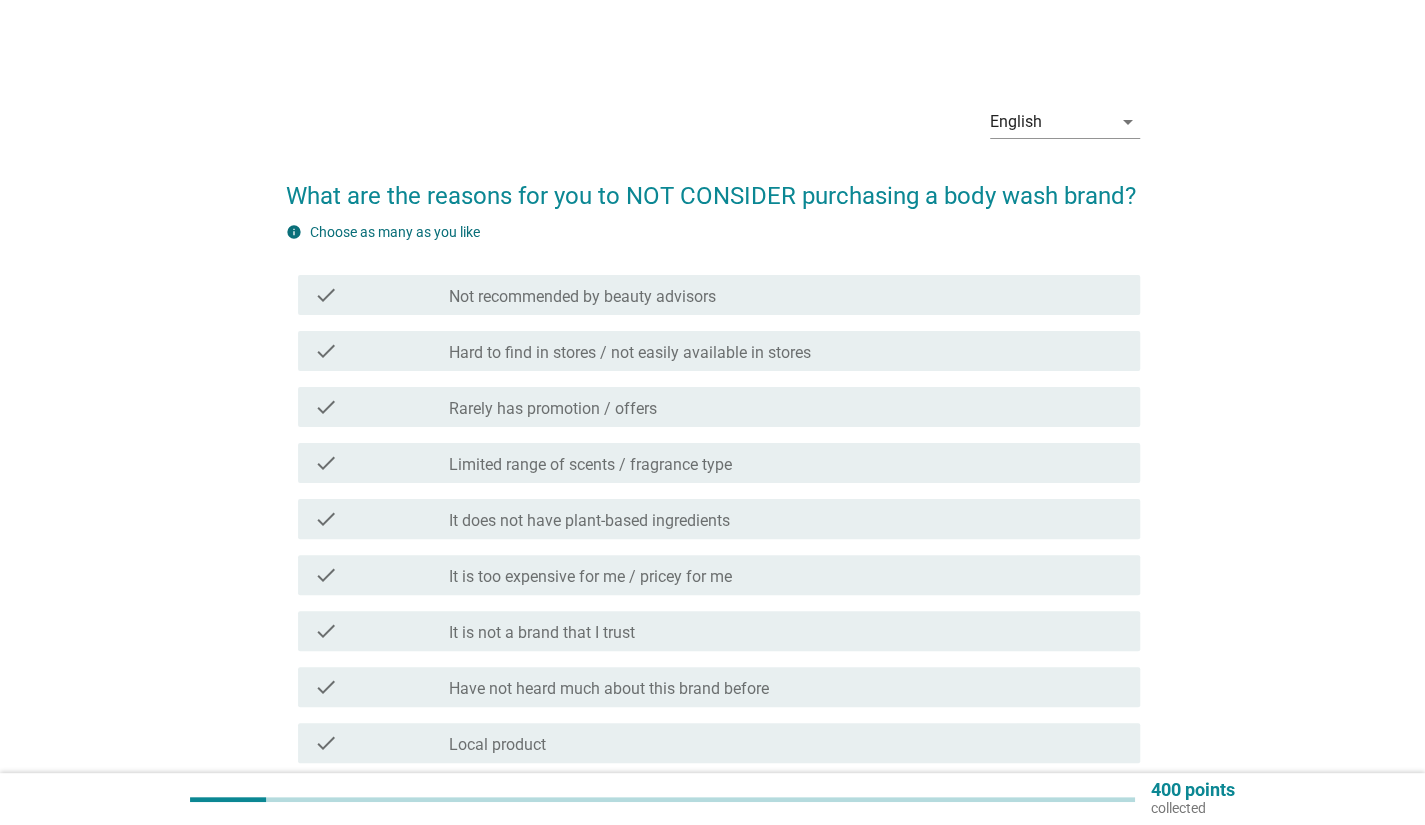 scroll, scrollTop: 100, scrollLeft: 0, axis: vertical 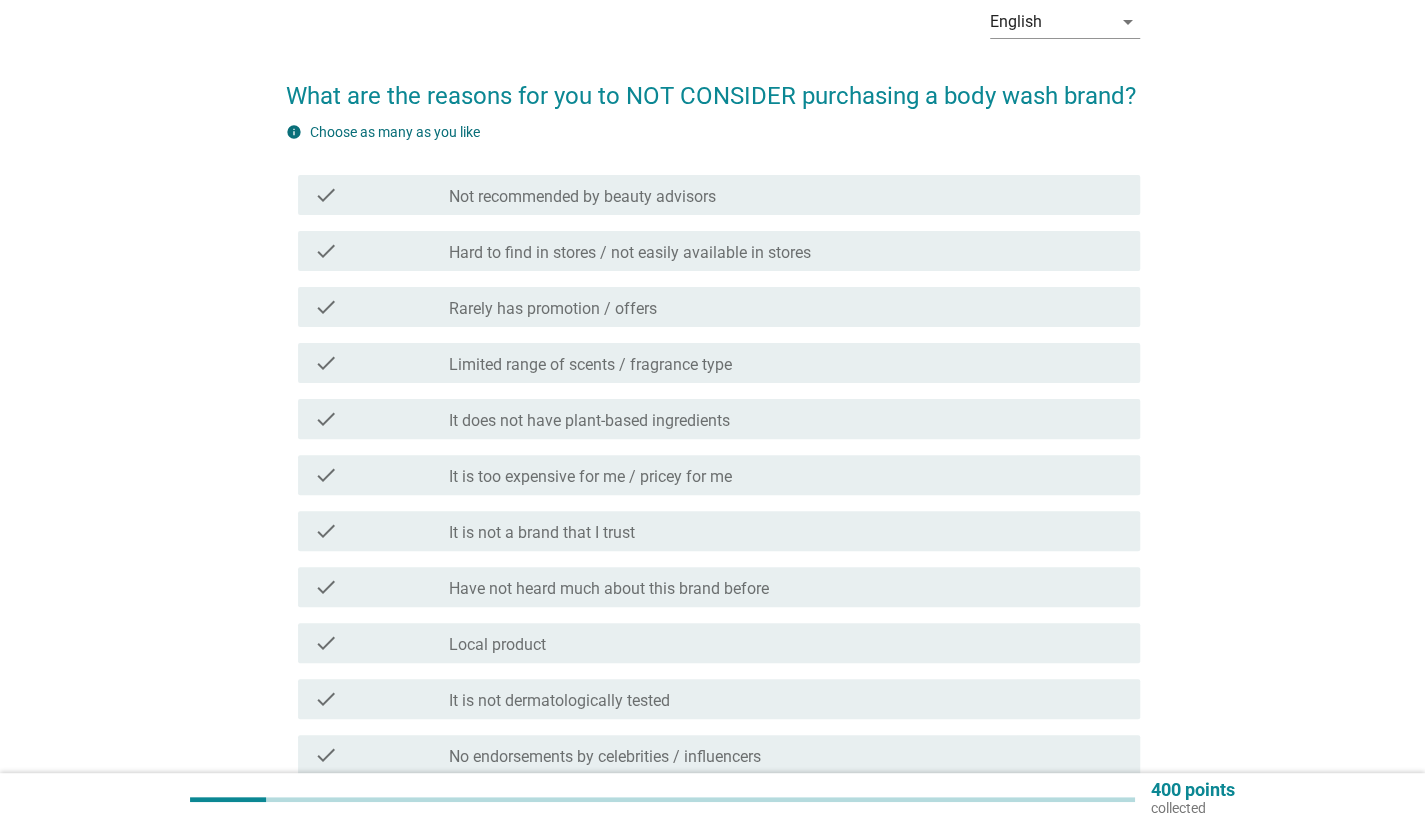 click on "Rarely has promotion / offers" at bounding box center [553, 309] 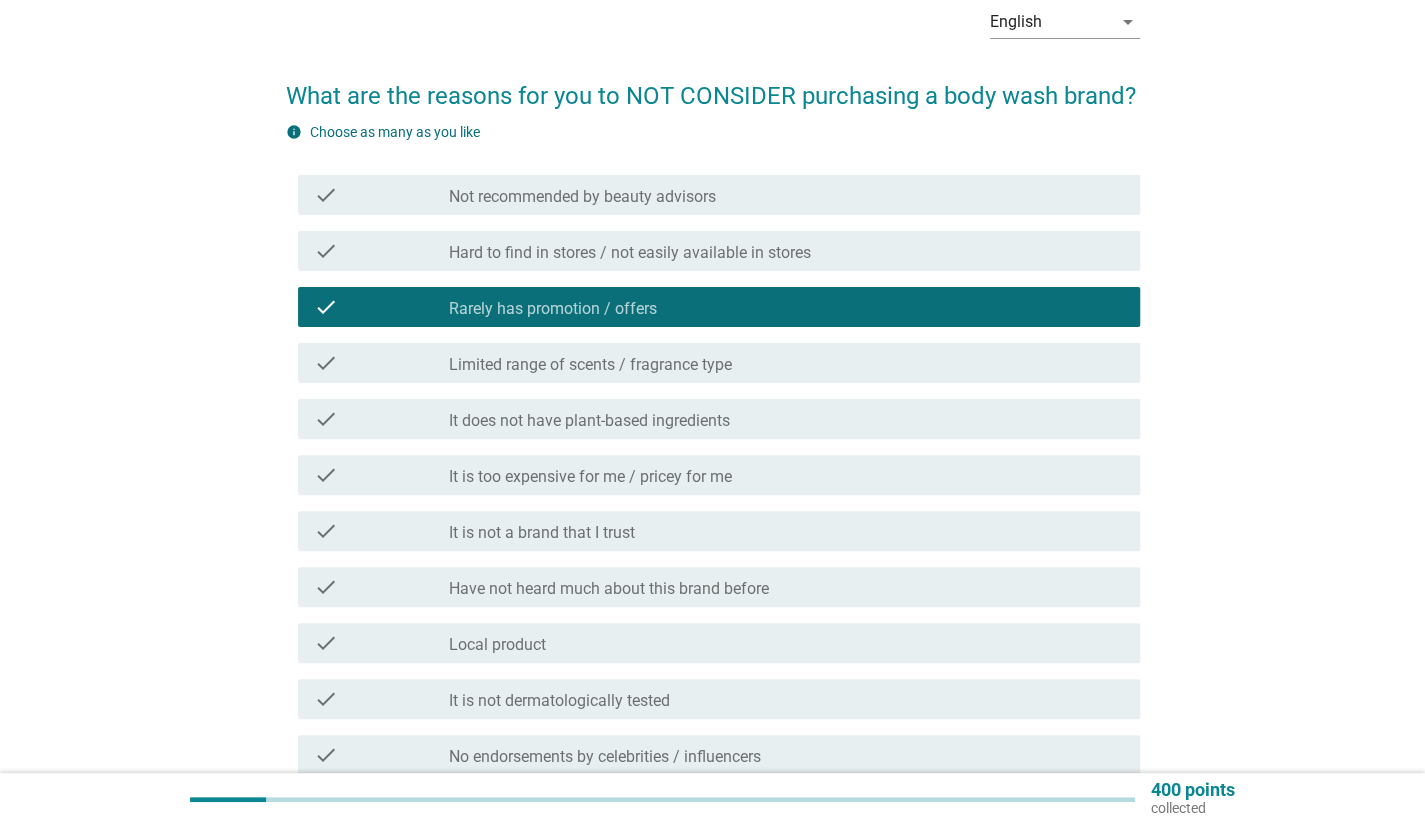 click on "check     check_box_outline_blank It is too expensive for me / pricey for me" at bounding box center (719, 475) 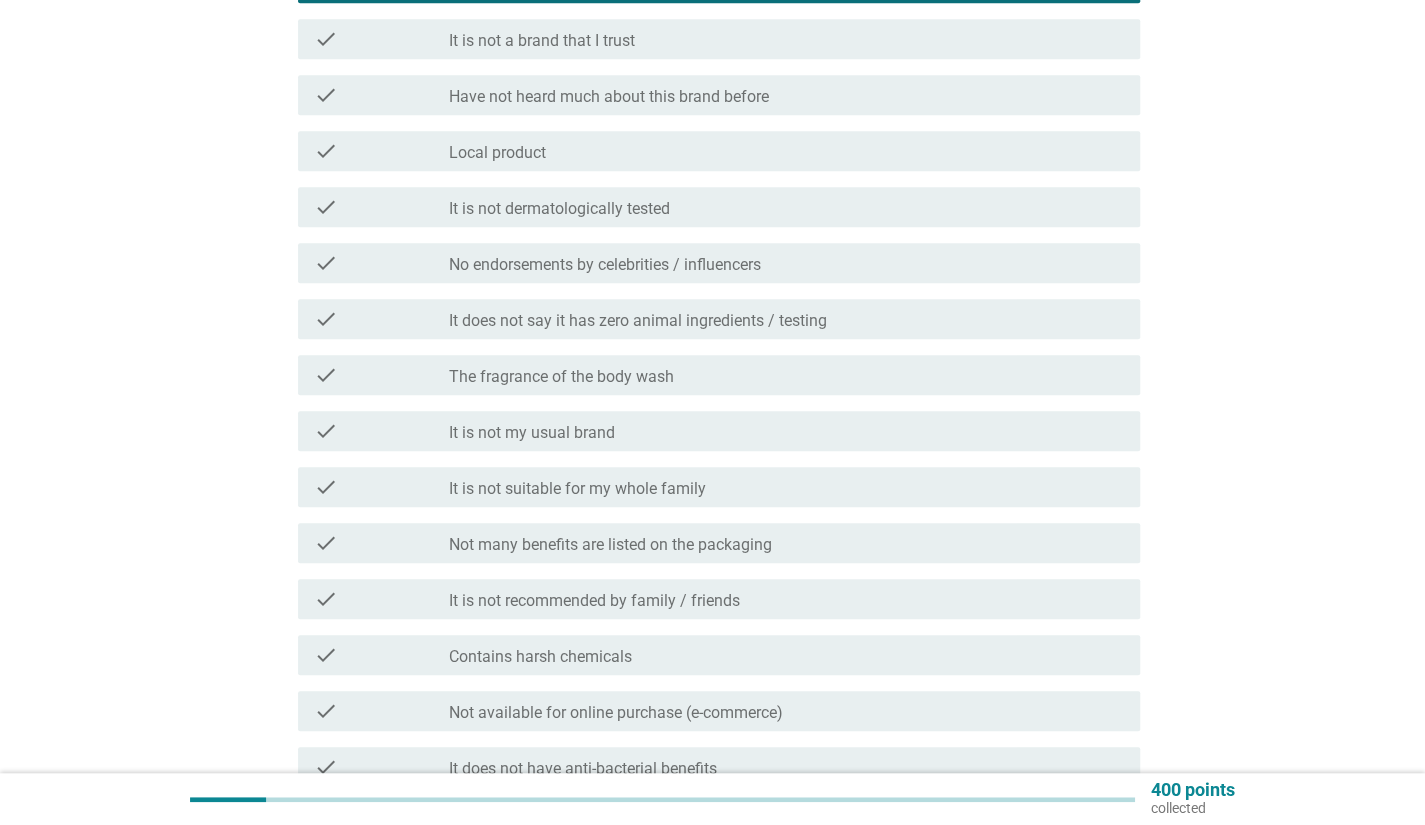 scroll, scrollTop: 300, scrollLeft: 0, axis: vertical 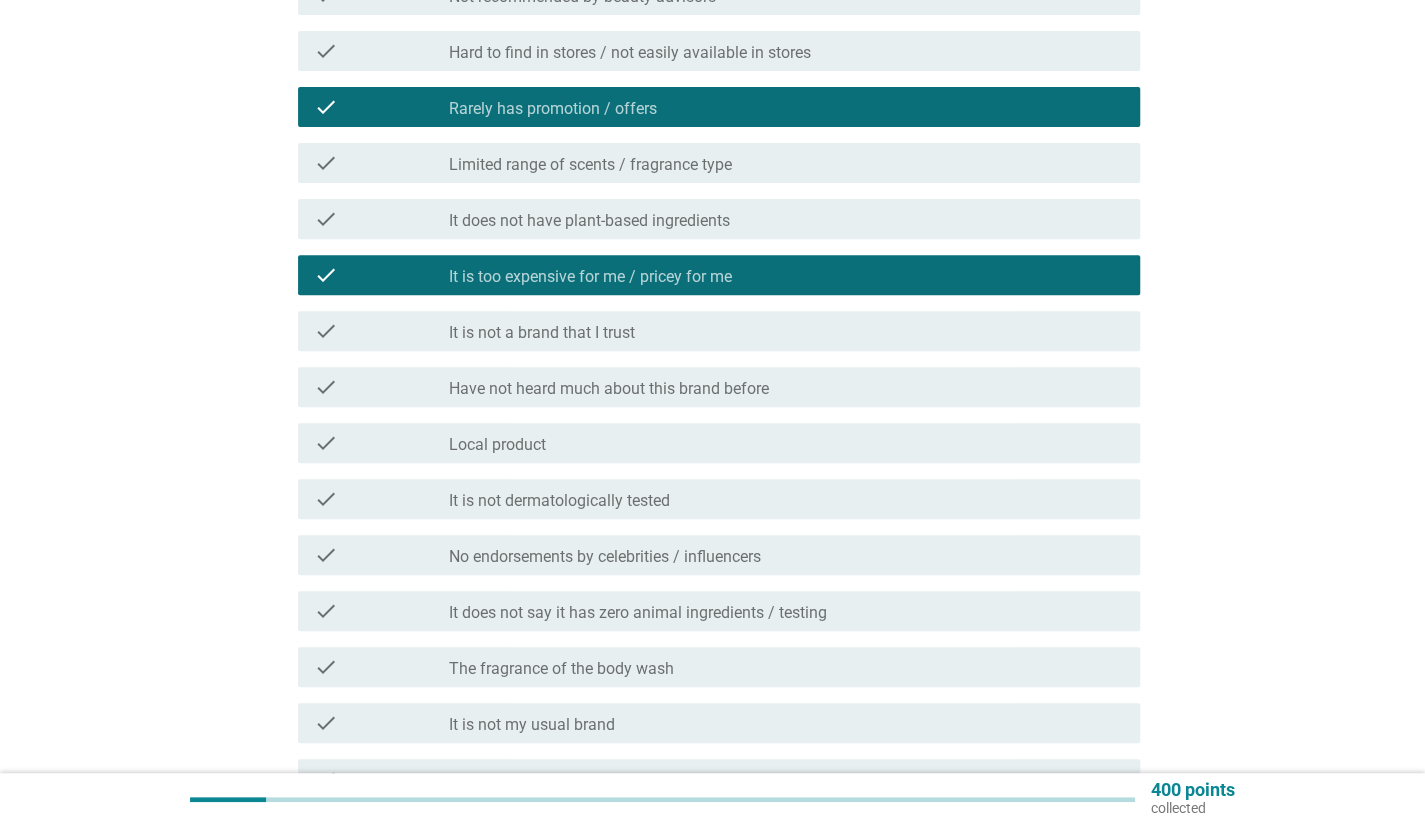 click on "It is not my usual brand" at bounding box center (532, 725) 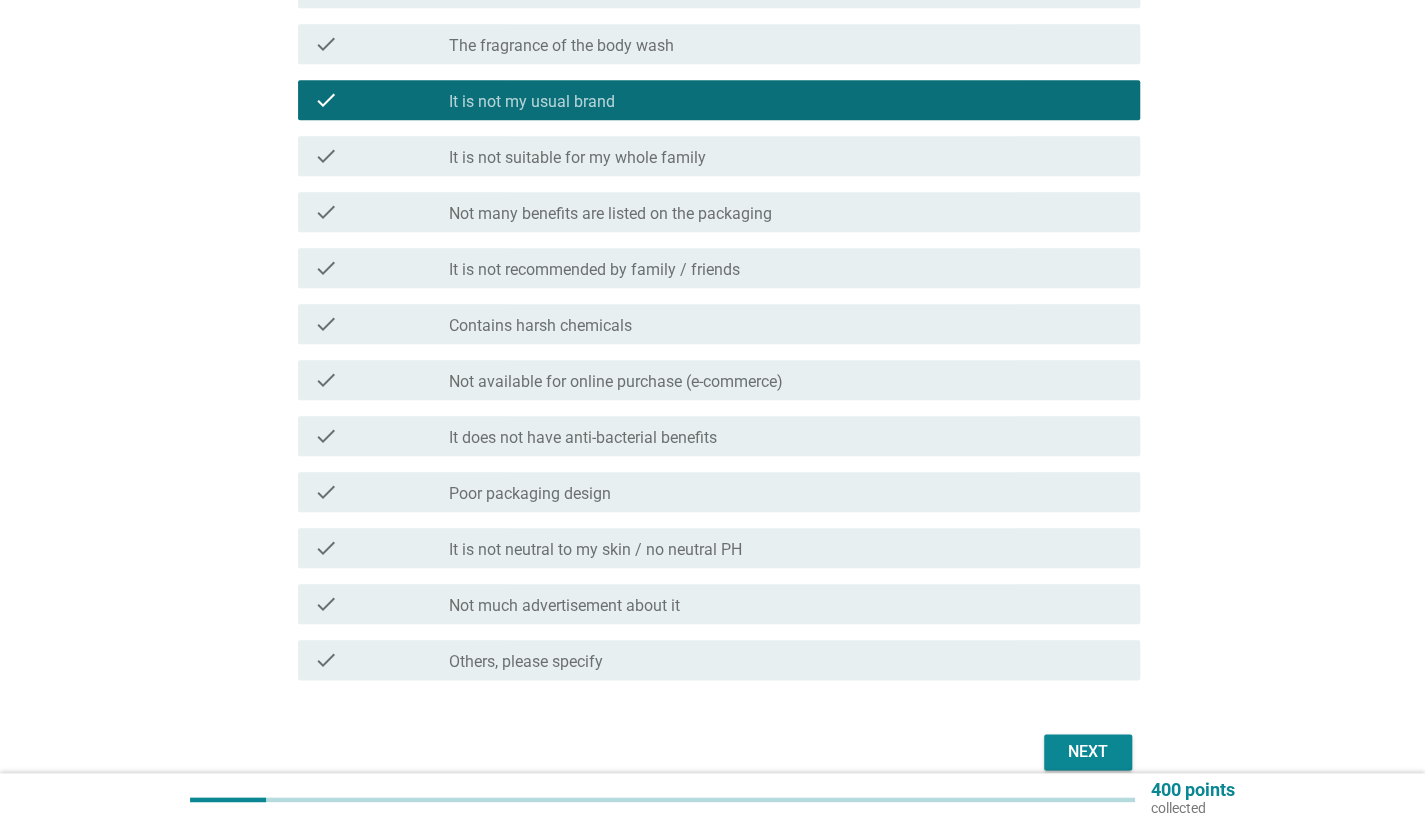 scroll, scrollTop: 1016, scrollLeft: 0, axis: vertical 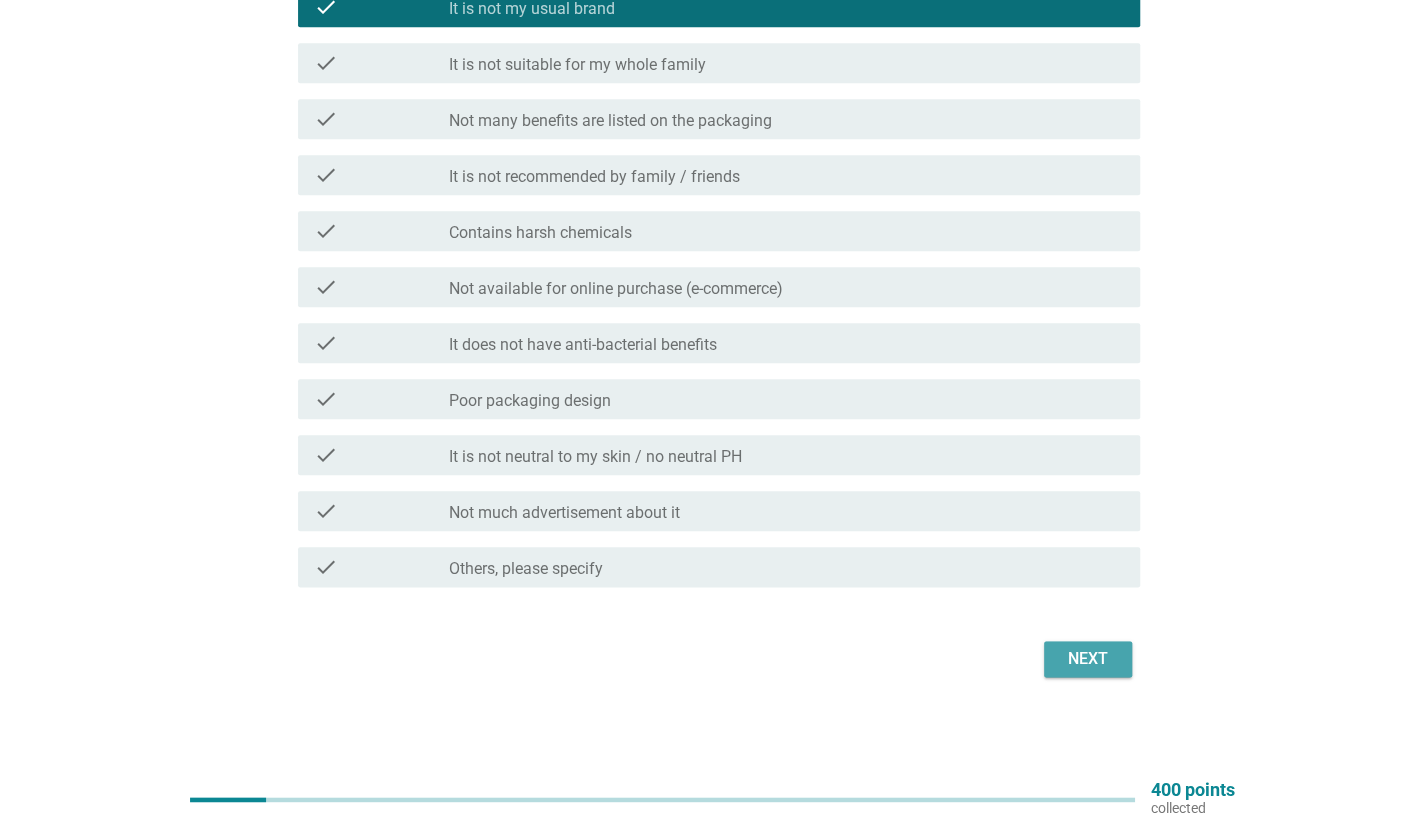 click on "Next" at bounding box center (1088, 659) 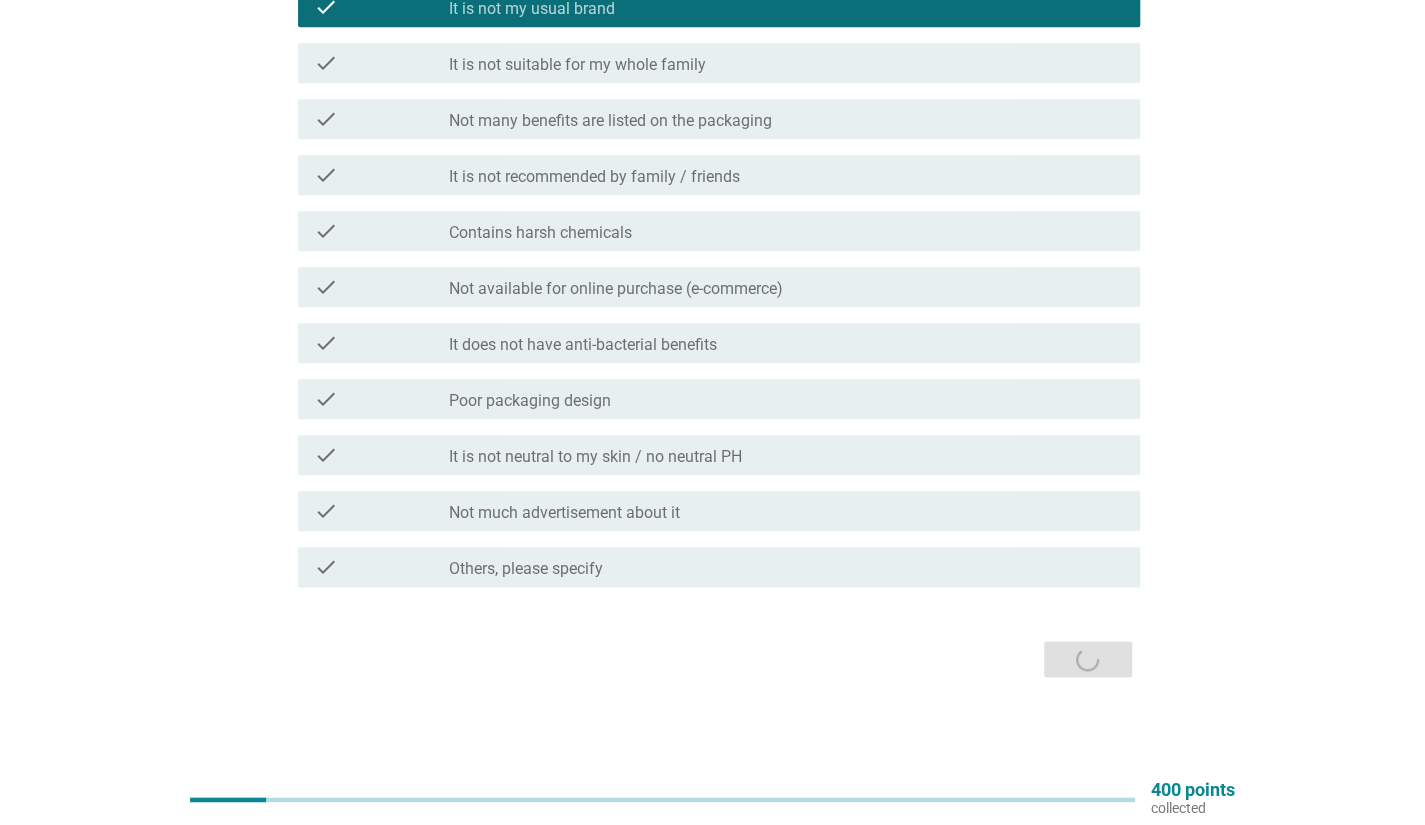scroll, scrollTop: 0, scrollLeft: 0, axis: both 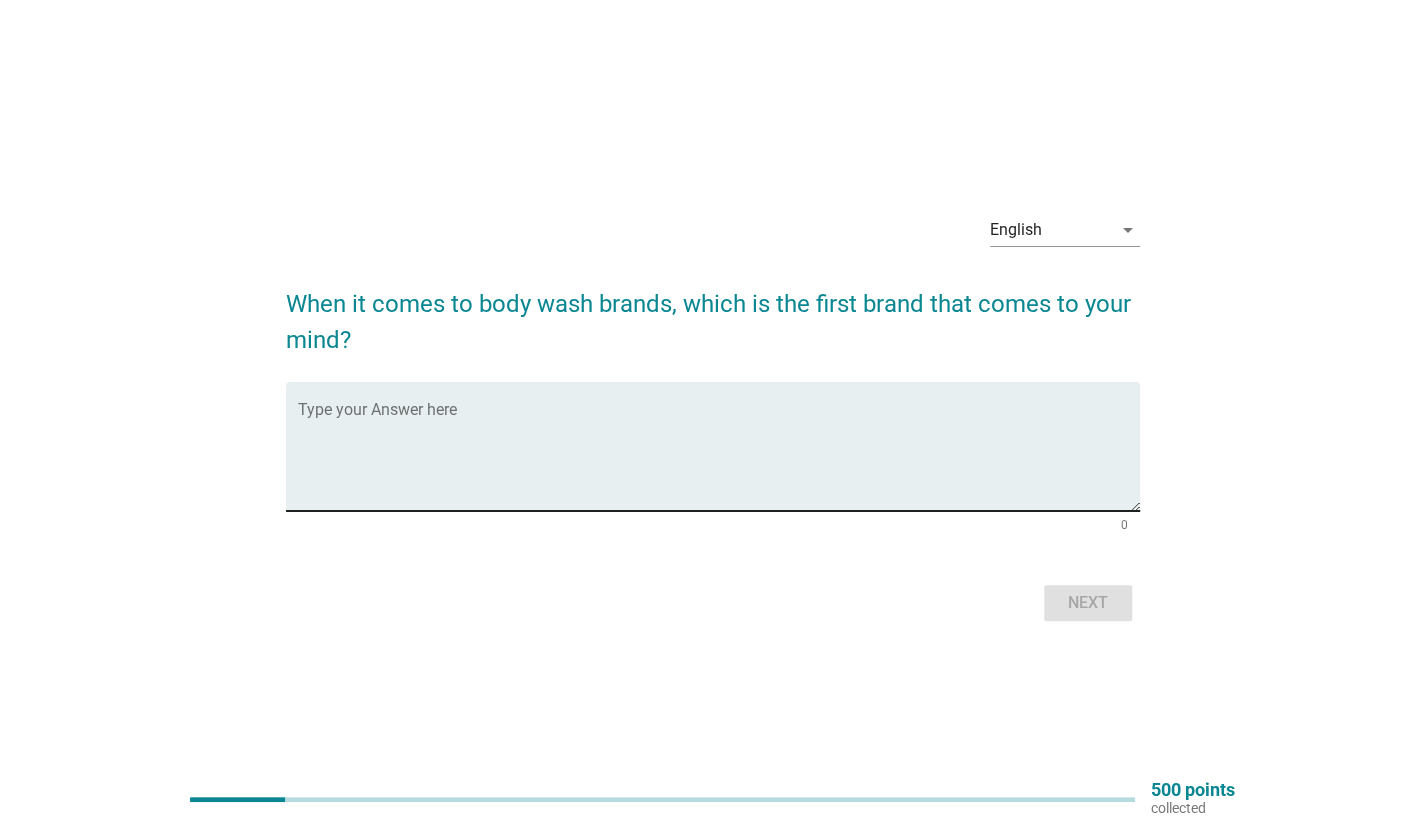 click at bounding box center [719, 458] 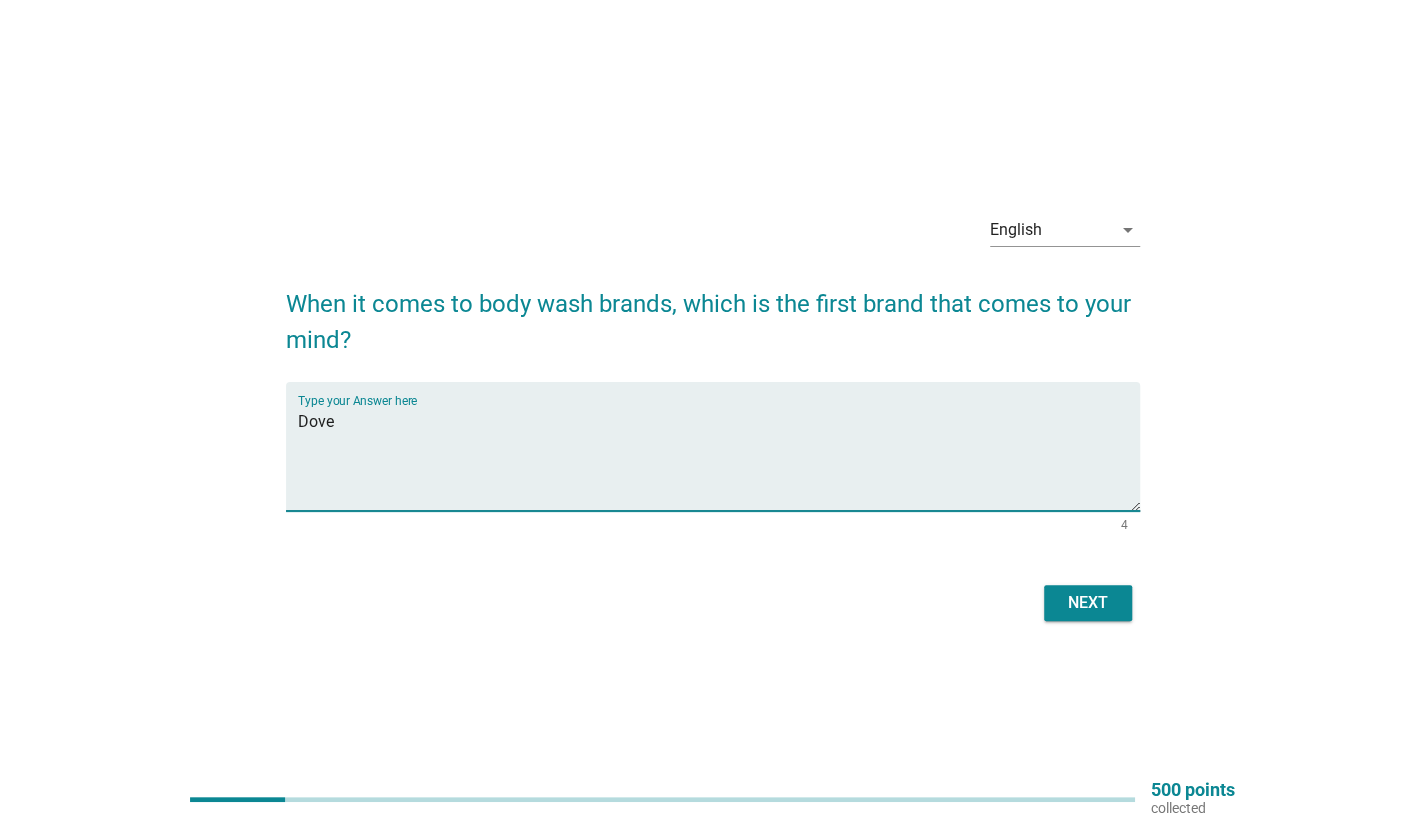 type on "Dove" 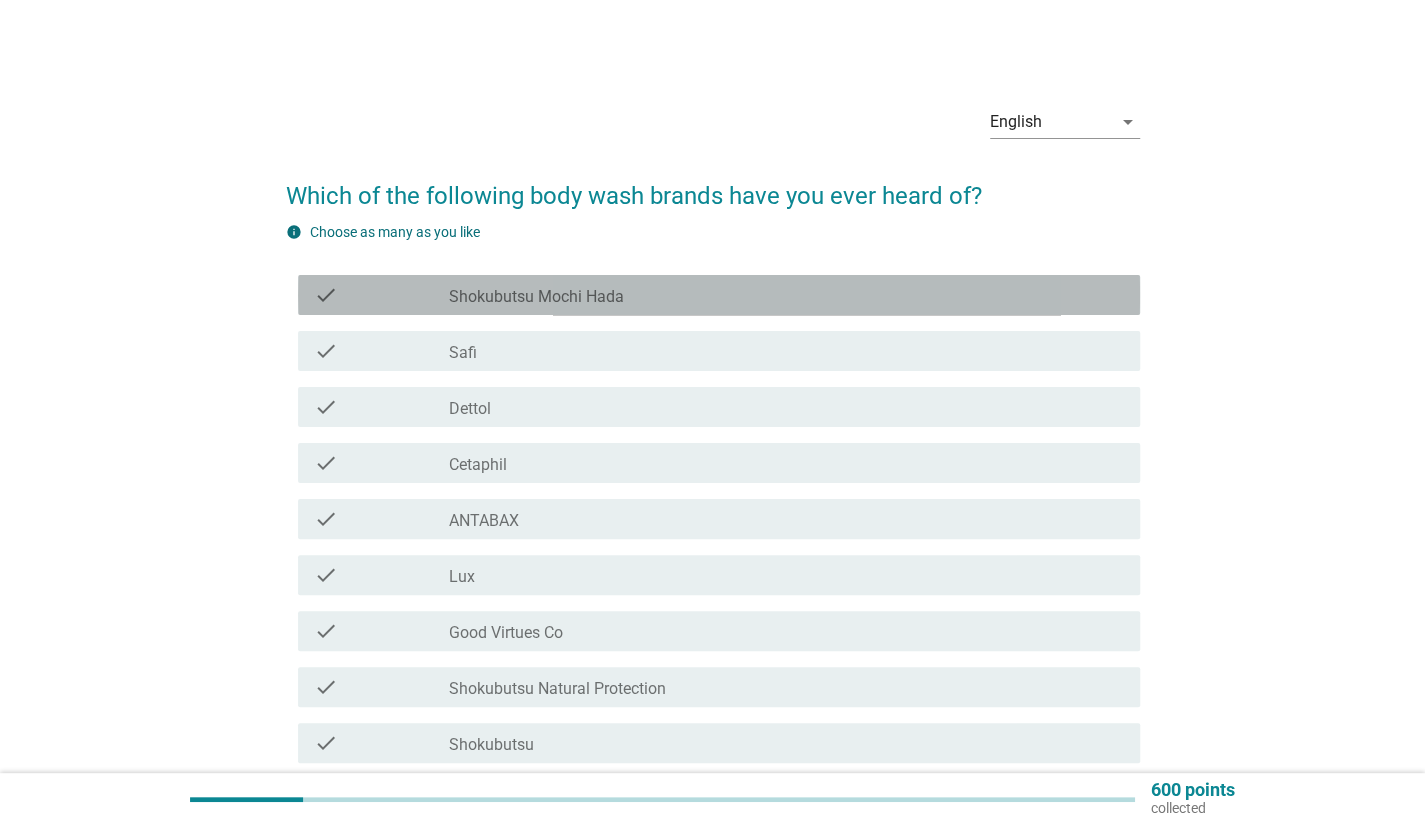 click on "check_box_outline_blank Shokubutsu Mochi Hada" at bounding box center (786, 295) 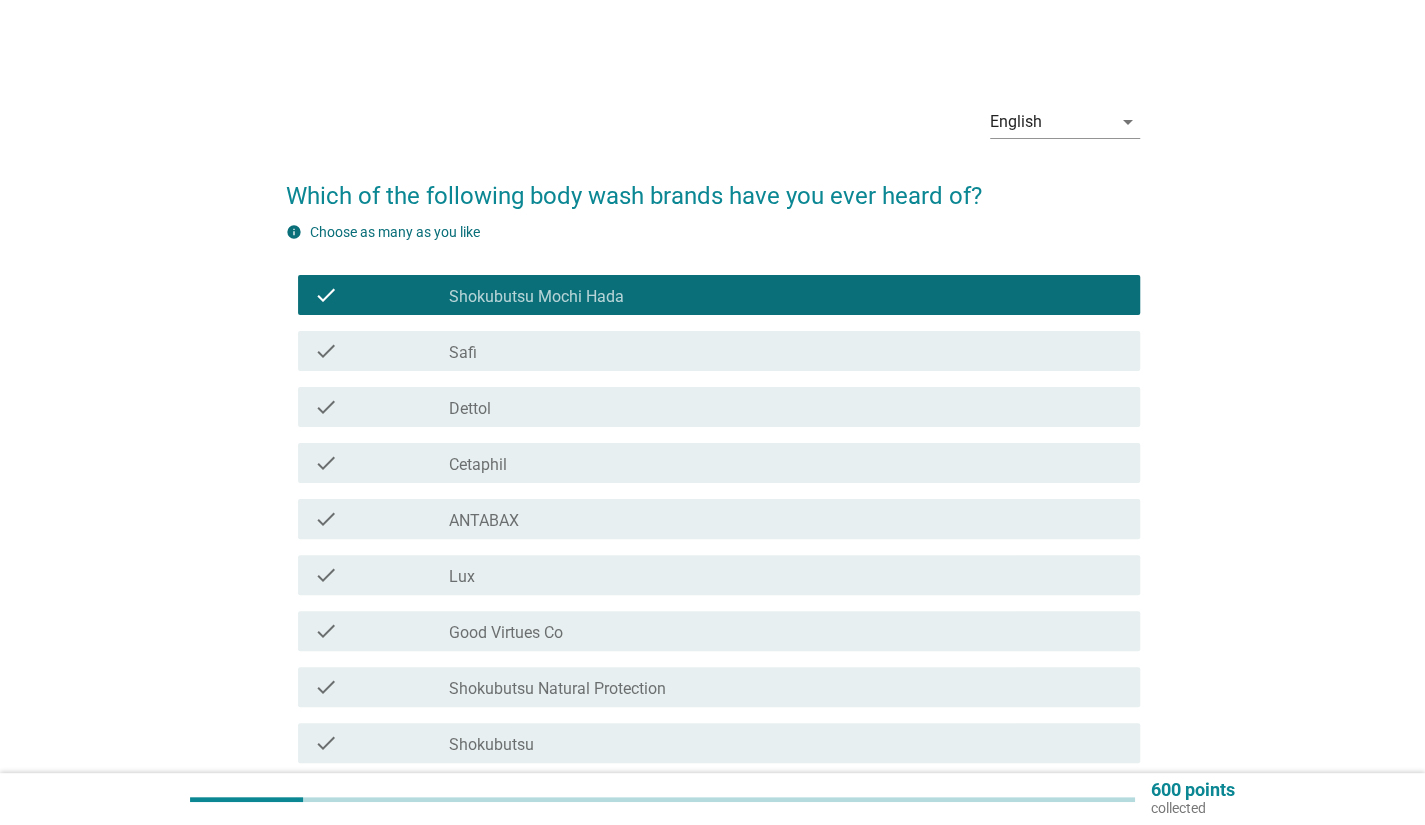 click on "check_box_outline_blank Dettol" at bounding box center [786, 407] 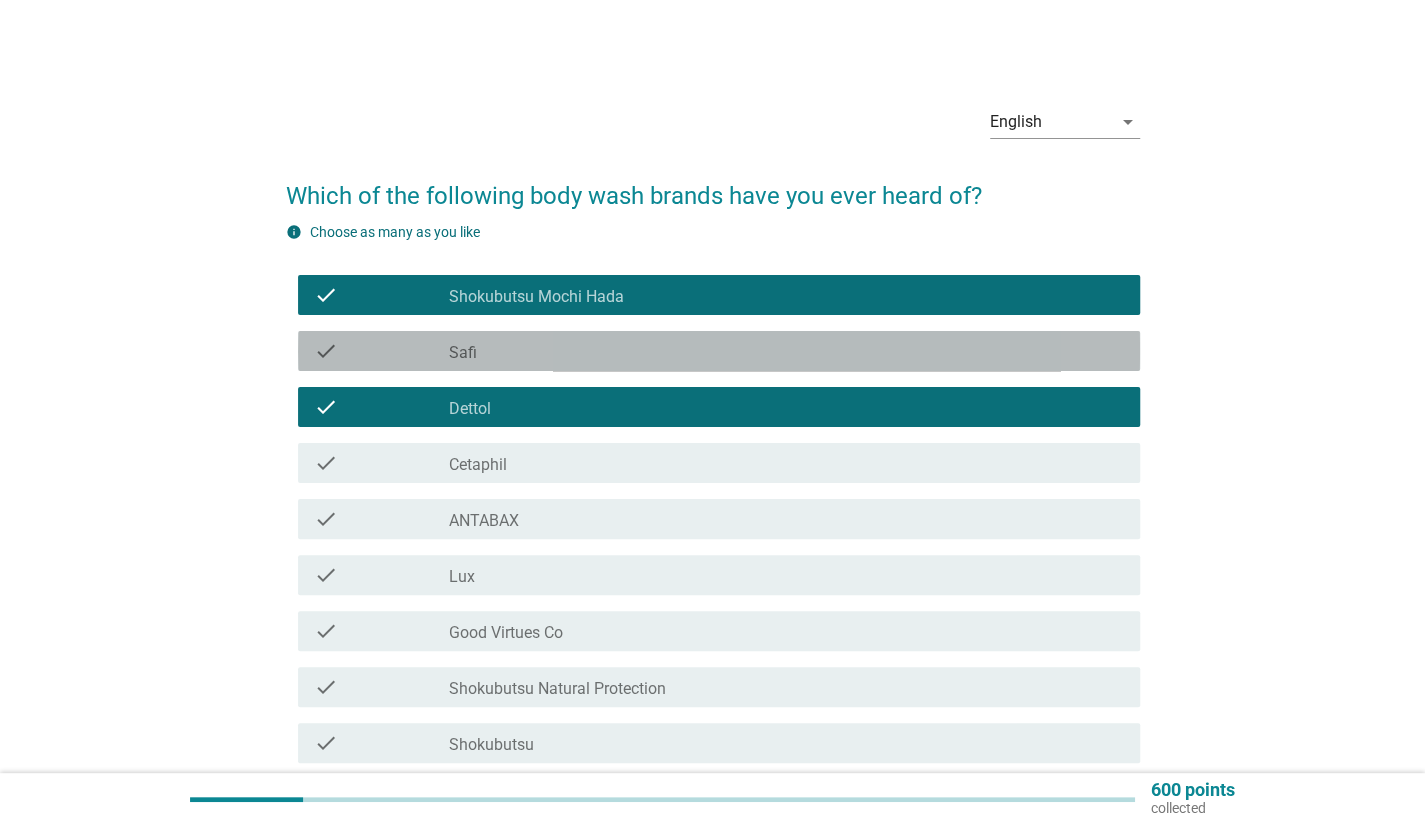 click on "Safi" at bounding box center [463, 353] 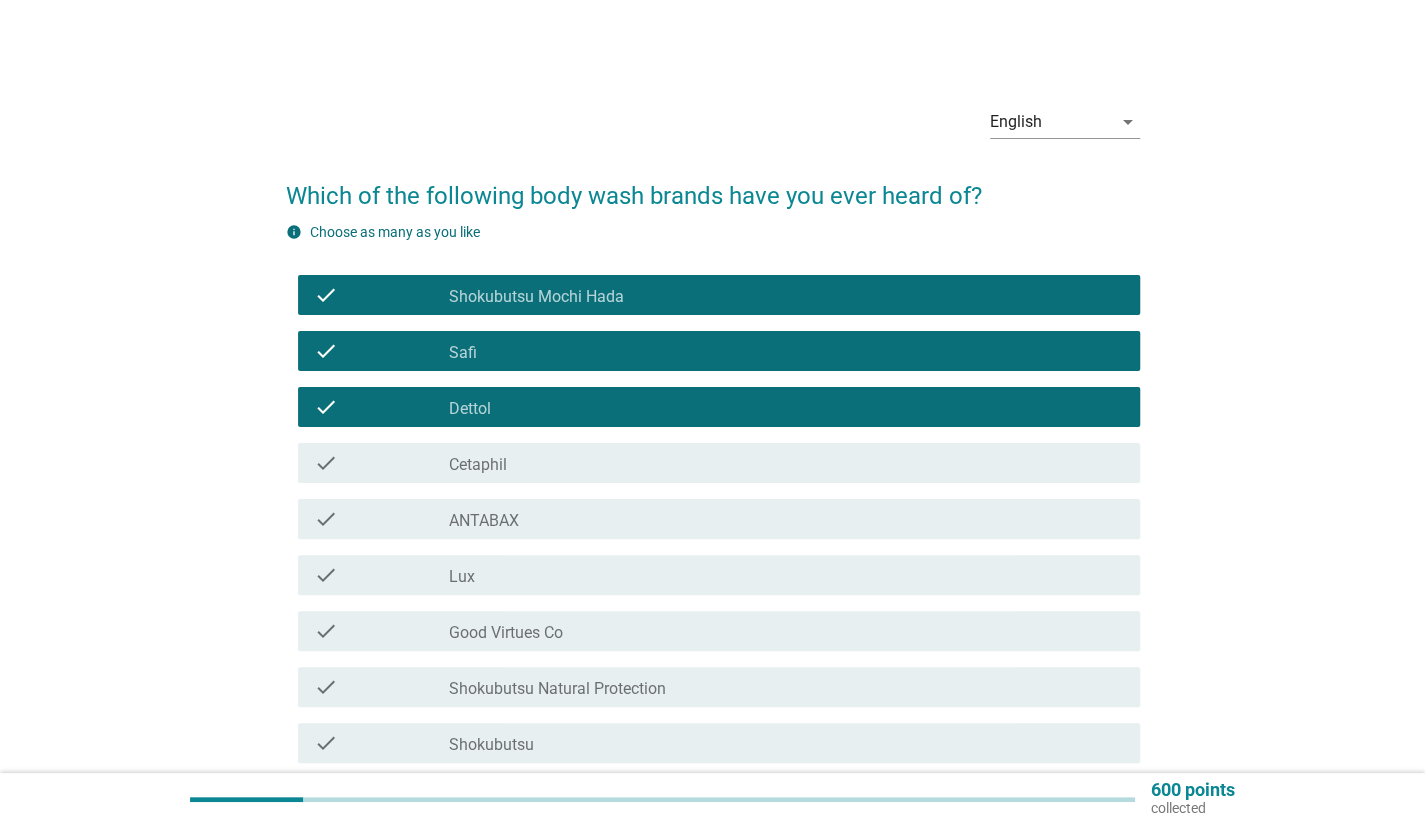 click on "Cetaphil" at bounding box center (478, 465) 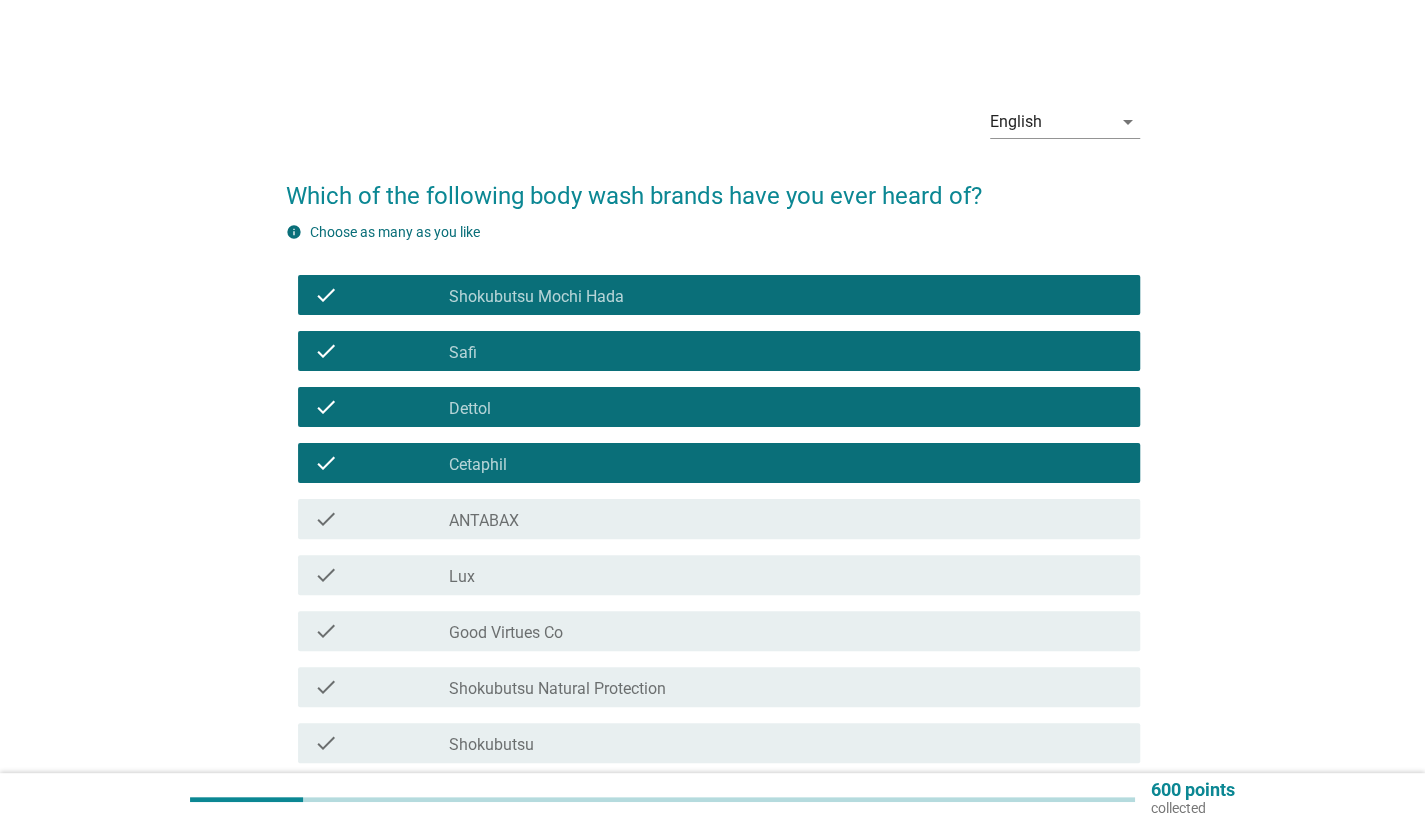click on "check_box_outline_blank Lux" at bounding box center [786, 575] 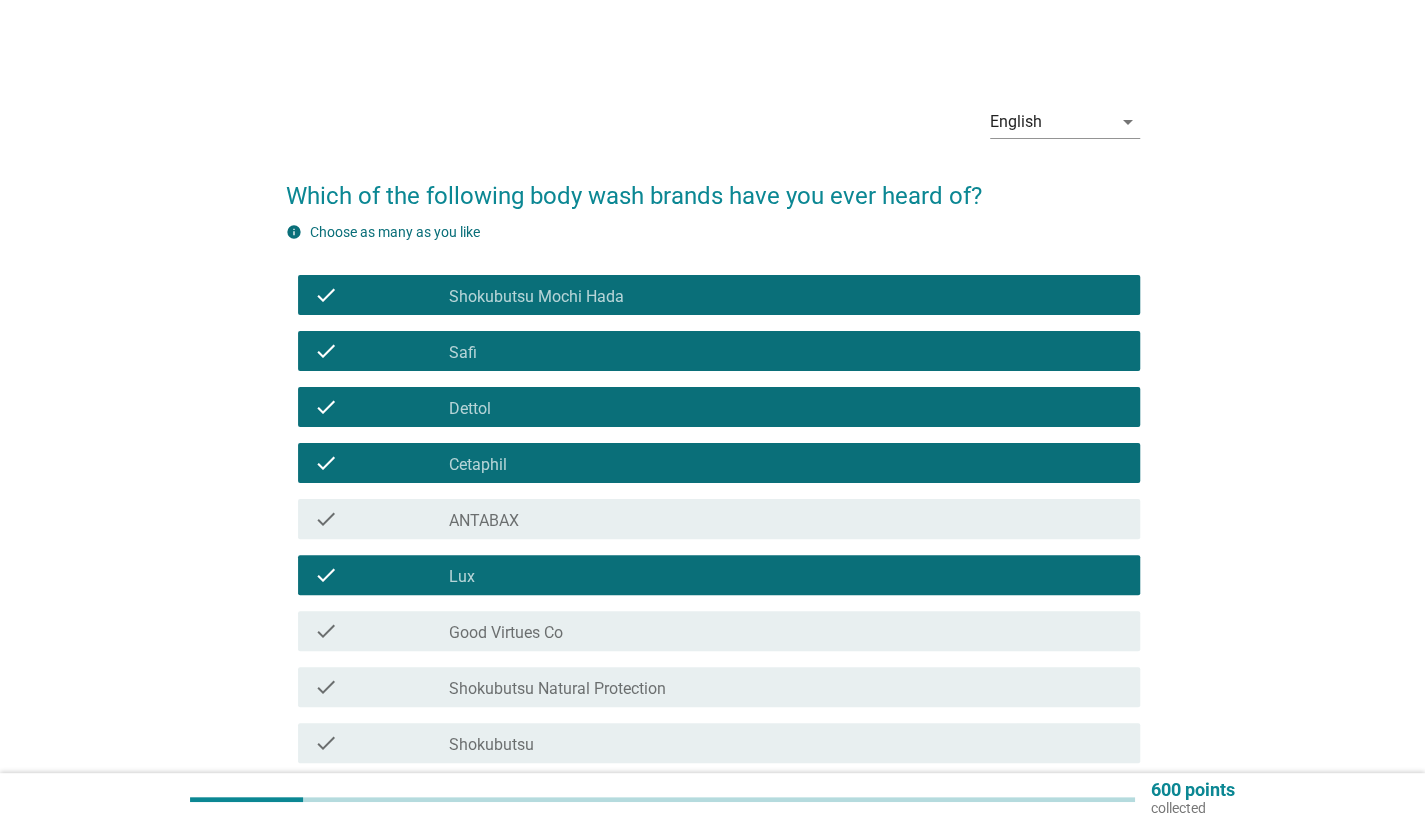 click on "check     check_box_outline_blank Good Virtues Co" at bounding box center [719, 631] 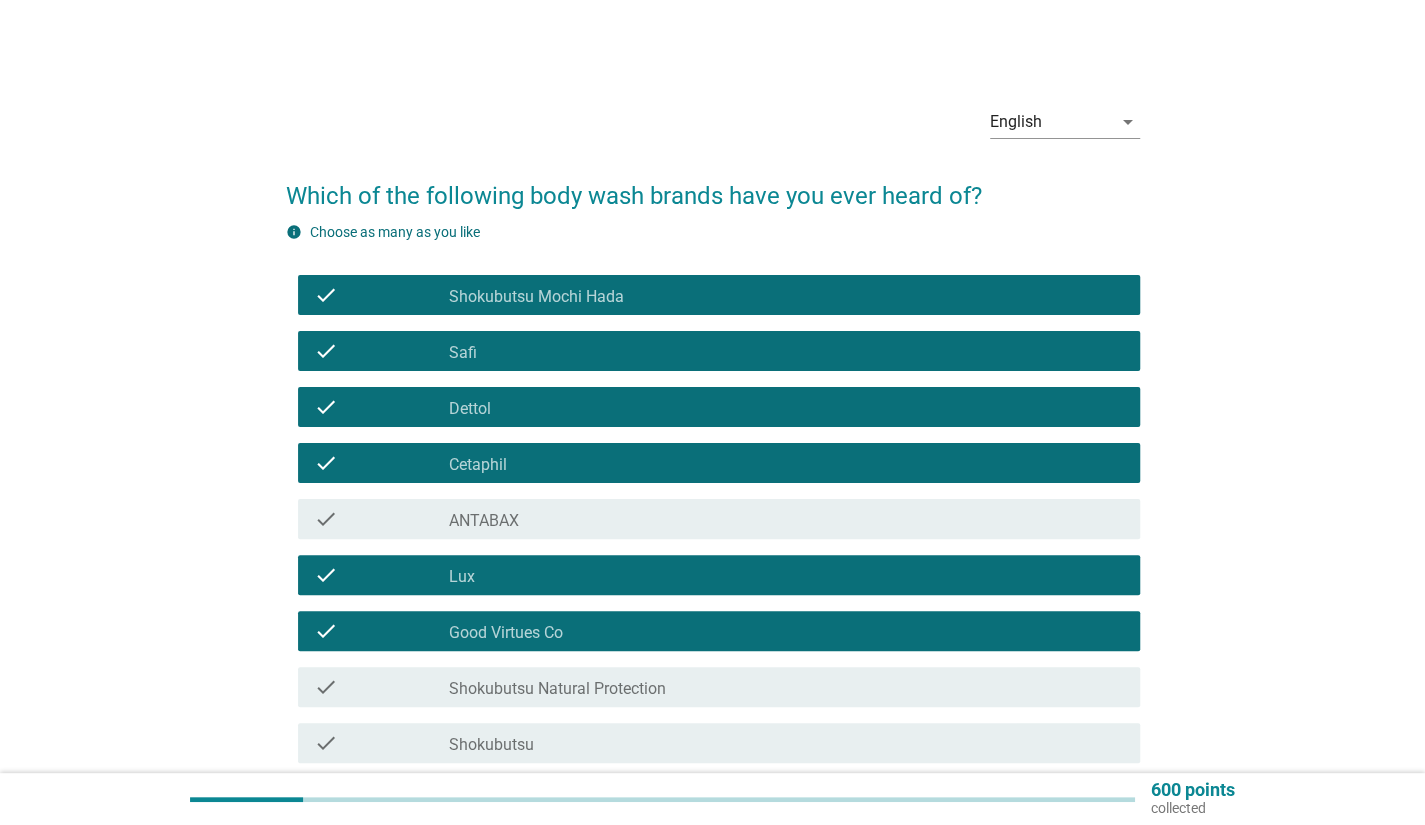 click on "Shokubutsu Natural Protection" at bounding box center [557, 689] 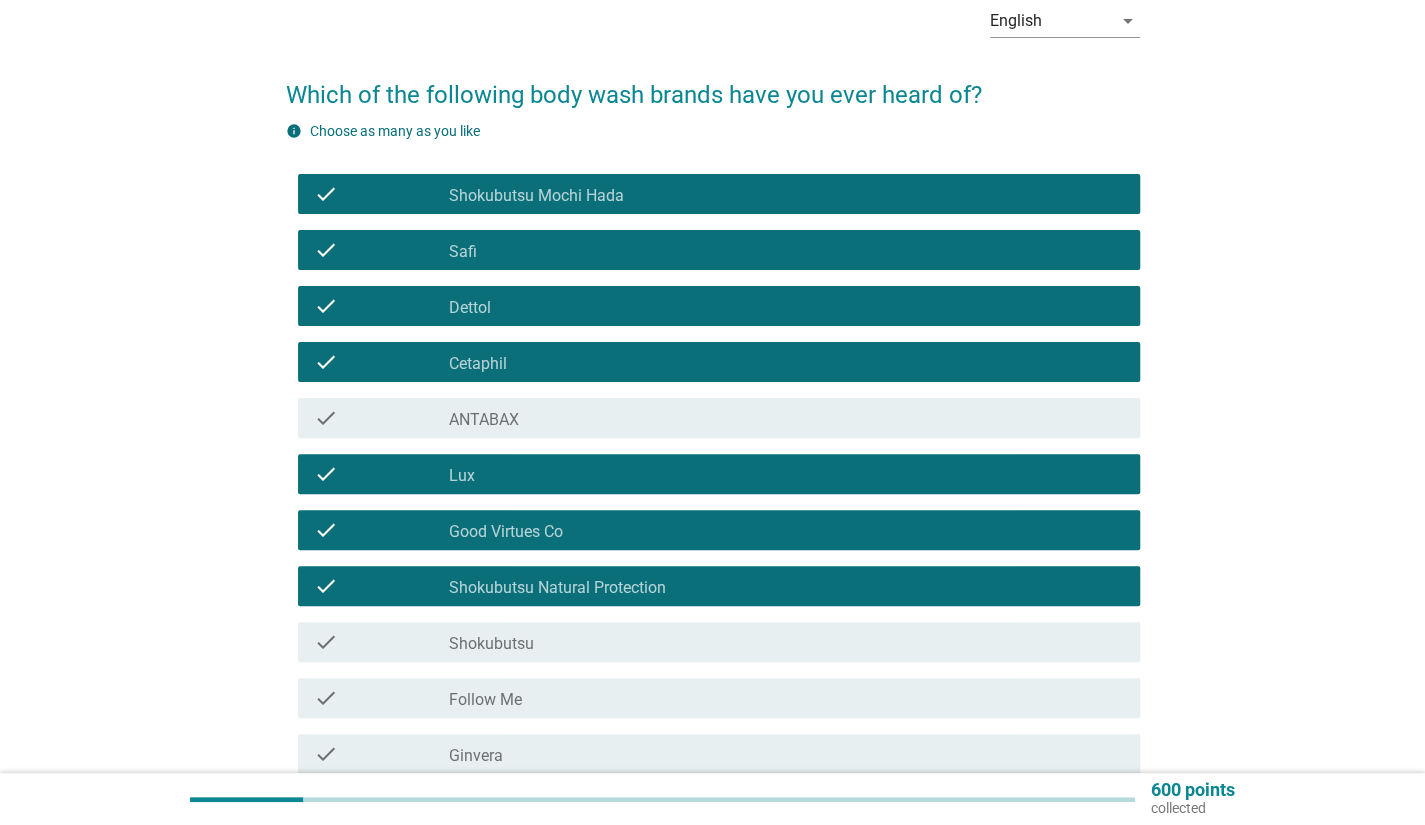scroll, scrollTop: 200, scrollLeft: 0, axis: vertical 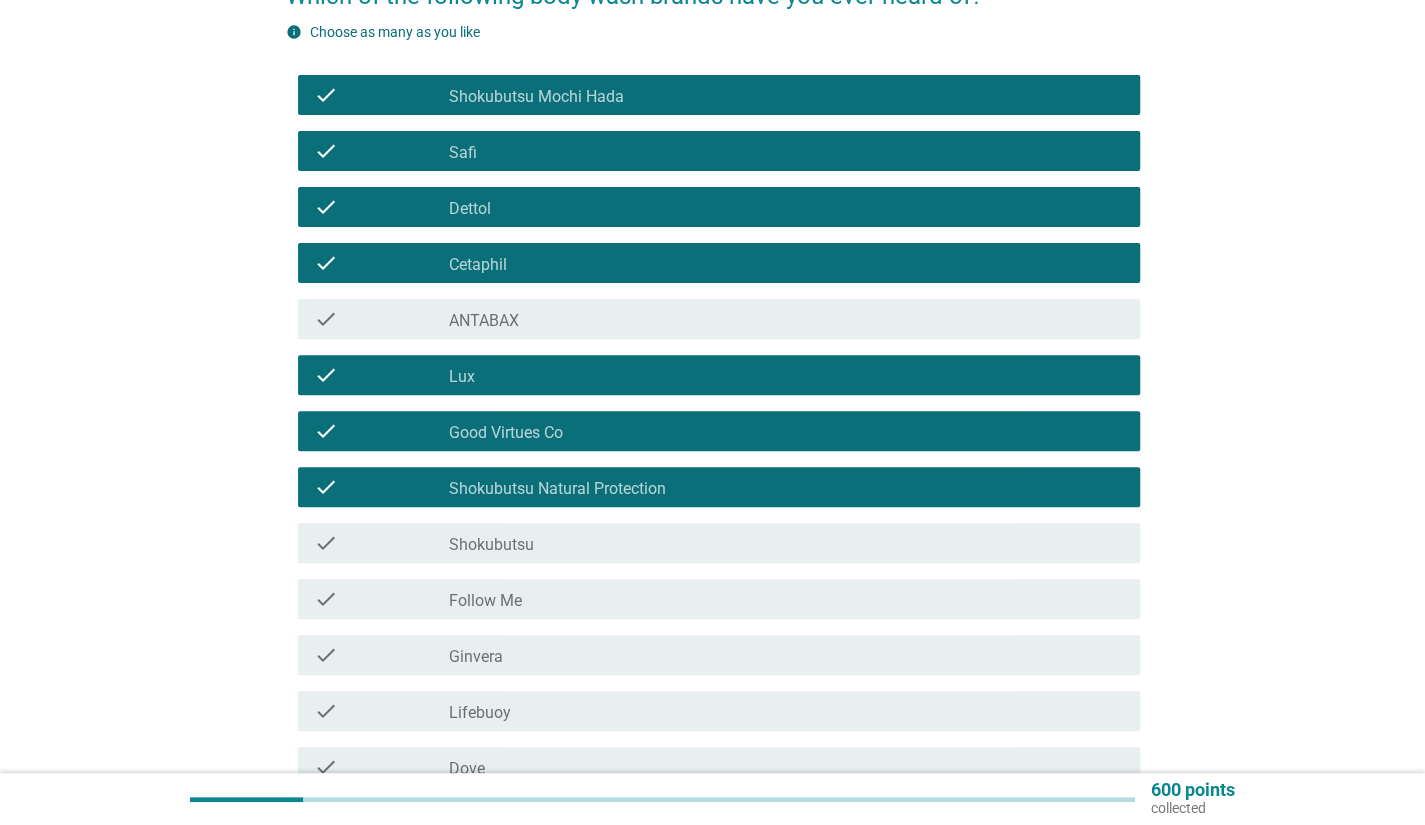 click on "check     check_box_outline_blank Shokubutsu" at bounding box center [713, 543] 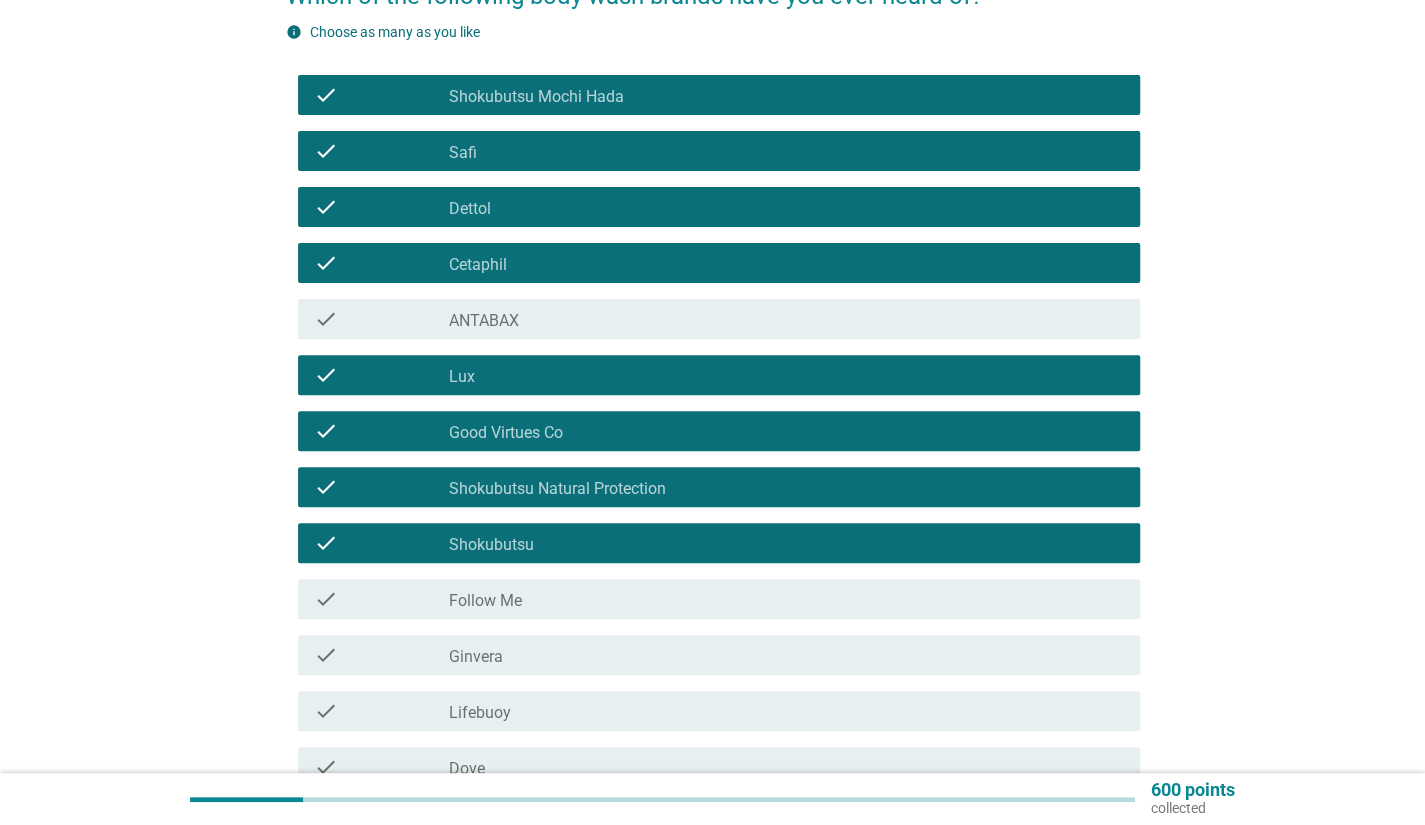 click on "check     check_box Shokubutsu Natural Protection" at bounding box center (719, 487) 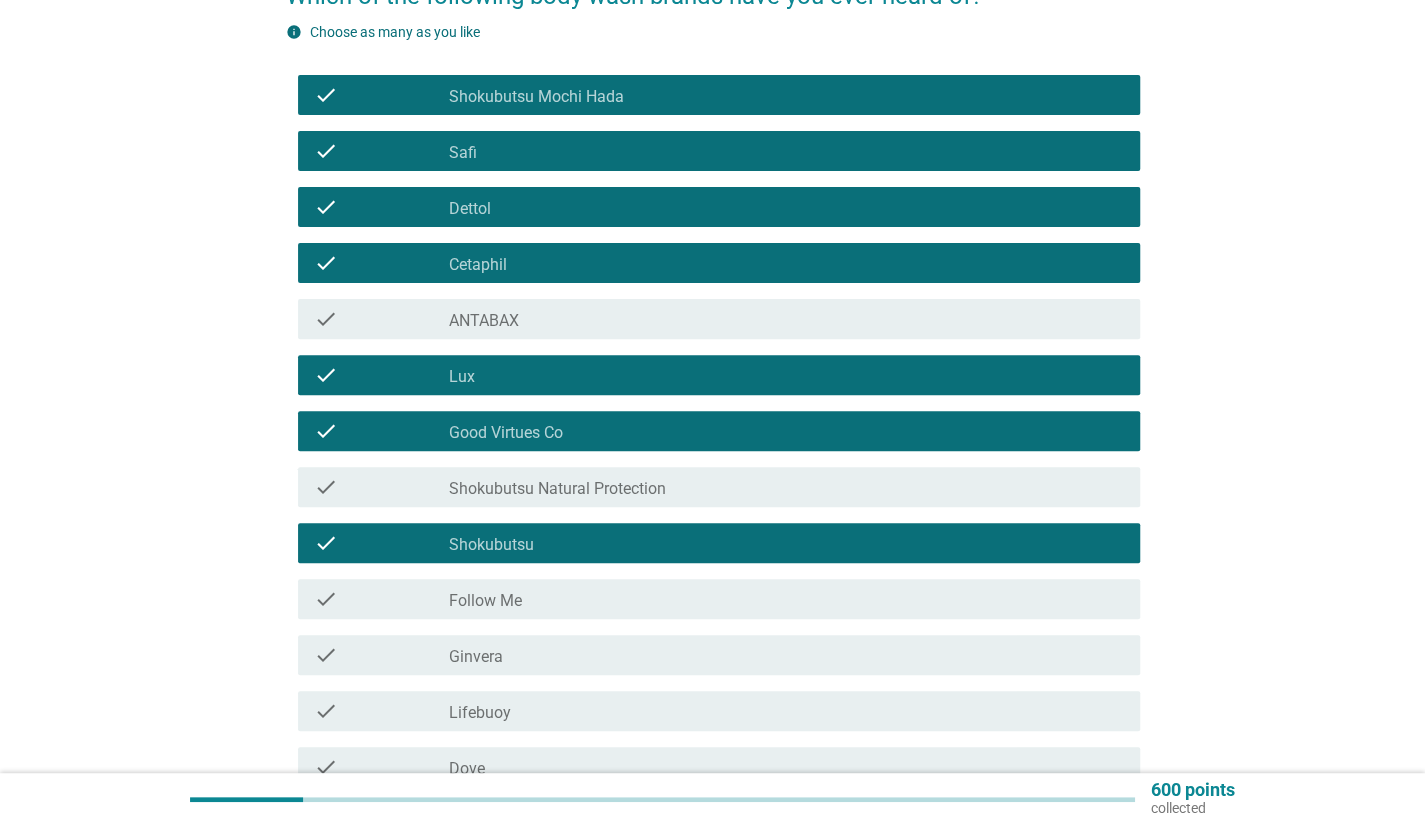 click on "check_box_outline_blank Follow Me" at bounding box center [786, 599] 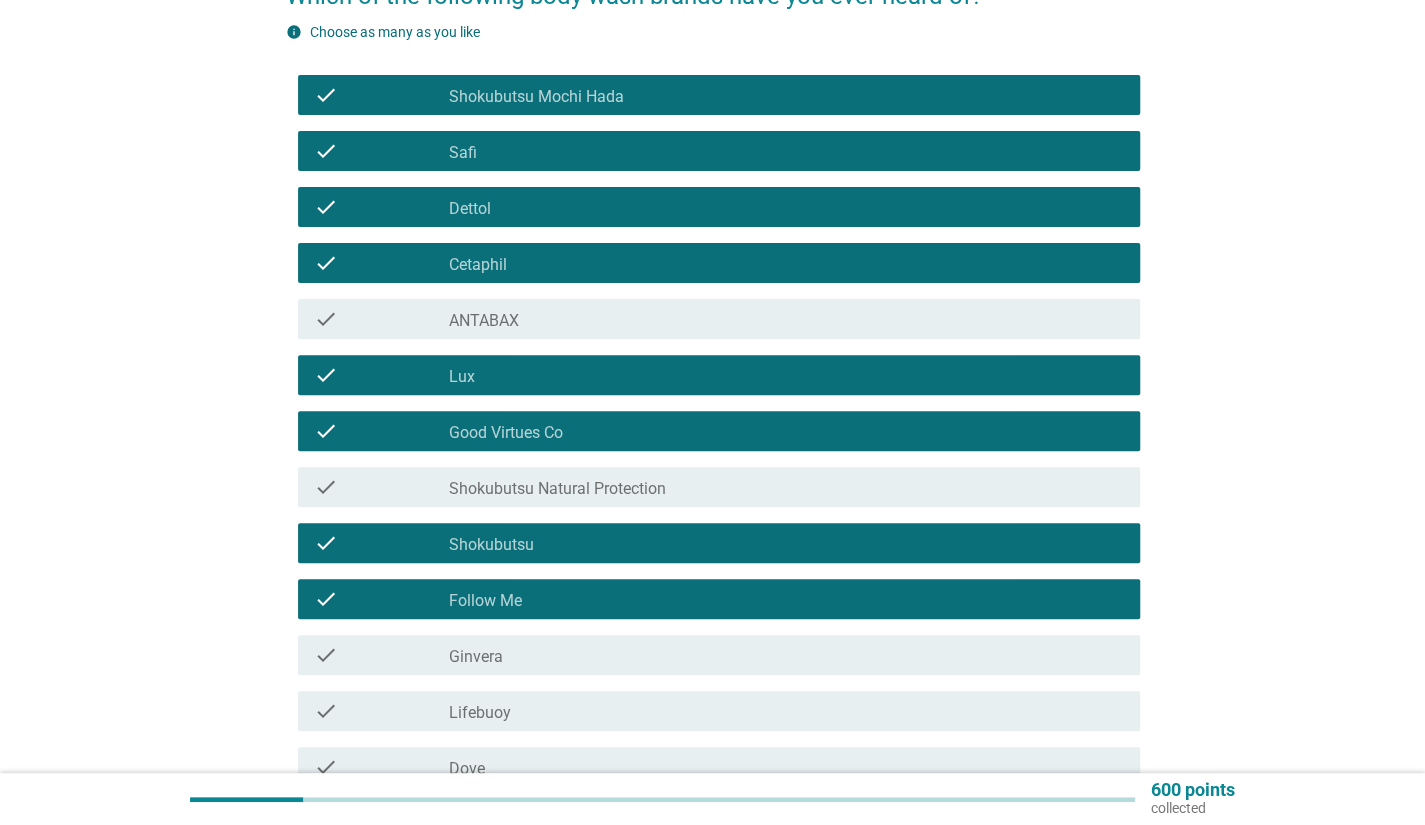 click on "check_box_outline_blank Ginvera" at bounding box center (786, 655) 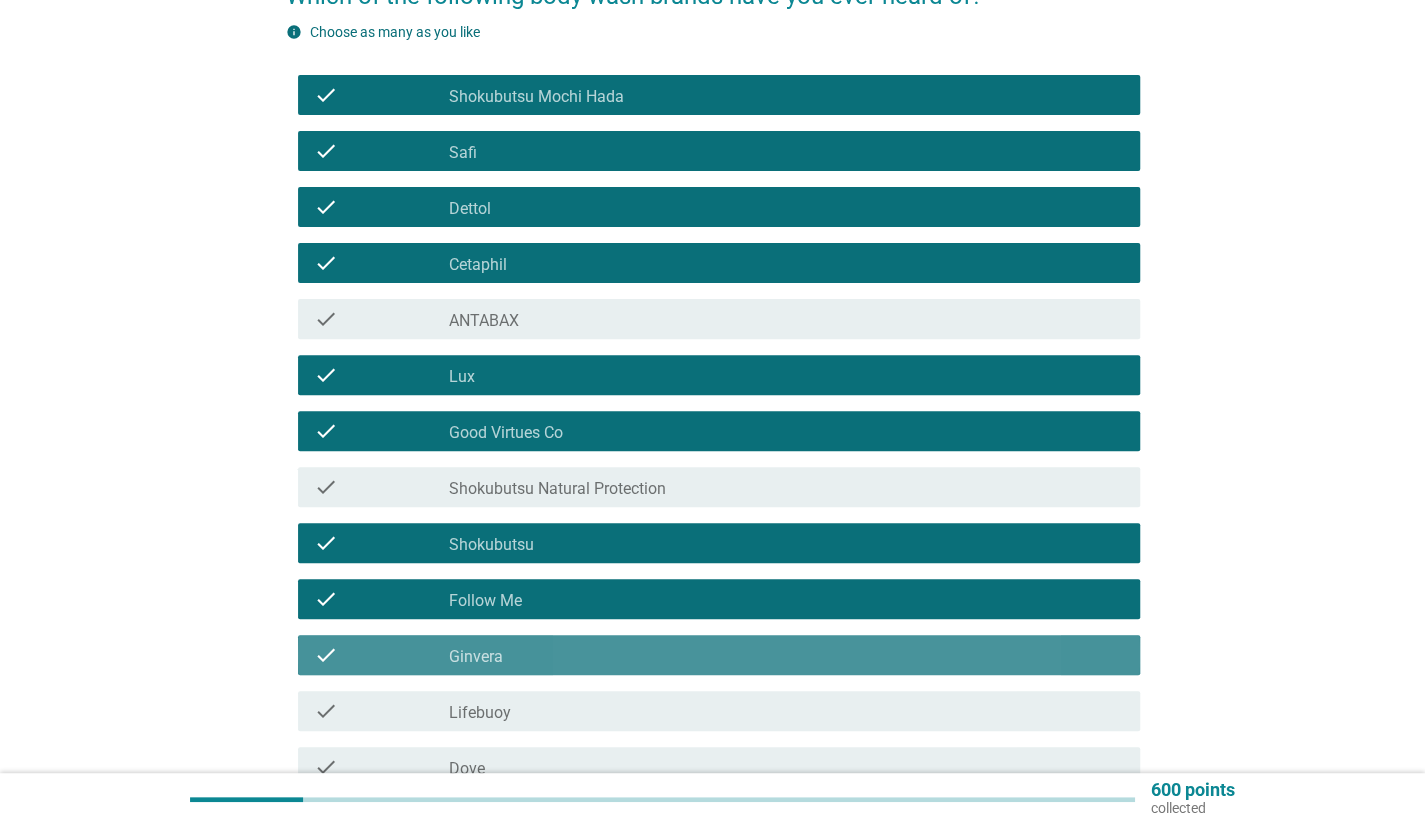 click on "check_box_outline_blank Lifebuoy" at bounding box center [786, 711] 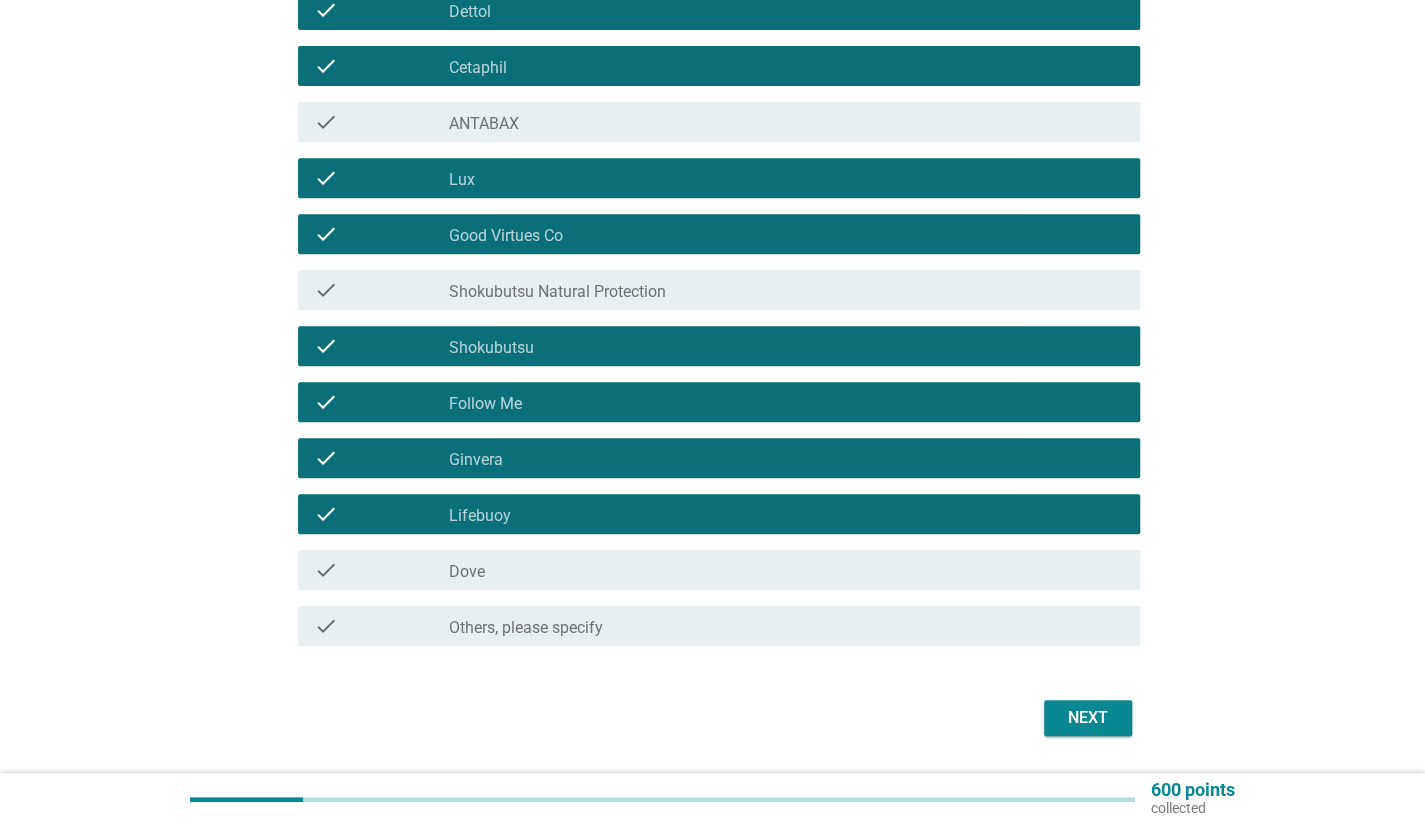 scroll, scrollTop: 400, scrollLeft: 0, axis: vertical 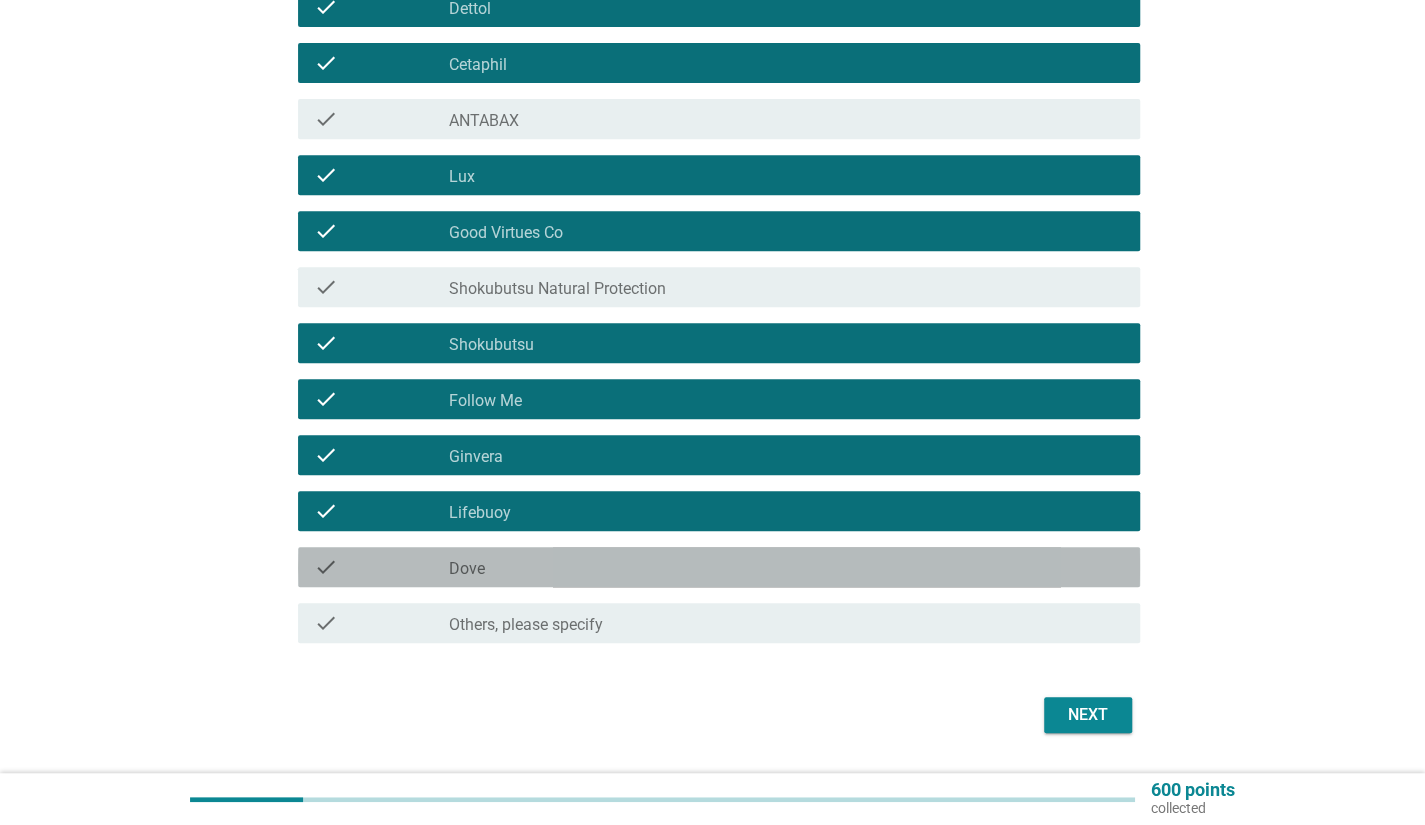 click on "check     check_box_outline_blank Dove" at bounding box center (719, 567) 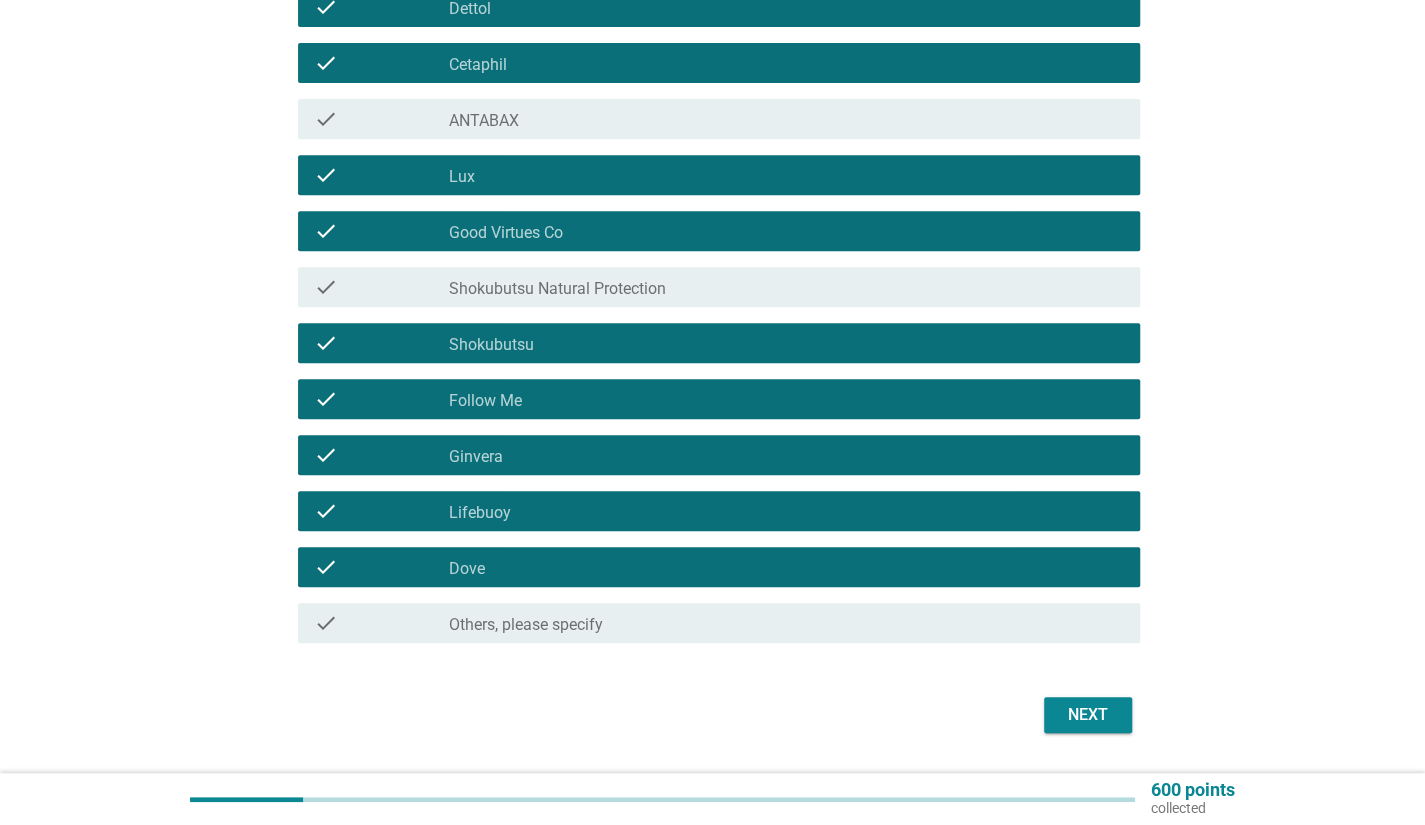 scroll, scrollTop: 0, scrollLeft: 0, axis: both 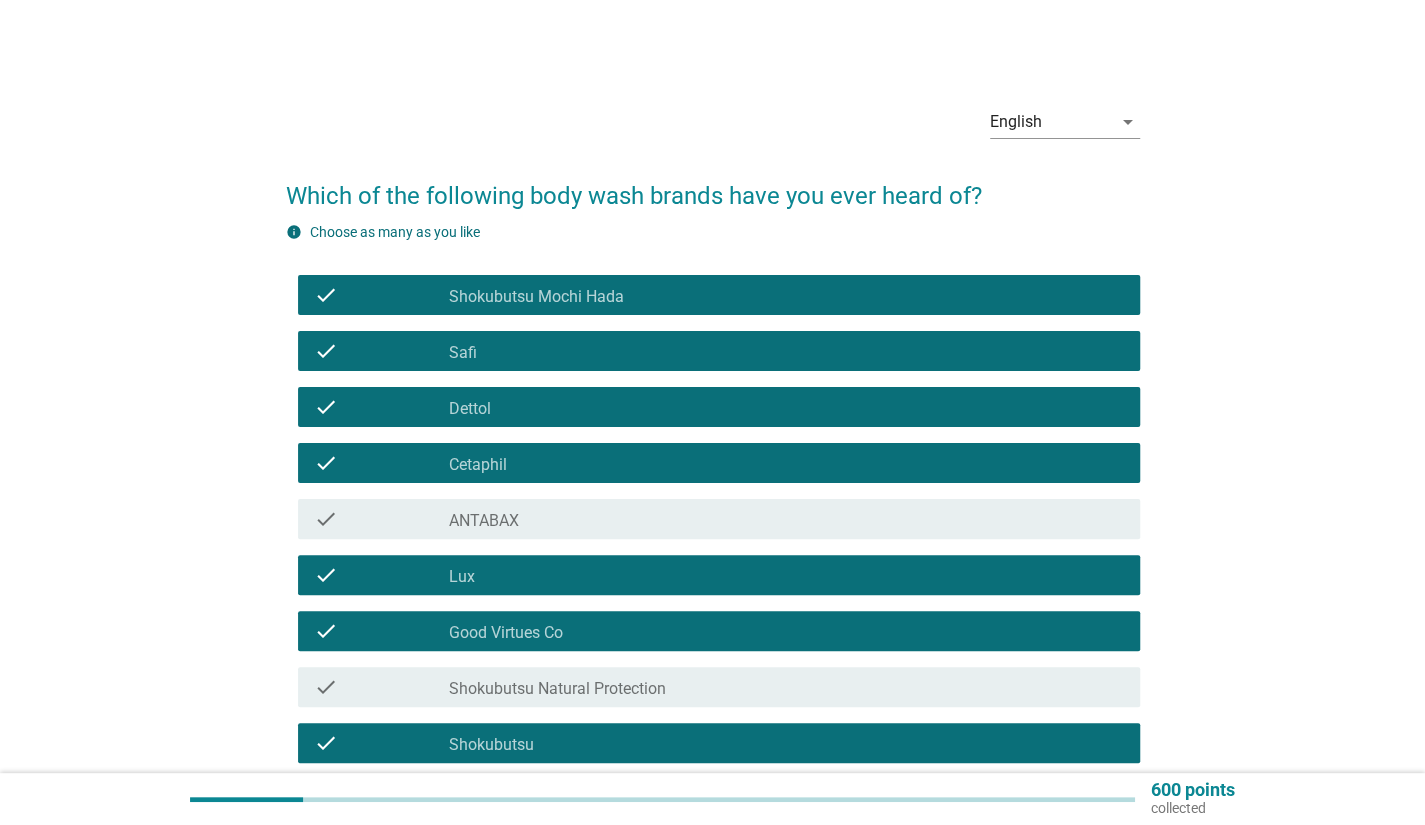 click on "check_box_outline_blank ANTABAX" at bounding box center (786, 519) 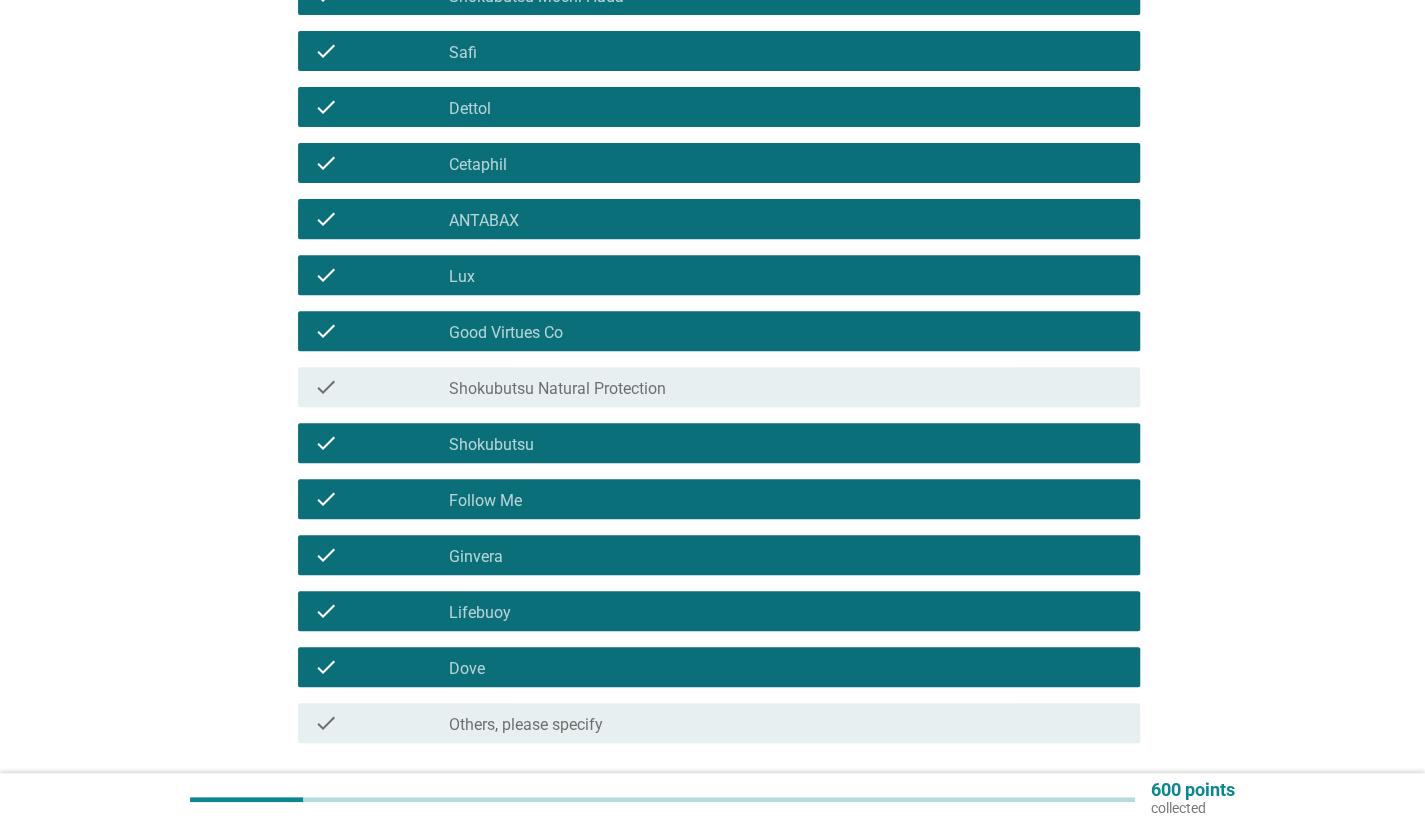 scroll, scrollTop: 456, scrollLeft: 0, axis: vertical 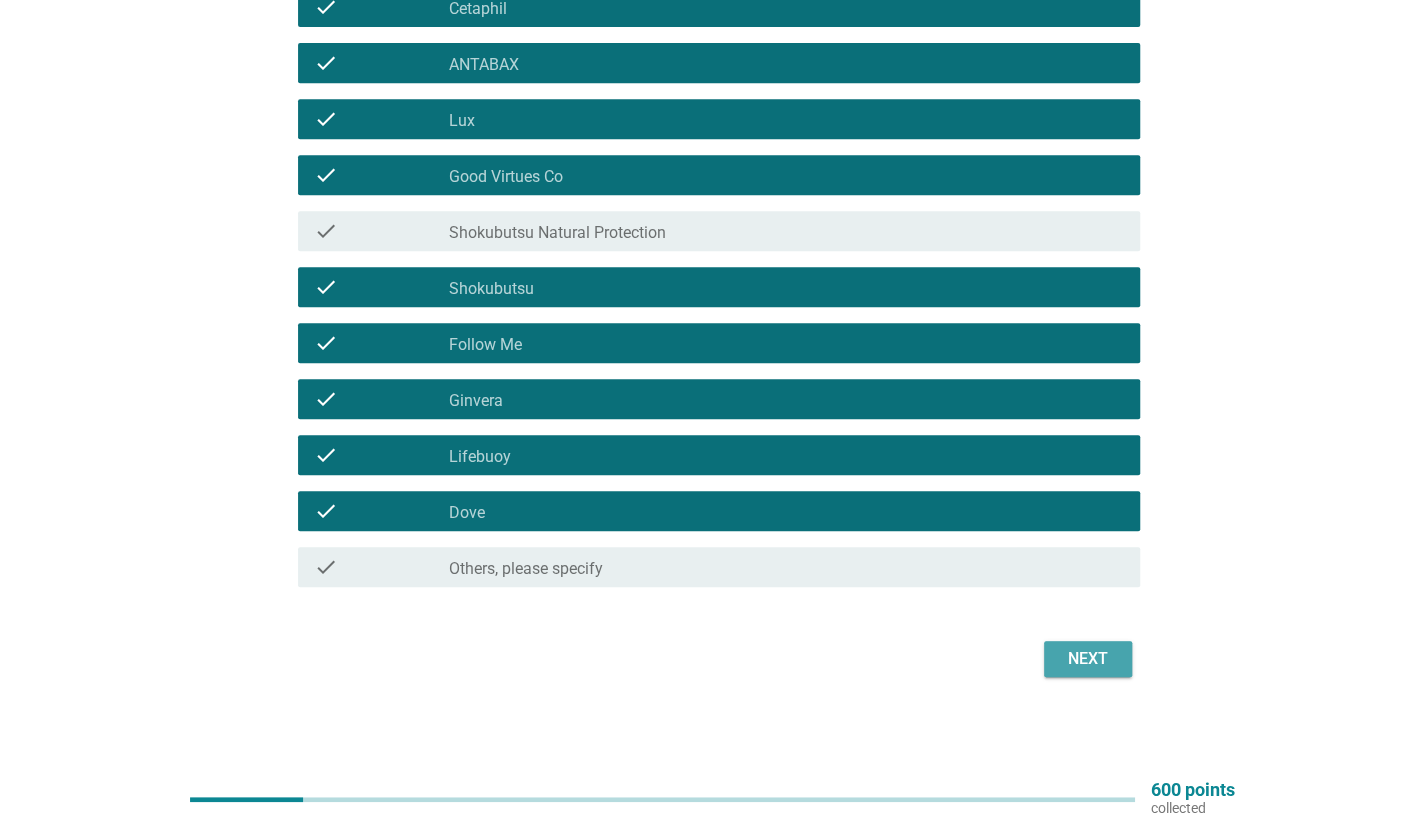 click on "Next" at bounding box center [1088, 659] 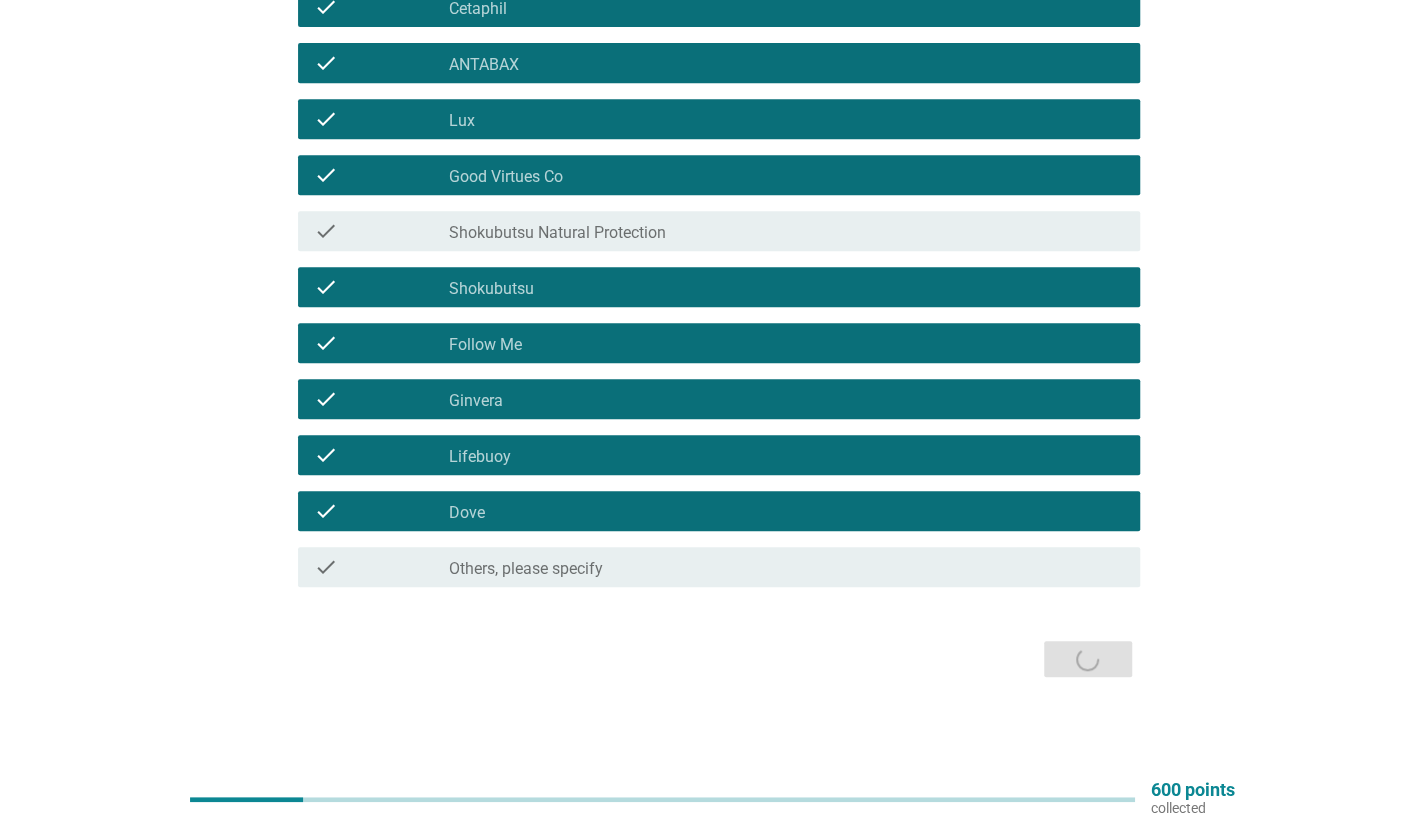 scroll, scrollTop: 0, scrollLeft: 0, axis: both 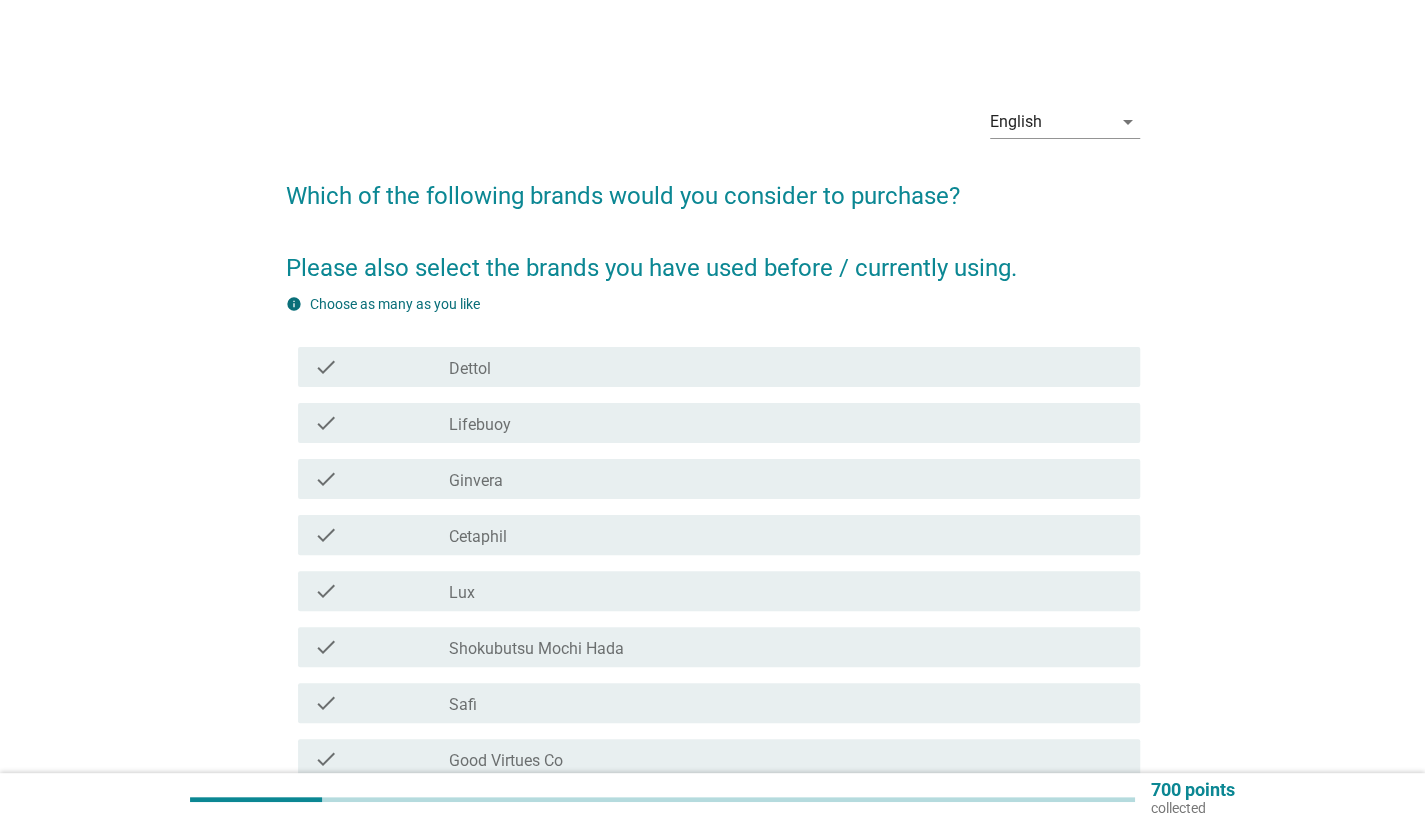 click on "check_box_outline_blank Lifebuoy" at bounding box center [786, 423] 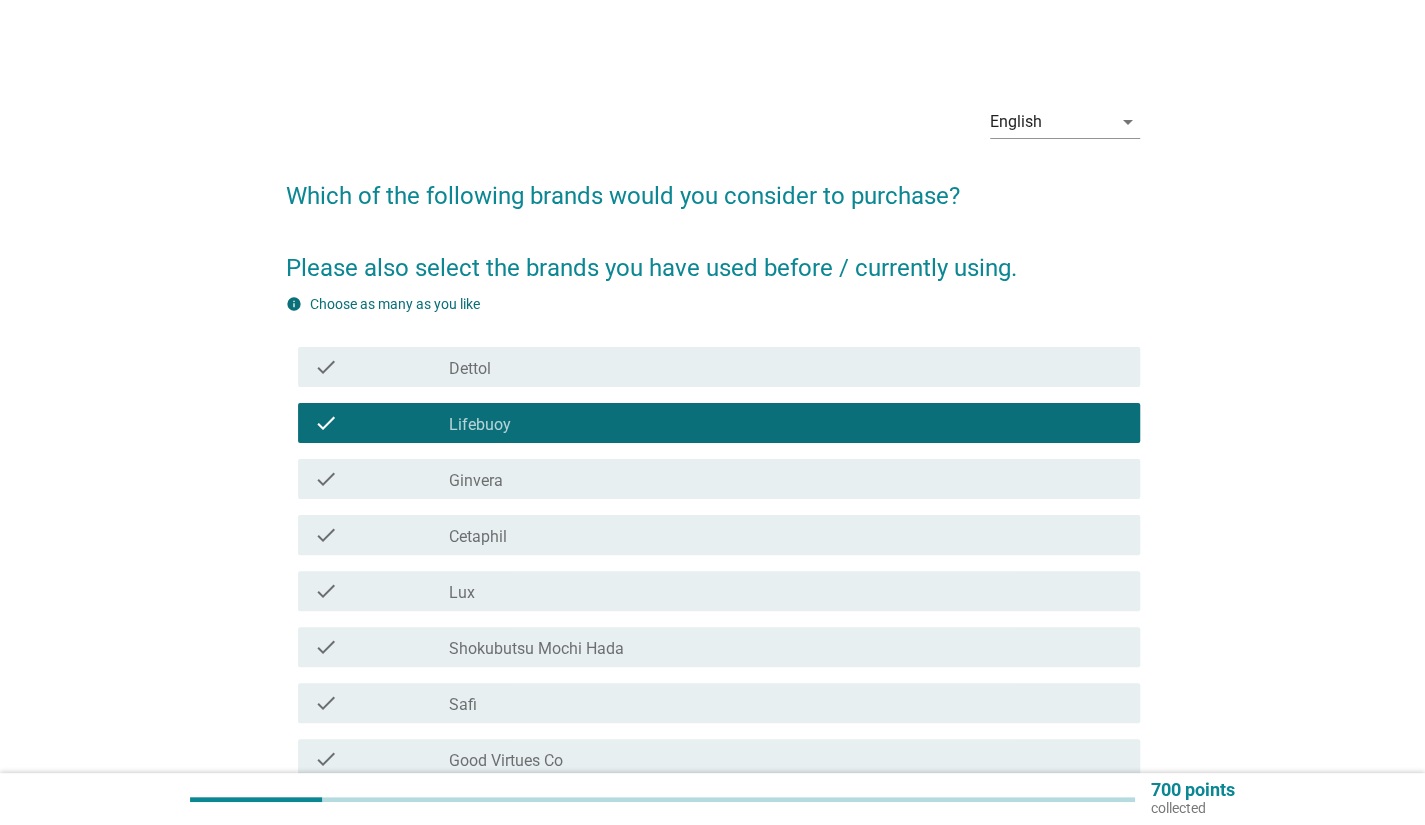 click on "check     check_box_outline_blank Lux" at bounding box center (719, 591) 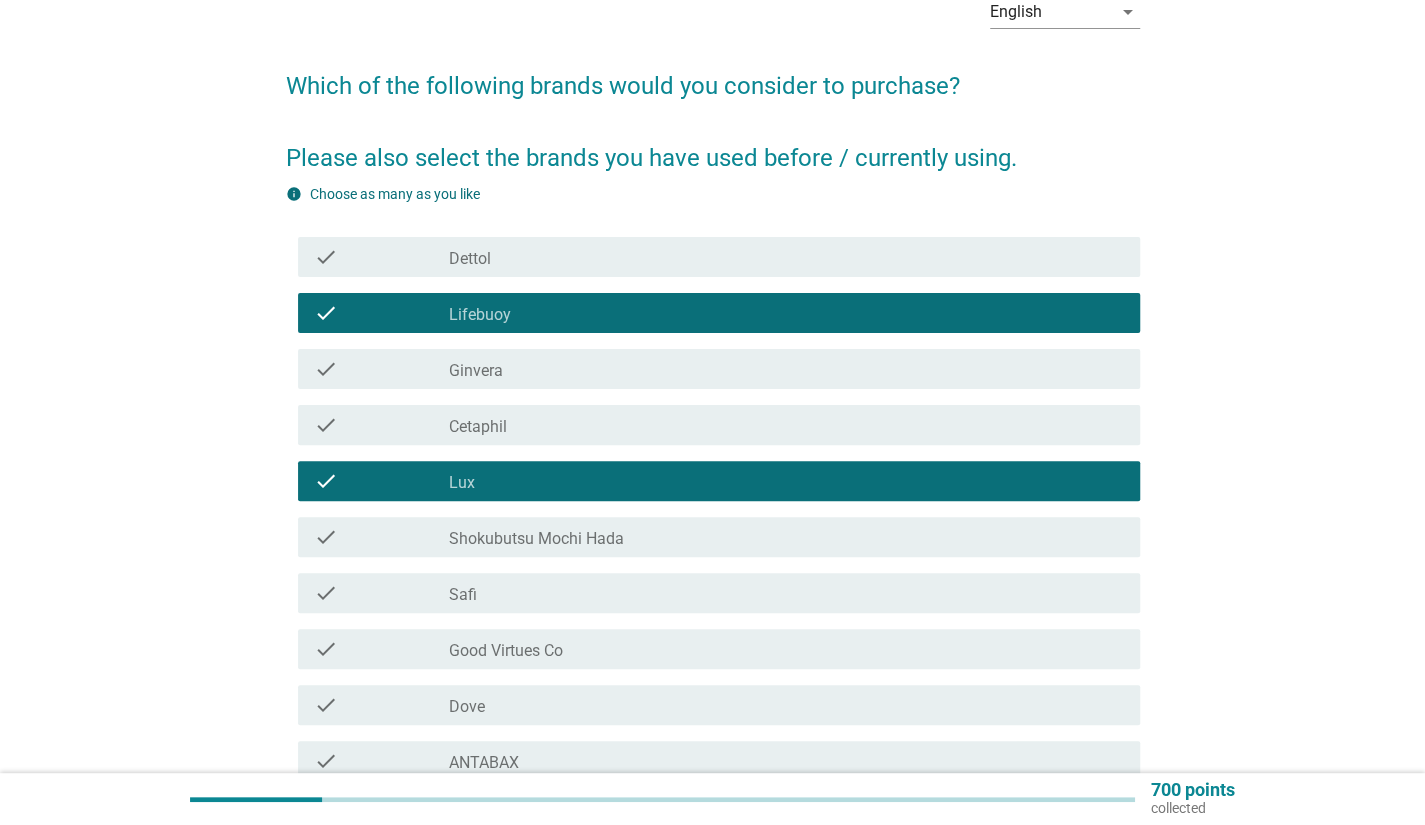 scroll, scrollTop: 200, scrollLeft: 0, axis: vertical 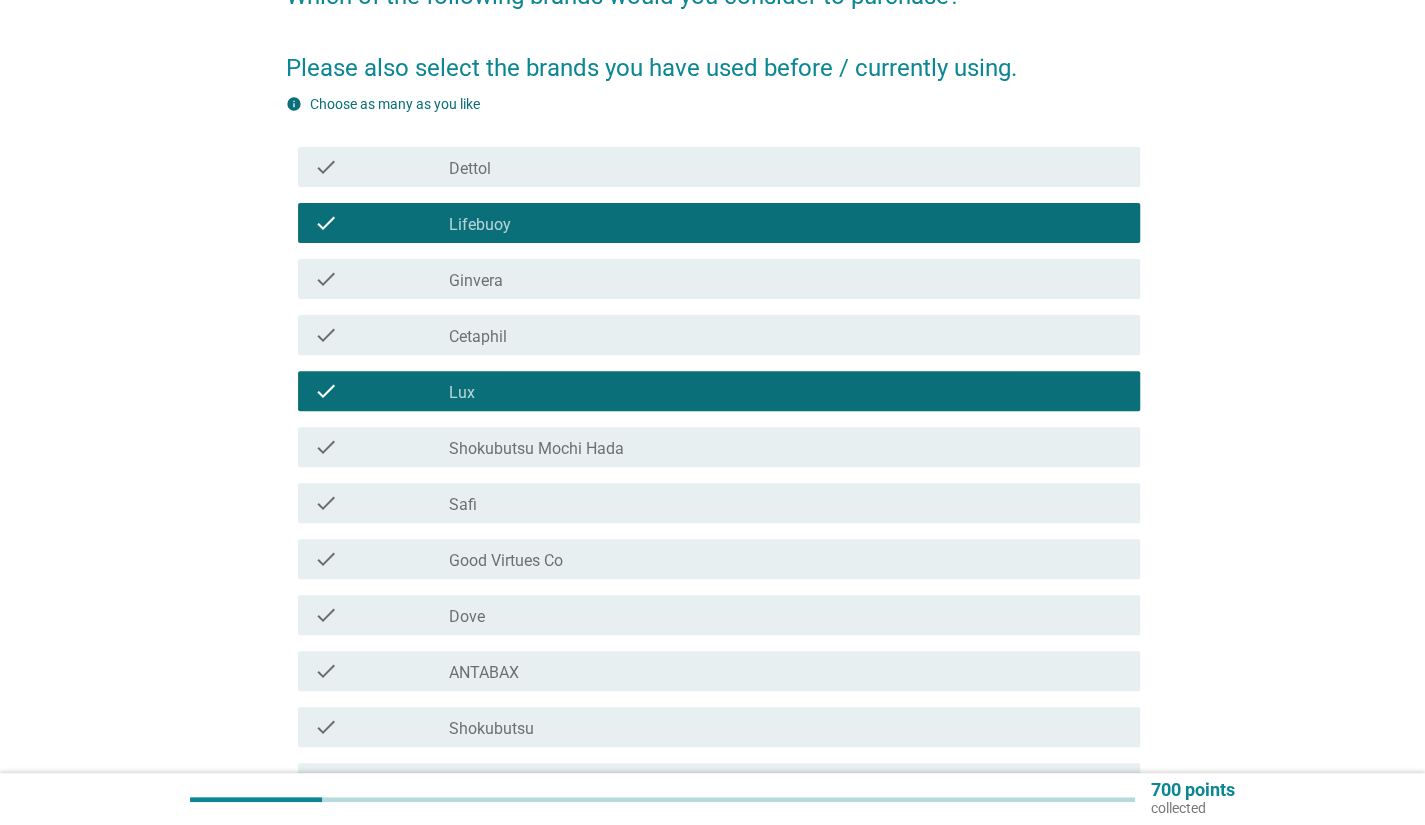 click on "Shokubutsu Mochi Hada" at bounding box center (536, 449) 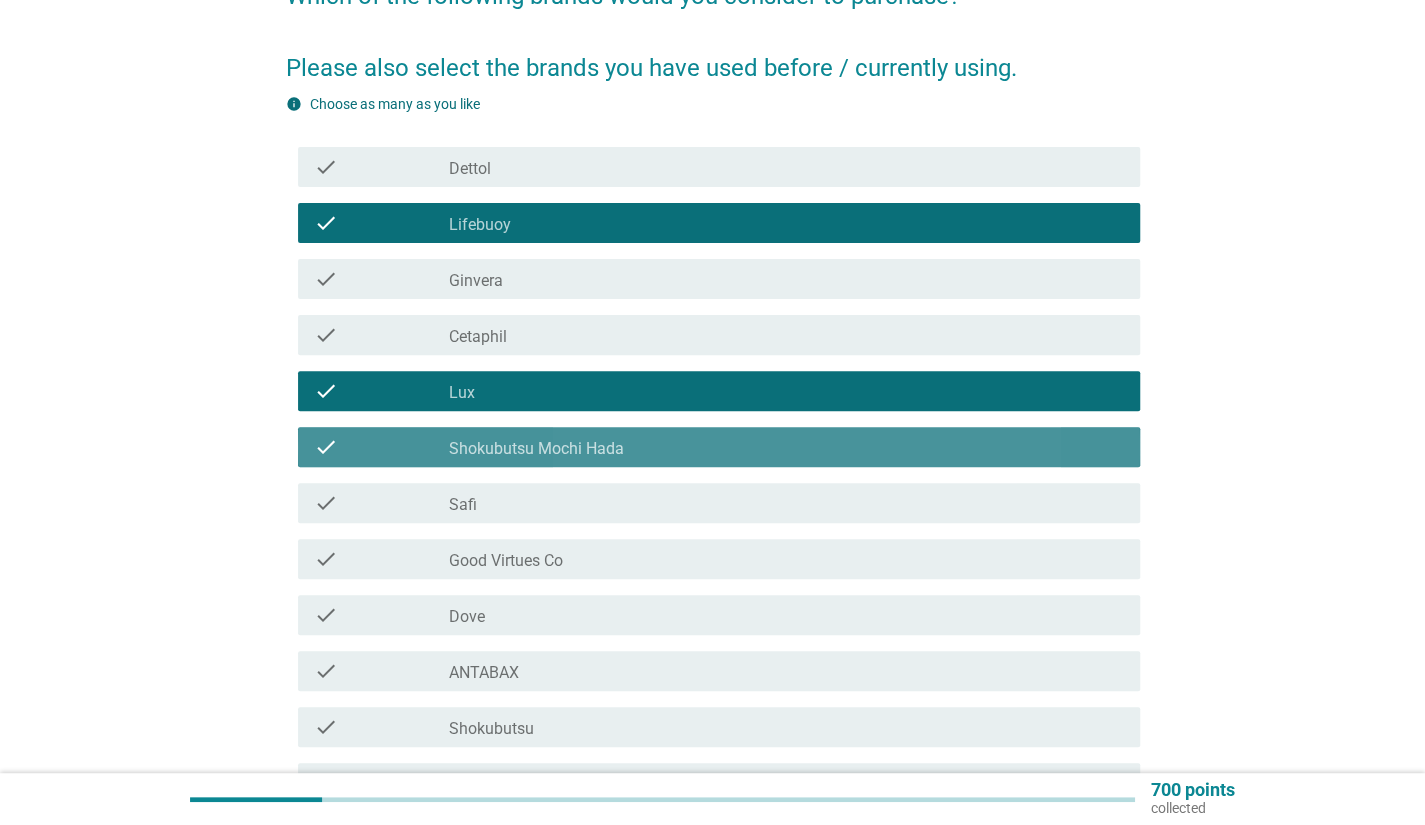 click on "Shokubutsu Mochi Hada" at bounding box center [536, 449] 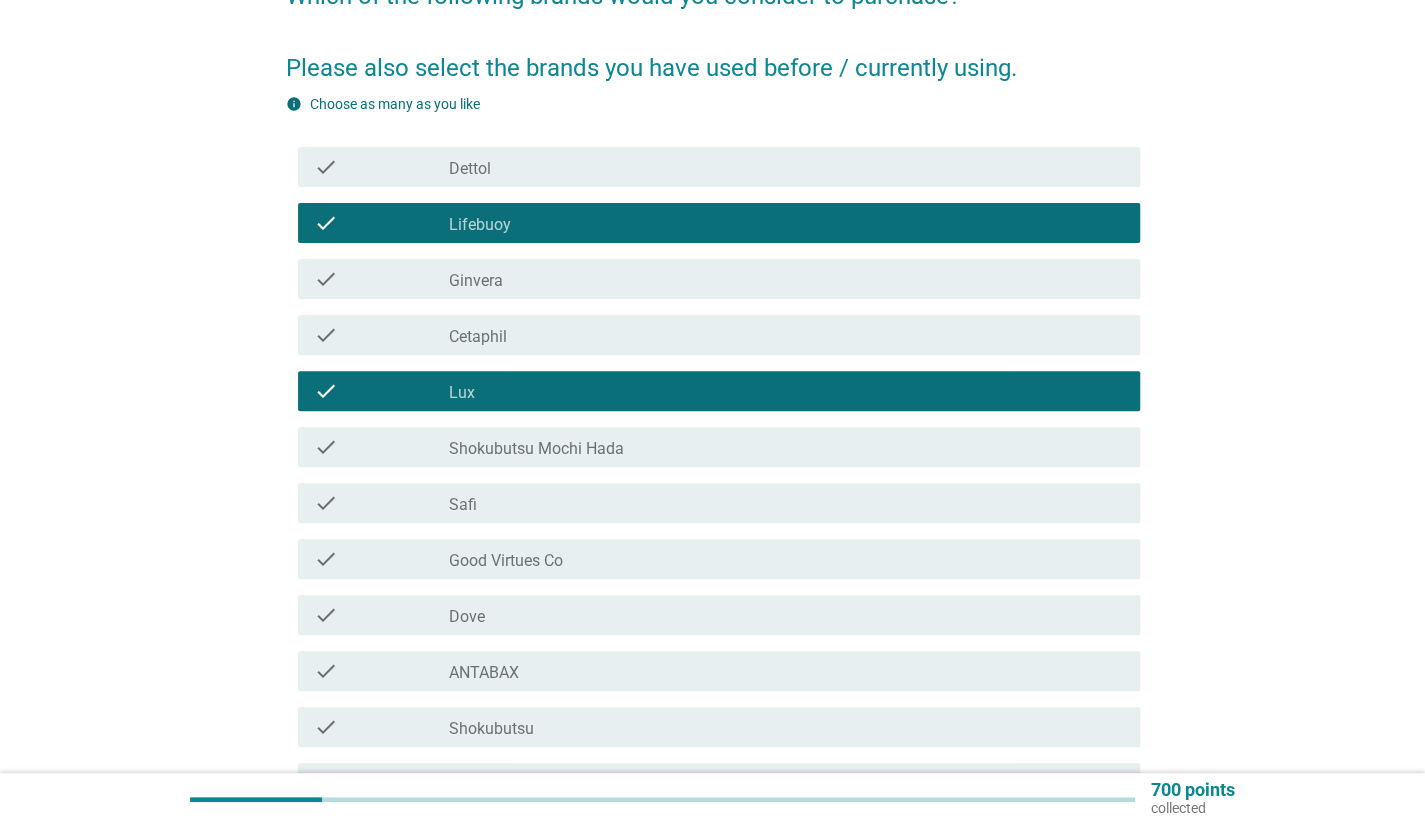 click on "check_box_outline_blank Dove" at bounding box center [786, 615] 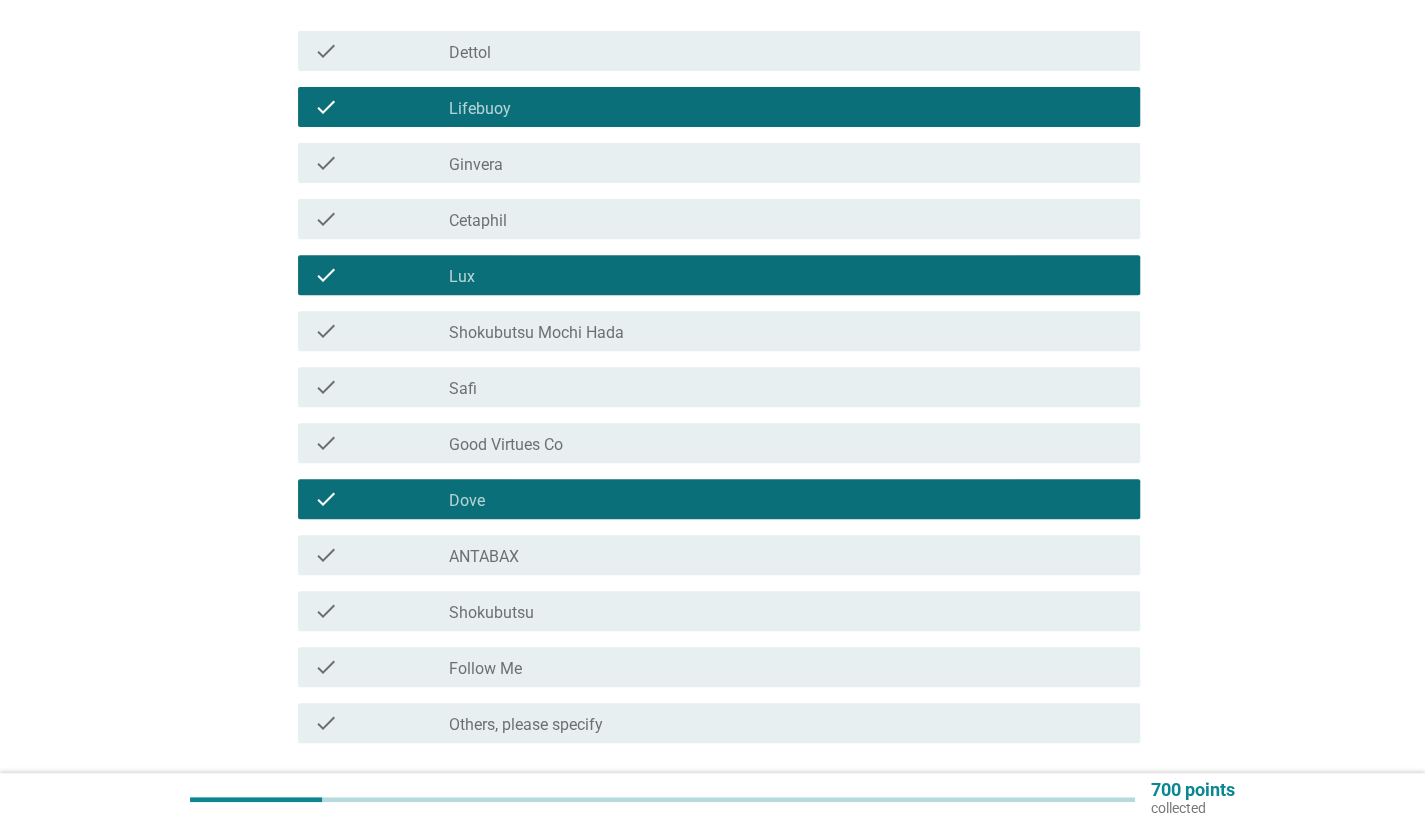 scroll, scrollTop: 400, scrollLeft: 0, axis: vertical 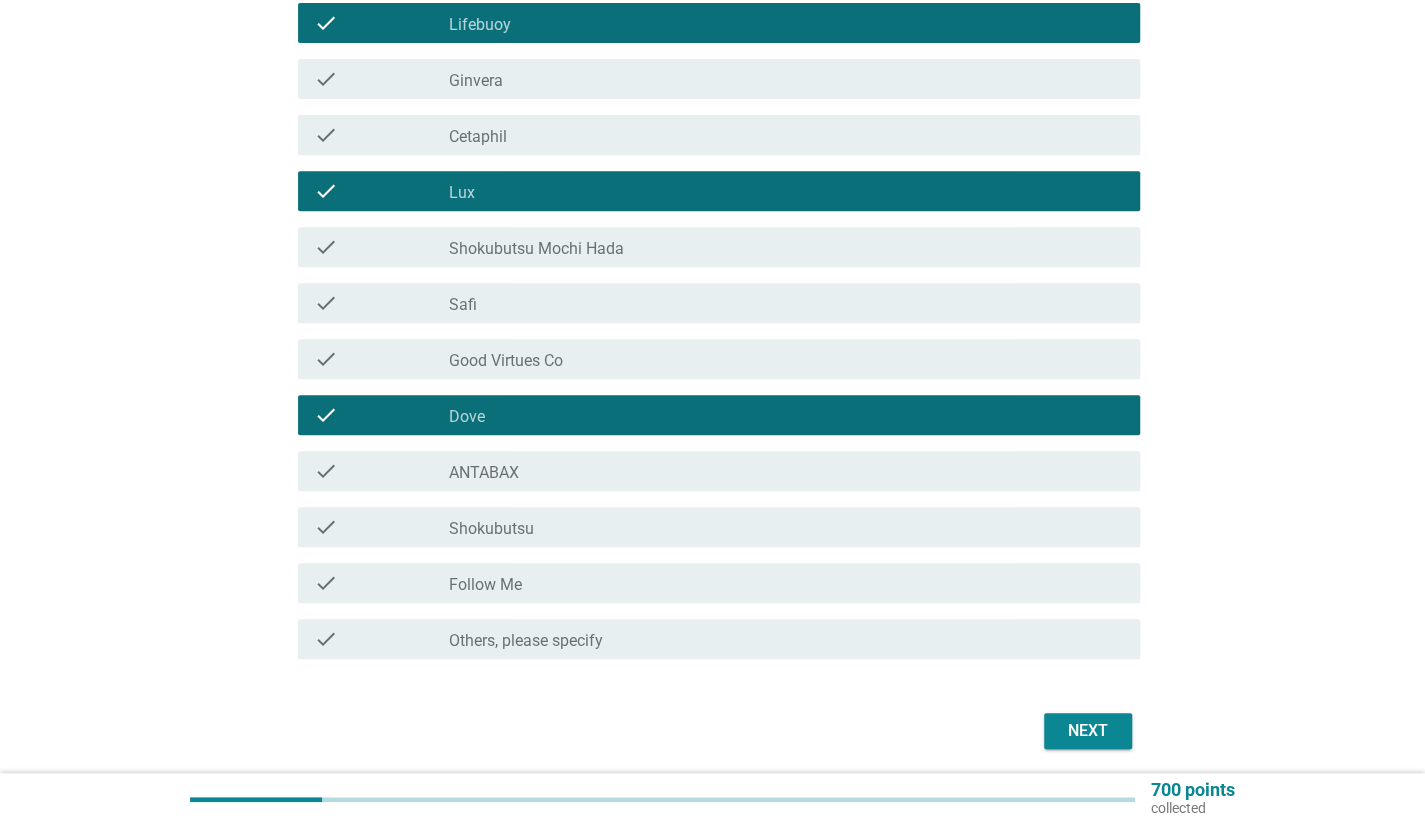 click on "check_box_outline_blank Shokubutsu" at bounding box center (786, 527) 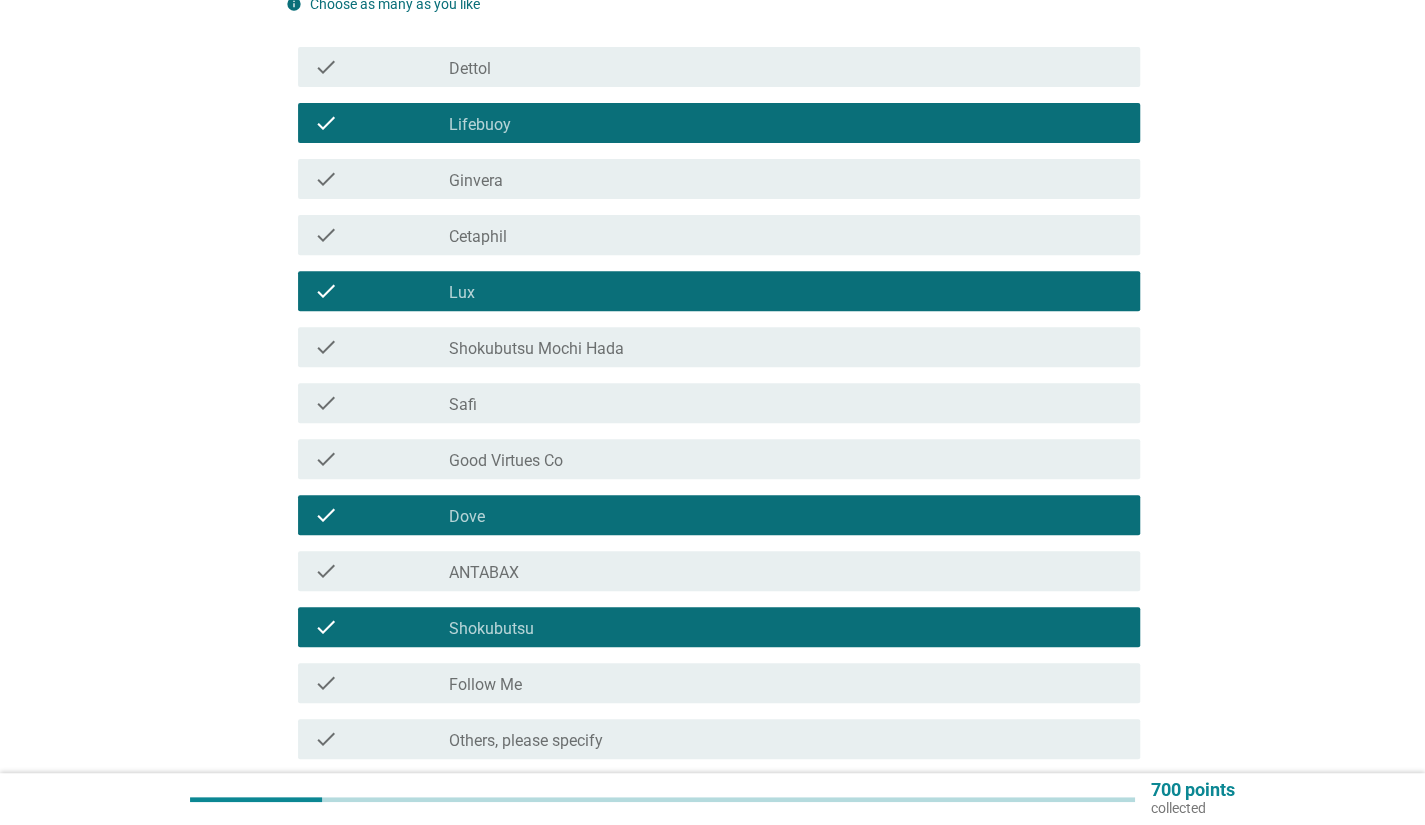 scroll, scrollTop: 400, scrollLeft: 0, axis: vertical 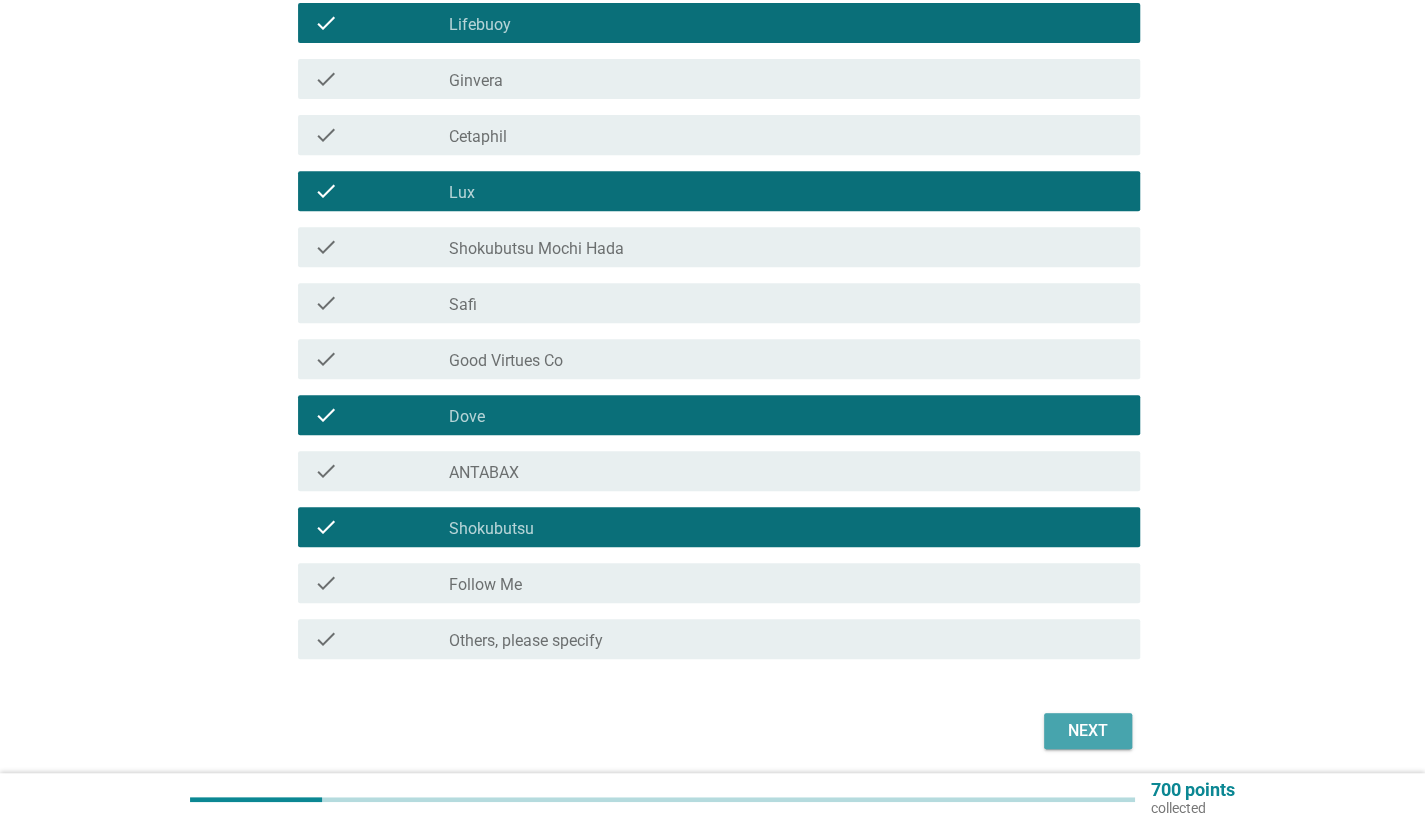 click on "Next" at bounding box center (1088, 731) 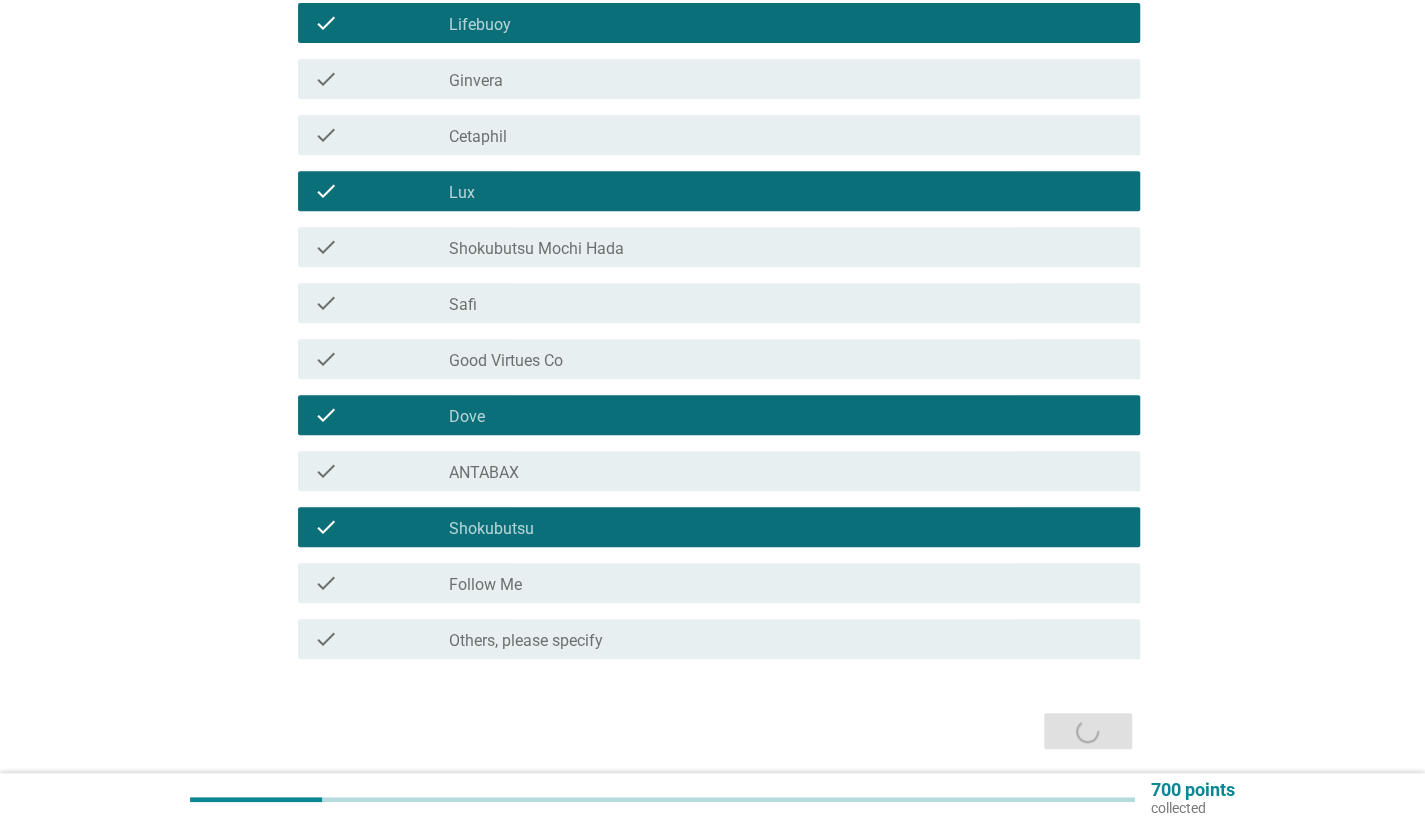scroll, scrollTop: 0, scrollLeft: 0, axis: both 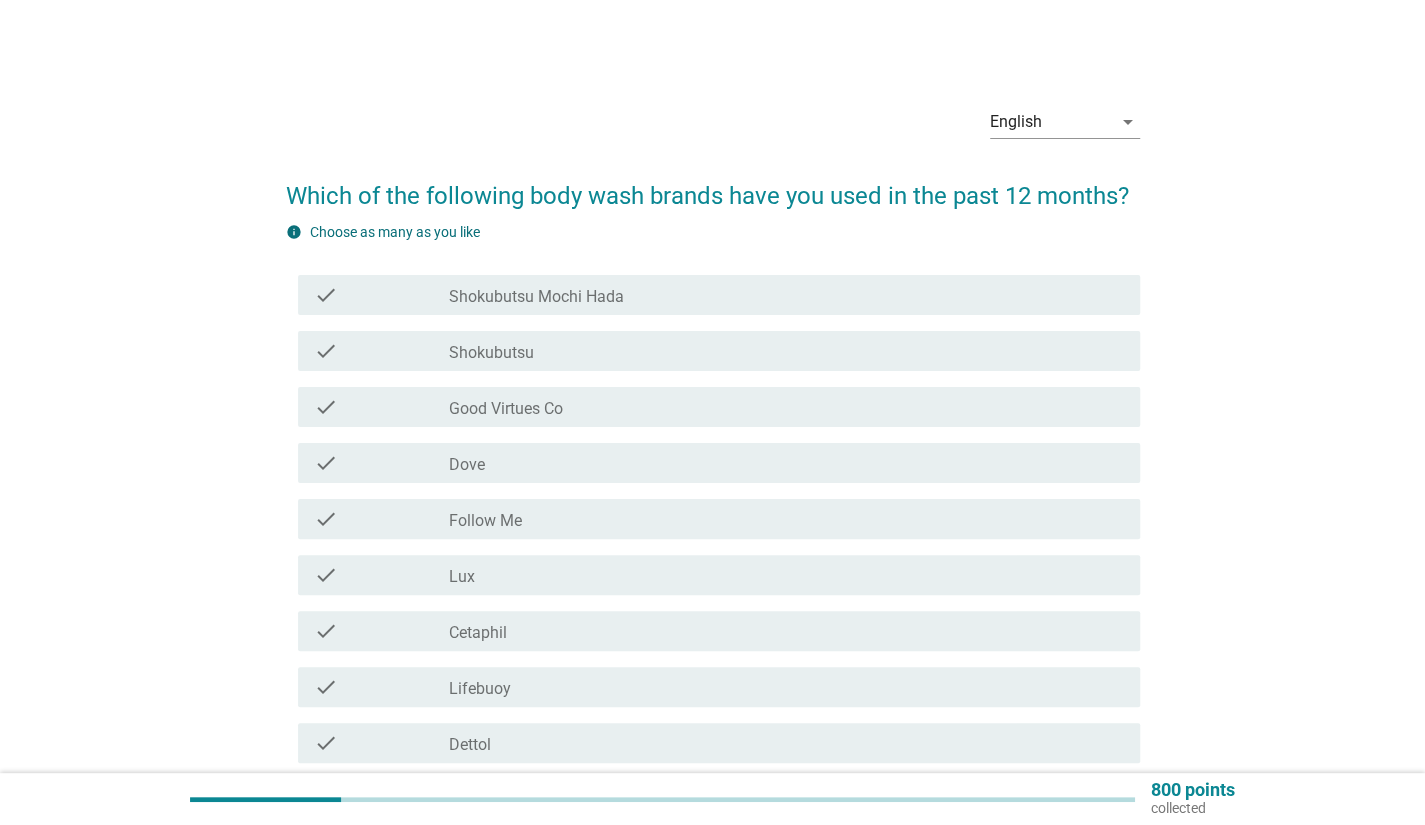 click on "Dove" at bounding box center [467, 465] 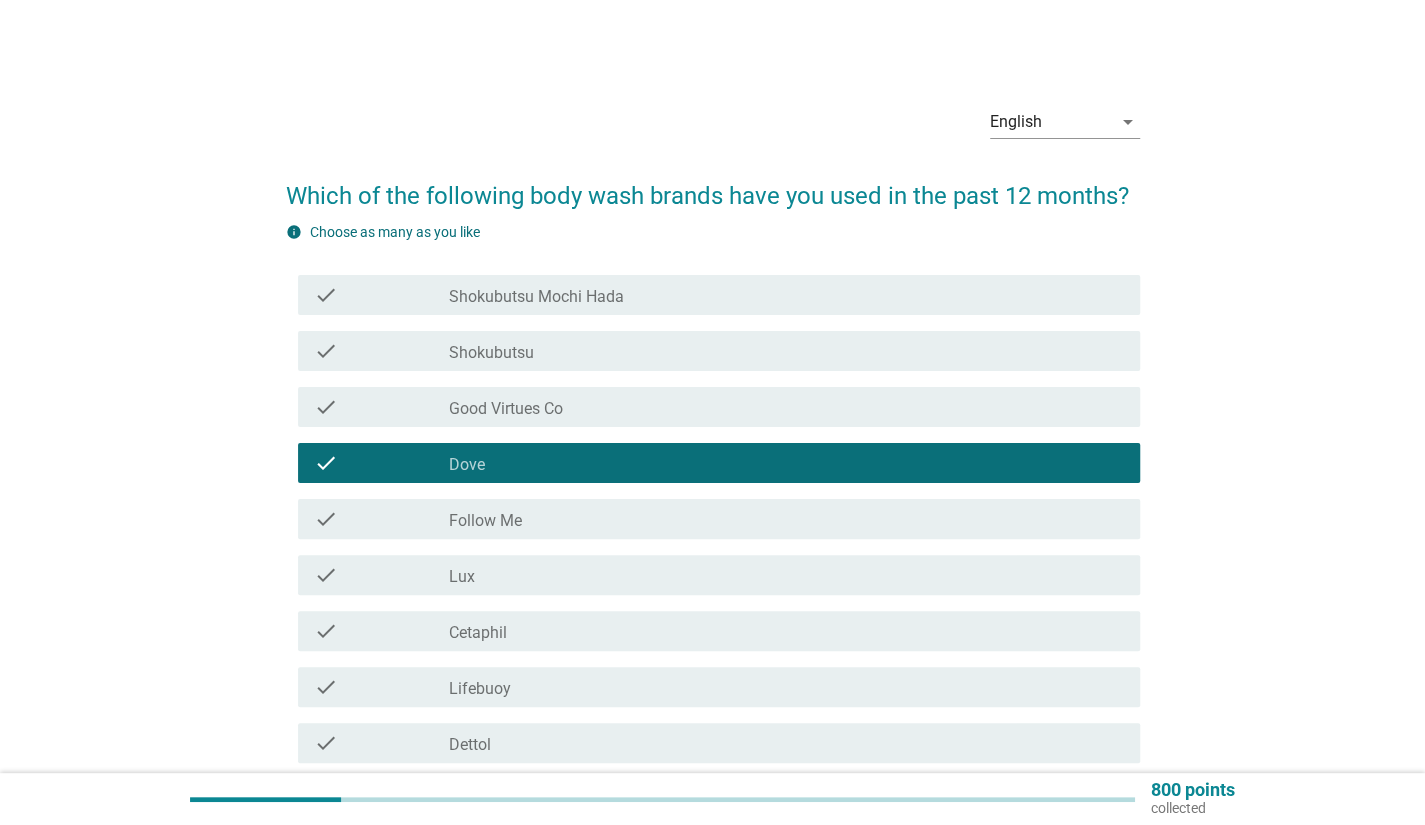 click on "check_box Lux" at bounding box center [786, 575] 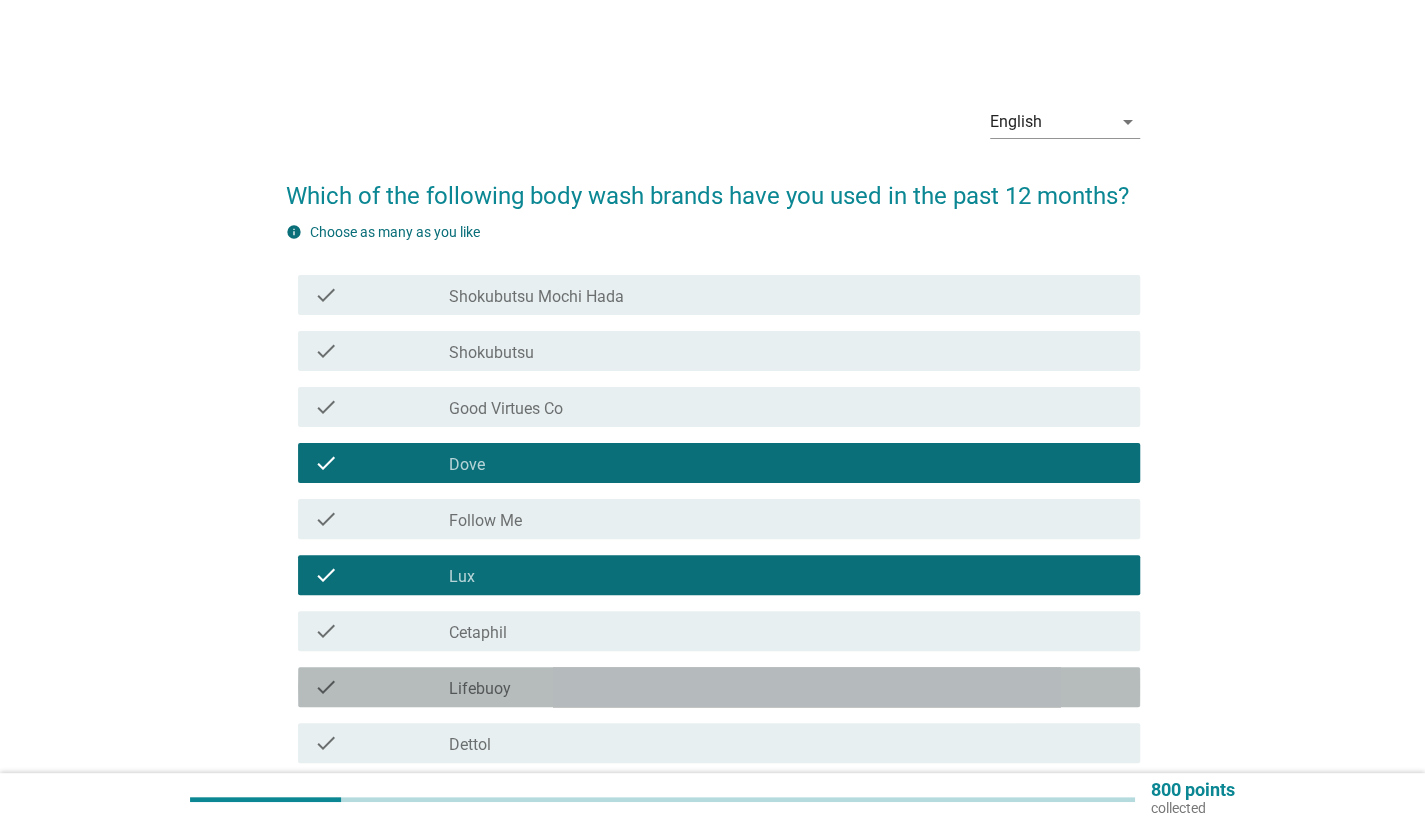 click on "check     check_box Lifebuoy" at bounding box center [719, 687] 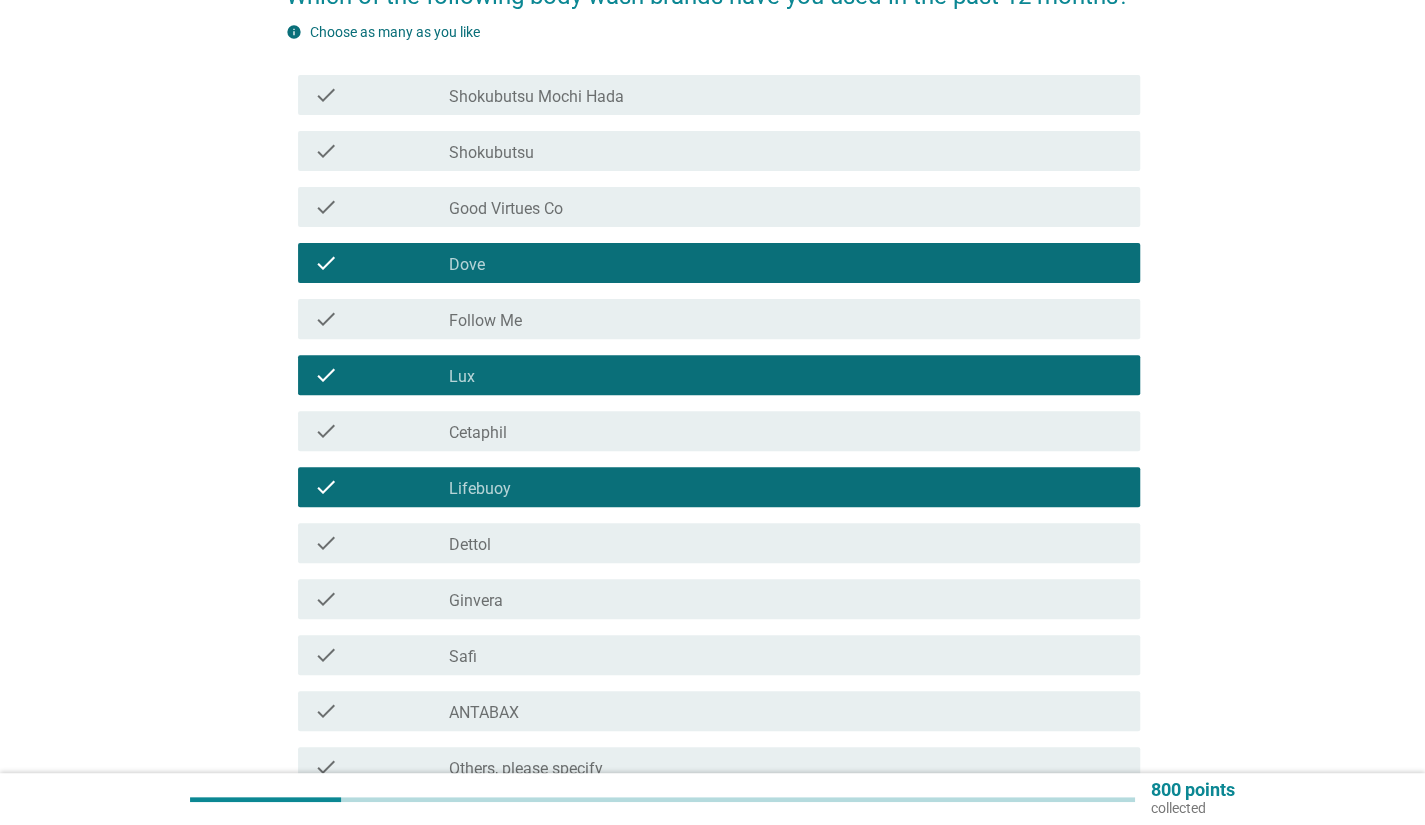 scroll, scrollTop: 400, scrollLeft: 0, axis: vertical 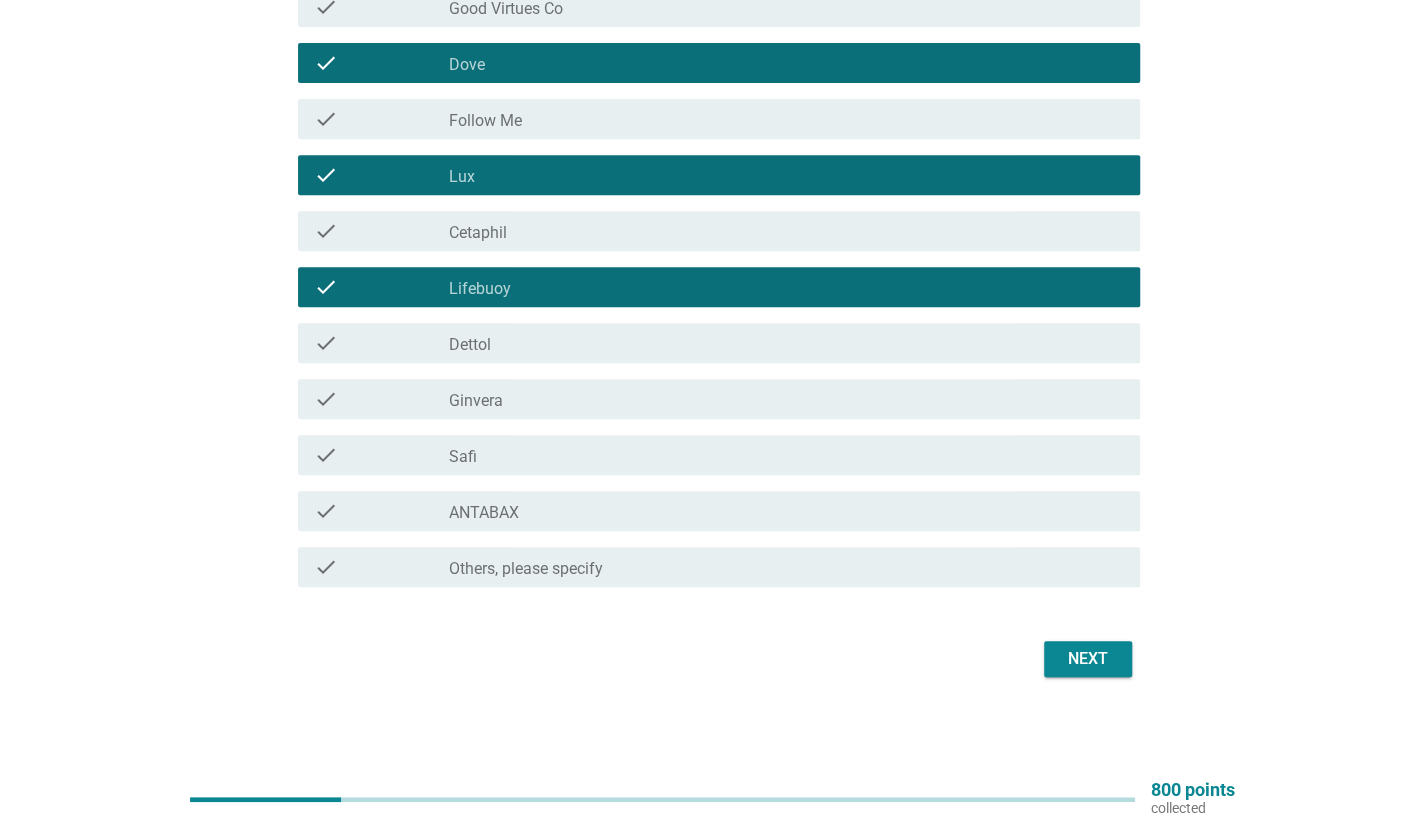 click on "Next" at bounding box center [1088, 659] 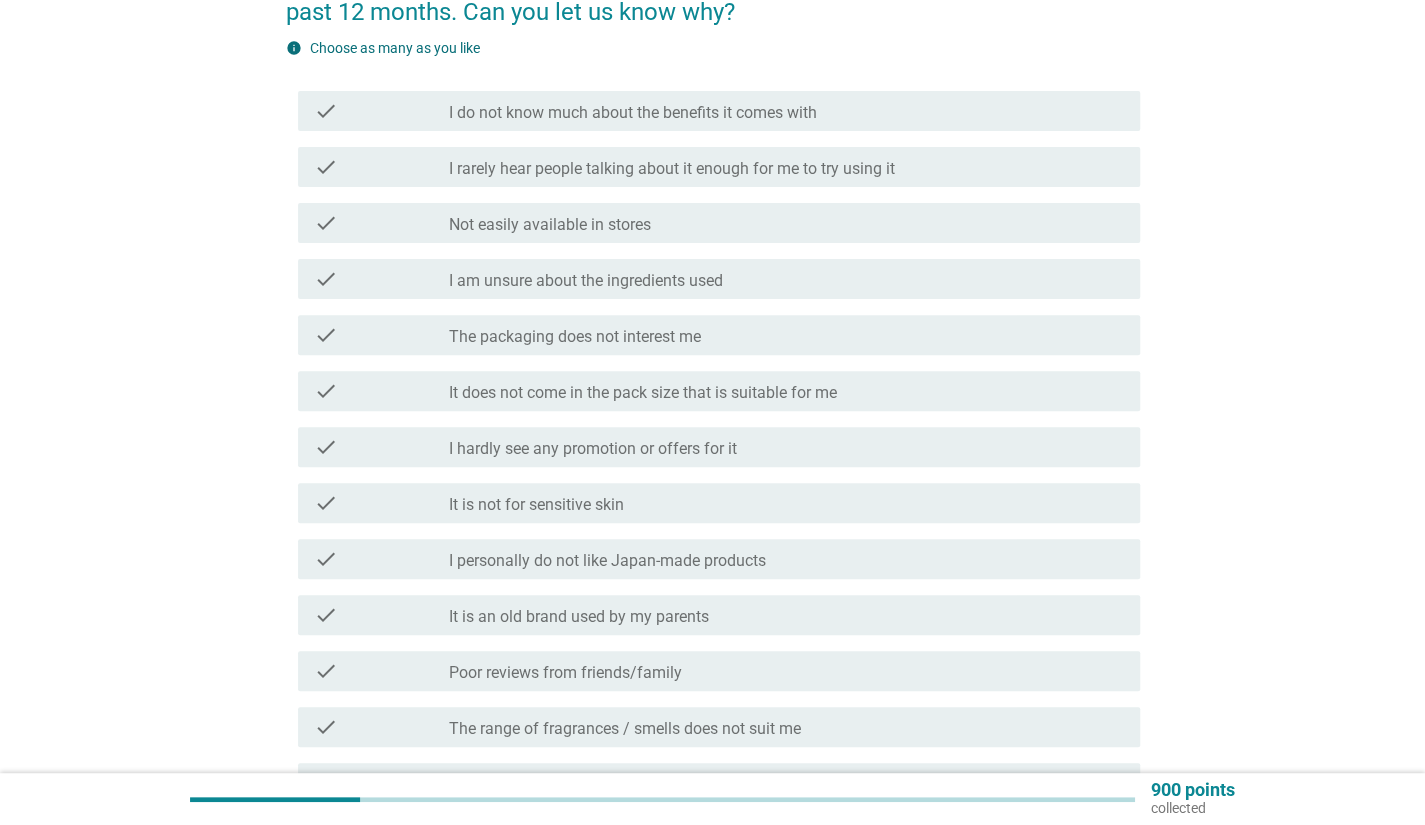 scroll, scrollTop: 100, scrollLeft: 0, axis: vertical 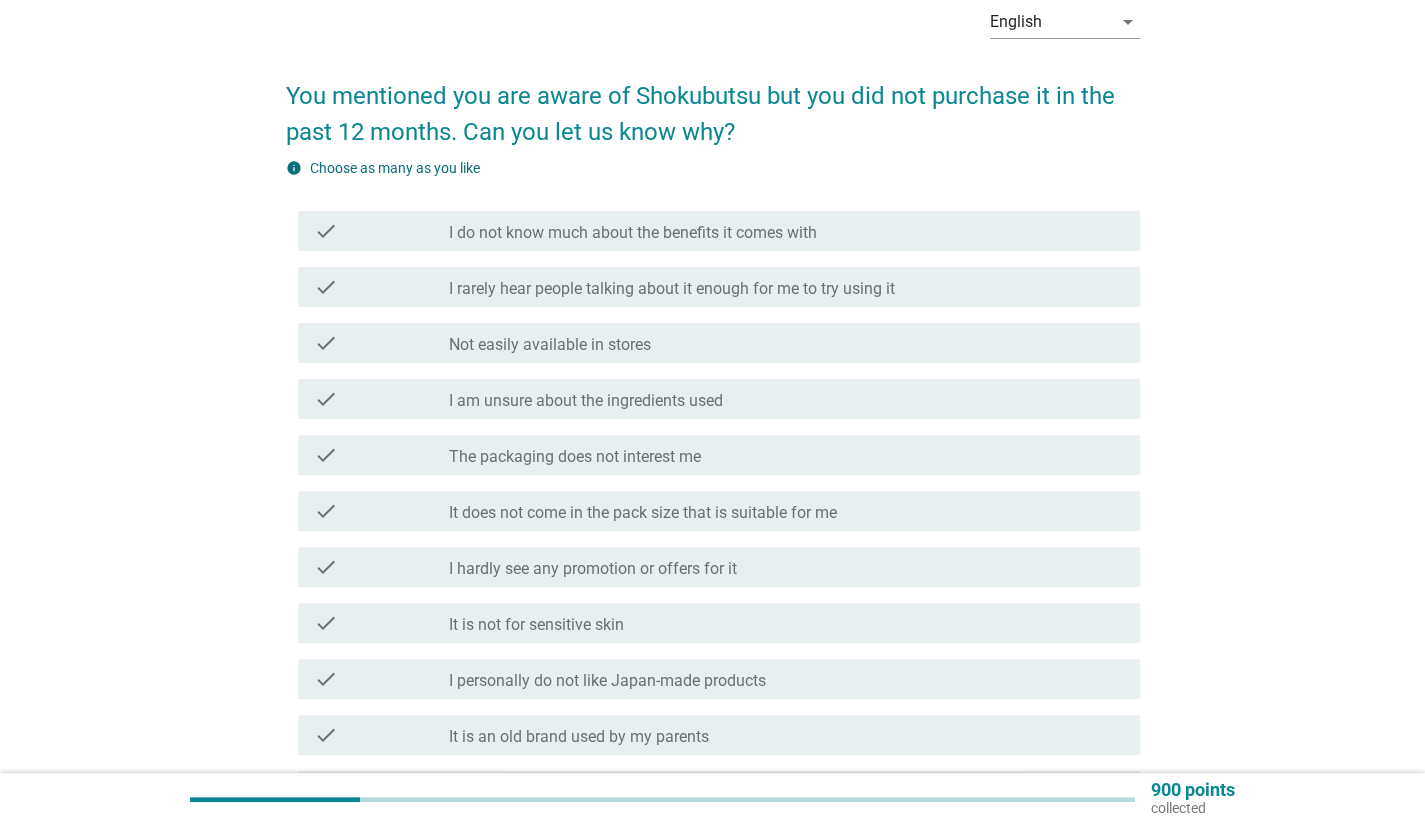 click on "I hardly see any promotion or offers for it" at bounding box center [593, 569] 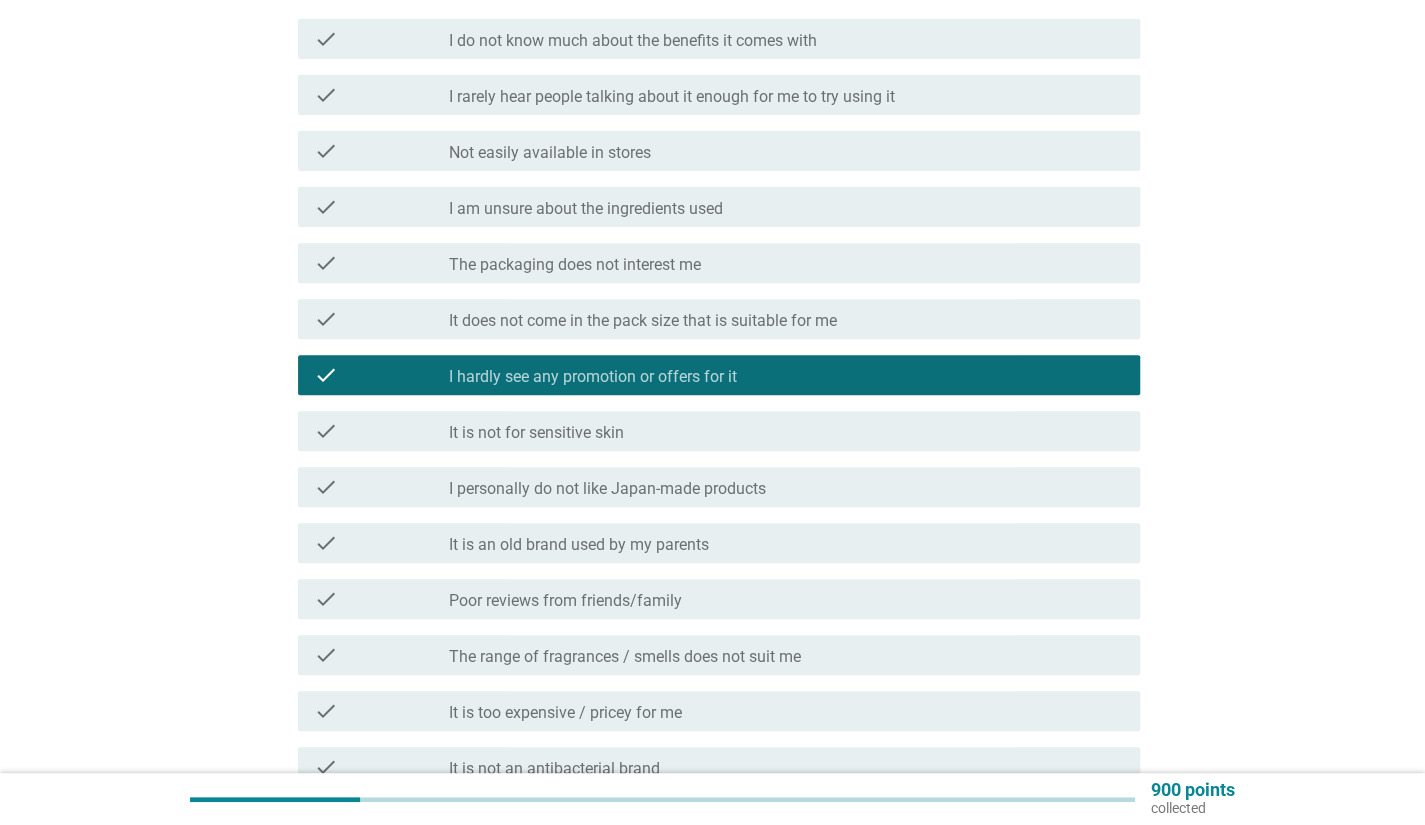 scroll, scrollTop: 400, scrollLeft: 0, axis: vertical 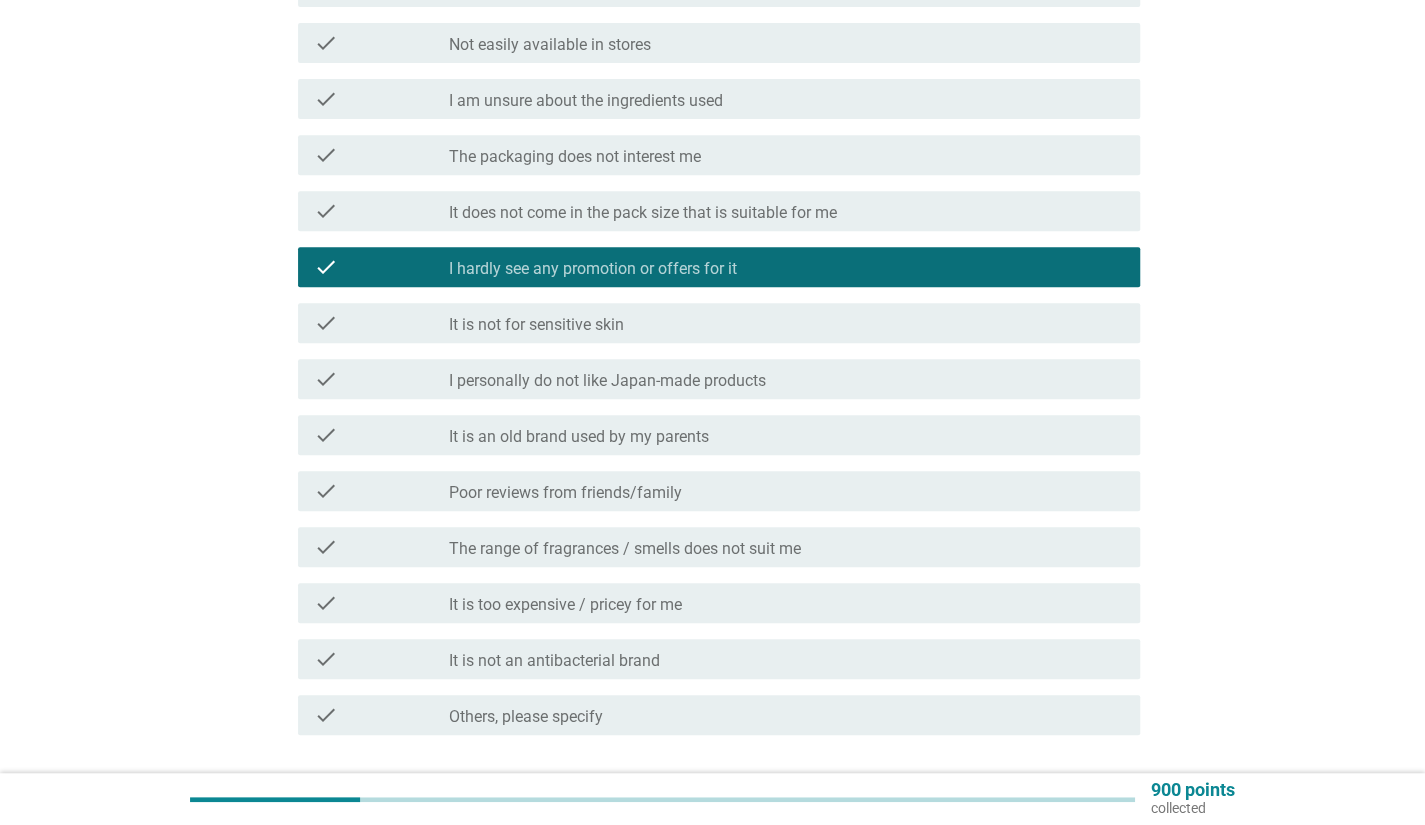 click on "I hardly see any promotion or offers for it" at bounding box center [593, 269] 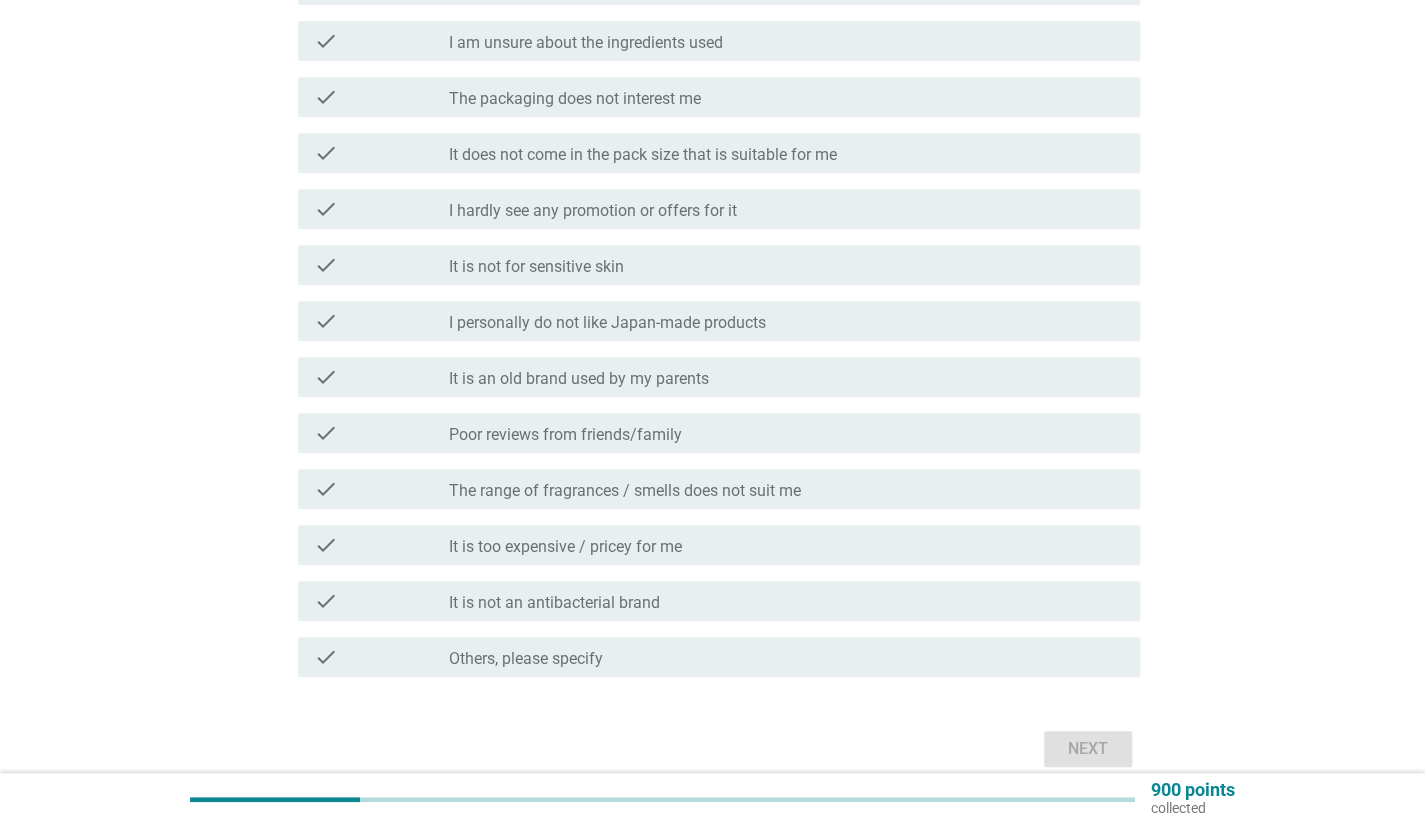 scroll, scrollTop: 548, scrollLeft: 0, axis: vertical 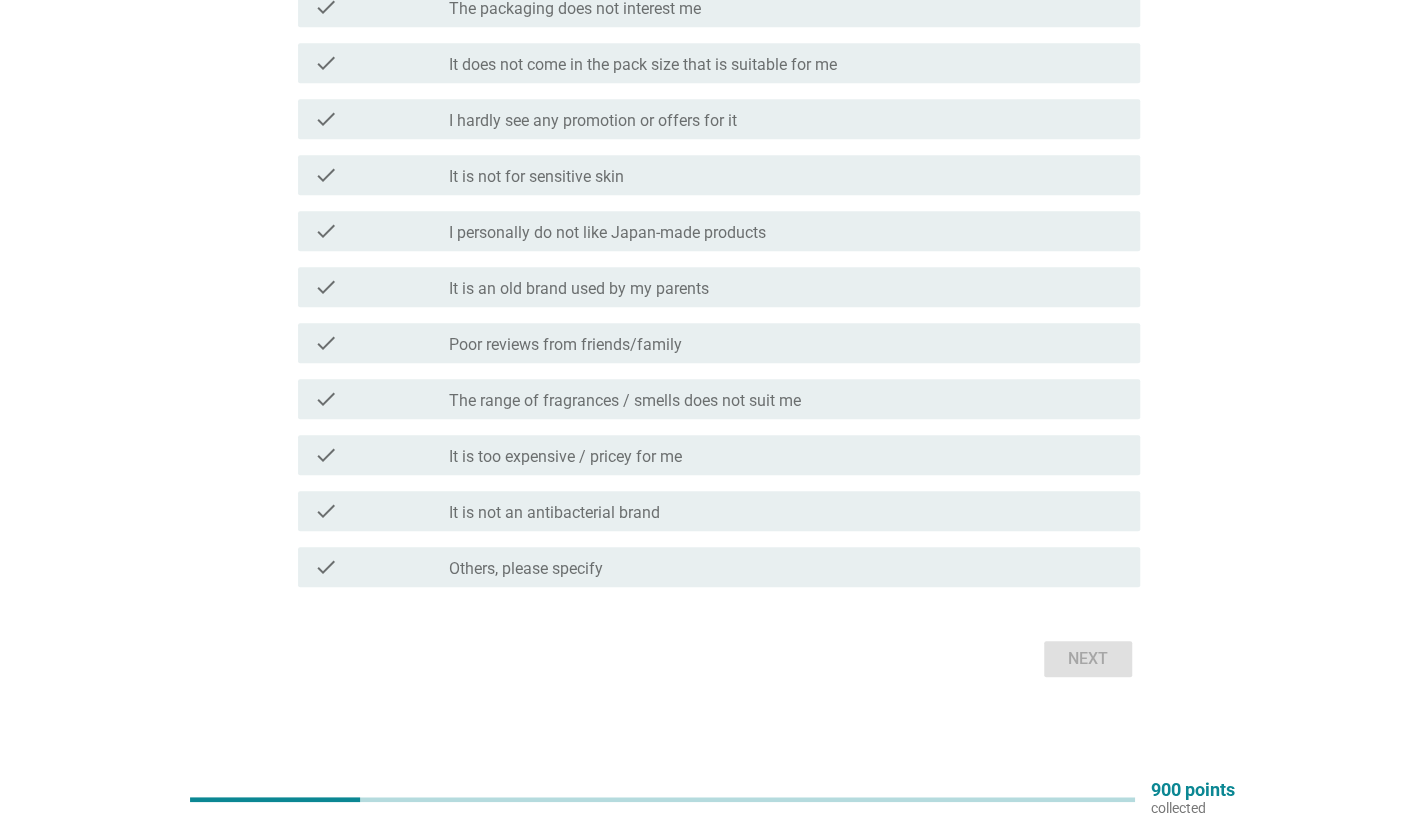 click on "check     check_box Others, please specify" at bounding box center [713, 567] 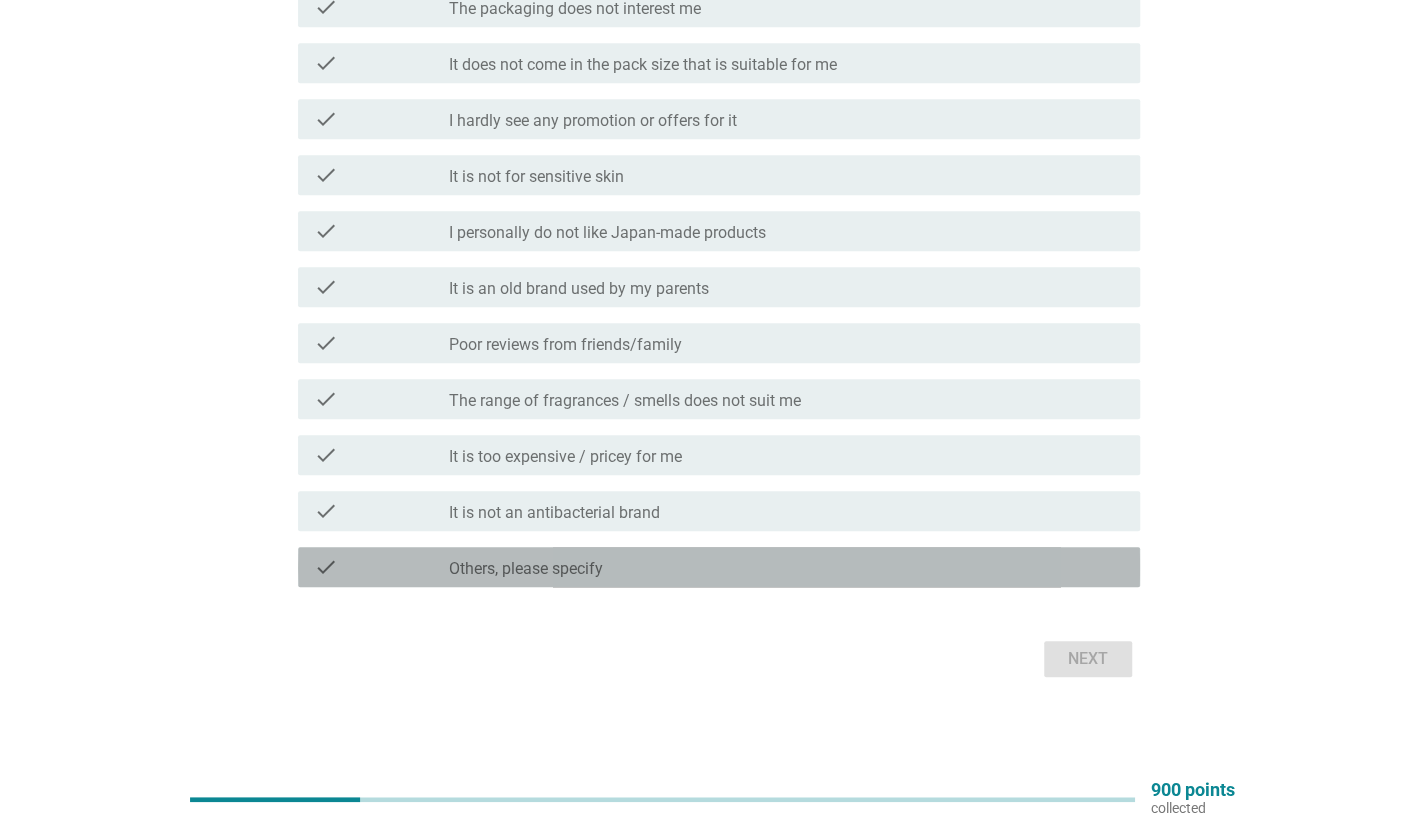 click on "Others, please specify" at bounding box center (526, 569) 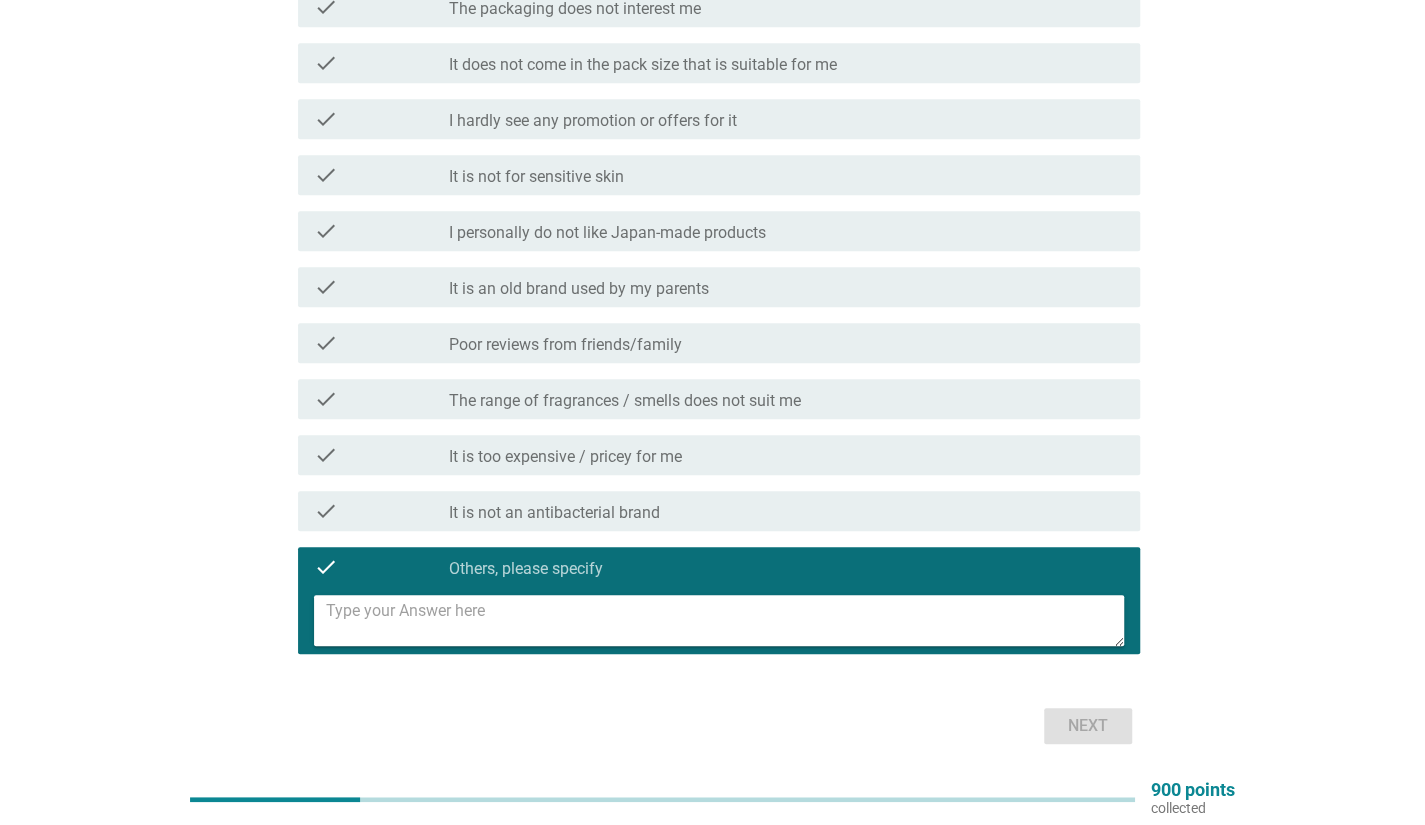 click at bounding box center (725, 620) 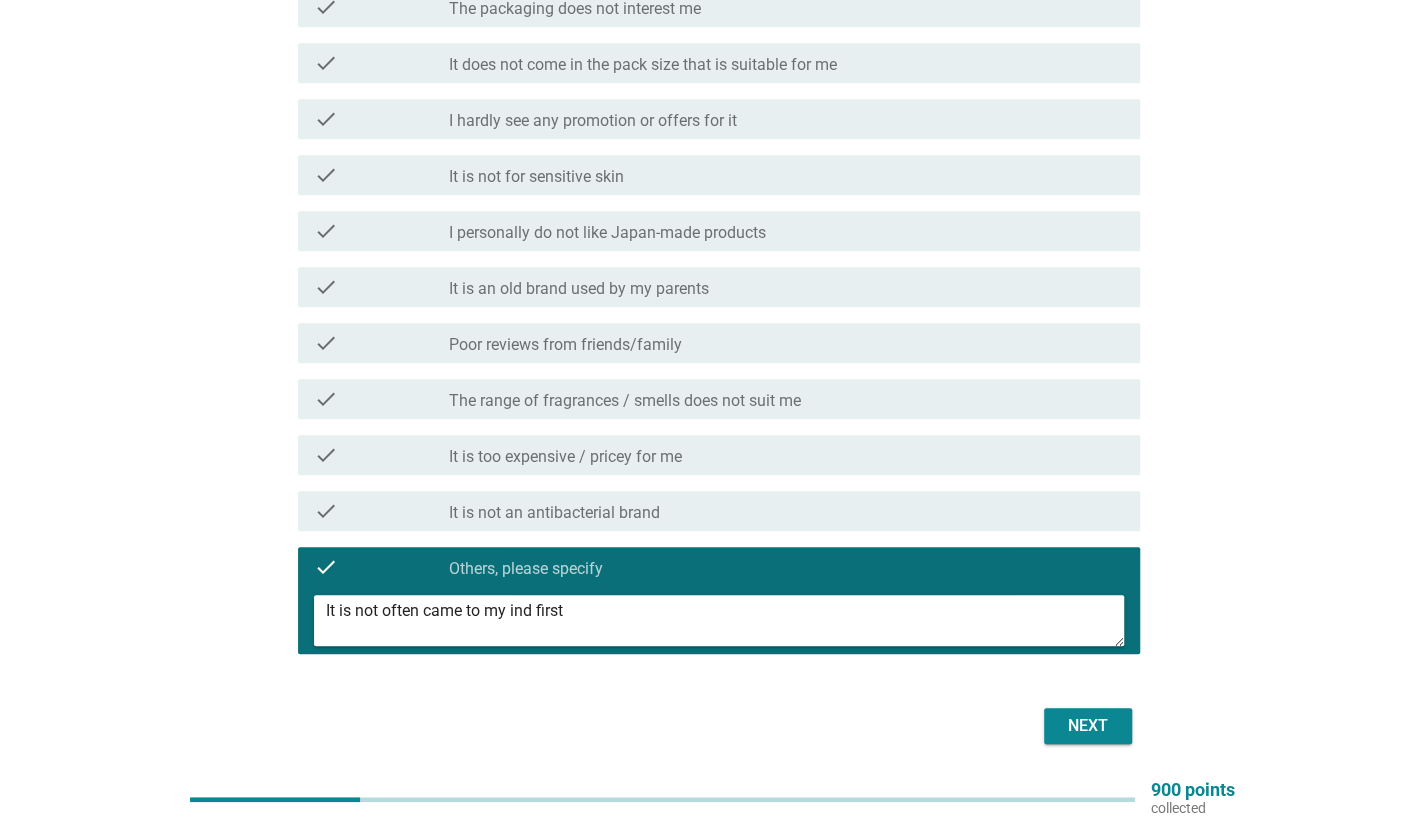 click on "It is not often came to my ind first" at bounding box center [725, 620] 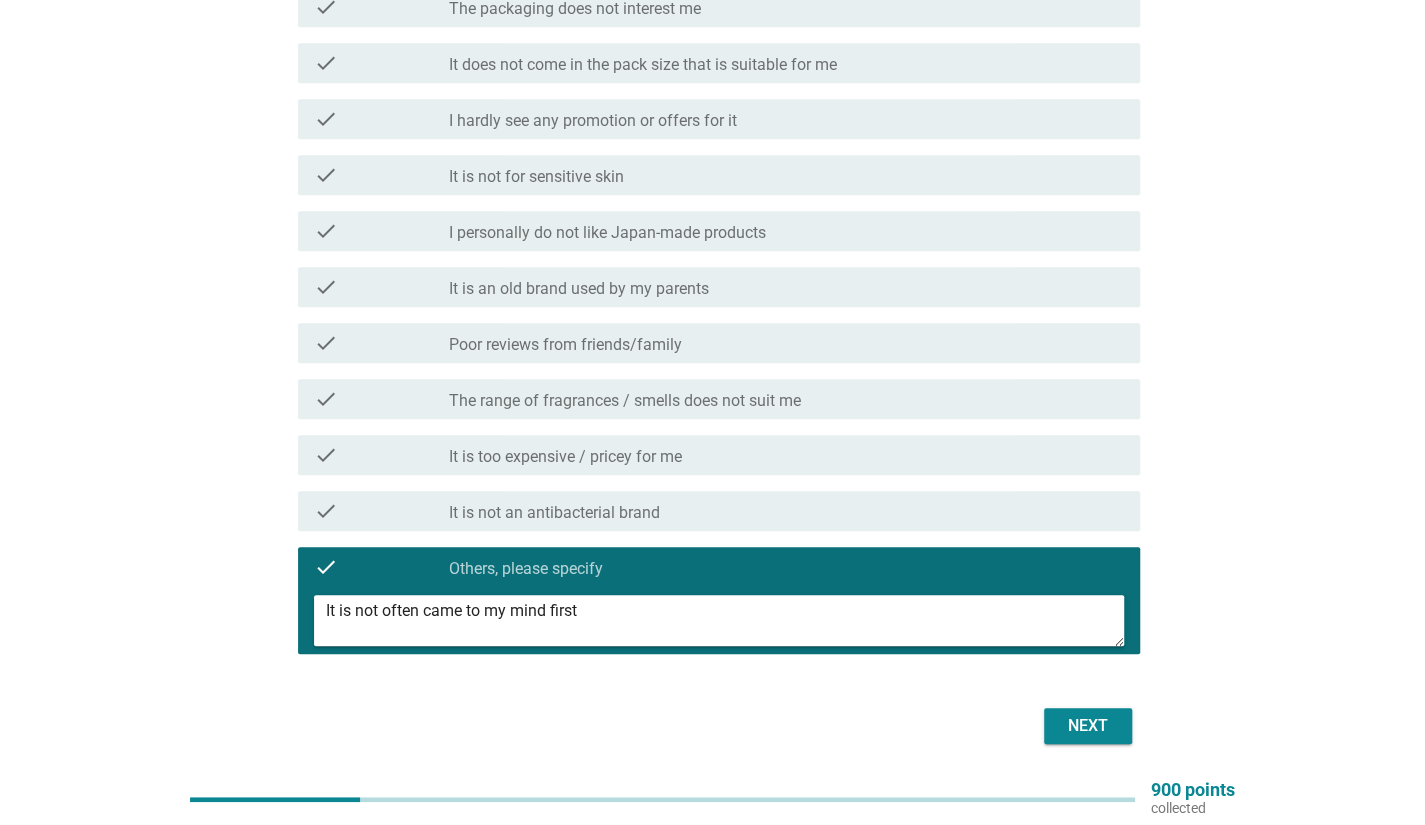 click on "It is not often came to my mind first" at bounding box center [725, 620] 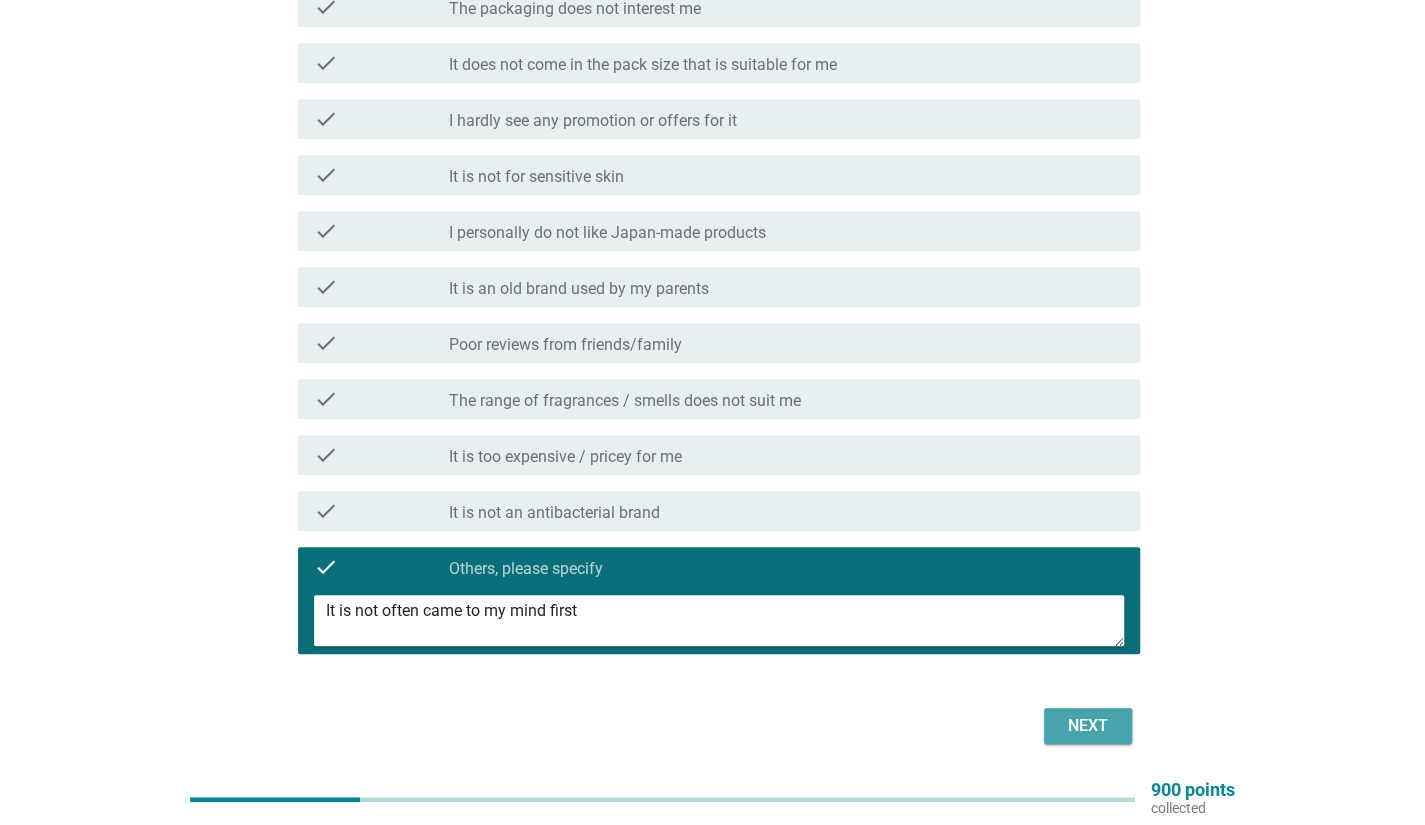 click on "Next" at bounding box center [1088, 726] 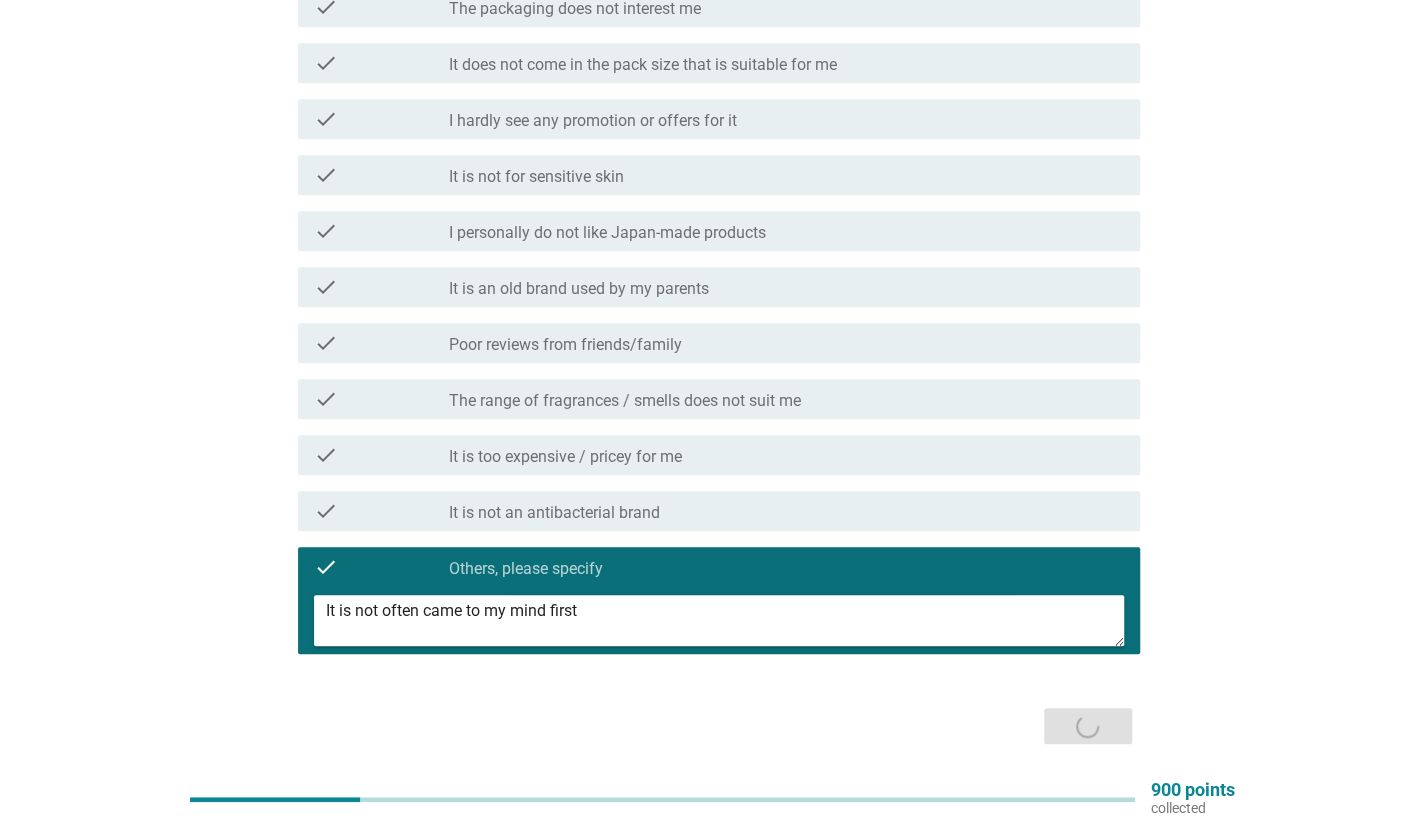 scroll, scrollTop: 0, scrollLeft: 0, axis: both 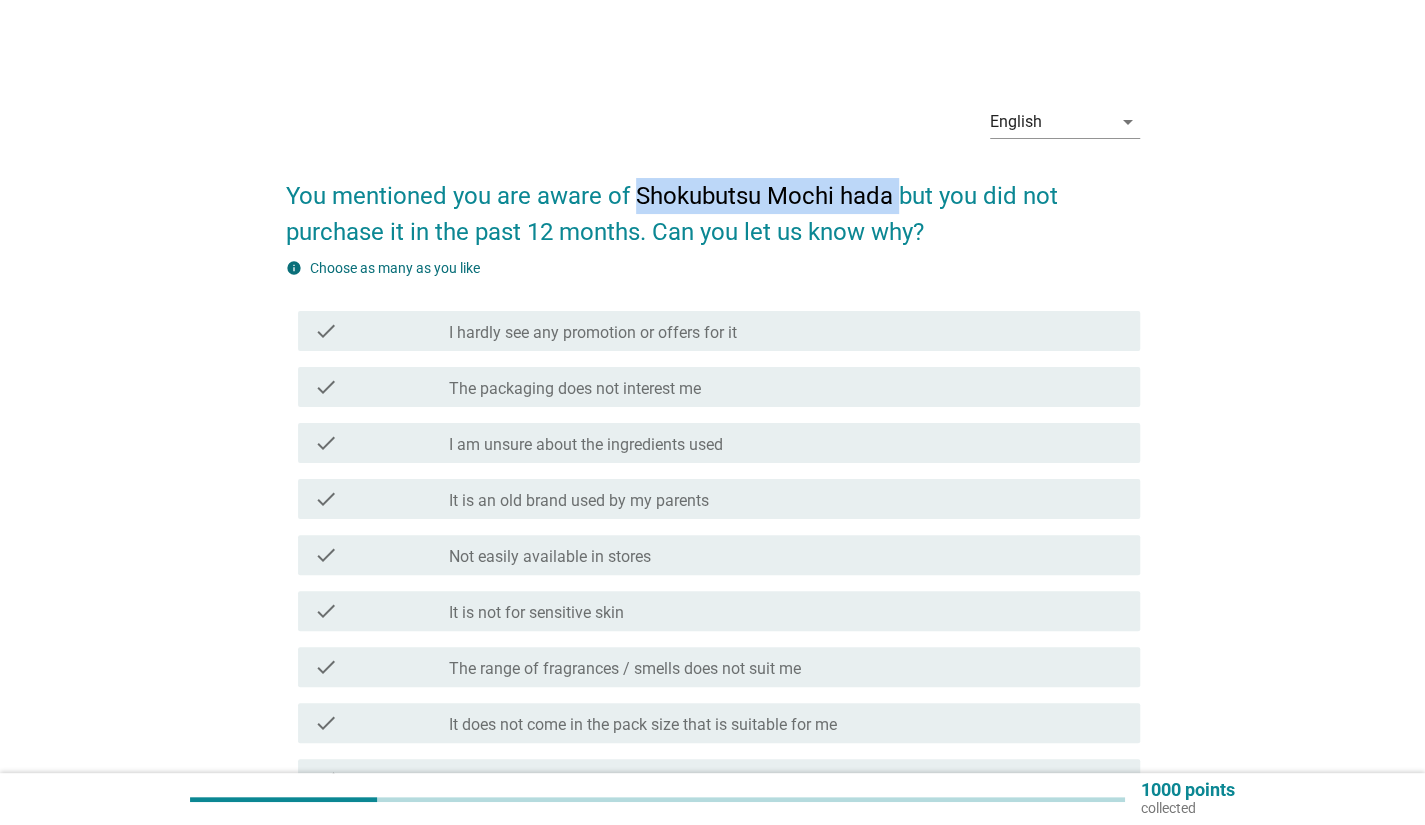 drag, startPoint x: 640, startPoint y: 192, endPoint x: 895, endPoint y: 195, distance: 255.01764 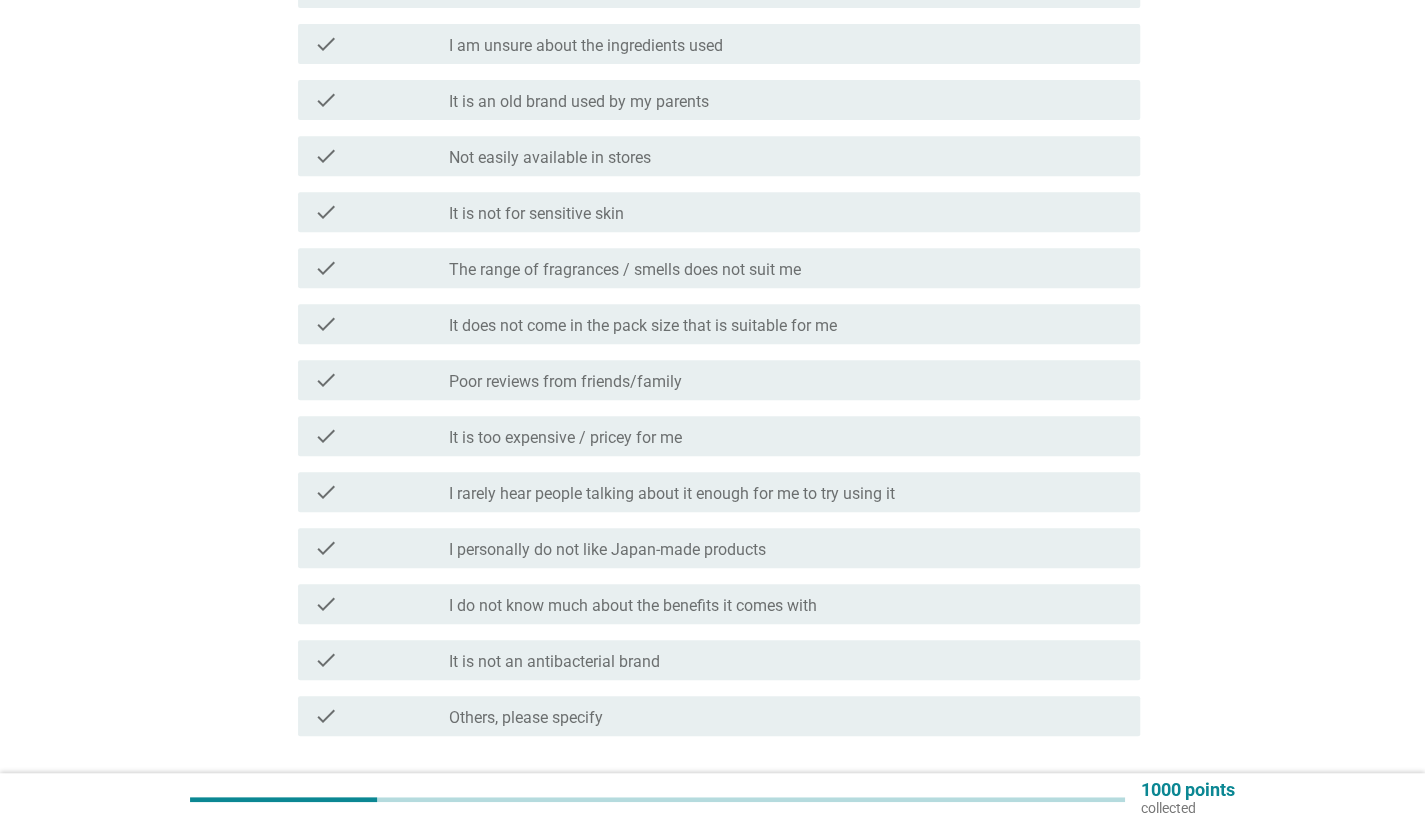 scroll, scrollTop: 400, scrollLeft: 0, axis: vertical 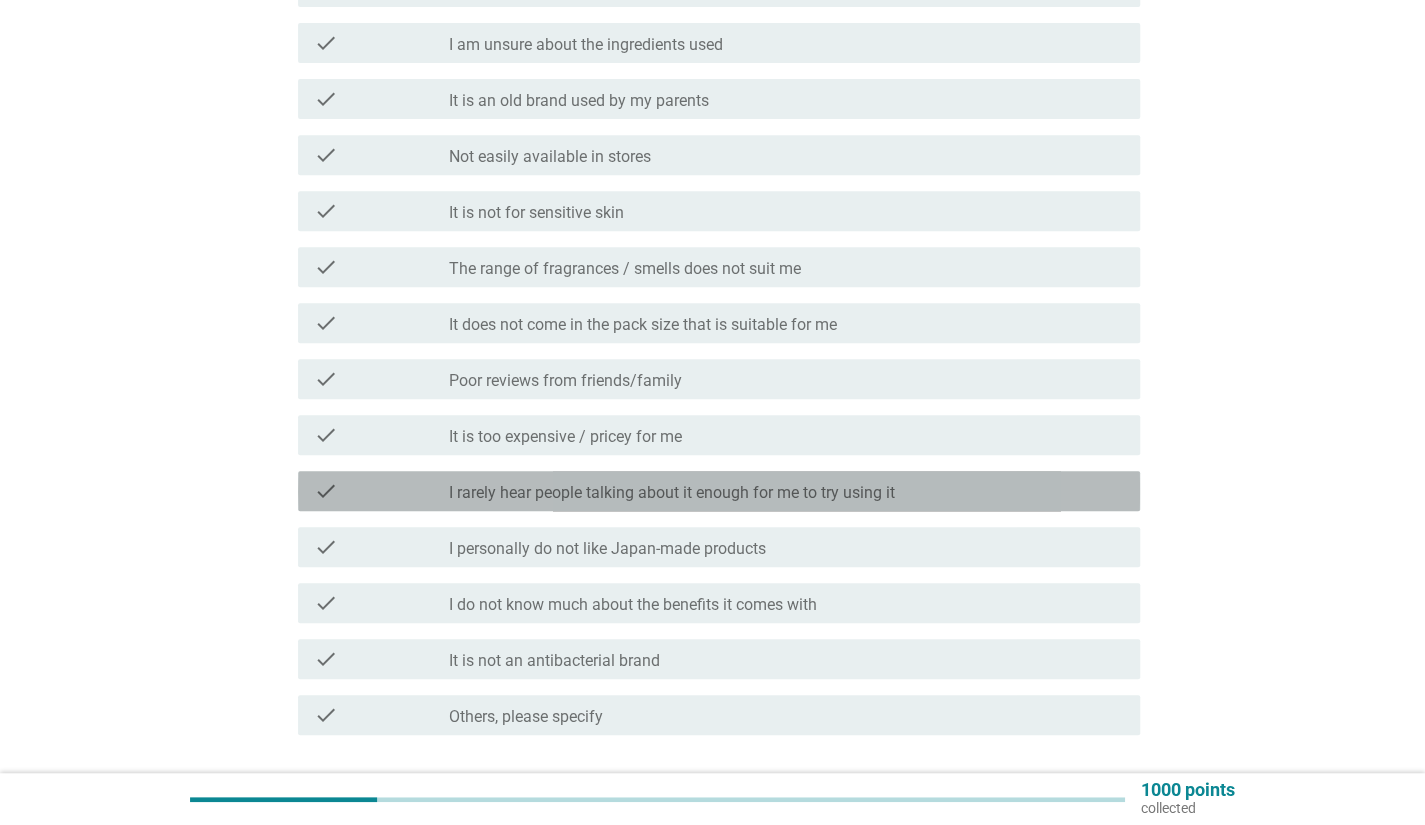 click on "check_box_outline_blank I rarely hear people talking about it enough for me to try using it" at bounding box center (786, 491) 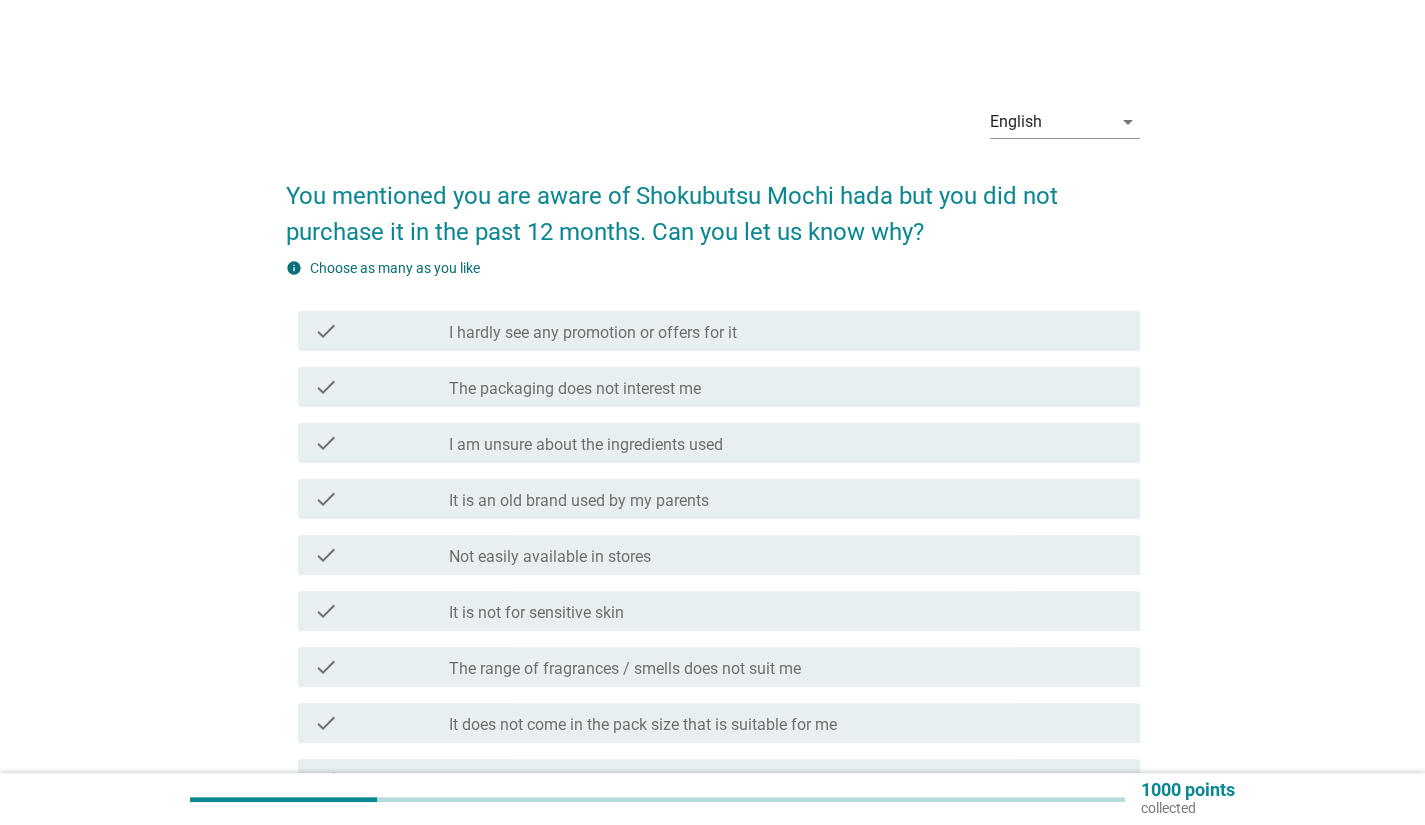 scroll, scrollTop: 548, scrollLeft: 0, axis: vertical 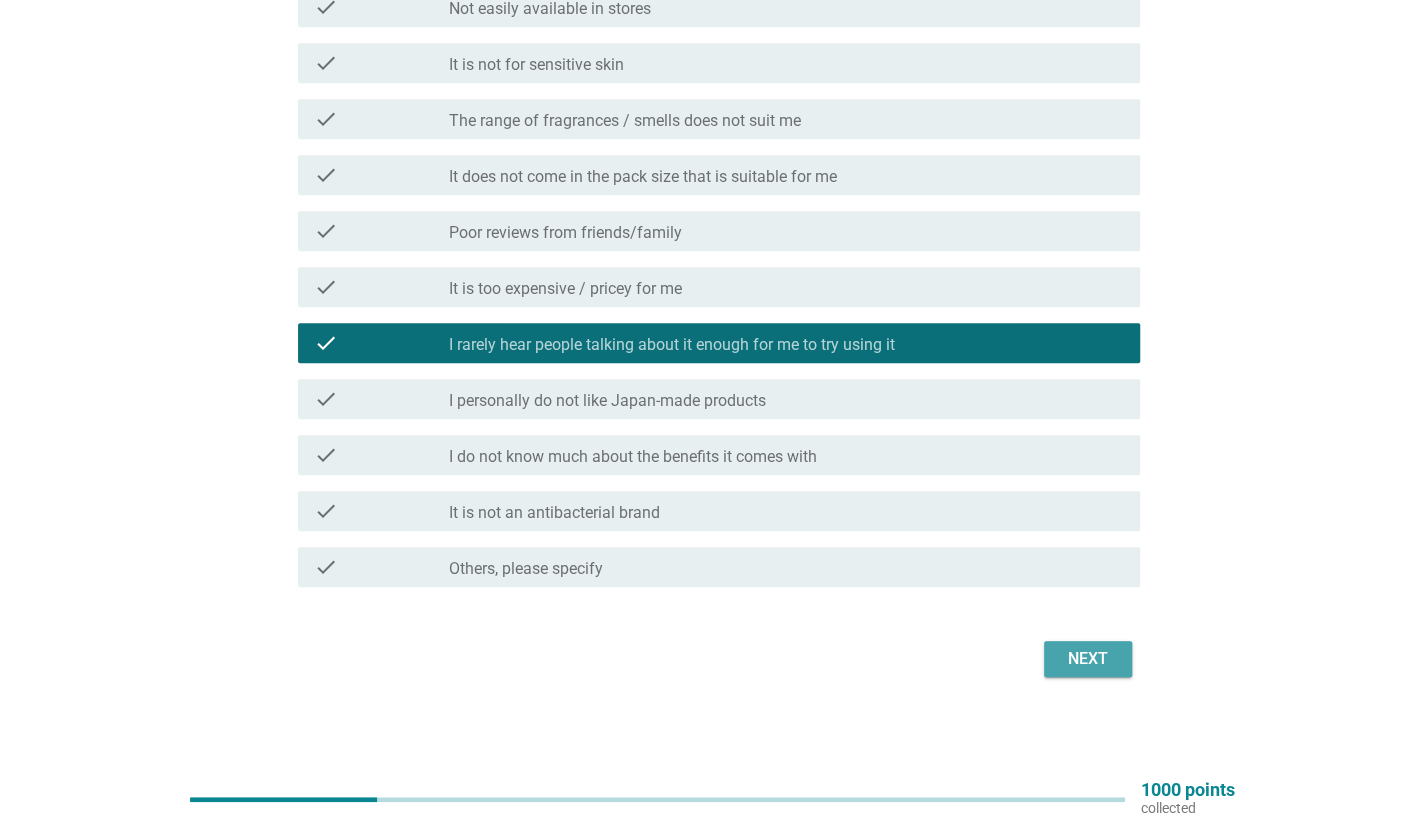 click on "Next" at bounding box center [1088, 659] 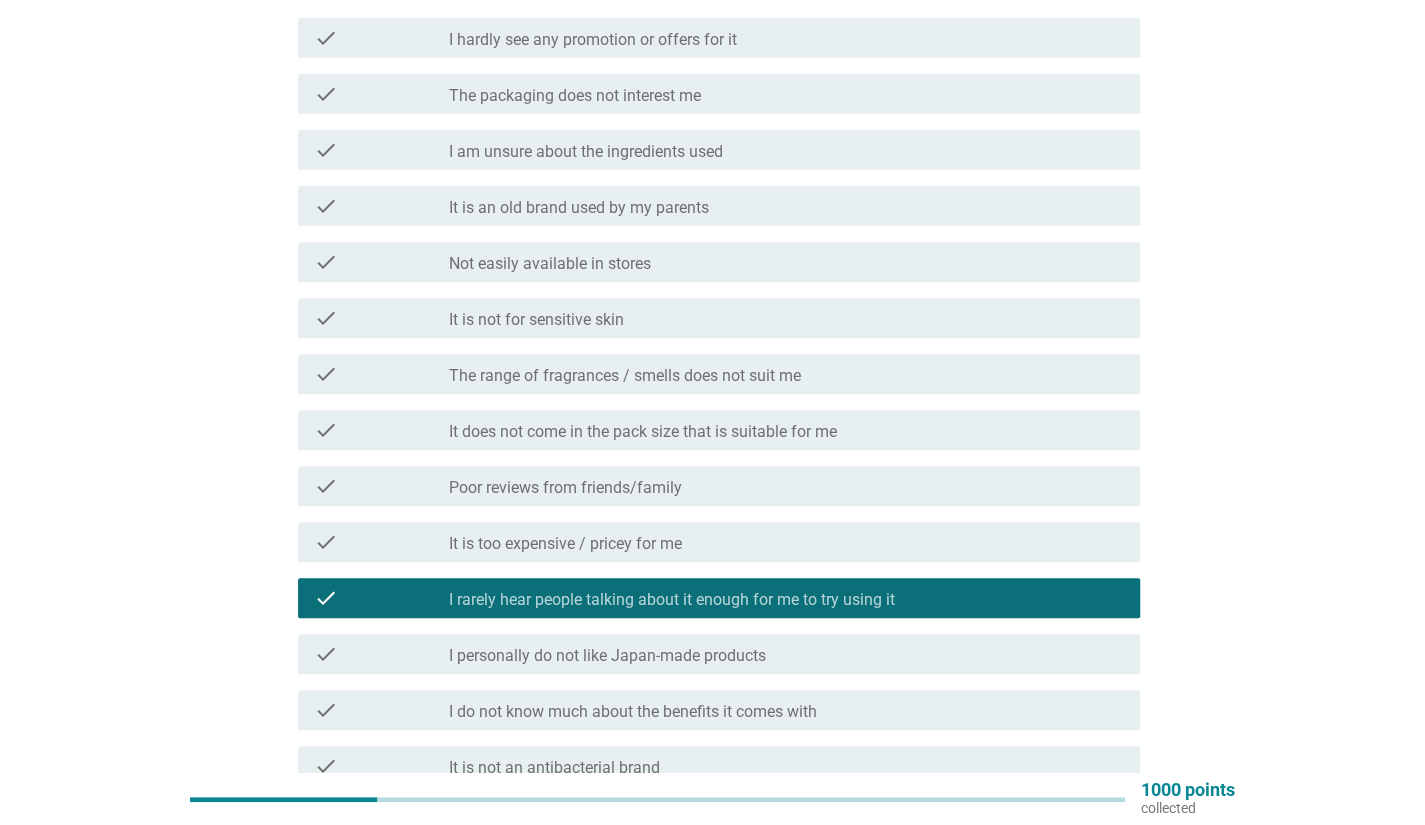 scroll, scrollTop: 0, scrollLeft: 0, axis: both 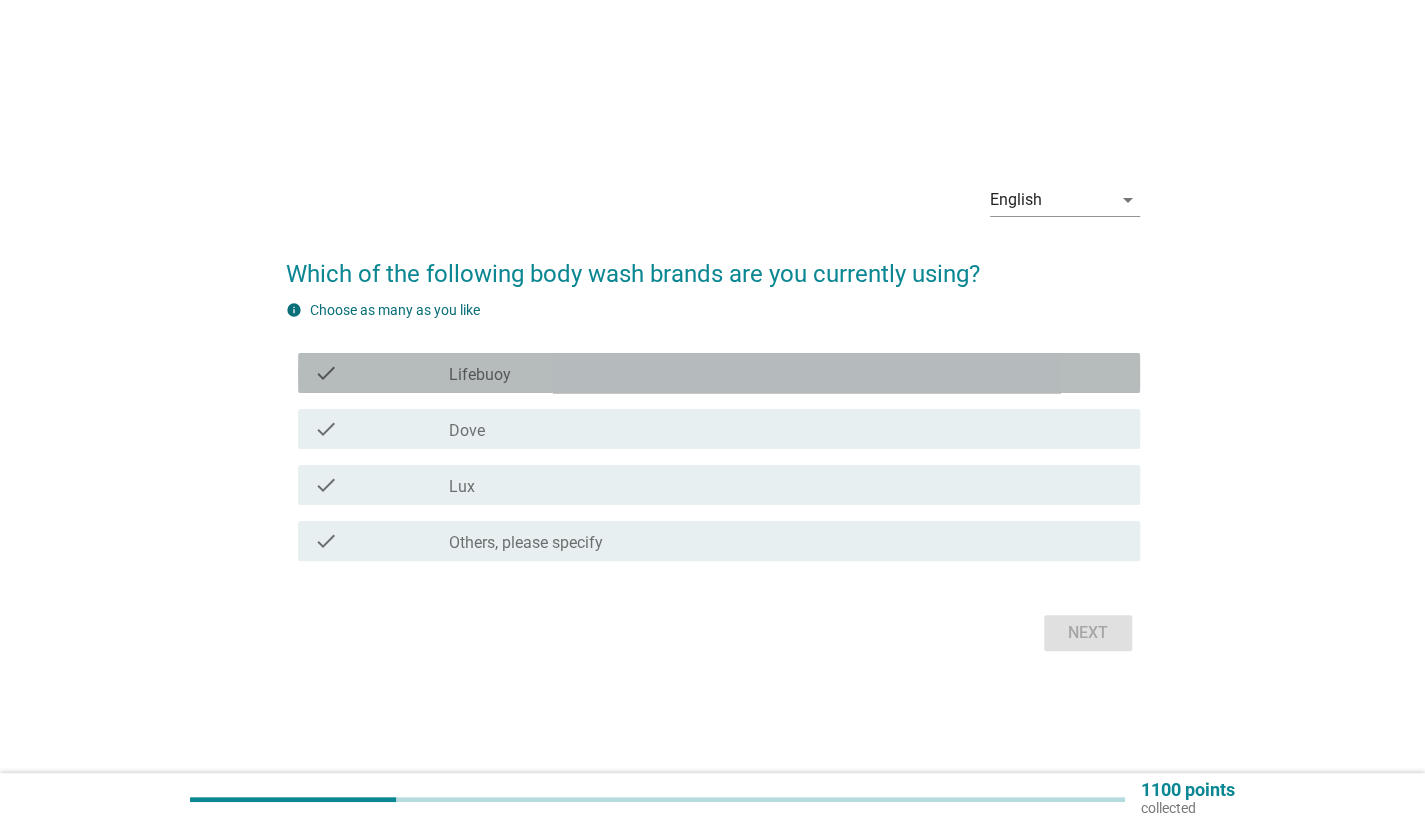 click on "check_box_outline_blank Lifebuoy" at bounding box center [786, 373] 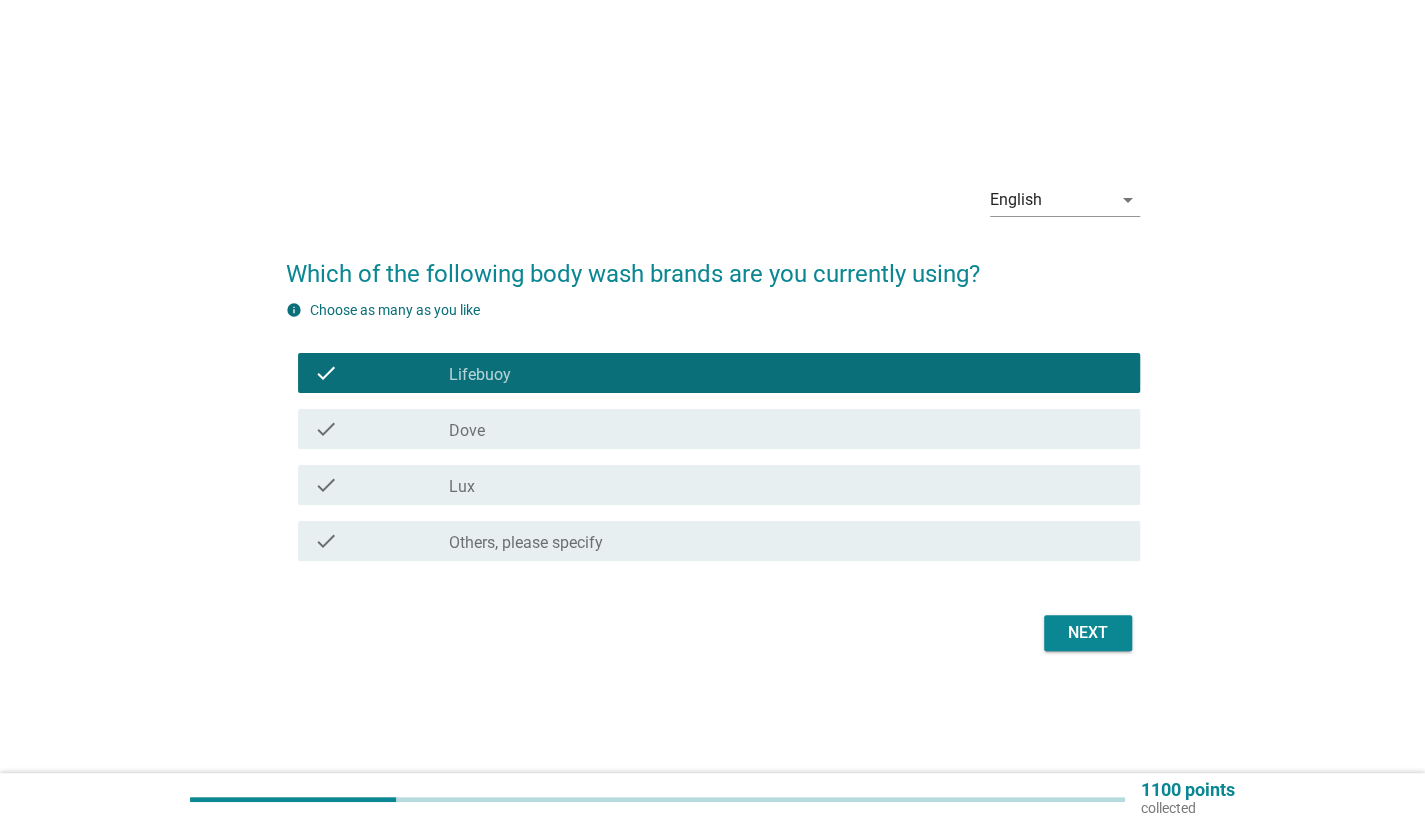 click on "Next" at bounding box center [1088, 633] 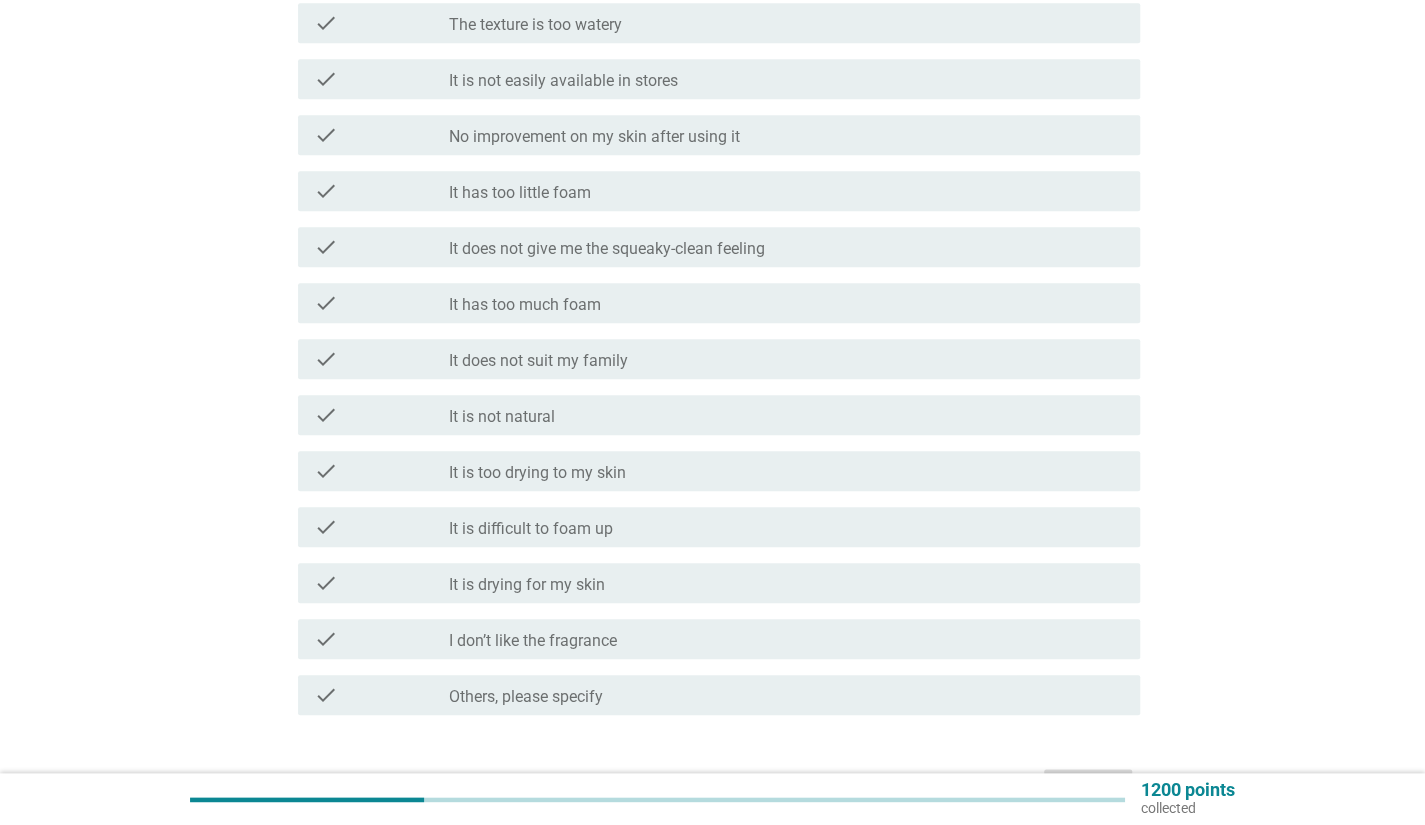 scroll, scrollTop: 900, scrollLeft: 0, axis: vertical 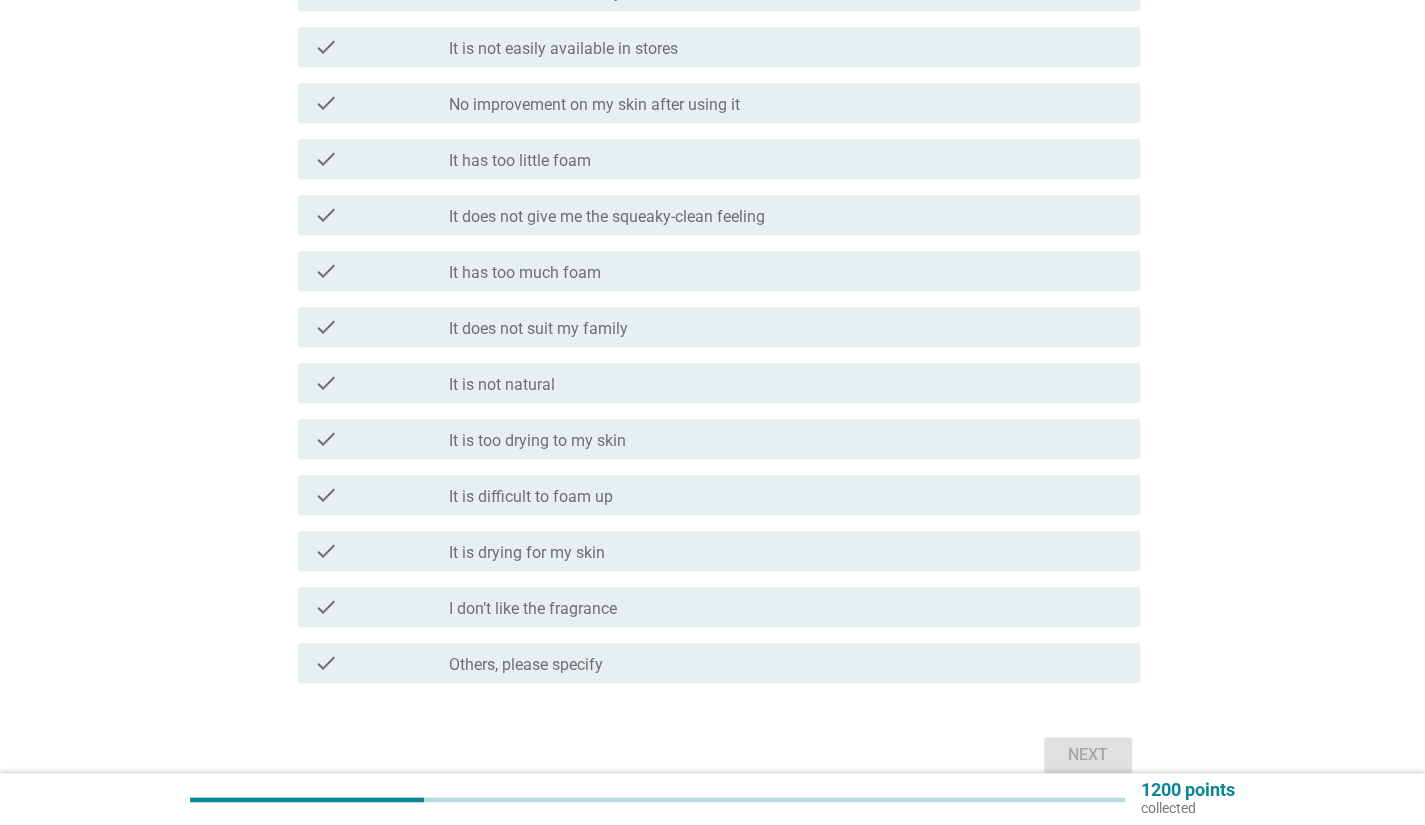click on "check_box_outline_blank It is drying for my skin" at bounding box center (786, 551) 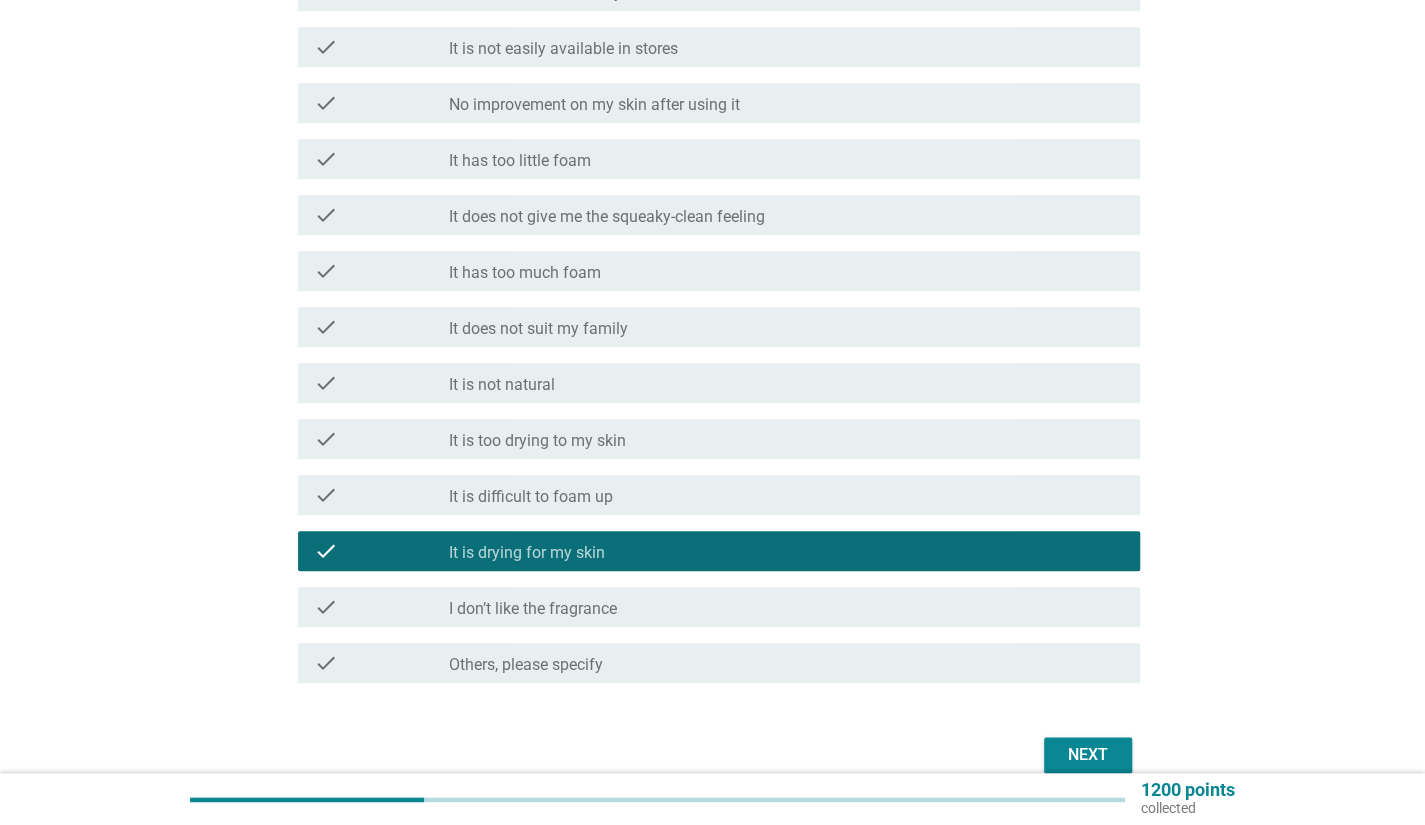 click on "Next" at bounding box center (1088, 755) 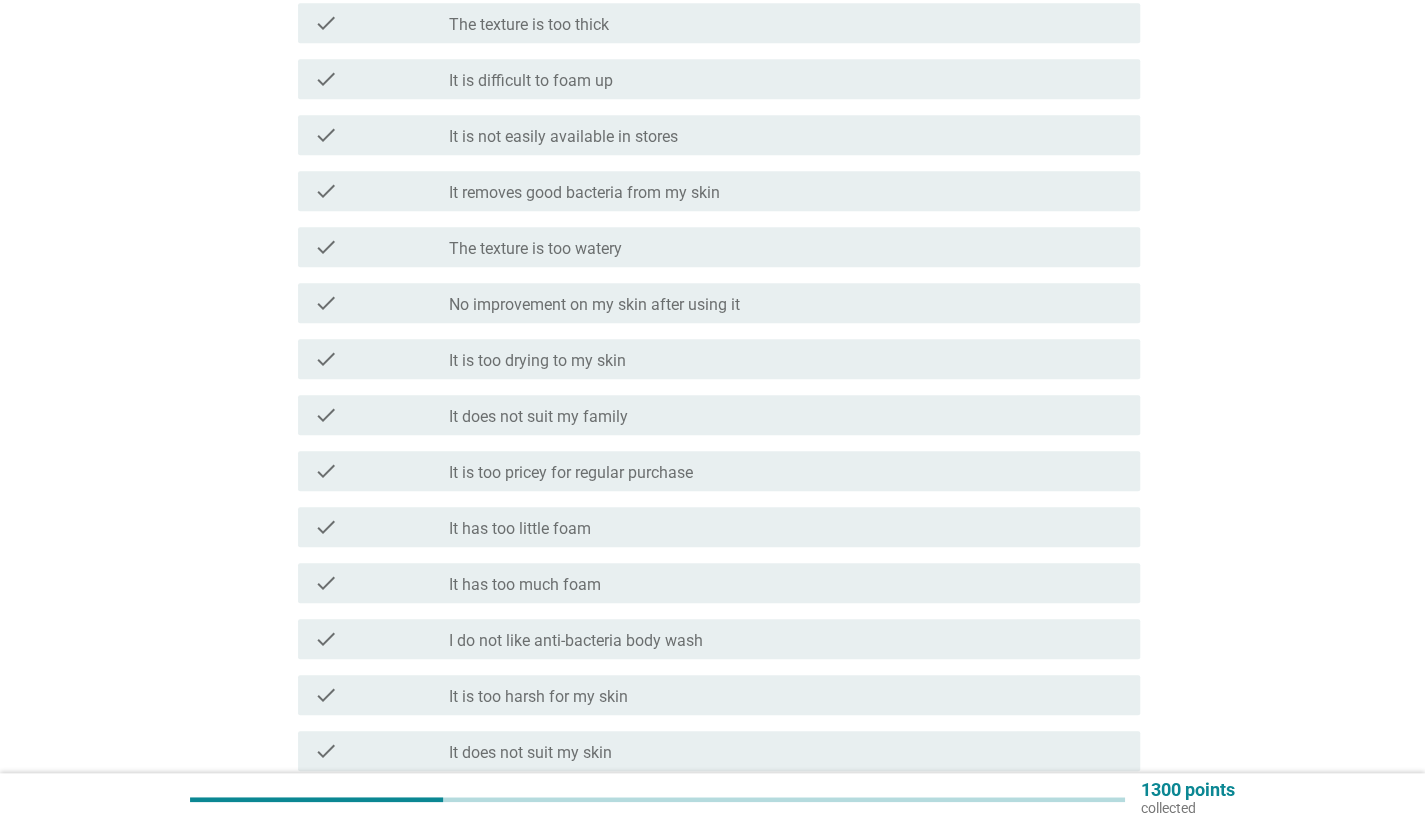 scroll, scrollTop: 900, scrollLeft: 0, axis: vertical 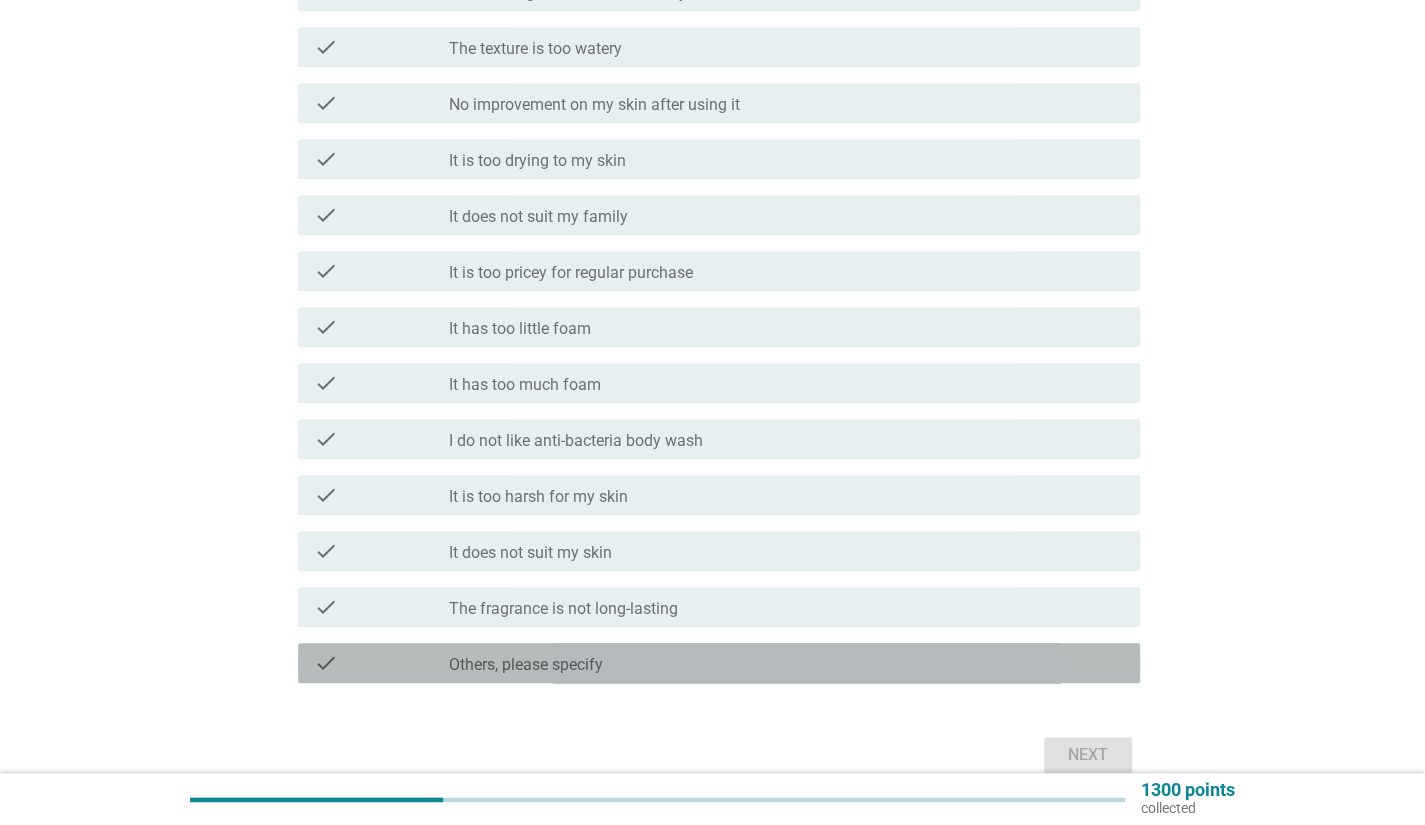 click on "check_box Others, please specify" at bounding box center (786, 663) 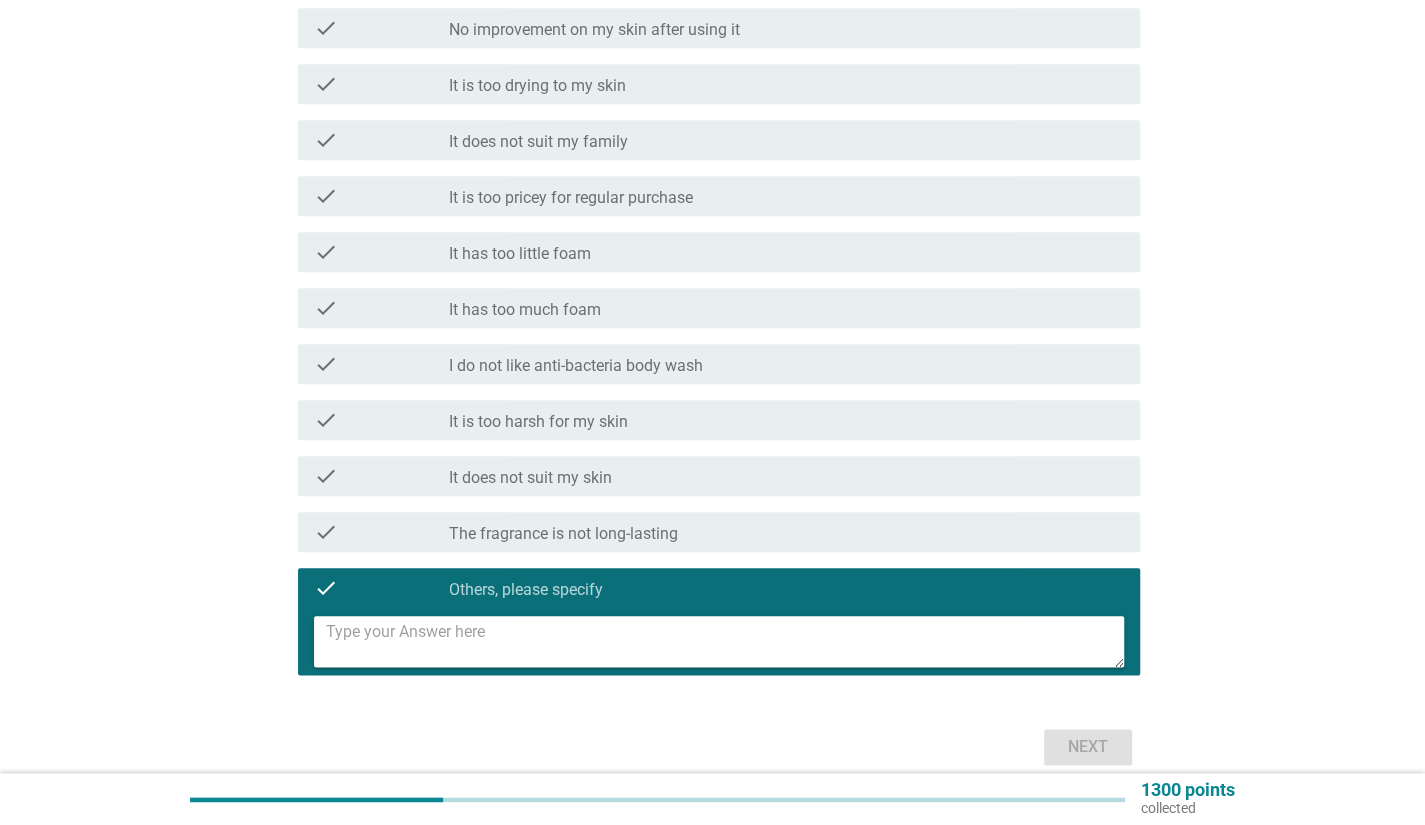 scroll, scrollTop: 1062, scrollLeft: 0, axis: vertical 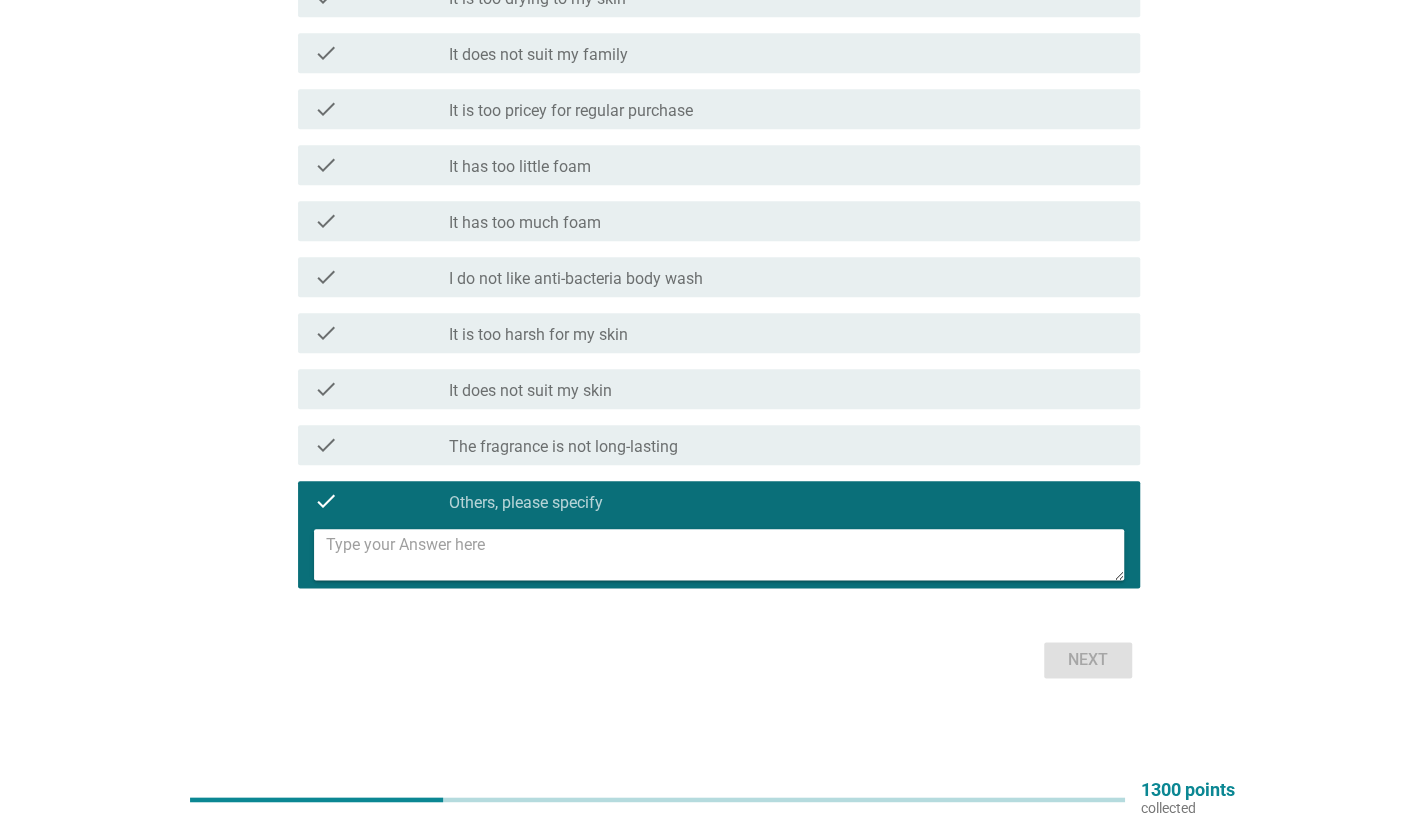 click at bounding box center (725, 554) 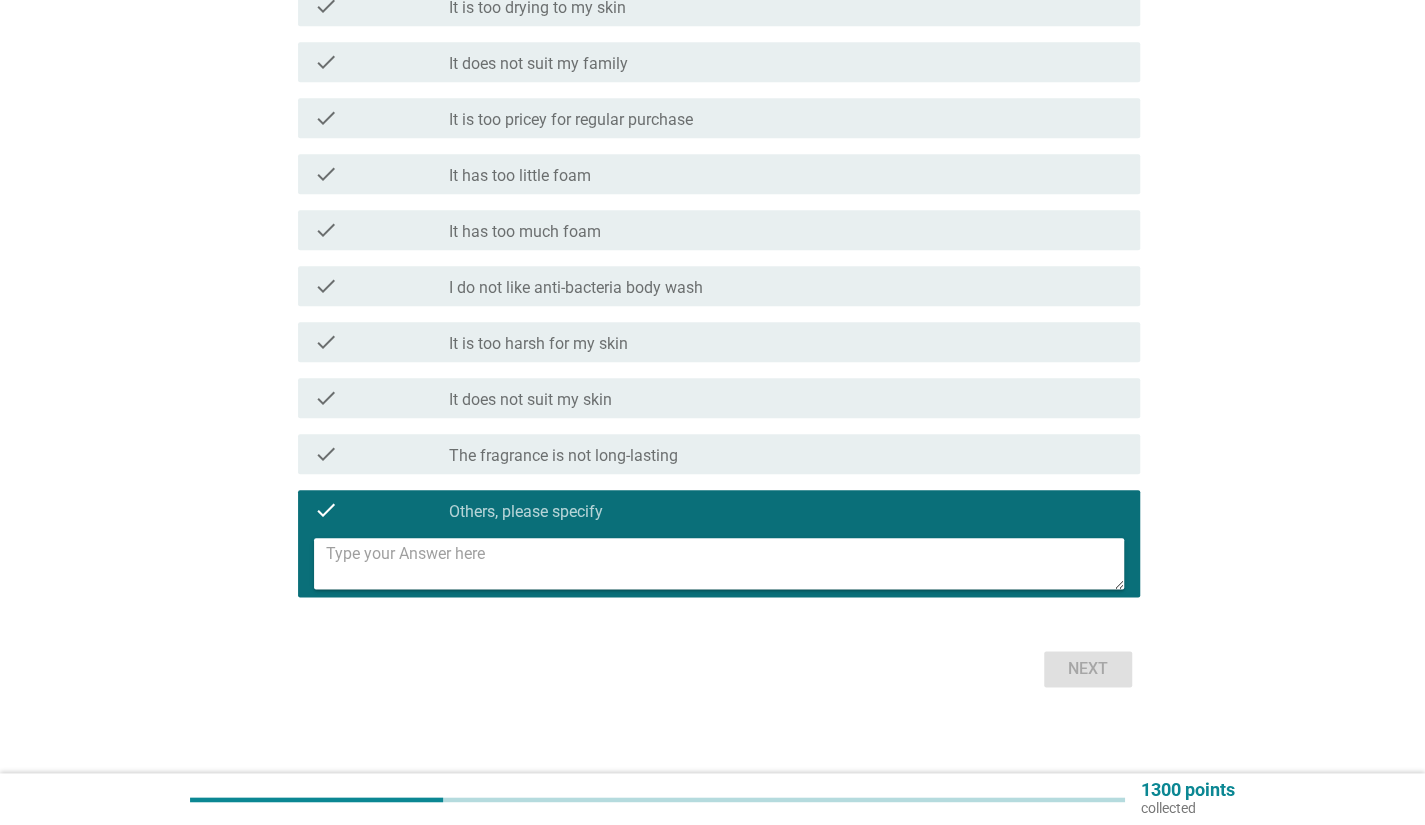 scroll, scrollTop: 1062, scrollLeft: 0, axis: vertical 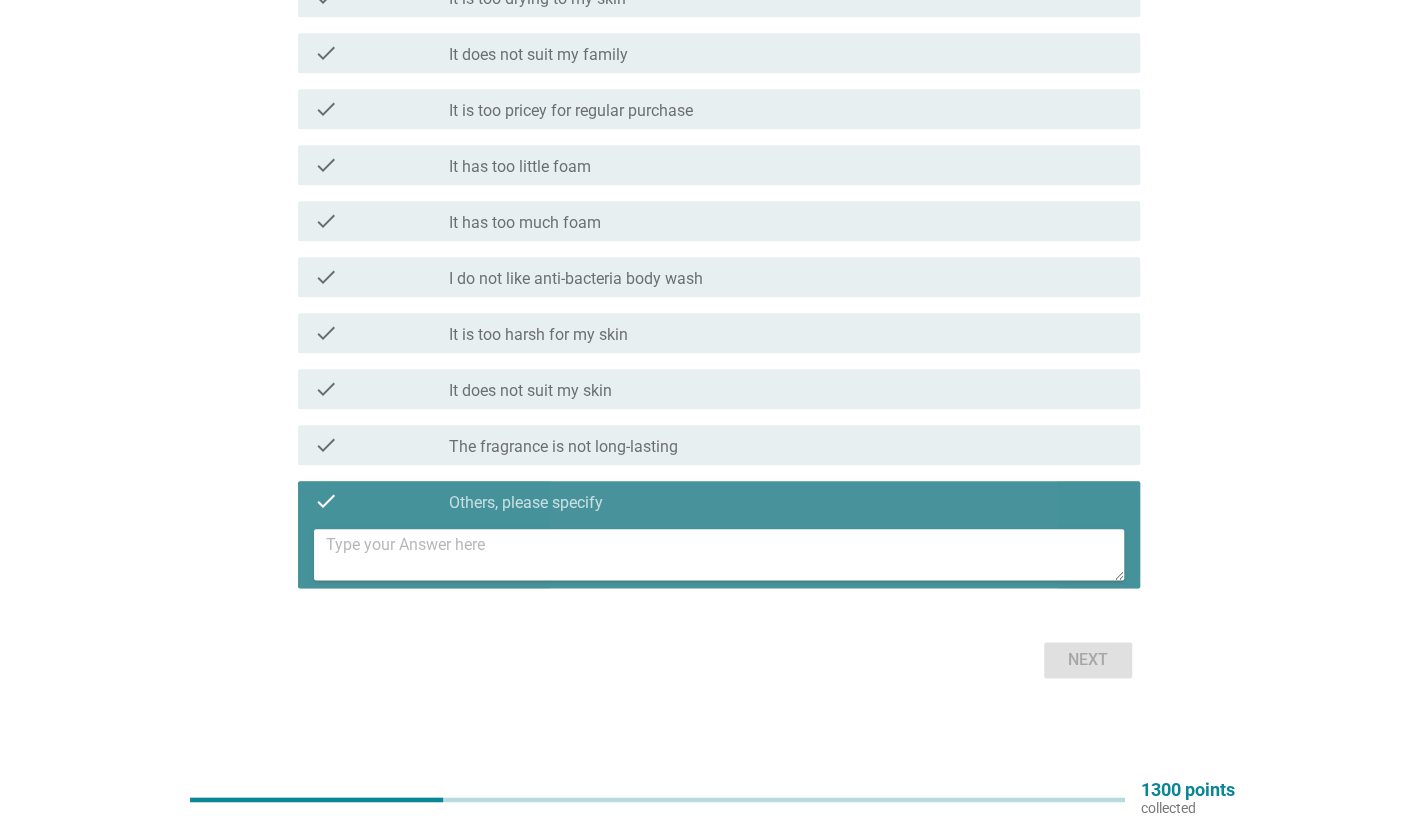 click at bounding box center [725, 554] 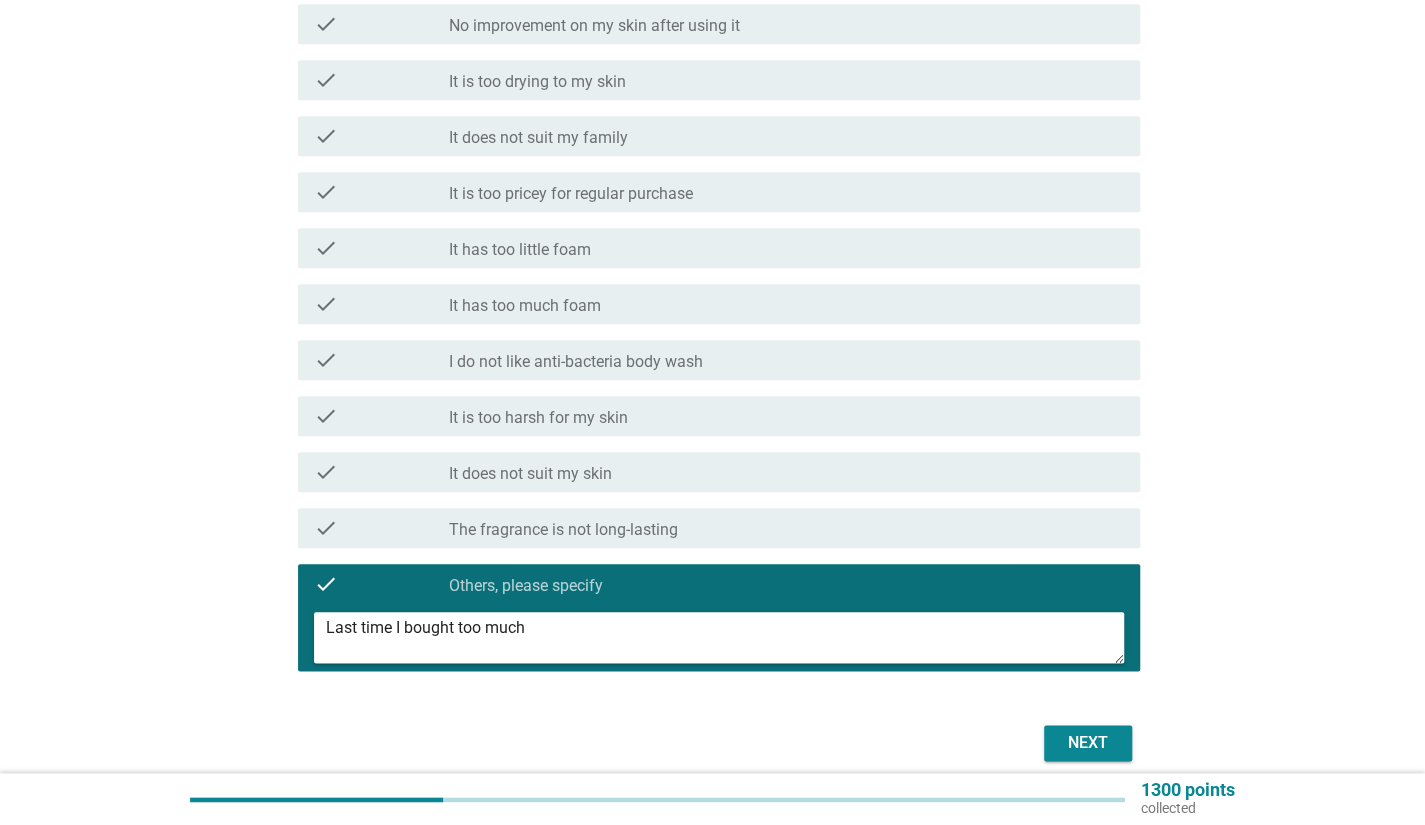 scroll, scrollTop: 1062, scrollLeft: 0, axis: vertical 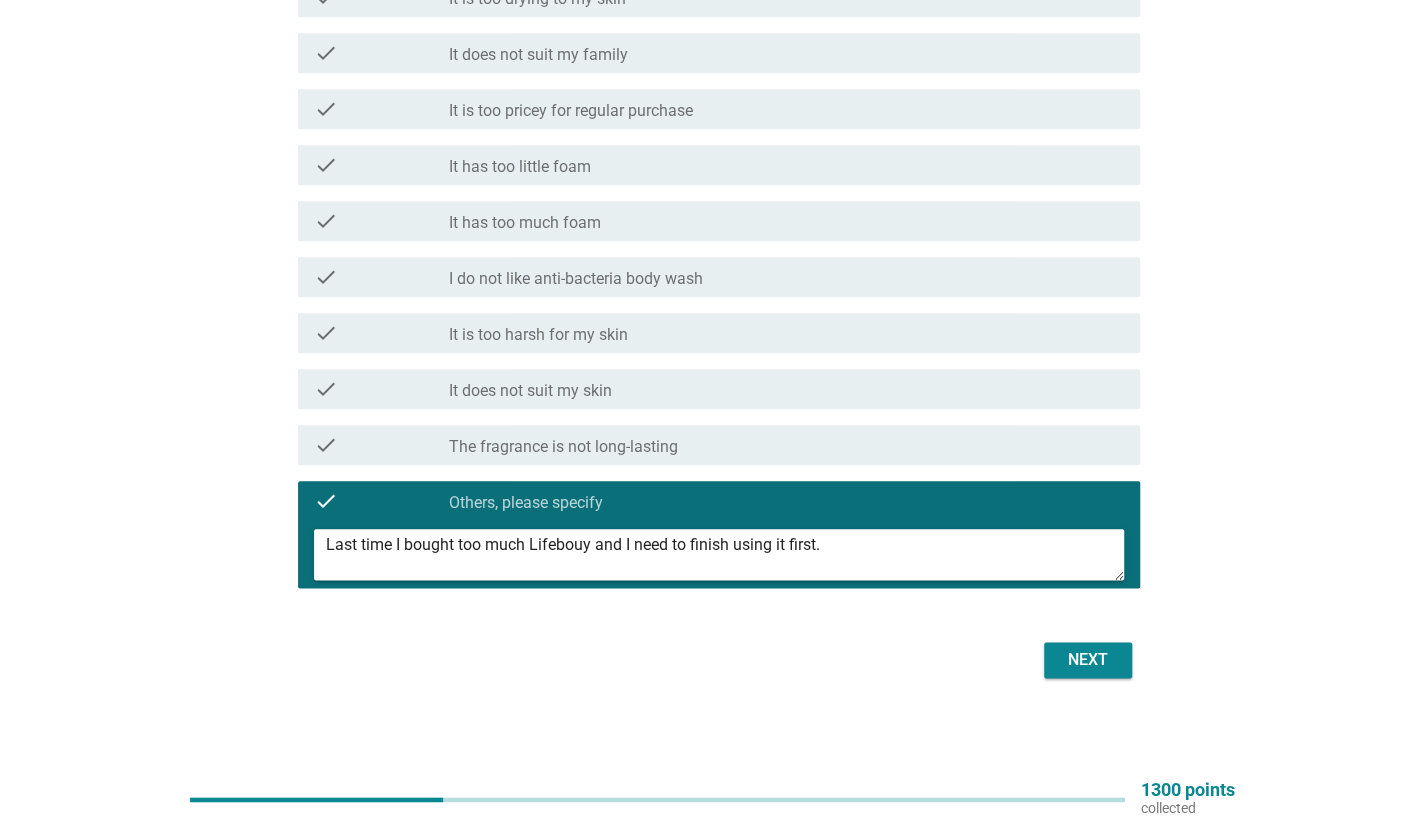 type on "Last time I bought too much Lifebouy and I need to finish using it first." 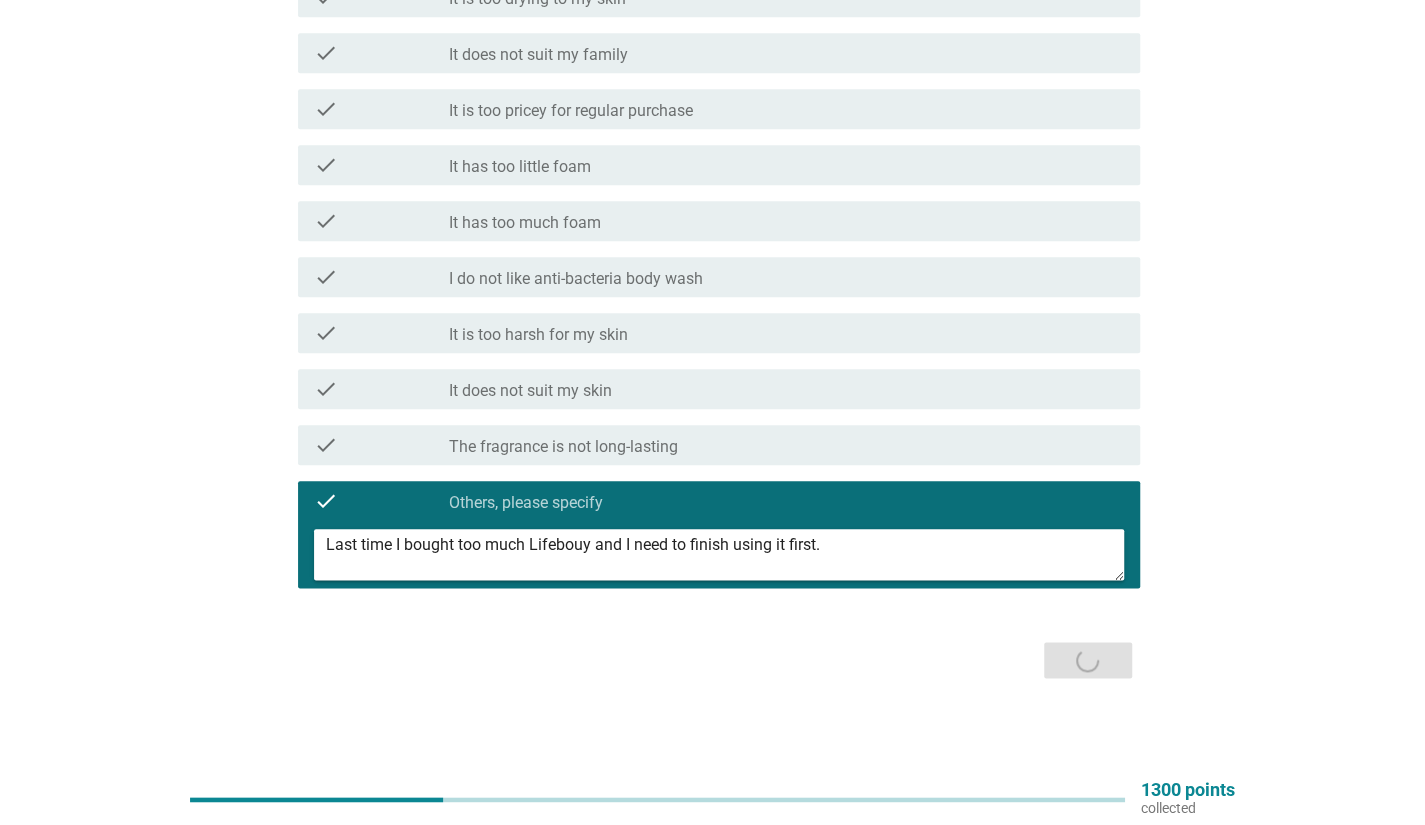 scroll, scrollTop: 0, scrollLeft: 0, axis: both 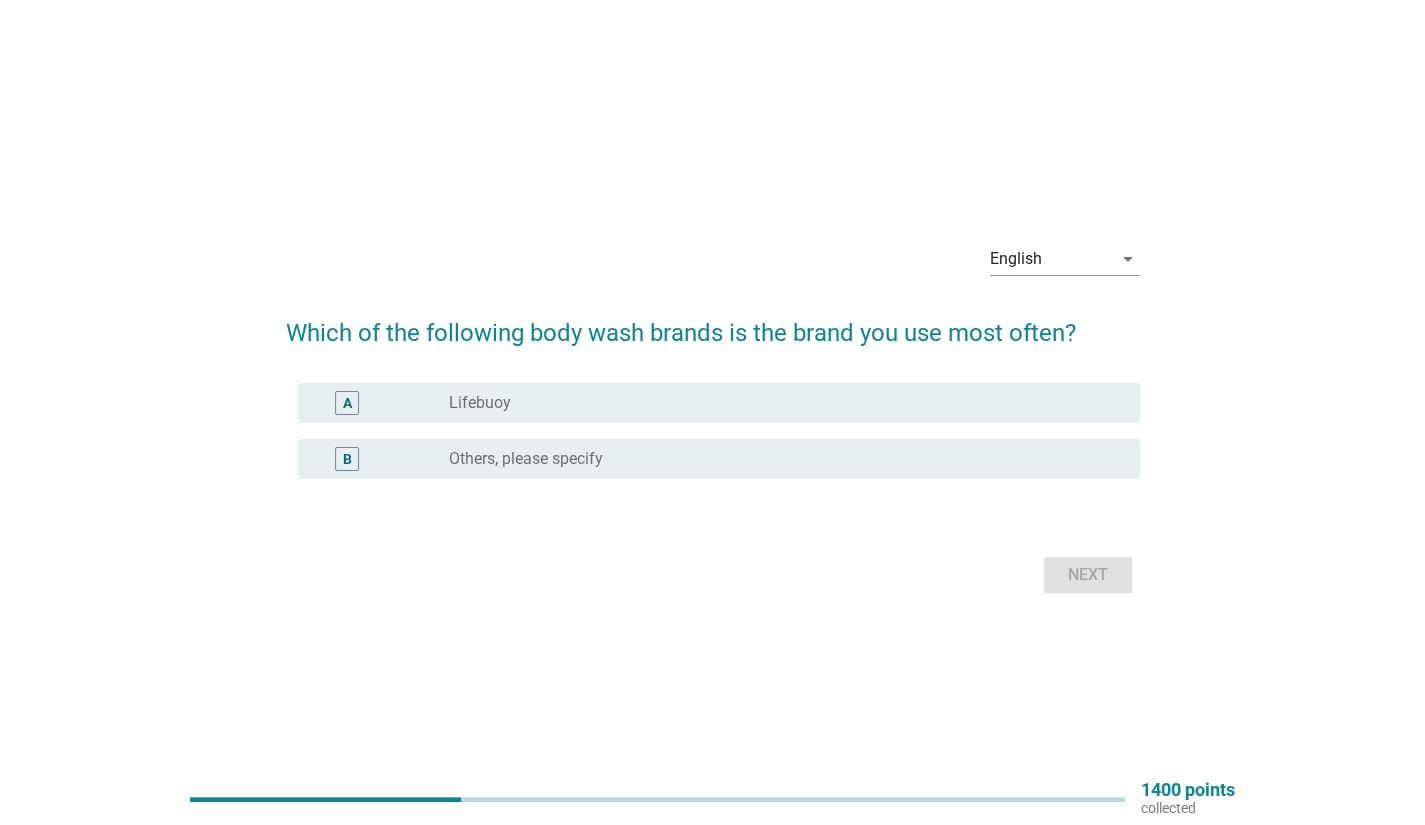 click on "B     radio_button_unchecked Others, please specify" at bounding box center [719, 459] 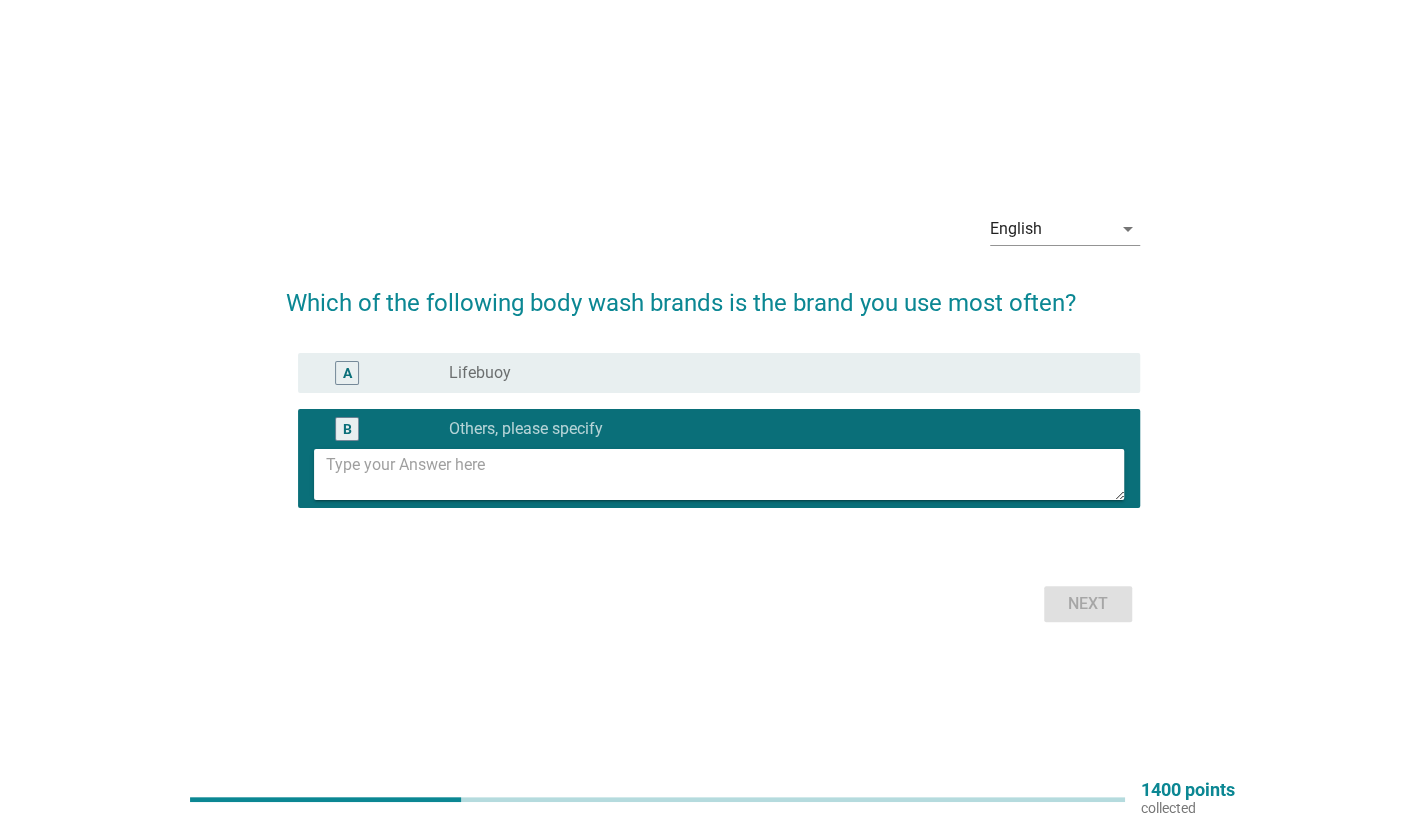 click at bounding box center (725, 474) 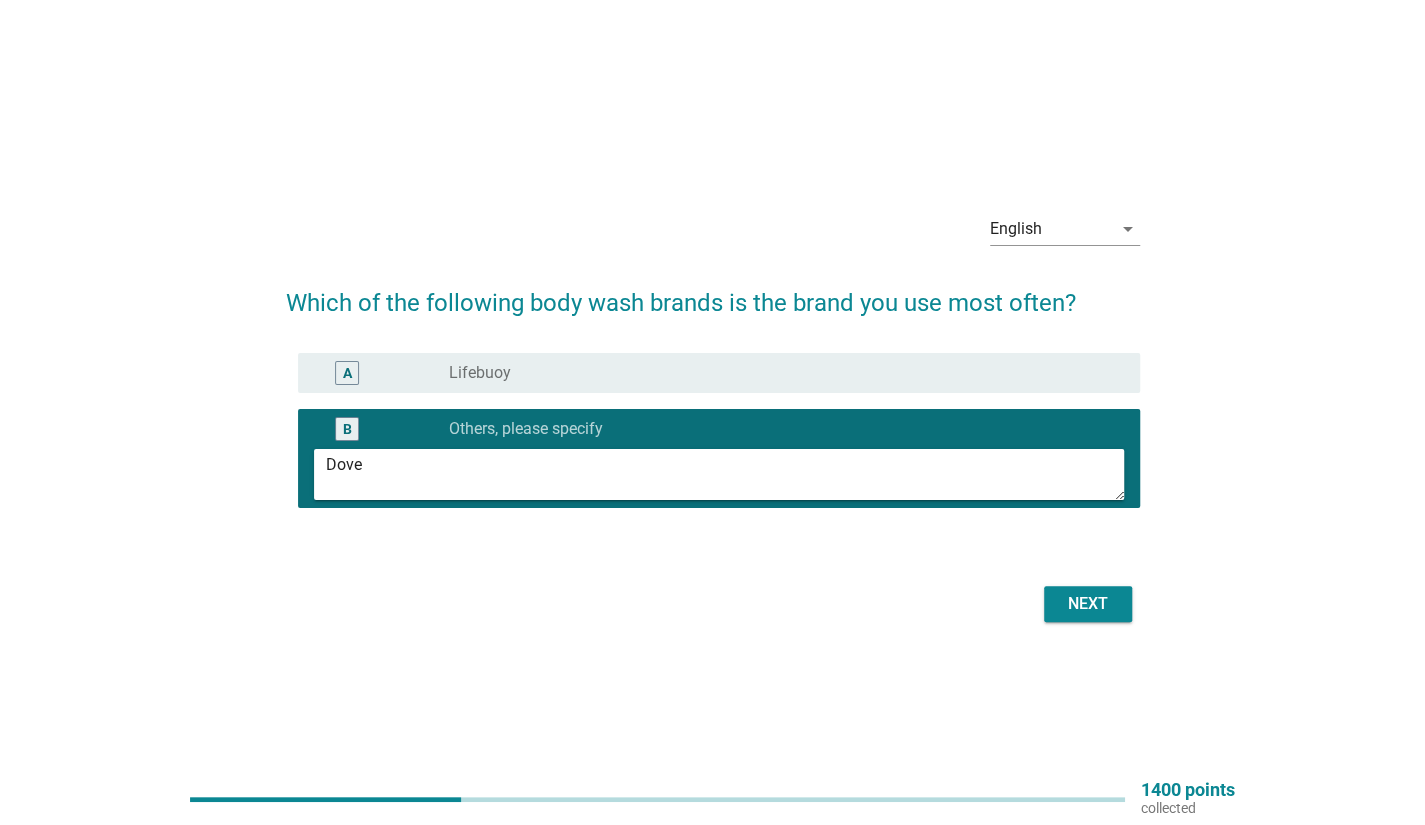 type on "Dove" 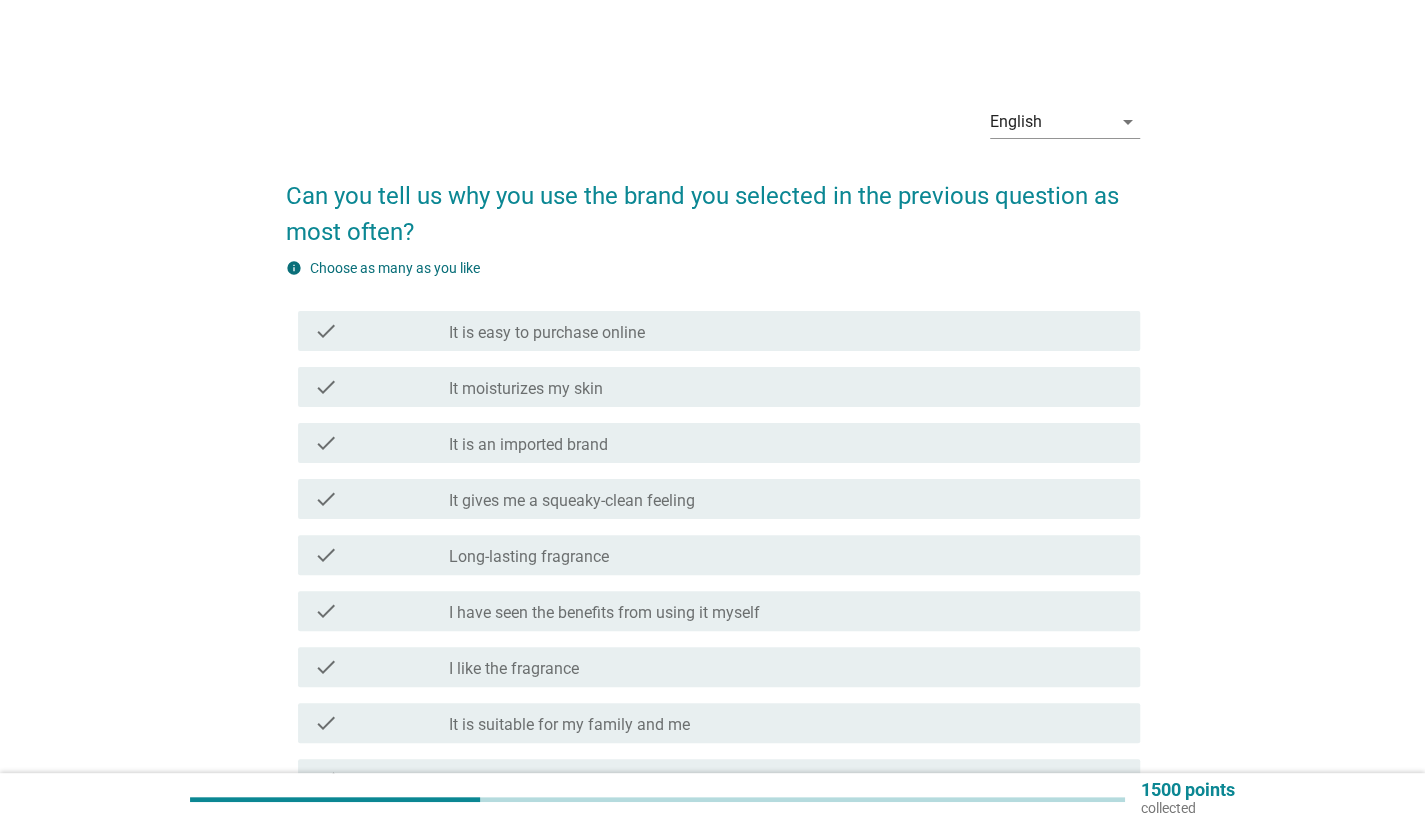 click on "It moisturizes my skin" at bounding box center (526, 389) 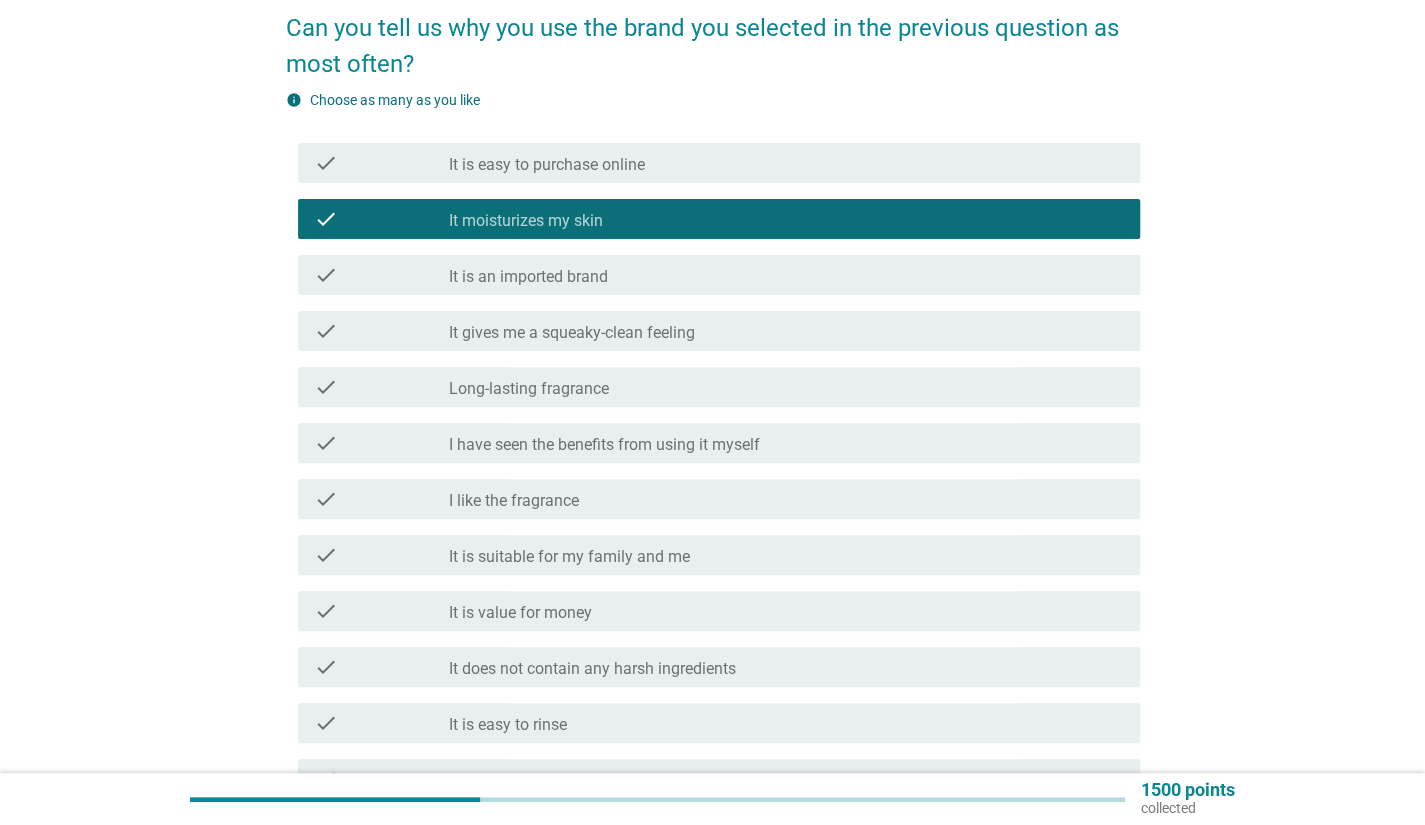 scroll, scrollTop: 200, scrollLeft: 0, axis: vertical 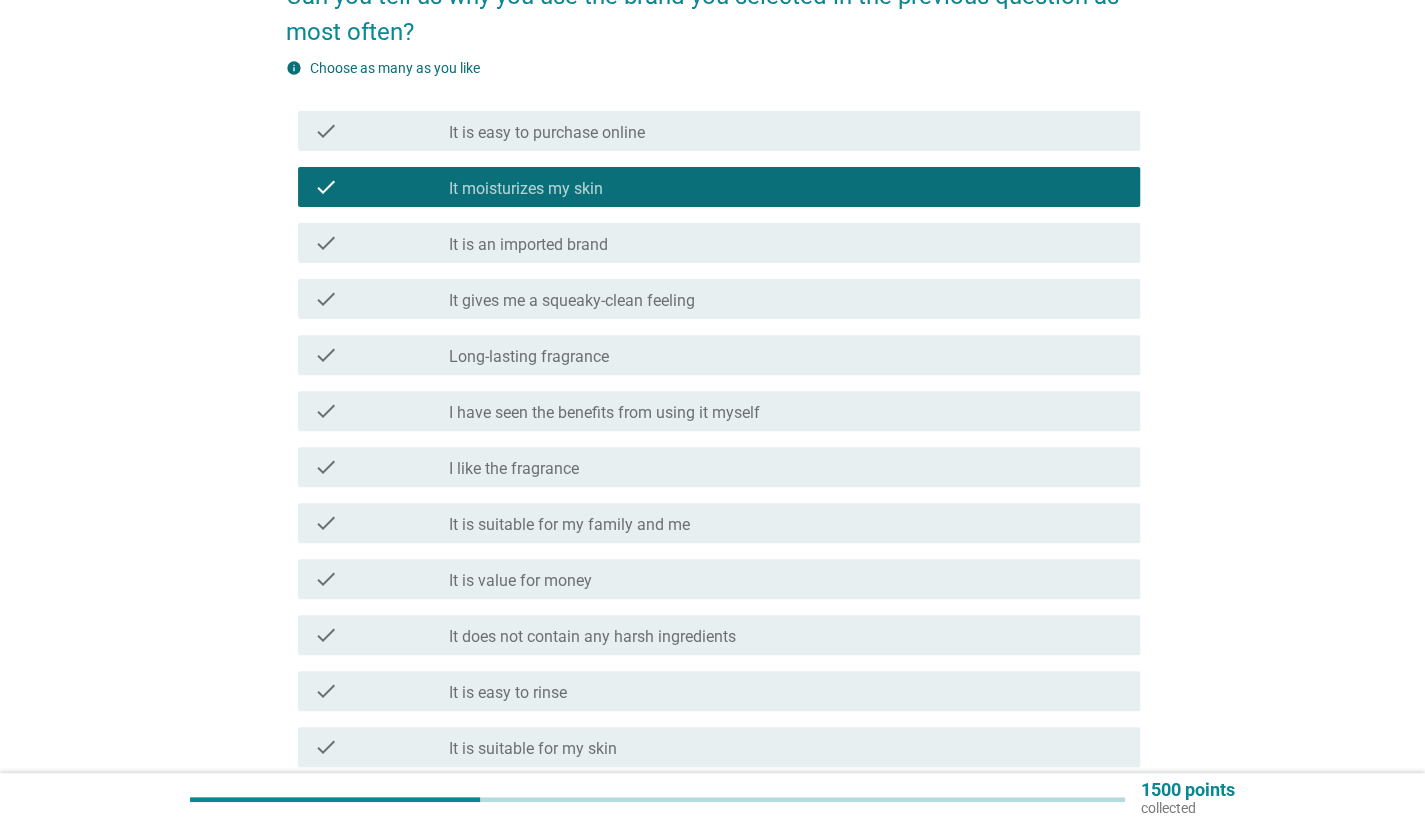 click on "It is suitable for my family and me" at bounding box center [569, 525] 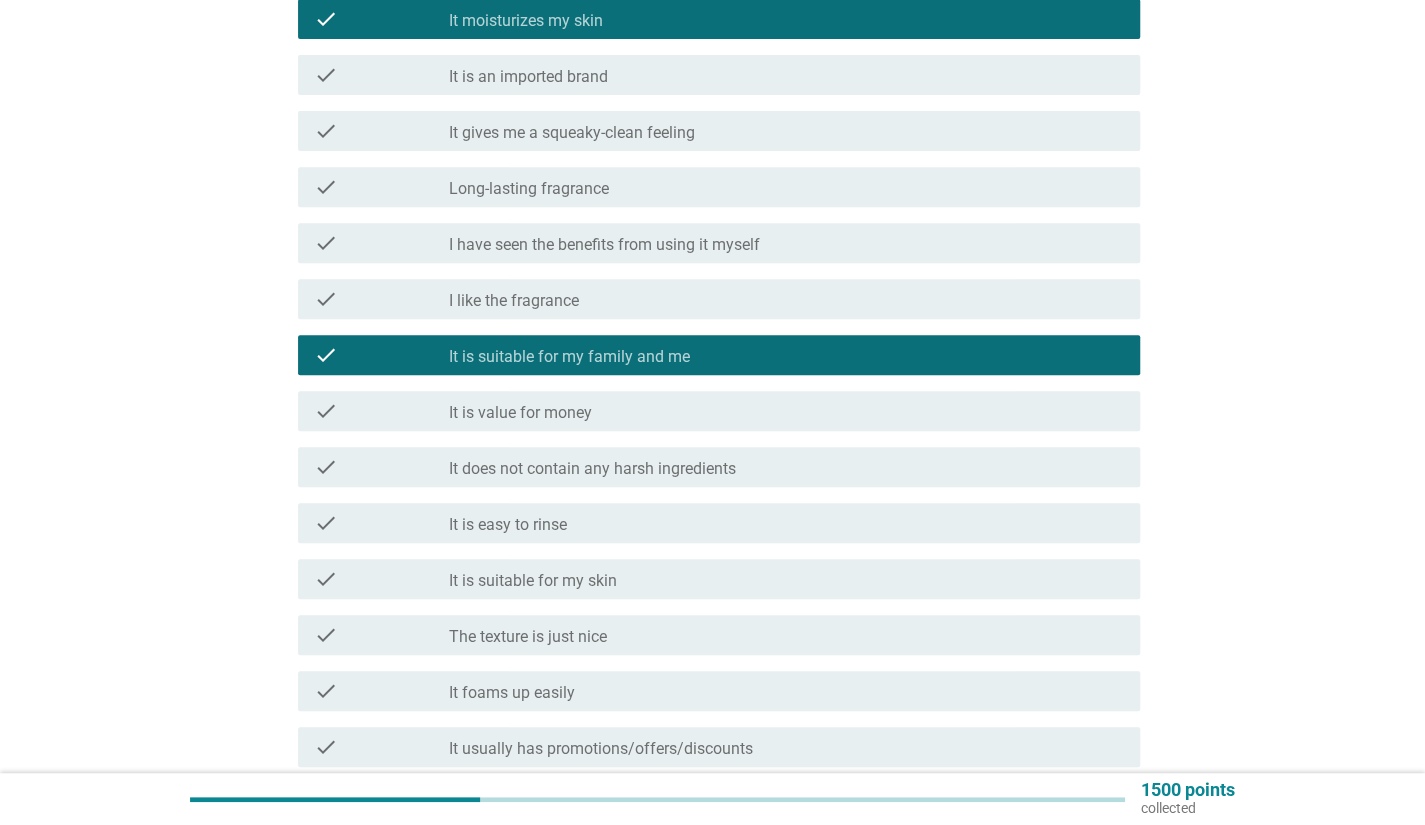 scroll, scrollTop: 400, scrollLeft: 0, axis: vertical 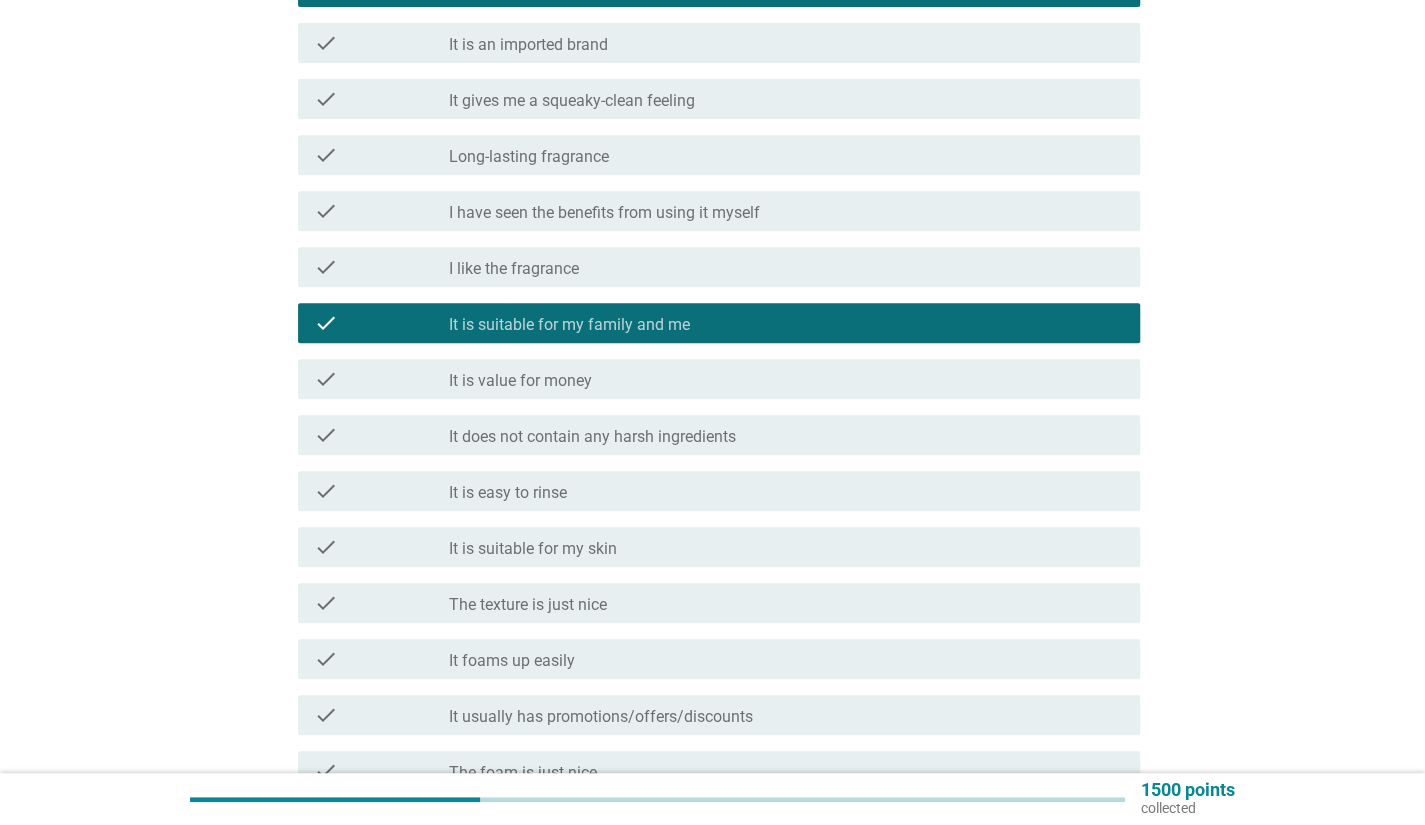 click on "check     check_box_outline_blank It is easy to rinse" at bounding box center [719, 491] 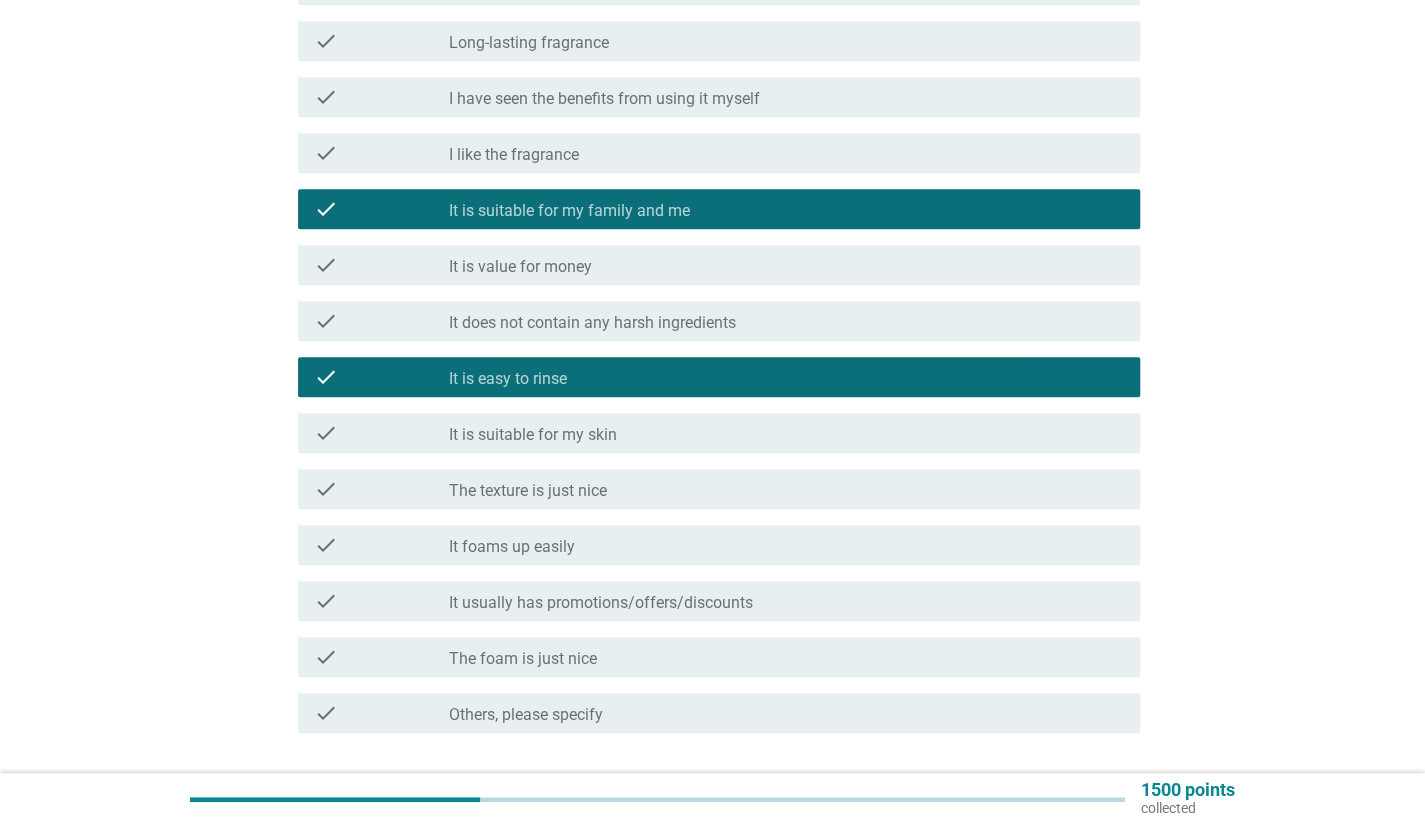scroll, scrollTop: 600, scrollLeft: 0, axis: vertical 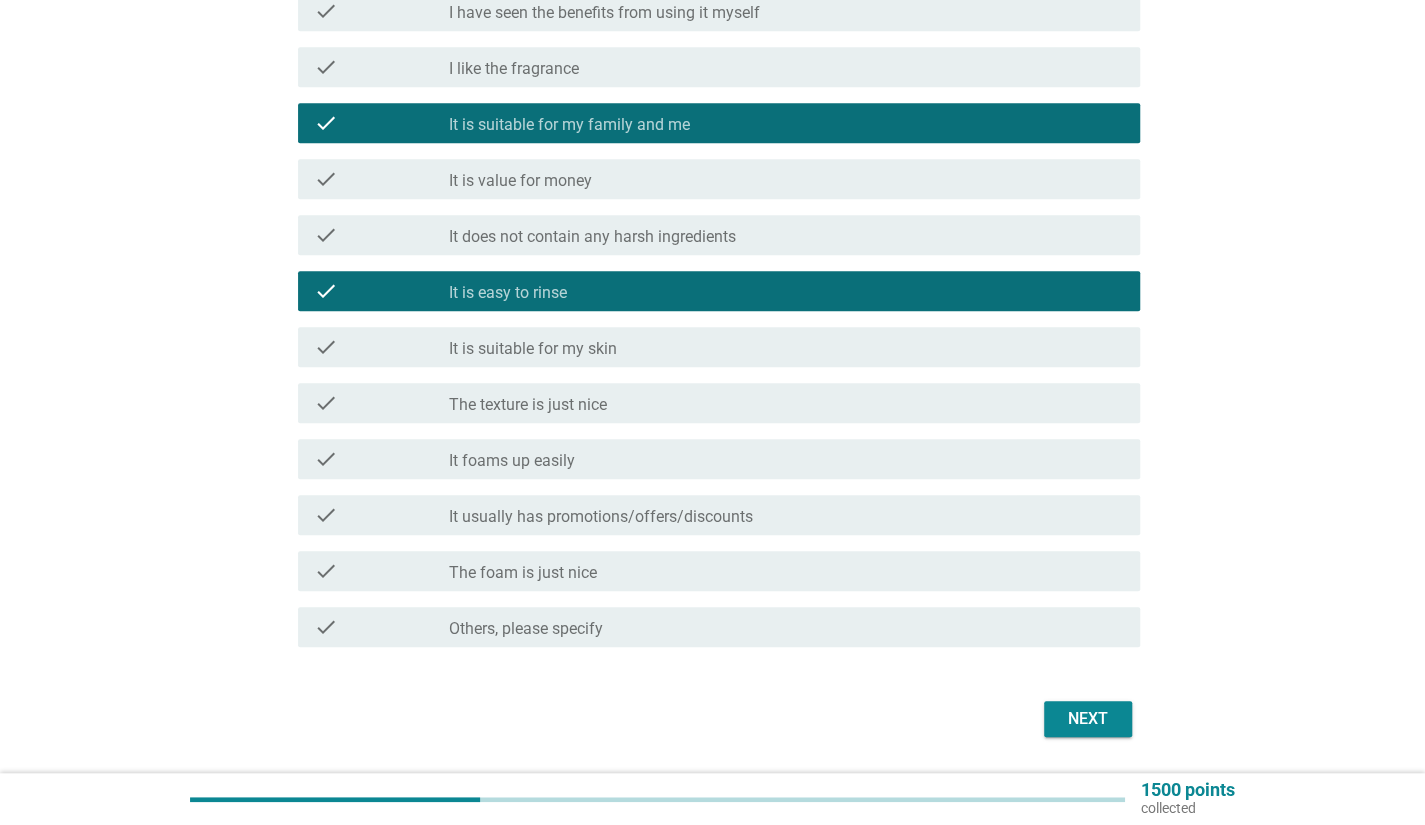 click on "check     check_box_outline_blank The texture is just nice" at bounding box center (719, 403) 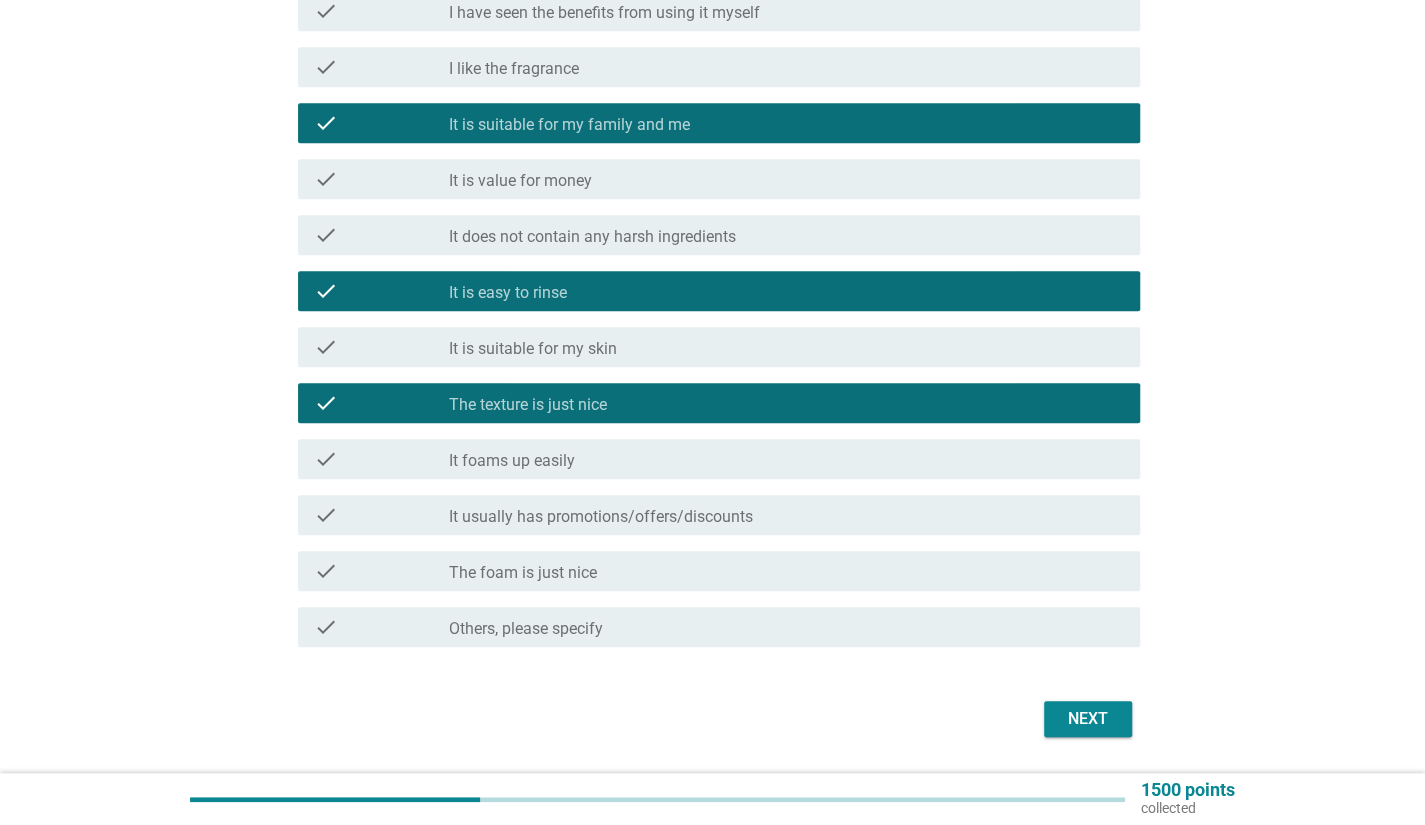 click on "It usually has promotions/offers/discounts" at bounding box center (601, 517) 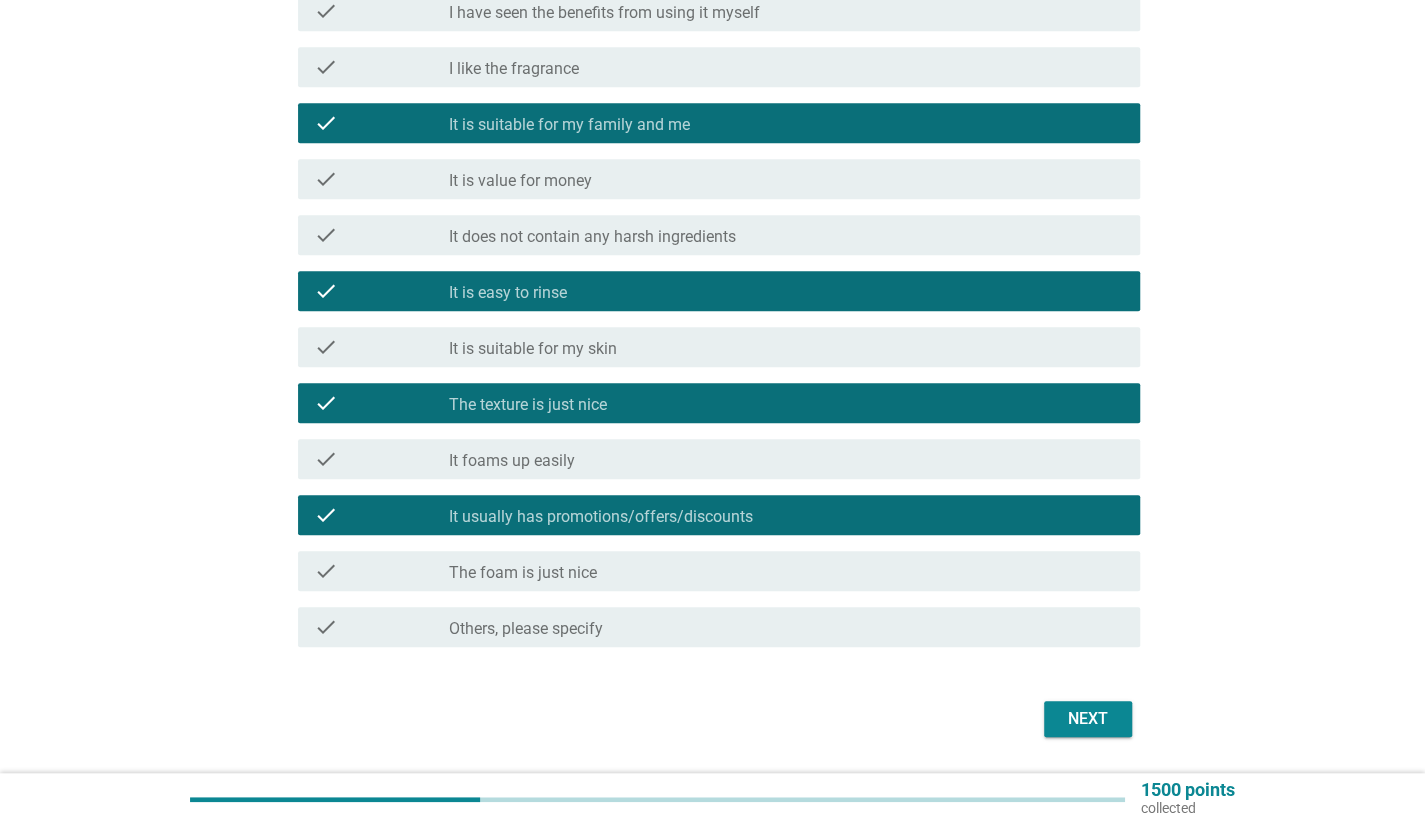 click on "Next" at bounding box center (1088, 719) 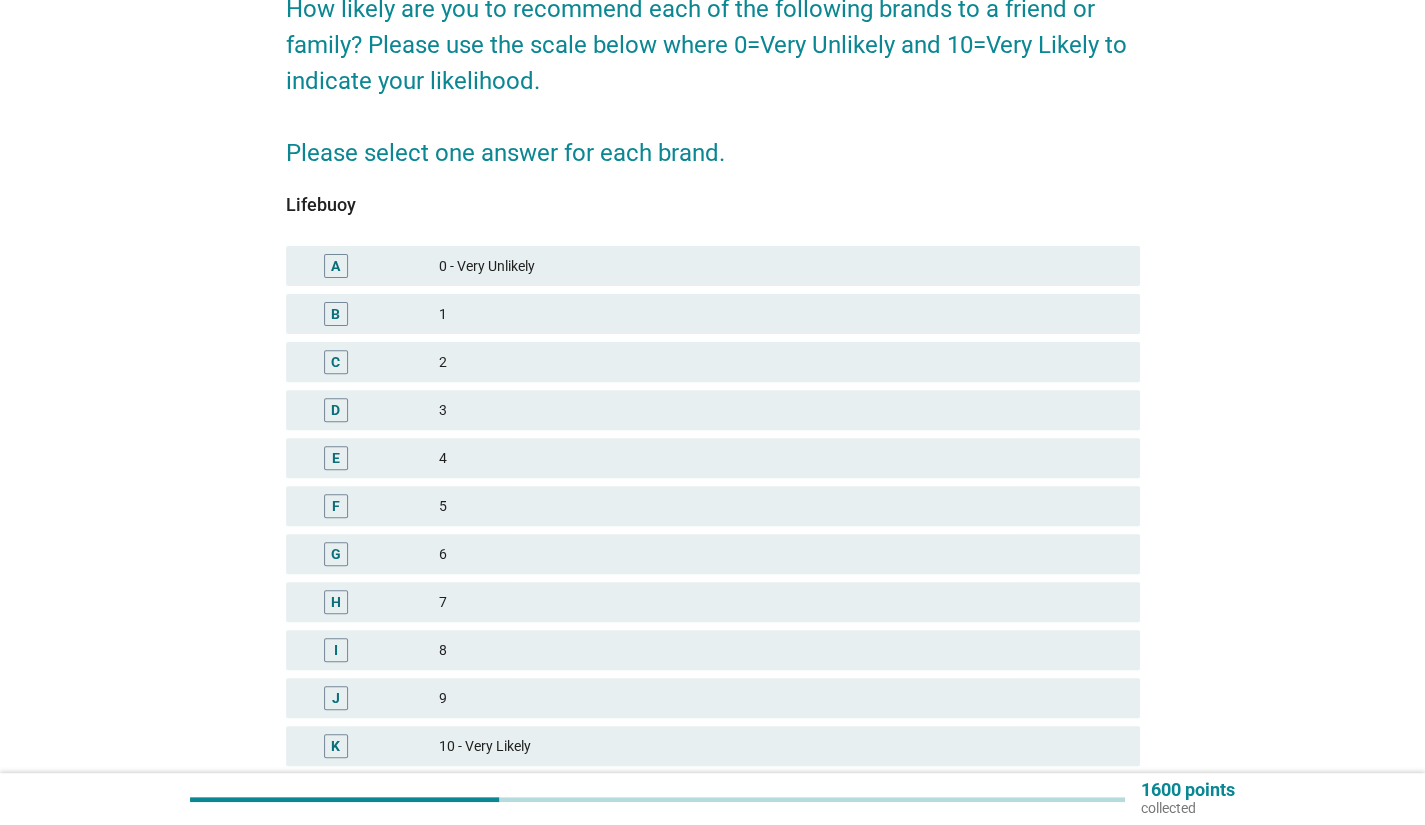 scroll, scrollTop: 200, scrollLeft: 0, axis: vertical 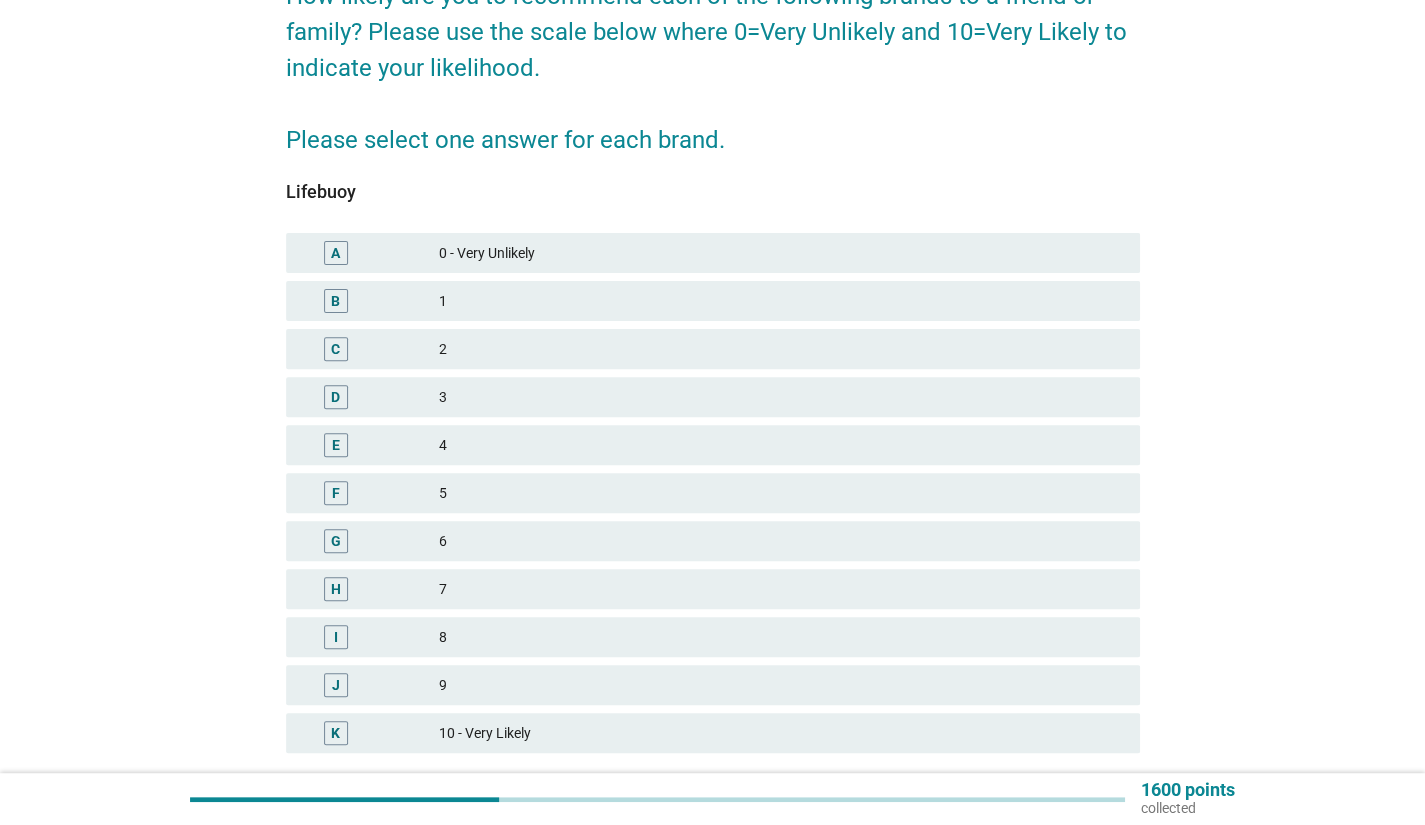 click on "8" at bounding box center (781, 637) 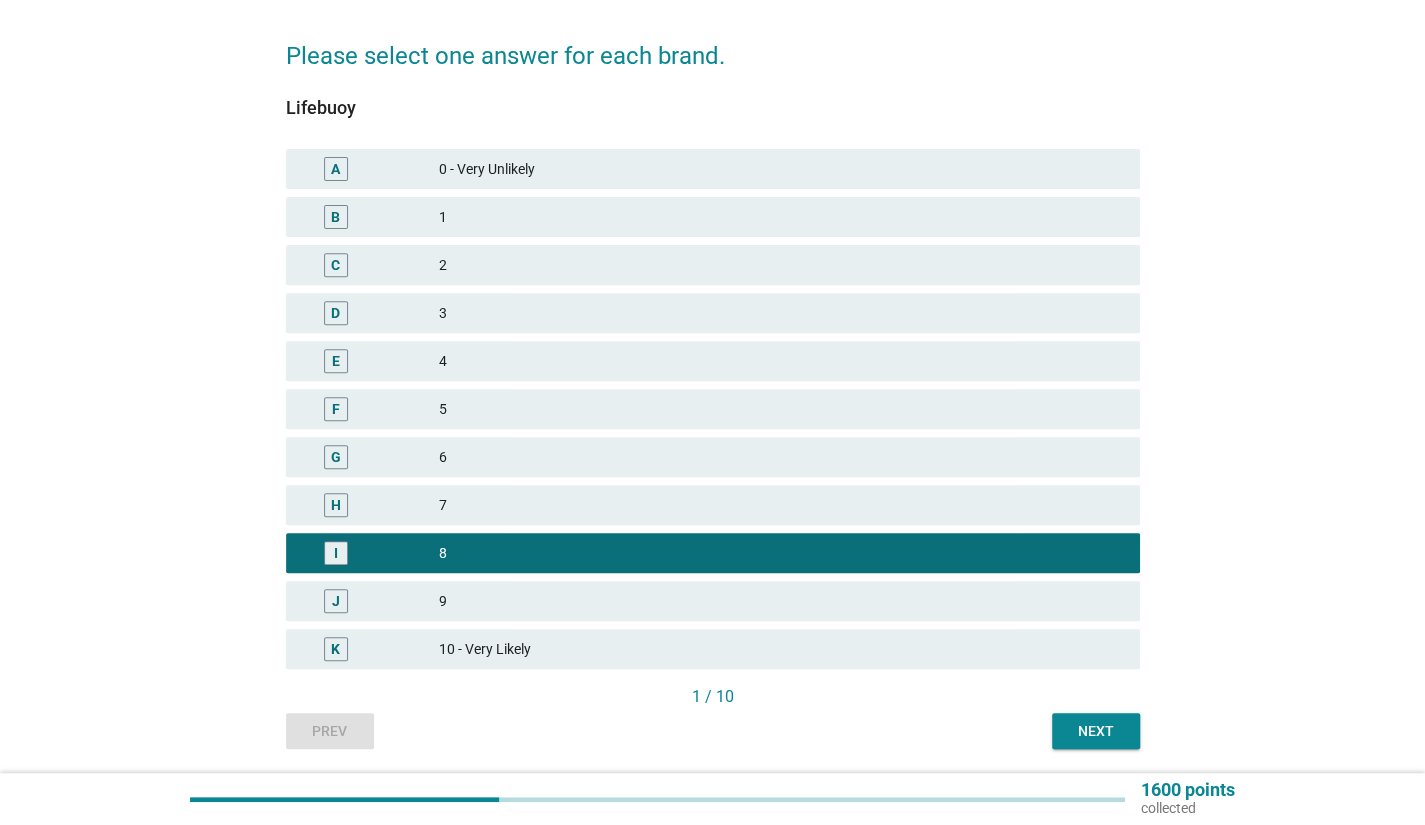 scroll, scrollTop: 350, scrollLeft: 0, axis: vertical 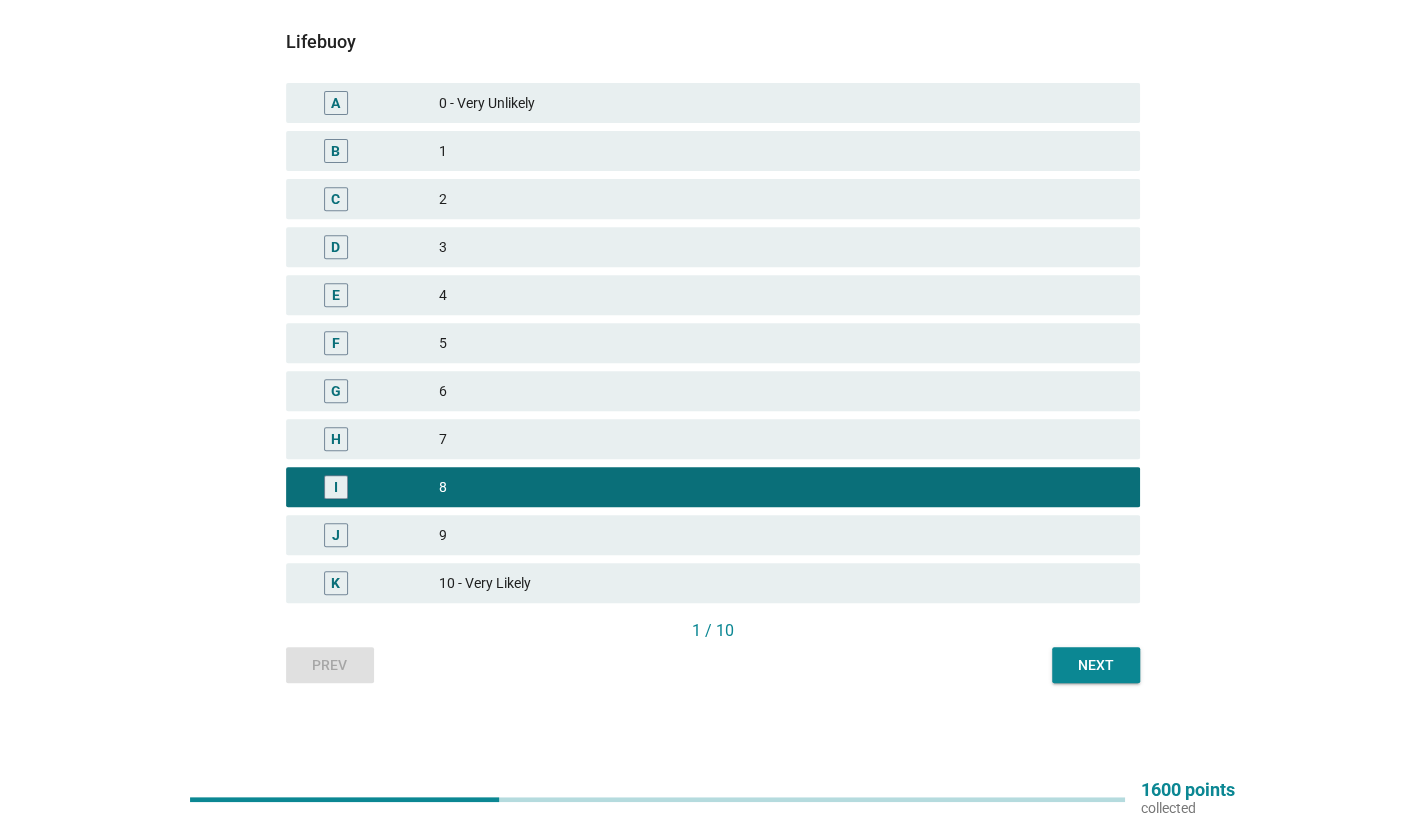 click on "7" at bounding box center [781, 439] 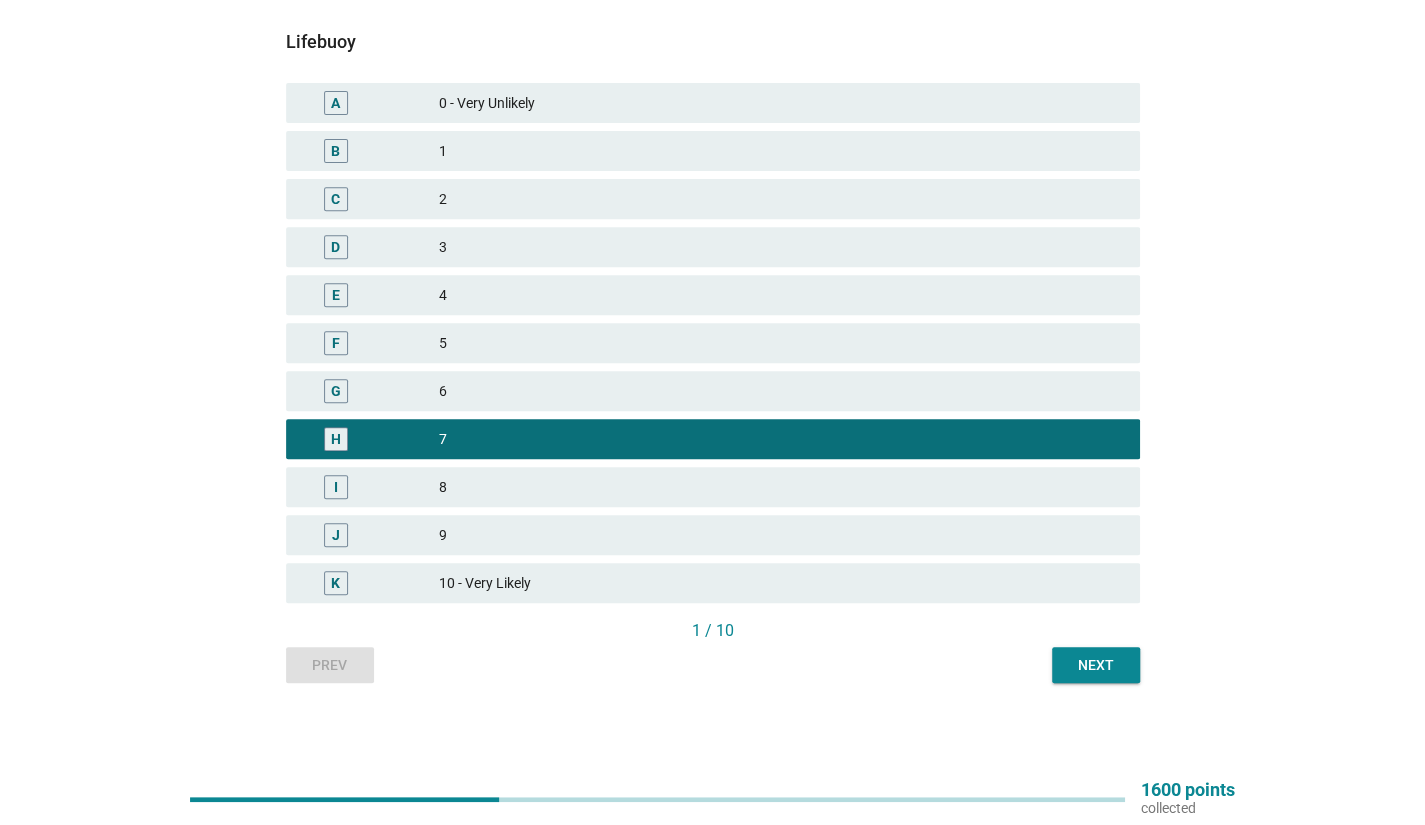 click on "Next" at bounding box center (1096, 665) 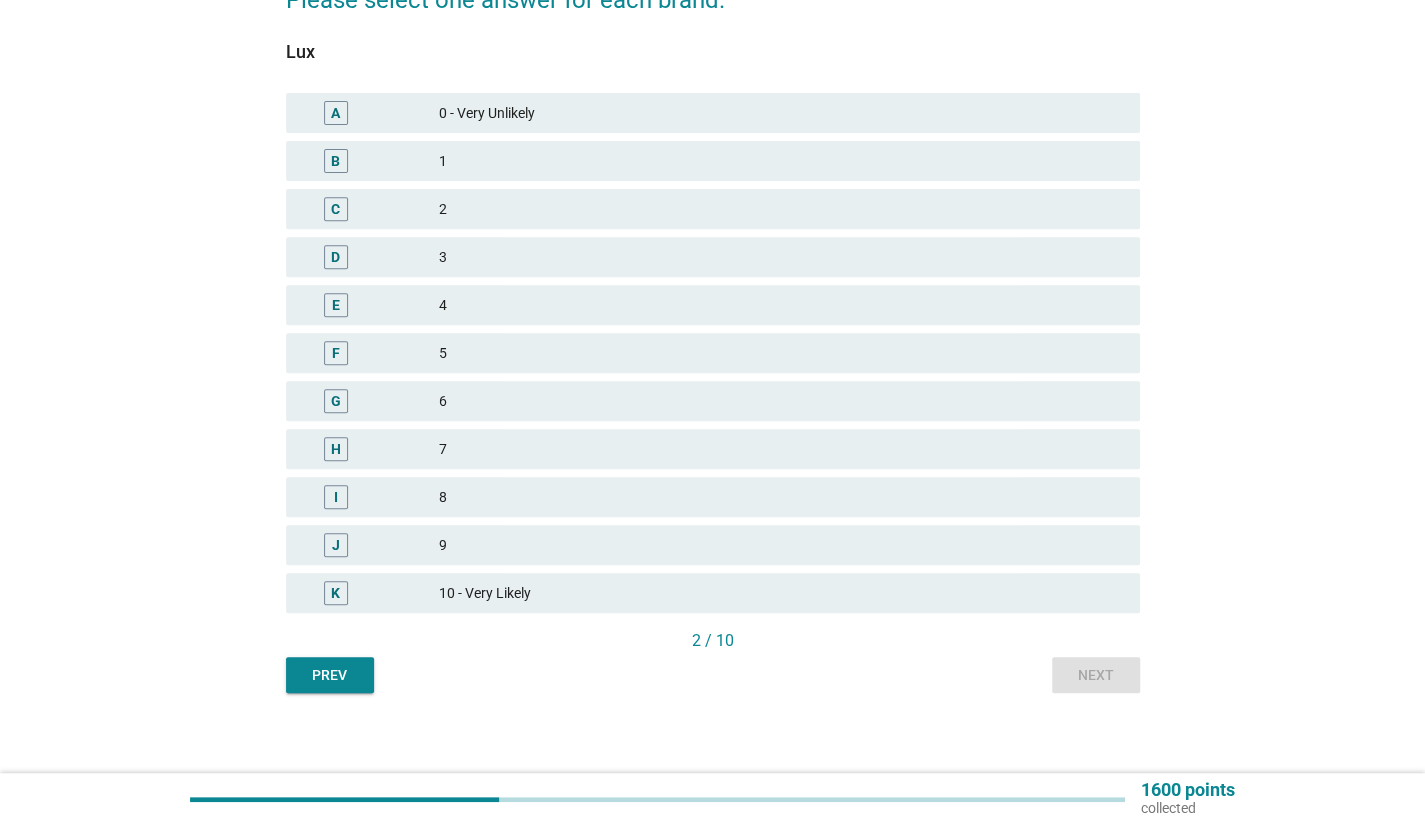 scroll, scrollTop: 350, scrollLeft: 0, axis: vertical 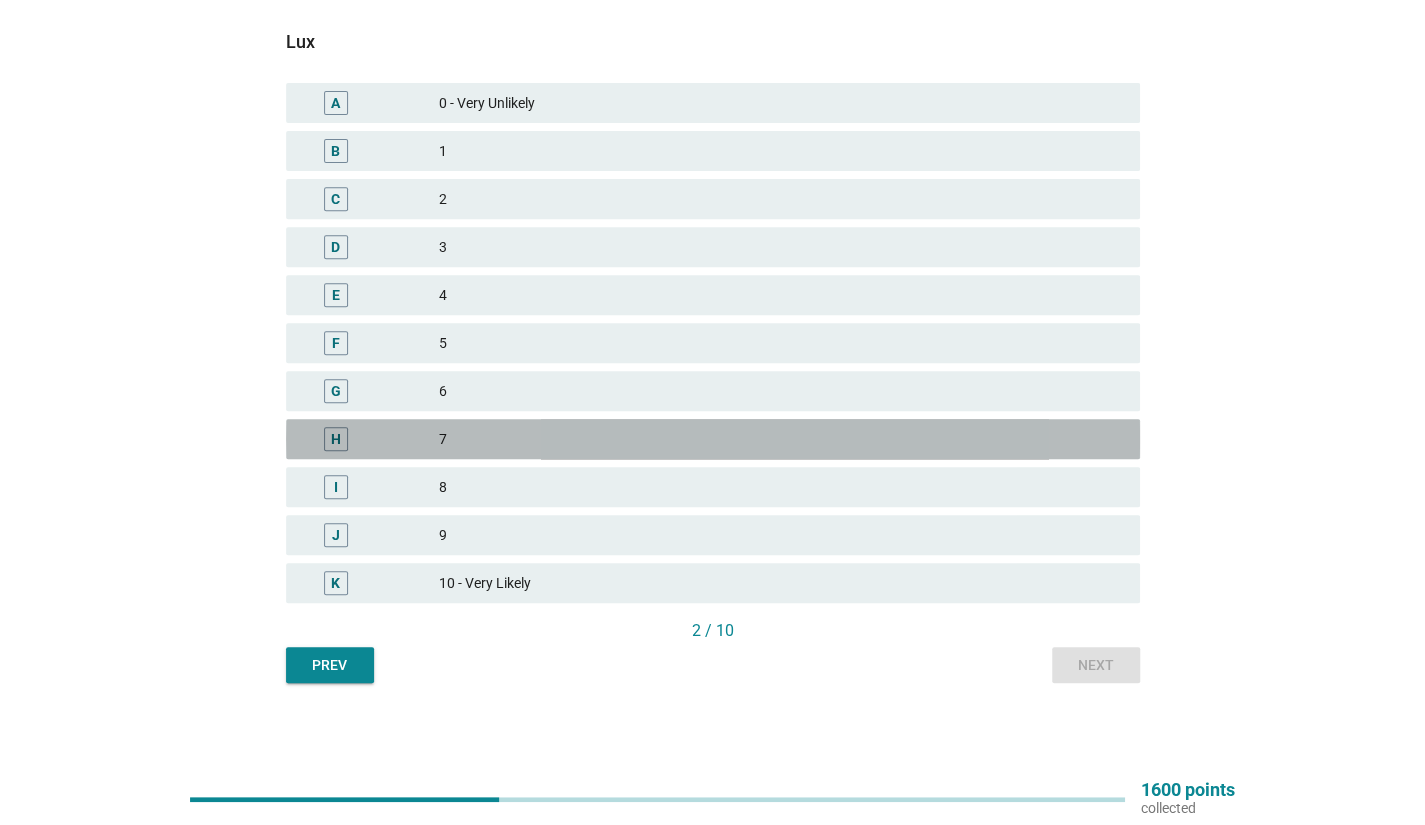 click on "H   7" at bounding box center [713, 439] 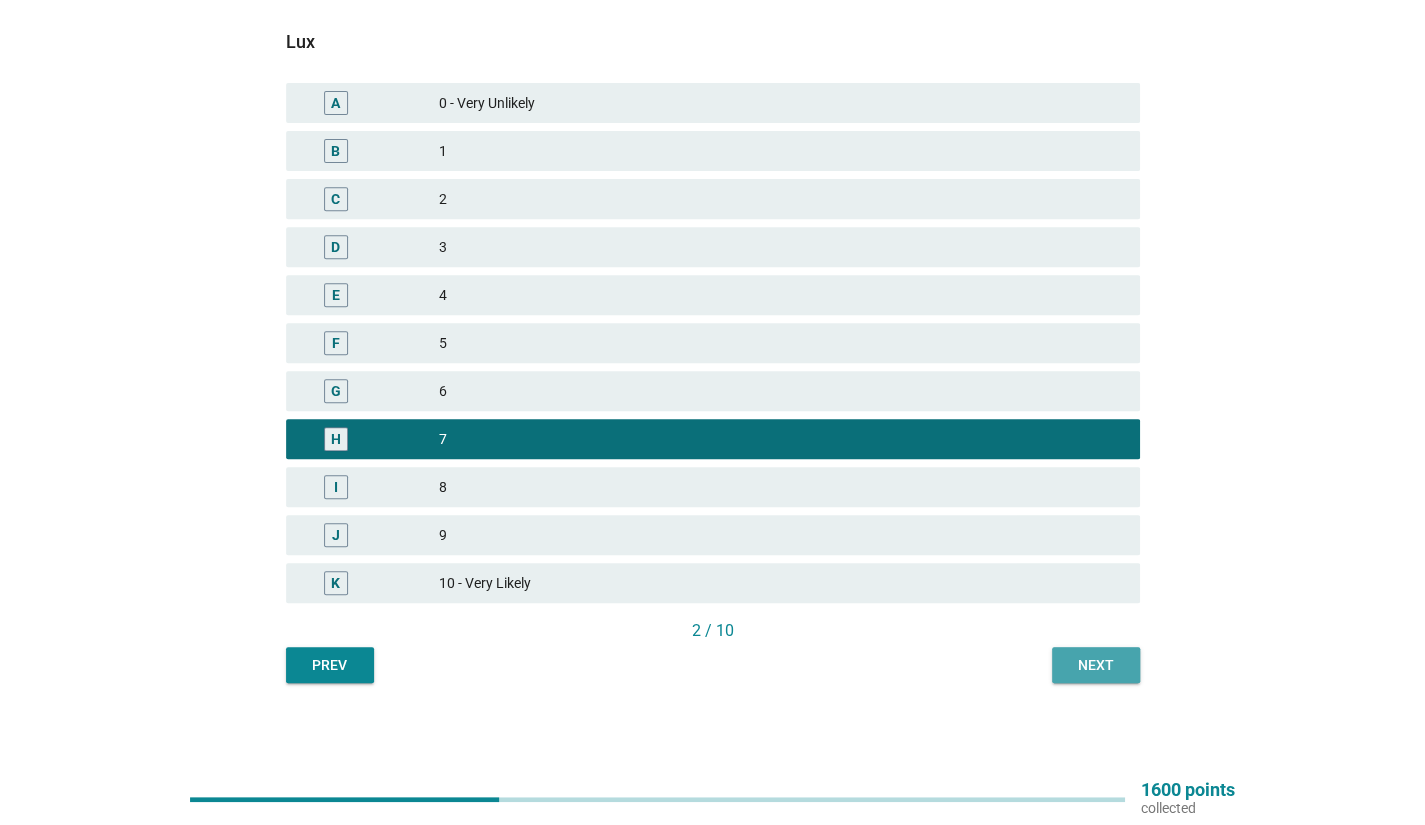 click on "Next" at bounding box center [1096, 665] 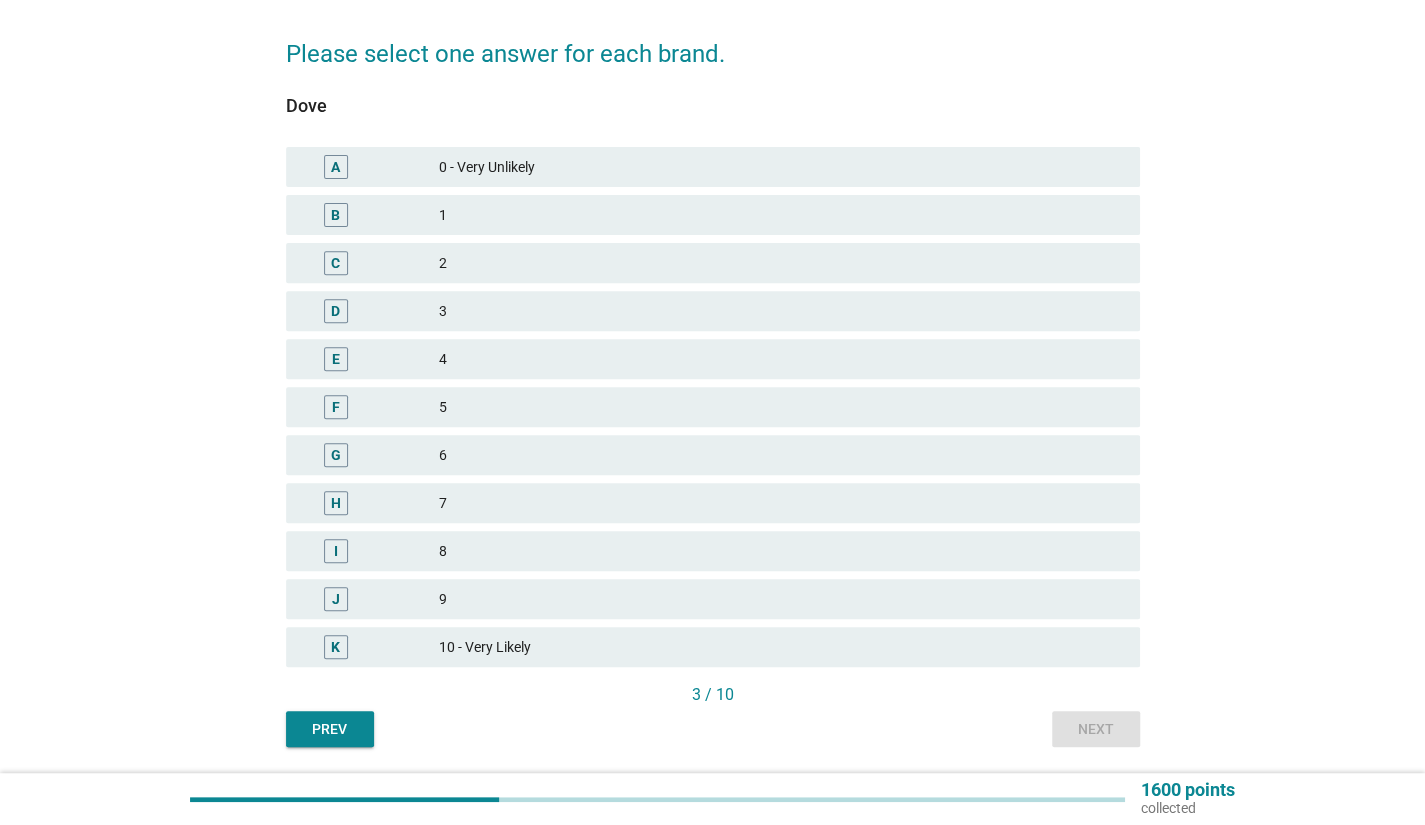 scroll, scrollTop: 300, scrollLeft: 0, axis: vertical 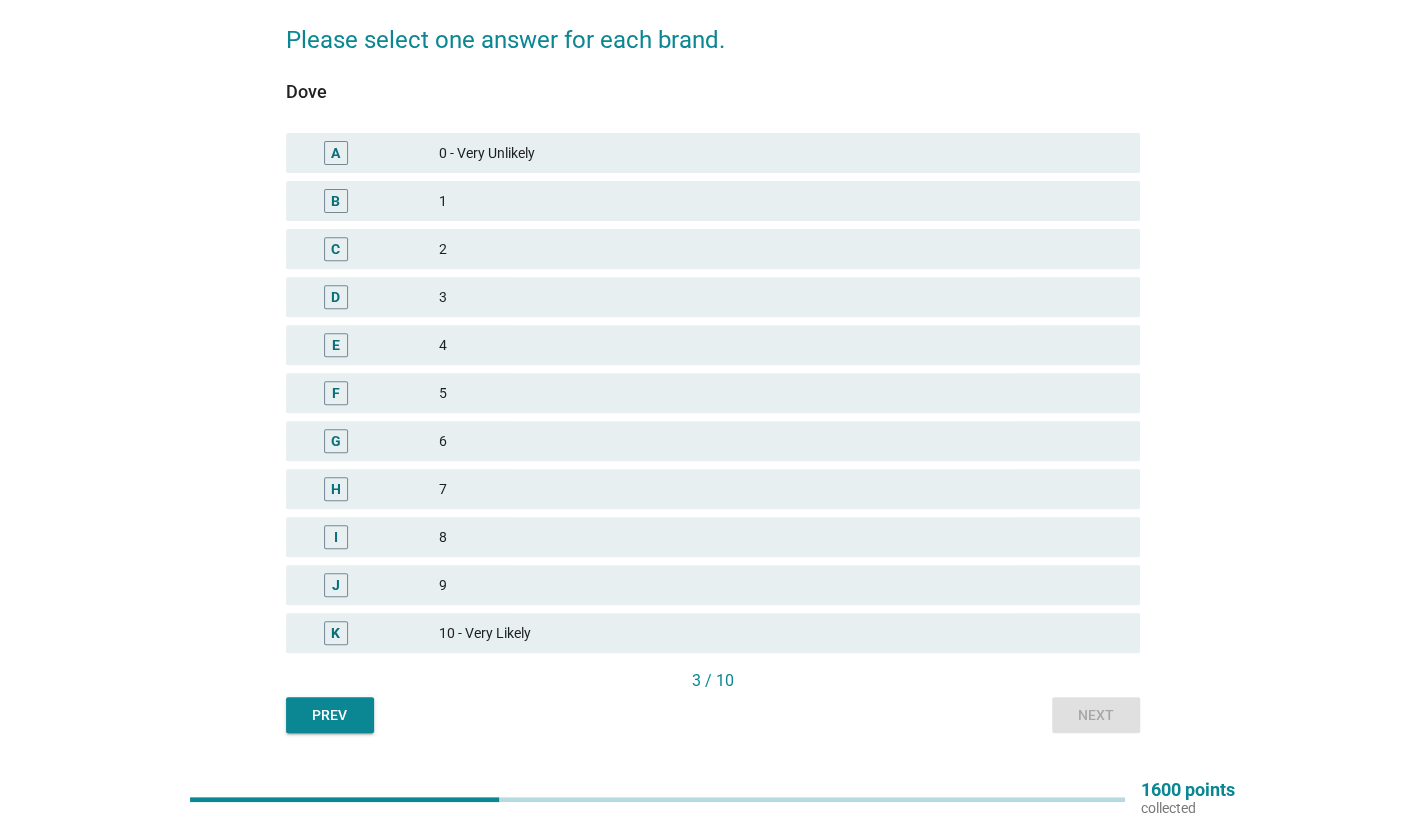 click on "9" at bounding box center [781, 585] 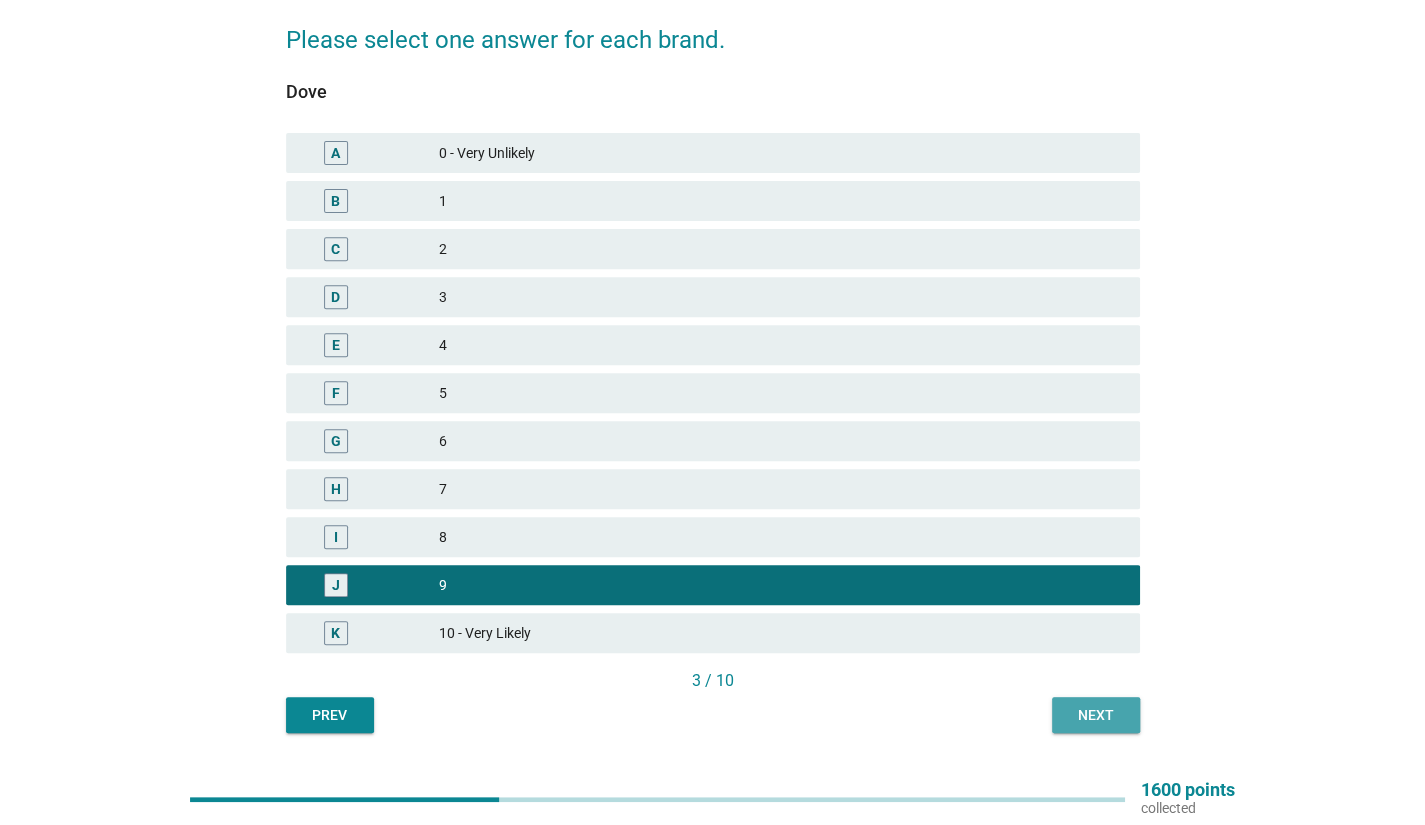 click on "Next" at bounding box center (1096, 715) 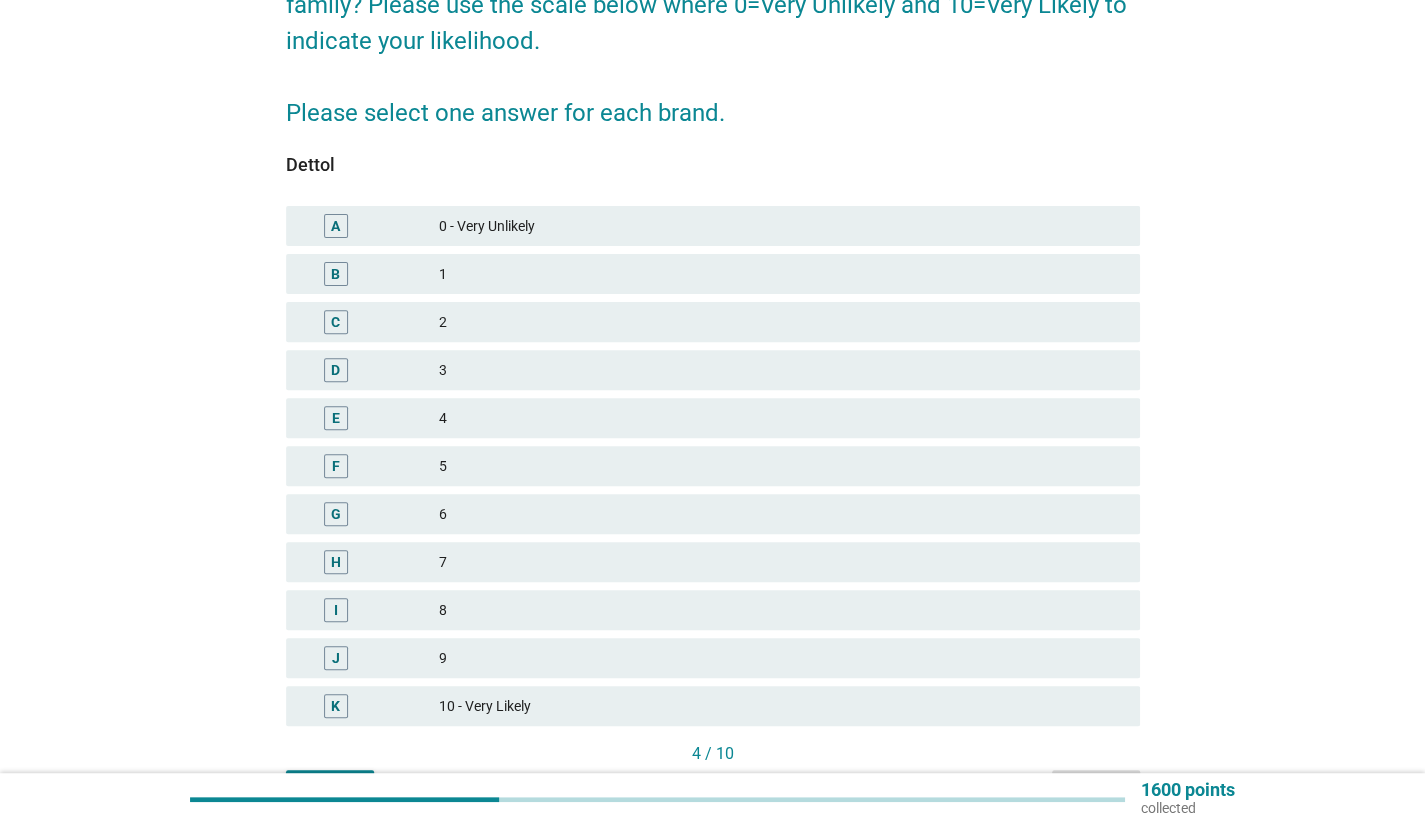 scroll, scrollTop: 350, scrollLeft: 0, axis: vertical 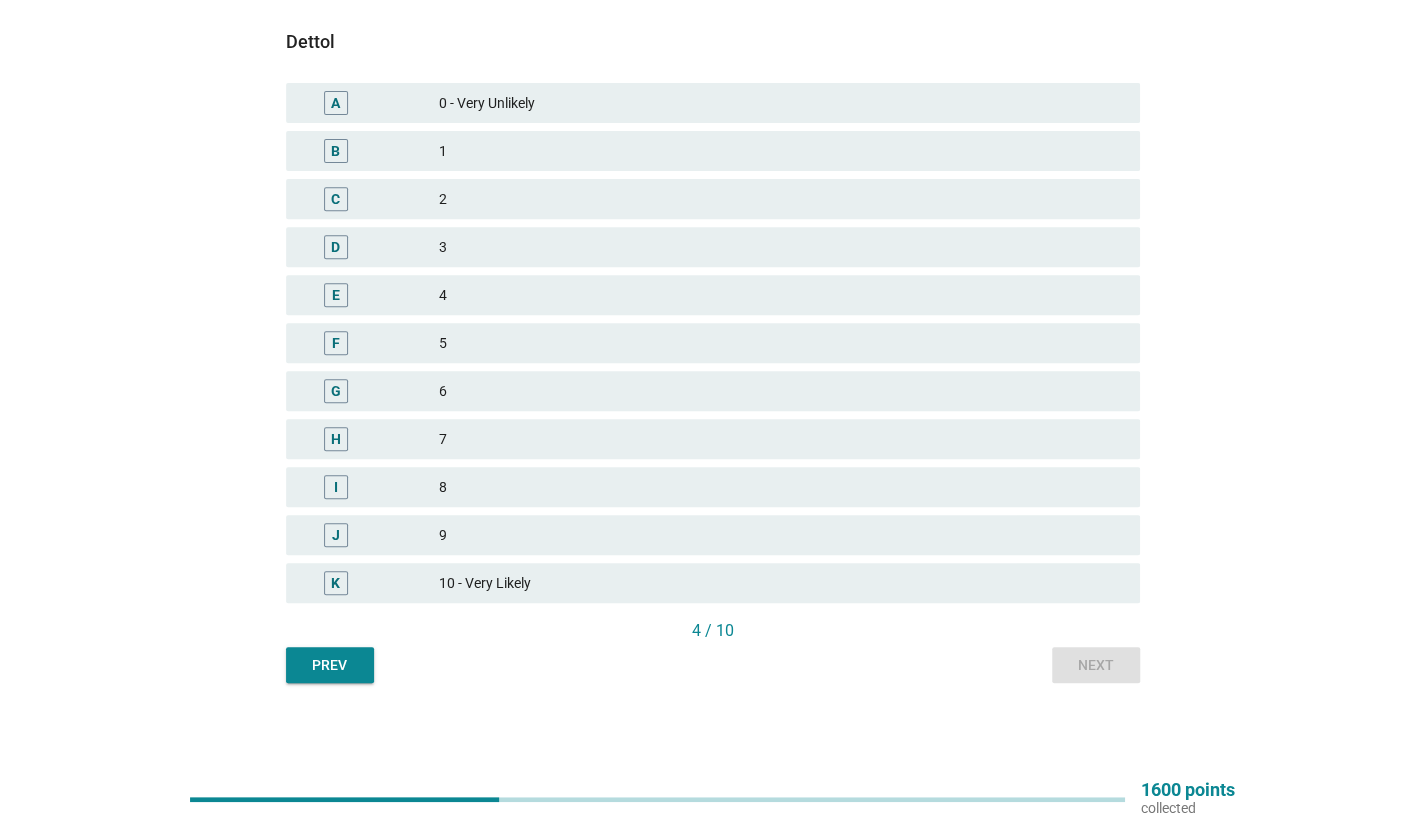 click on "7" at bounding box center [781, 439] 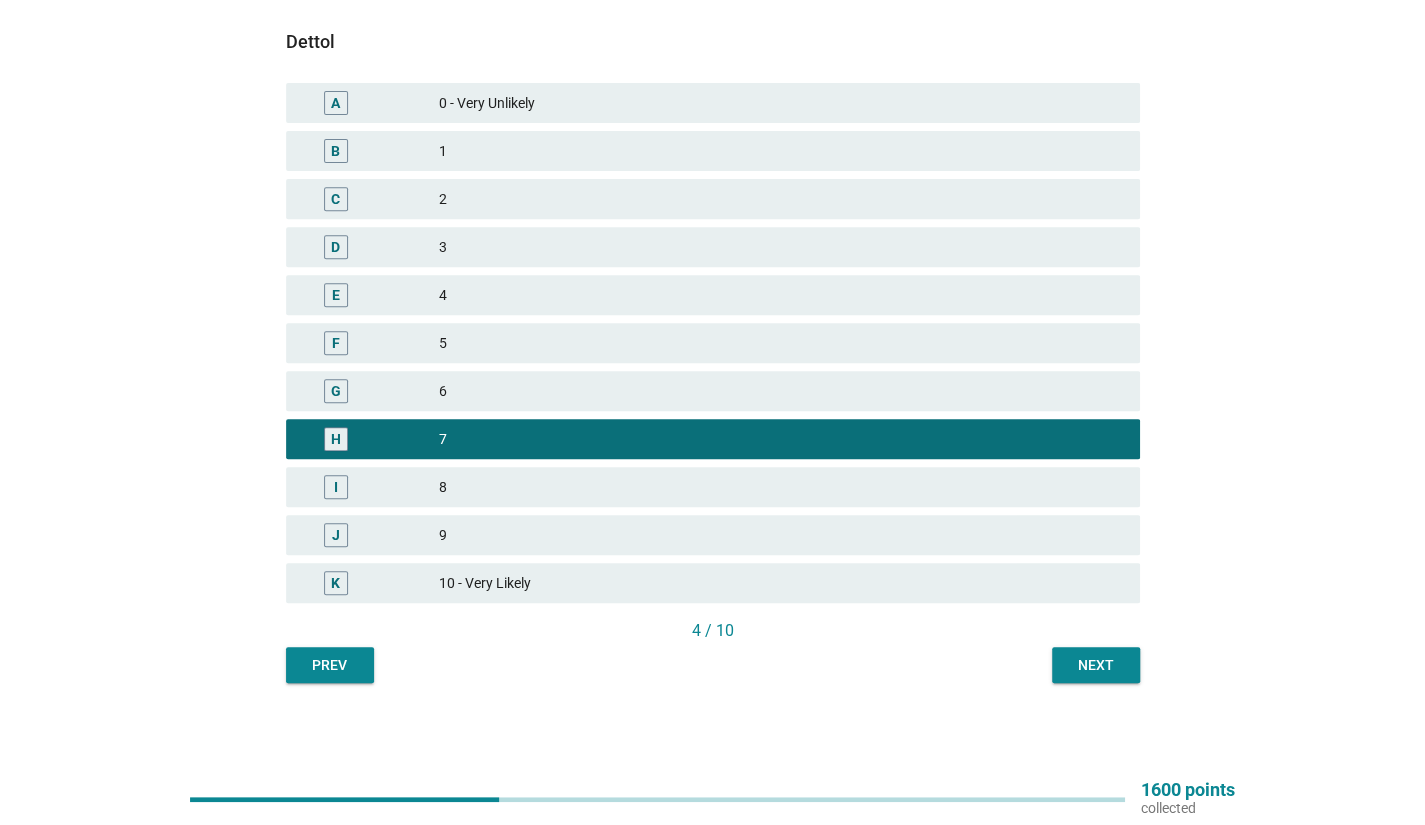 click on "Next" at bounding box center (1096, 665) 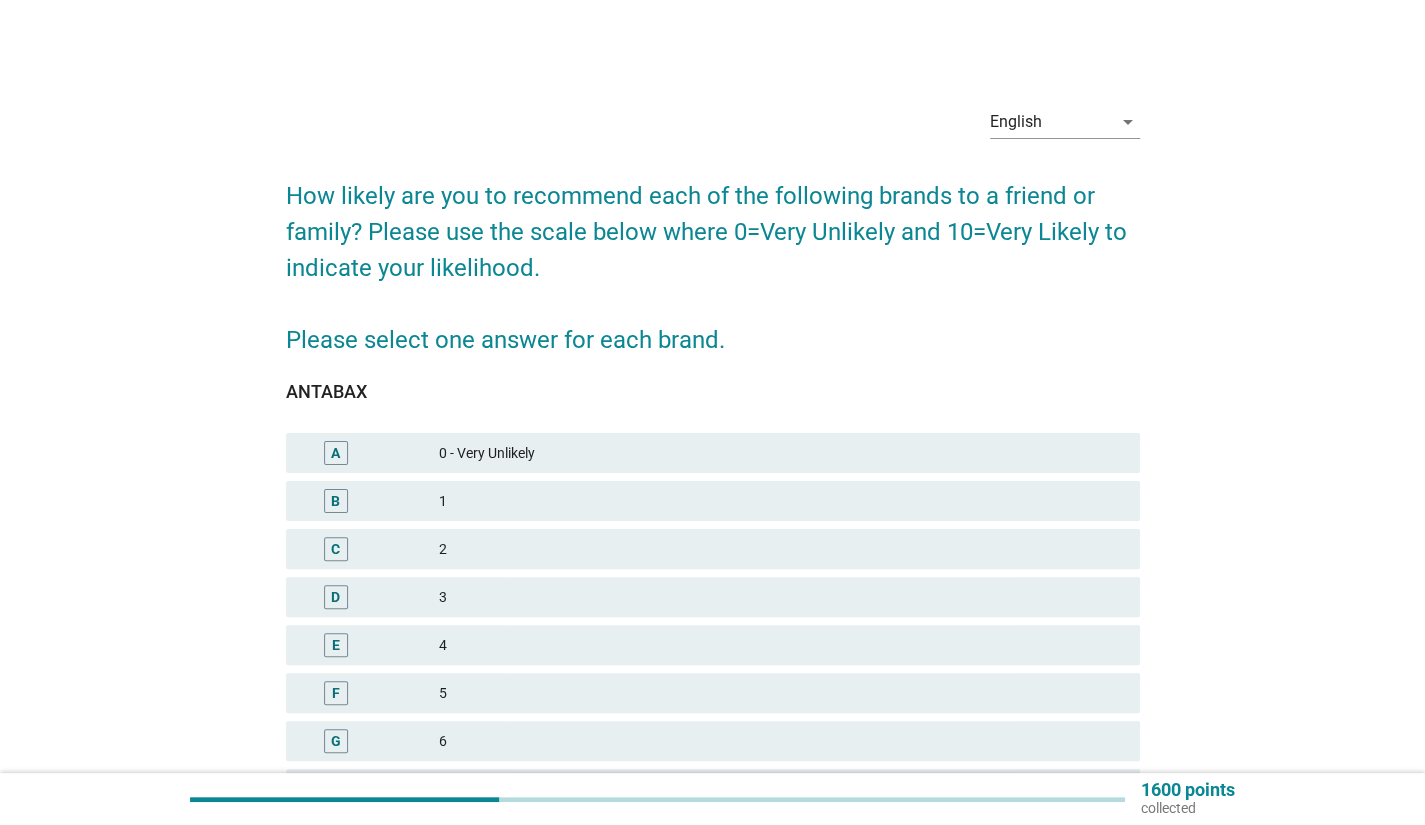 scroll, scrollTop: 350, scrollLeft: 0, axis: vertical 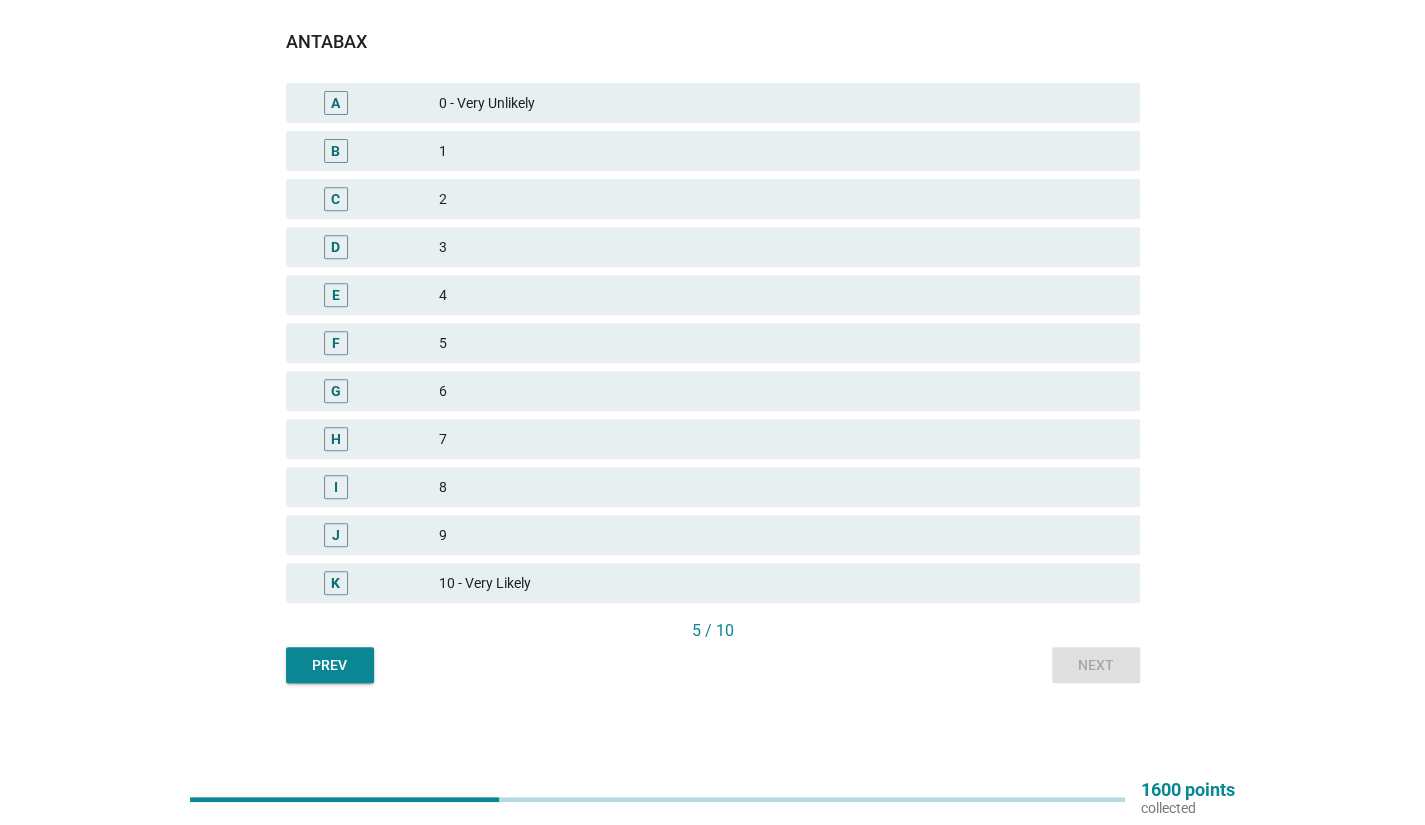 click on "5" at bounding box center [781, 343] 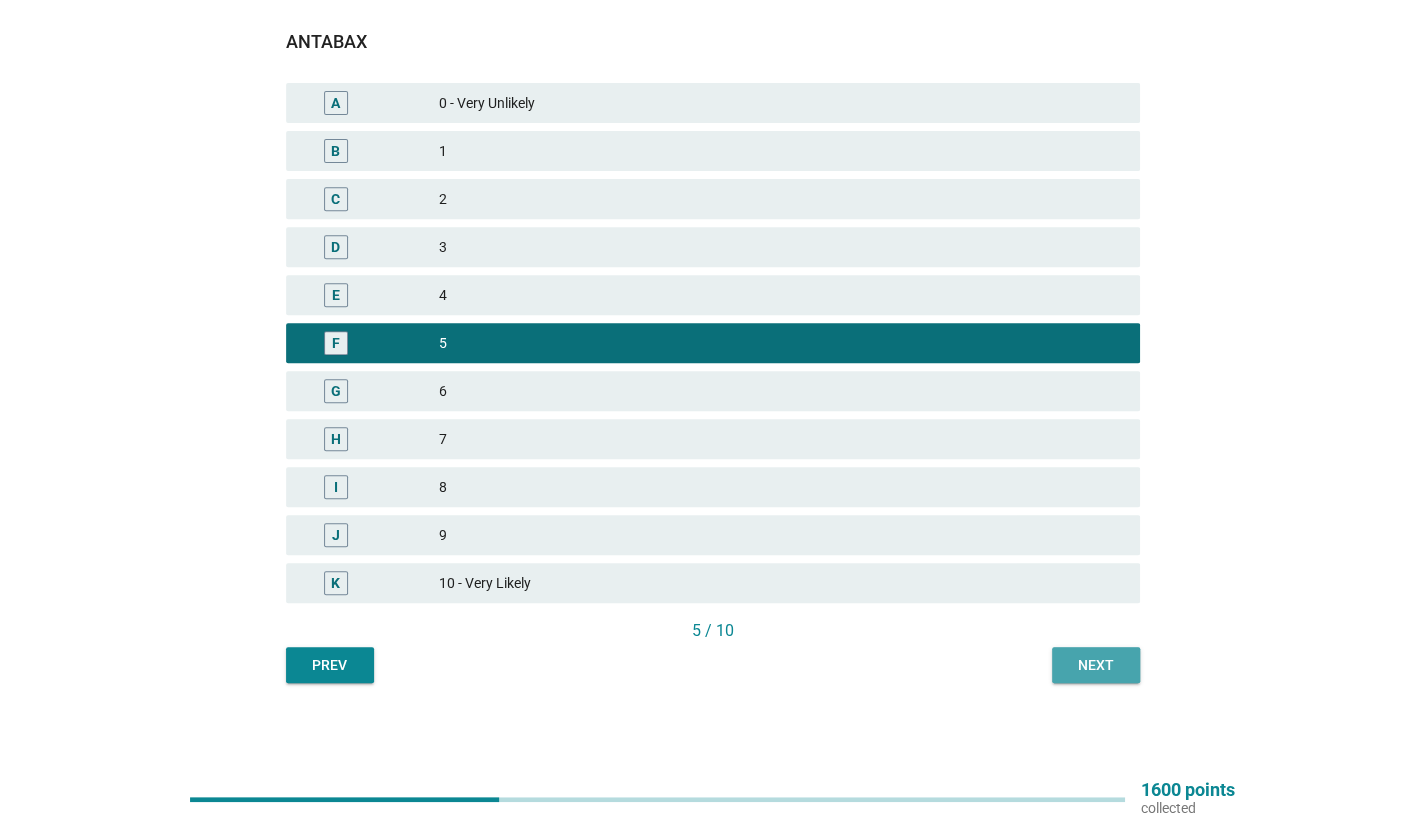 click on "Next" at bounding box center (1096, 665) 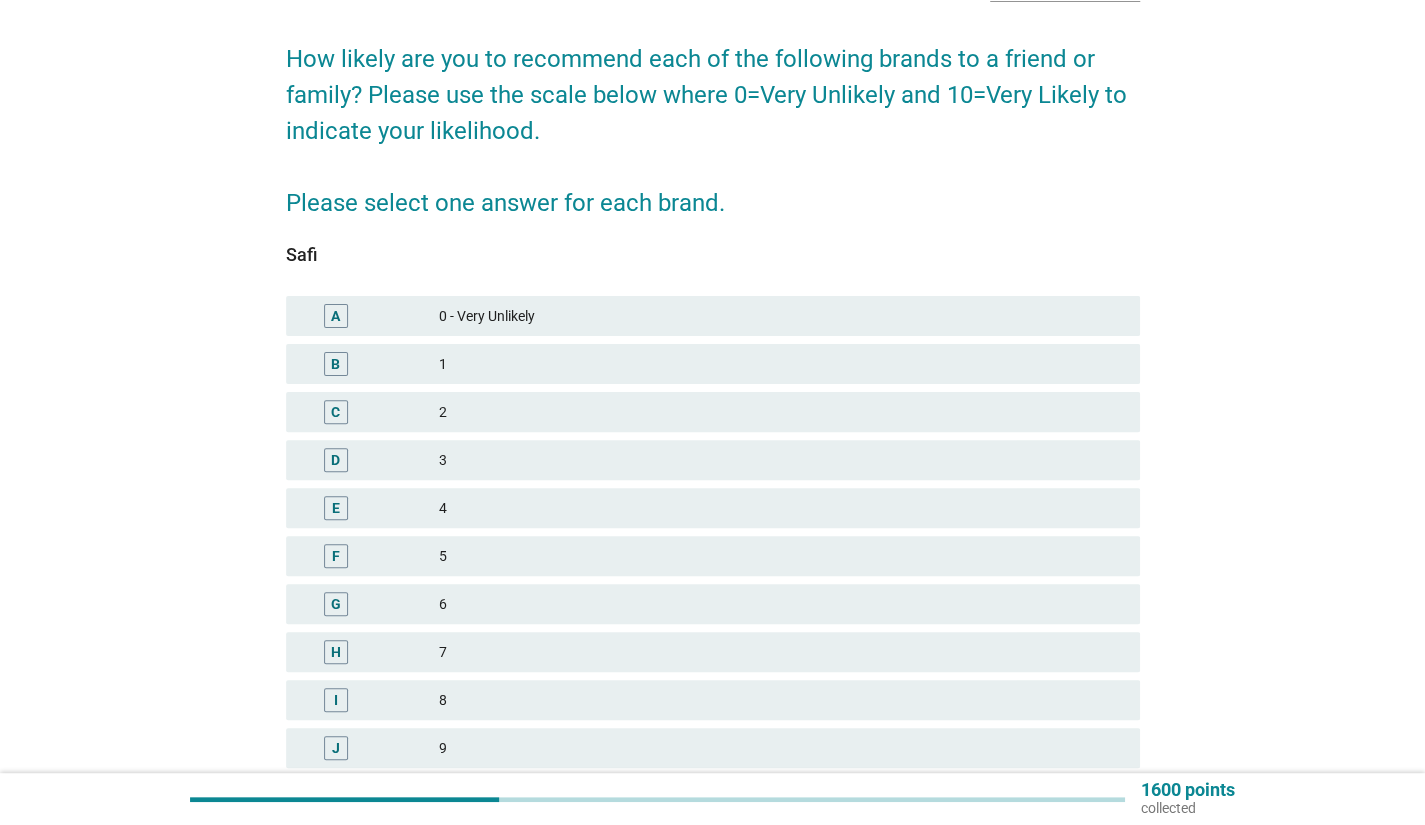 scroll, scrollTop: 300, scrollLeft: 0, axis: vertical 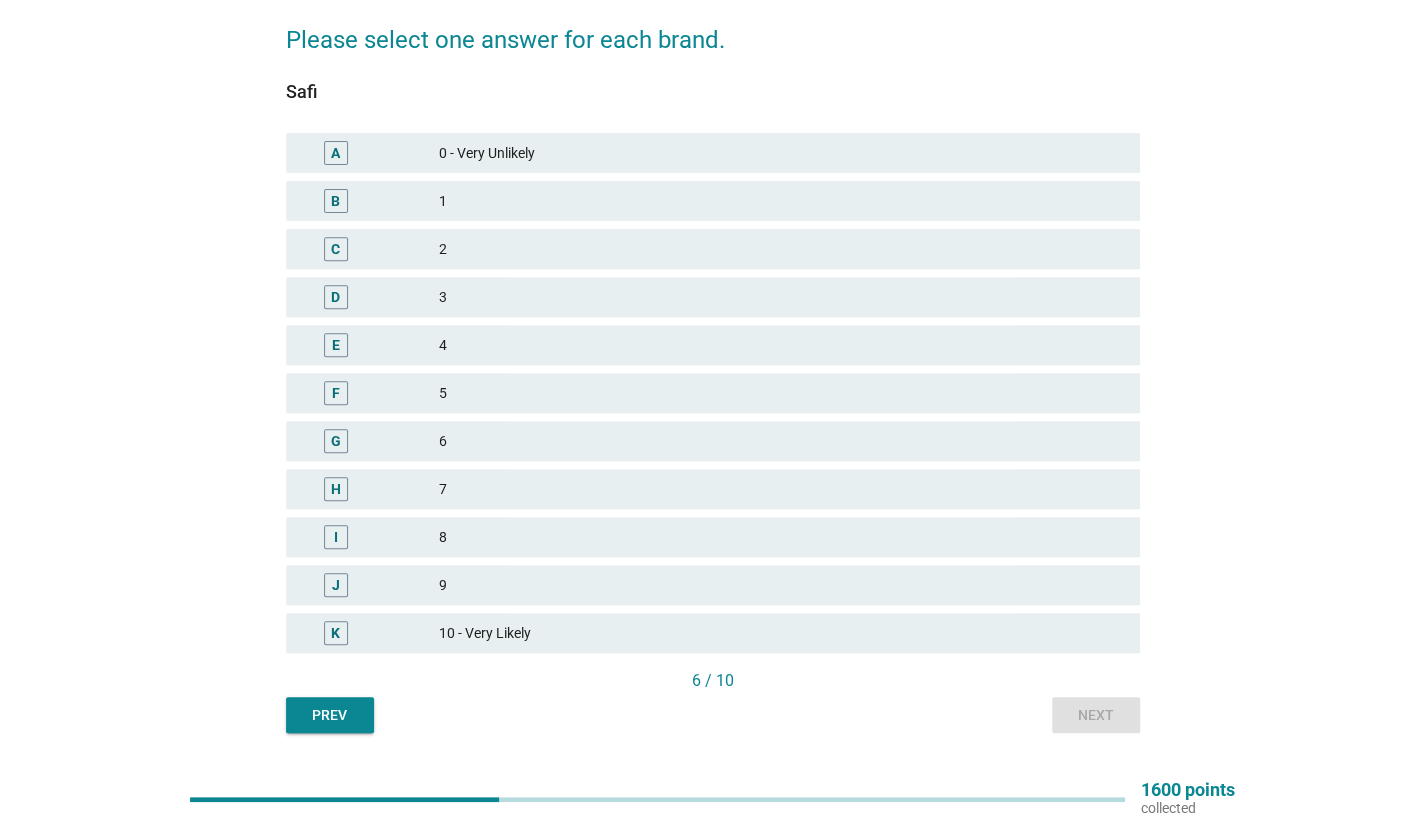 click on "5" at bounding box center (781, 393) 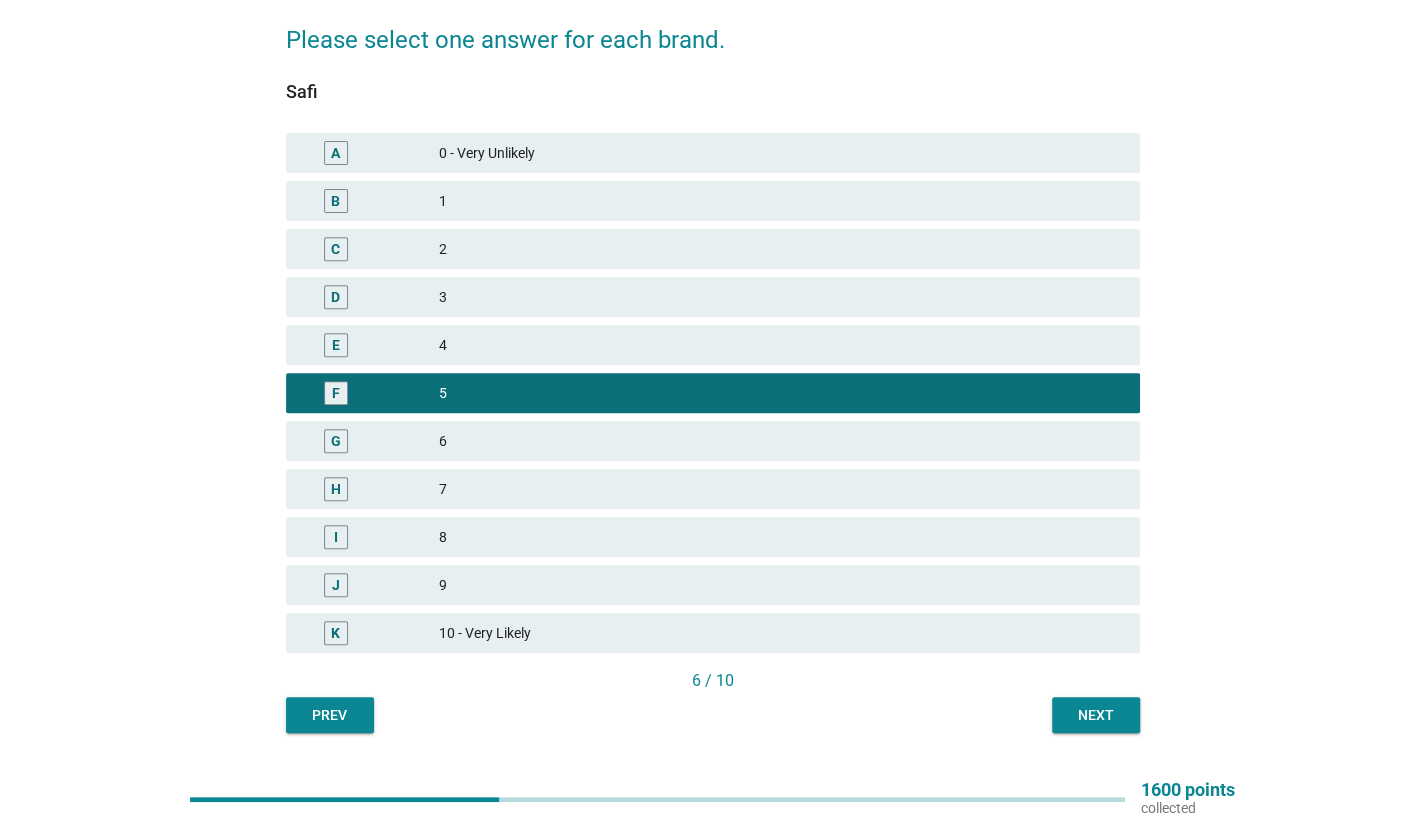 click on "4" at bounding box center [781, 345] 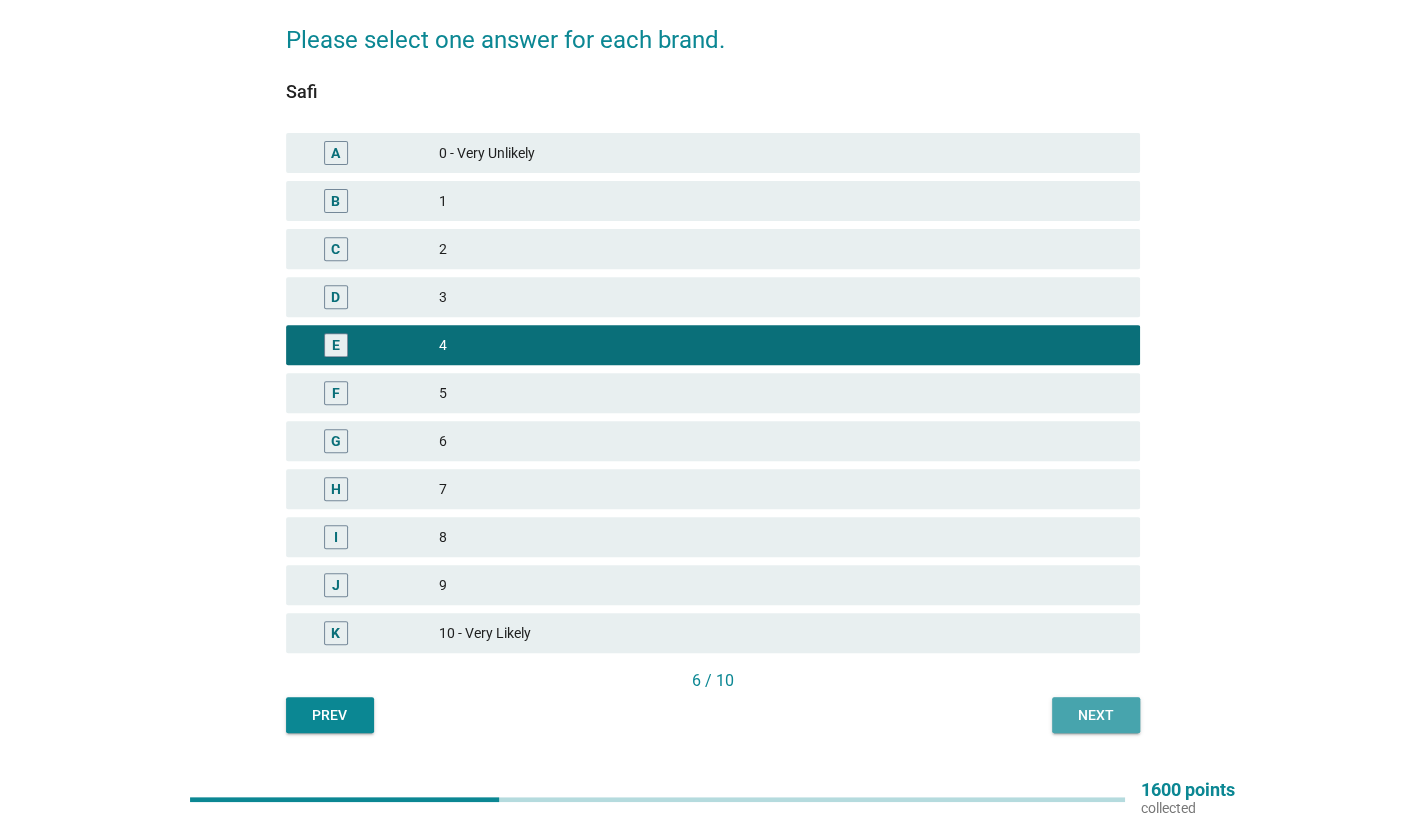 click on "Next" at bounding box center (1096, 715) 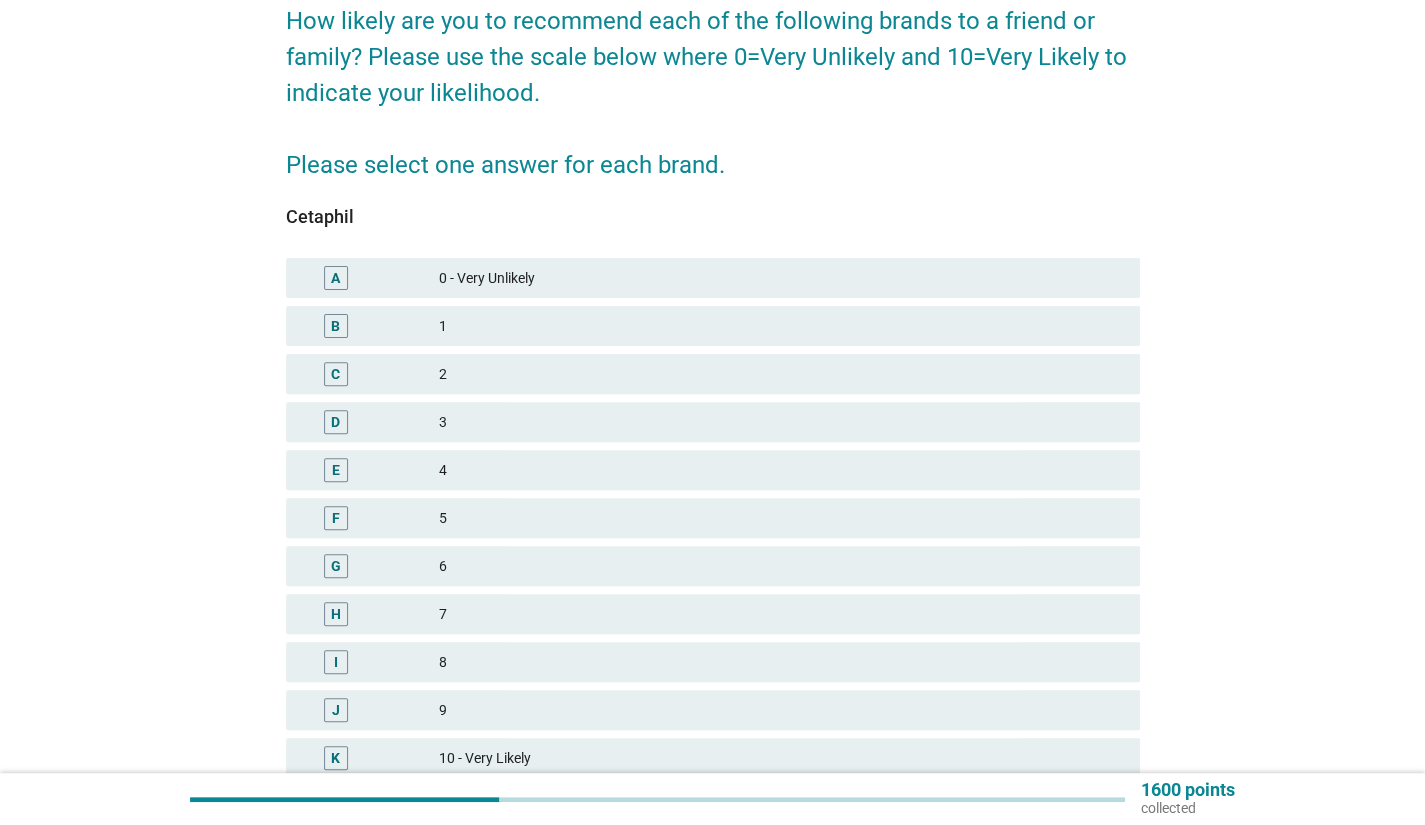 scroll, scrollTop: 300, scrollLeft: 0, axis: vertical 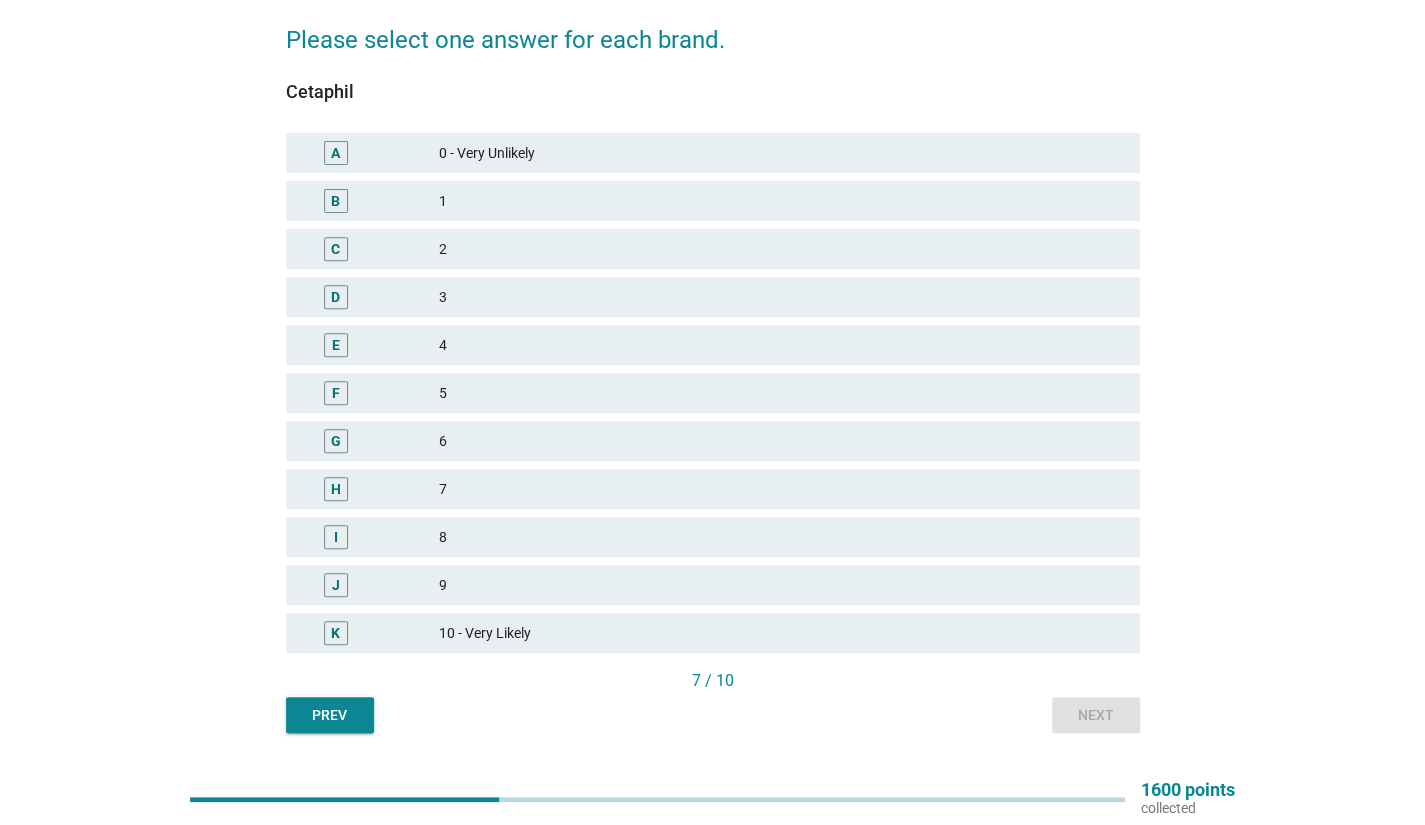 click on "7" at bounding box center [781, 489] 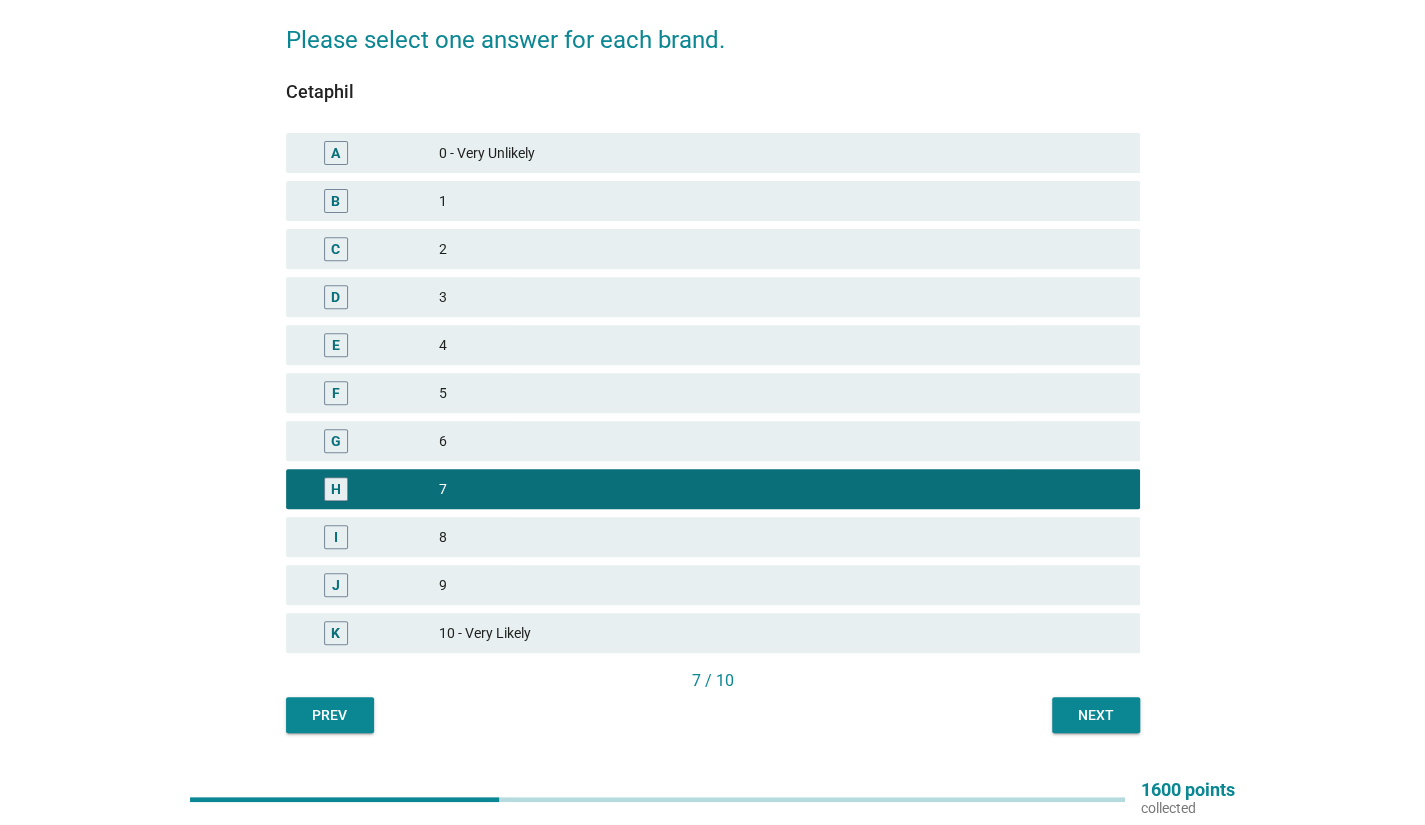 click on "8" at bounding box center (781, 537) 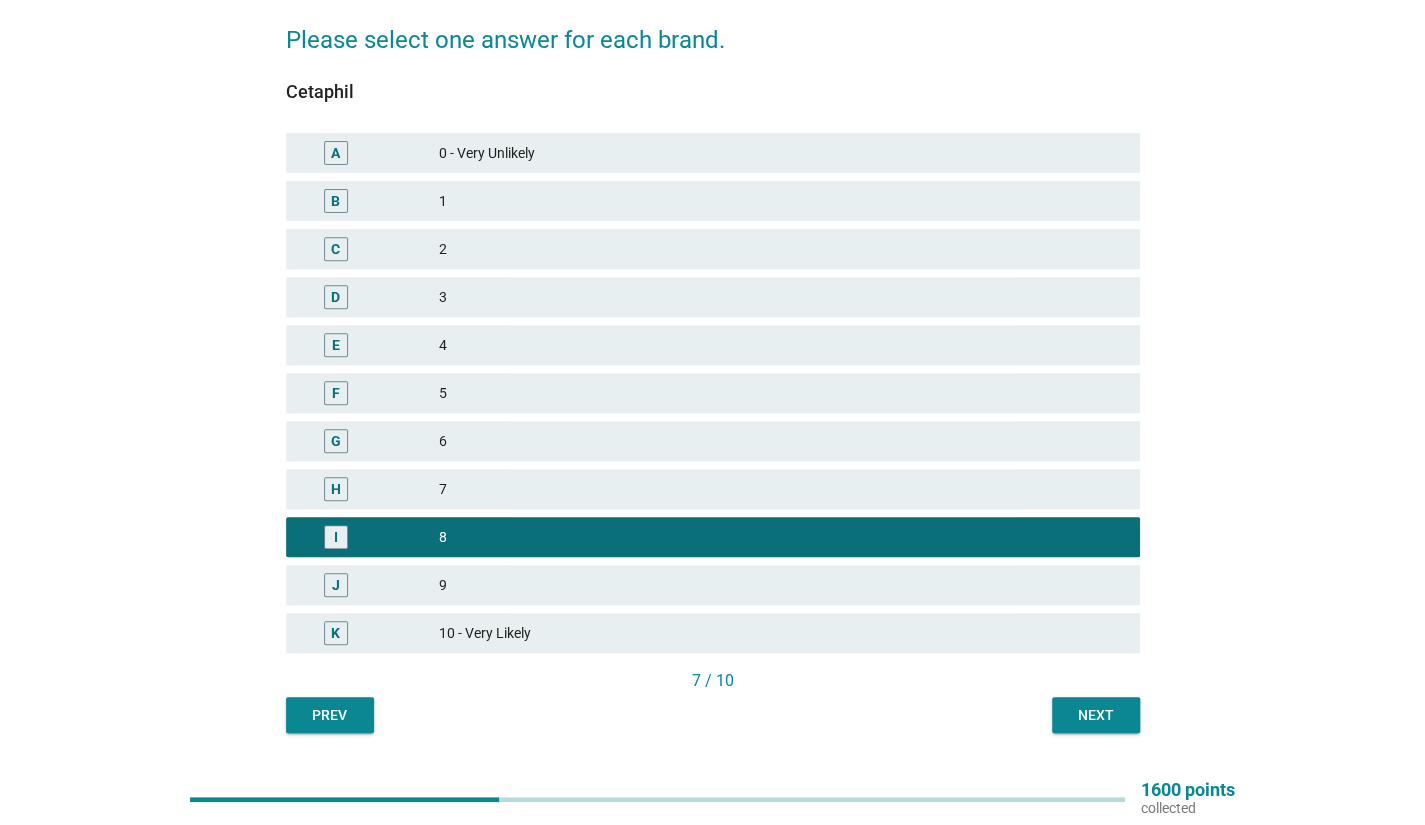 click on "Next" at bounding box center [1096, 715] 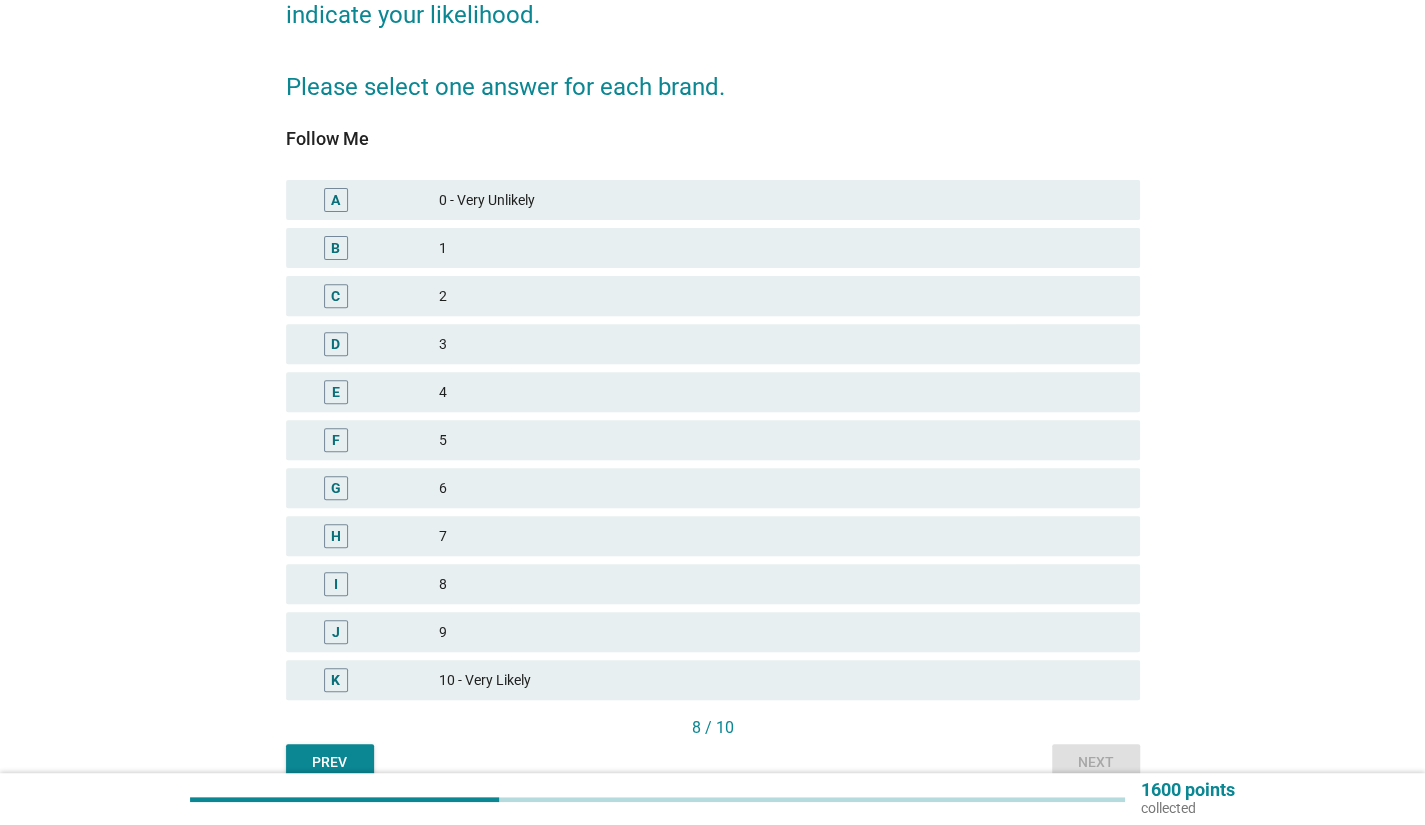 scroll, scrollTop: 350, scrollLeft: 0, axis: vertical 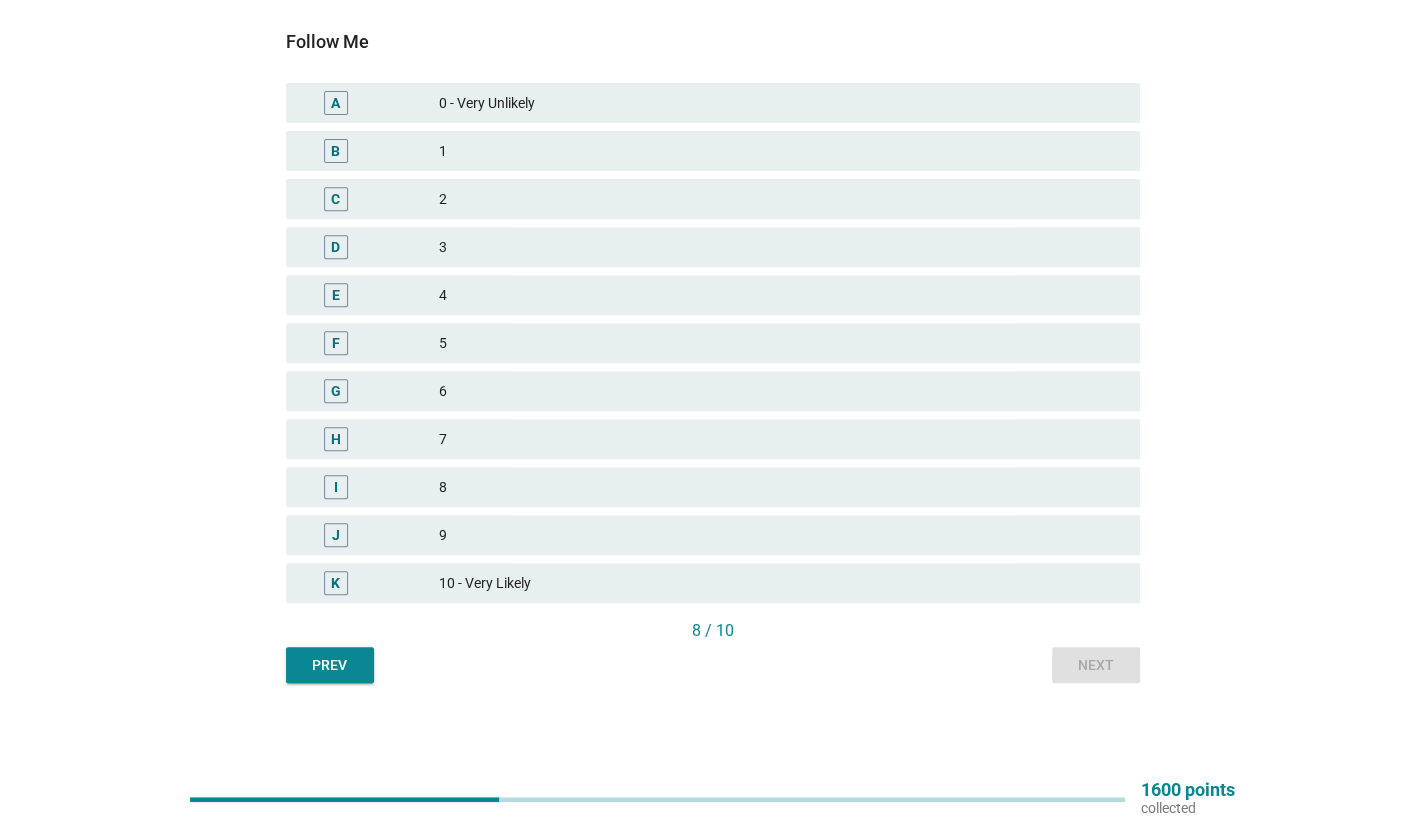 click on "H" at bounding box center (370, 439) 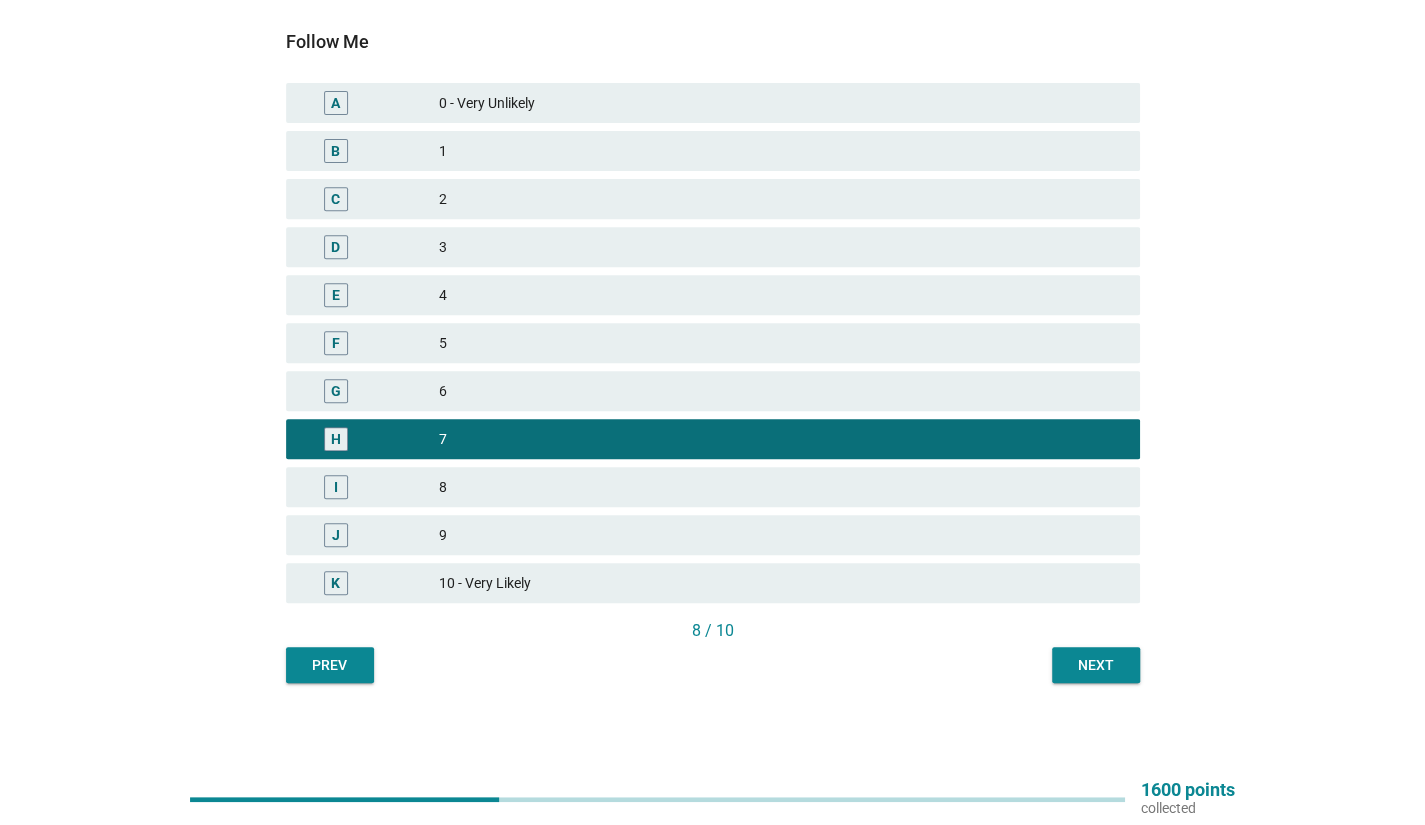 click on "Next" at bounding box center (1096, 665) 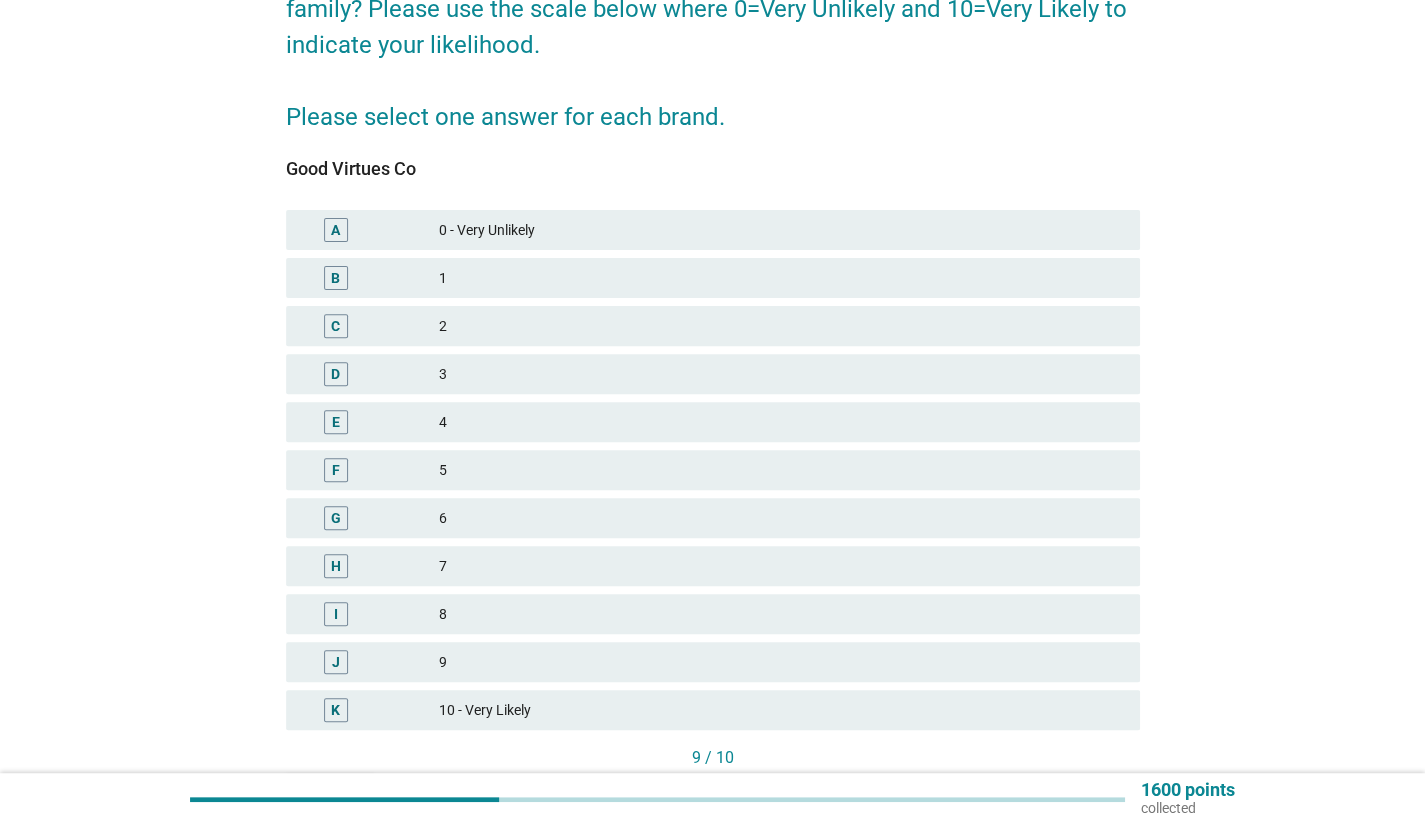scroll, scrollTop: 300, scrollLeft: 0, axis: vertical 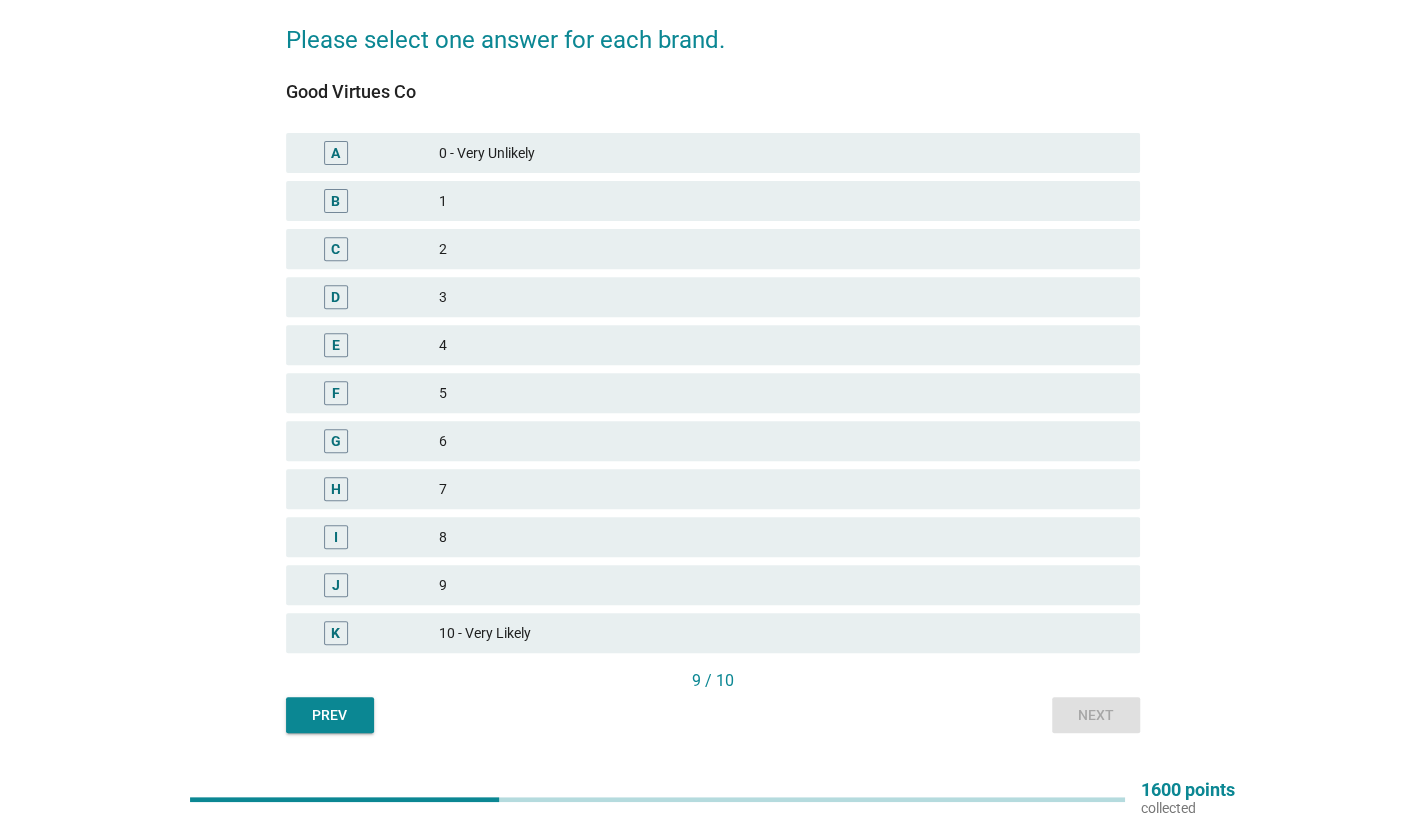 click on "F   5" at bounding box center [713, 393] 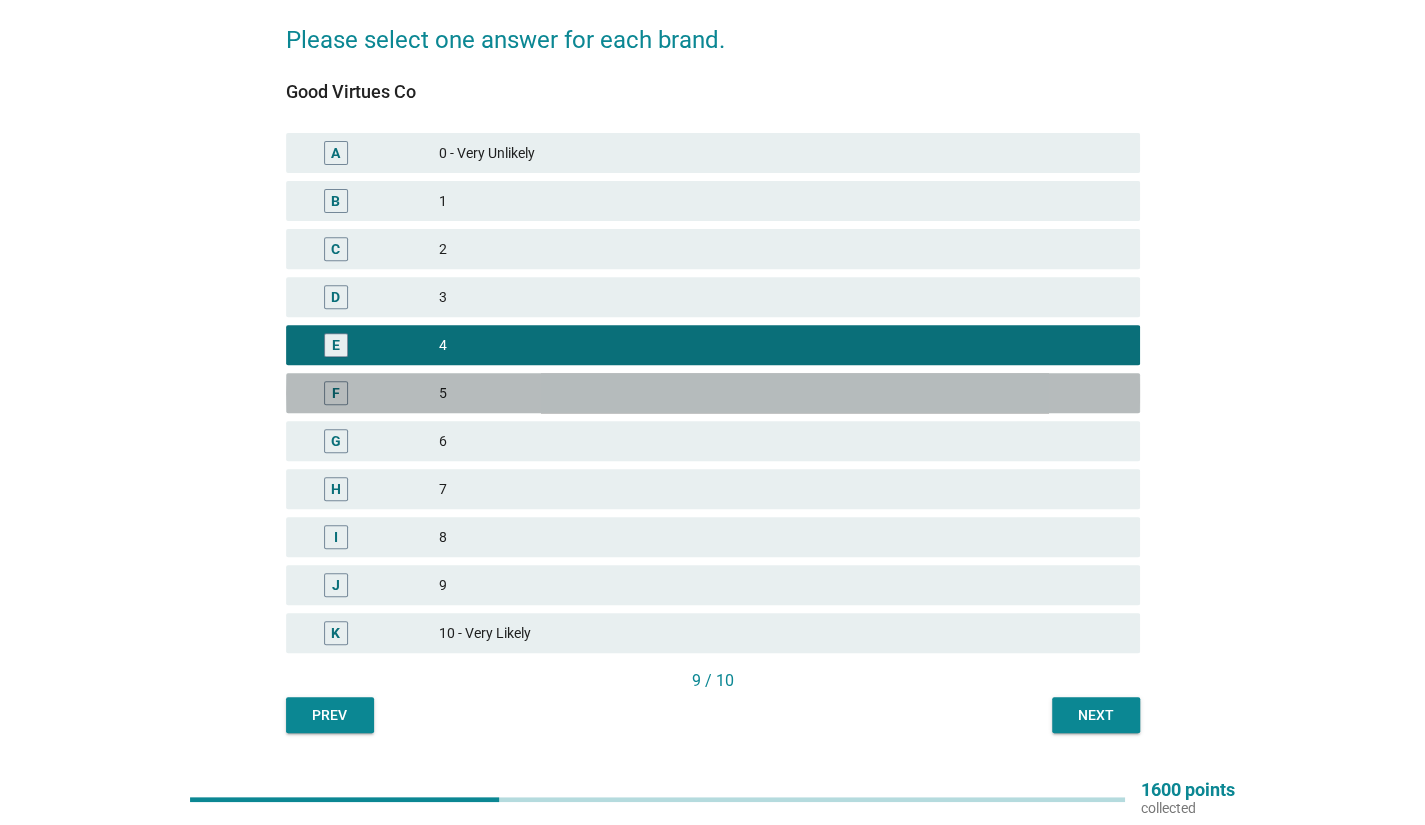 click on "5" at bounding box center [781, 393] 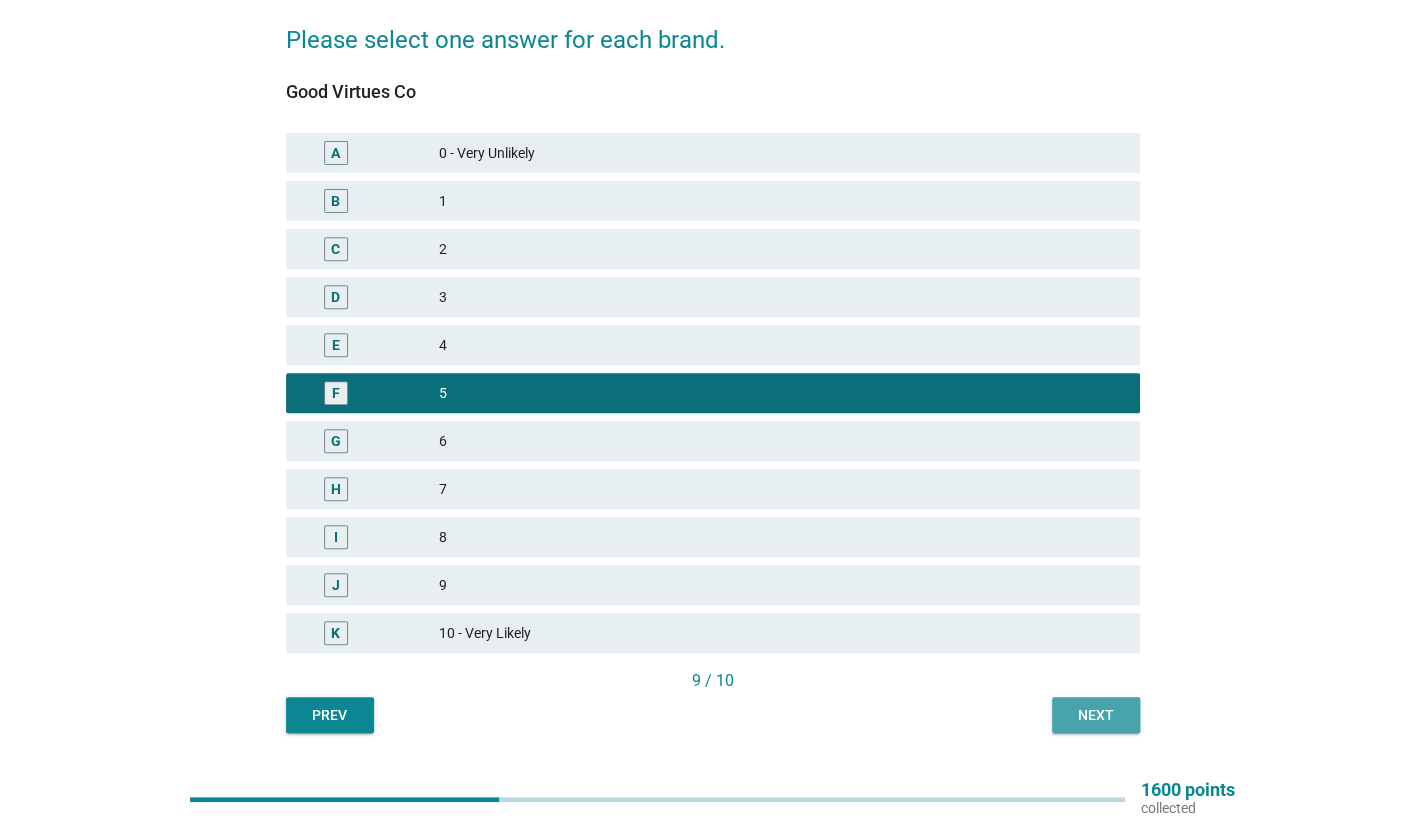click on "Next" at bounding box center [1096, 715] 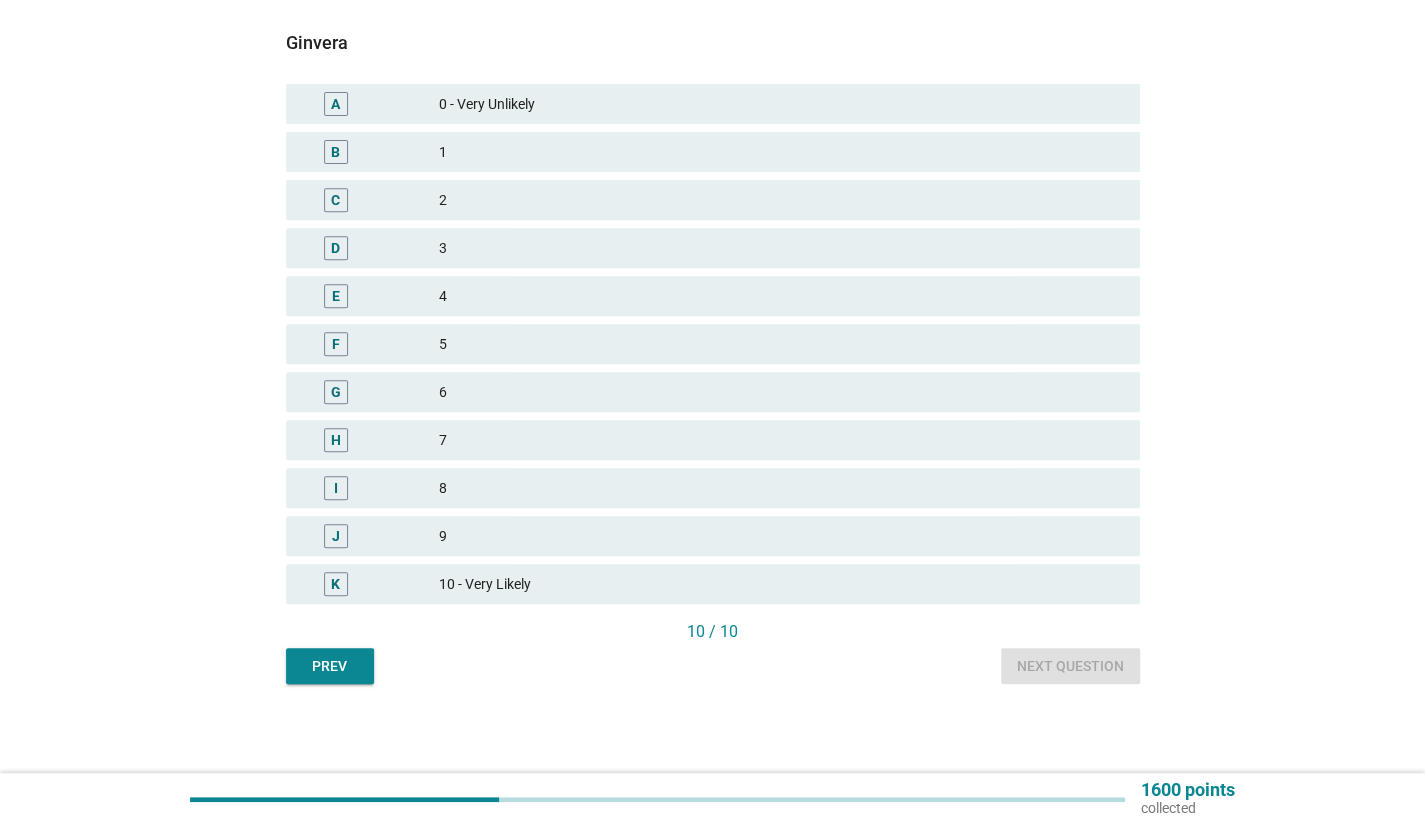 scroll, scrollTop: 350, scrollLeft: 0, axis: vertical 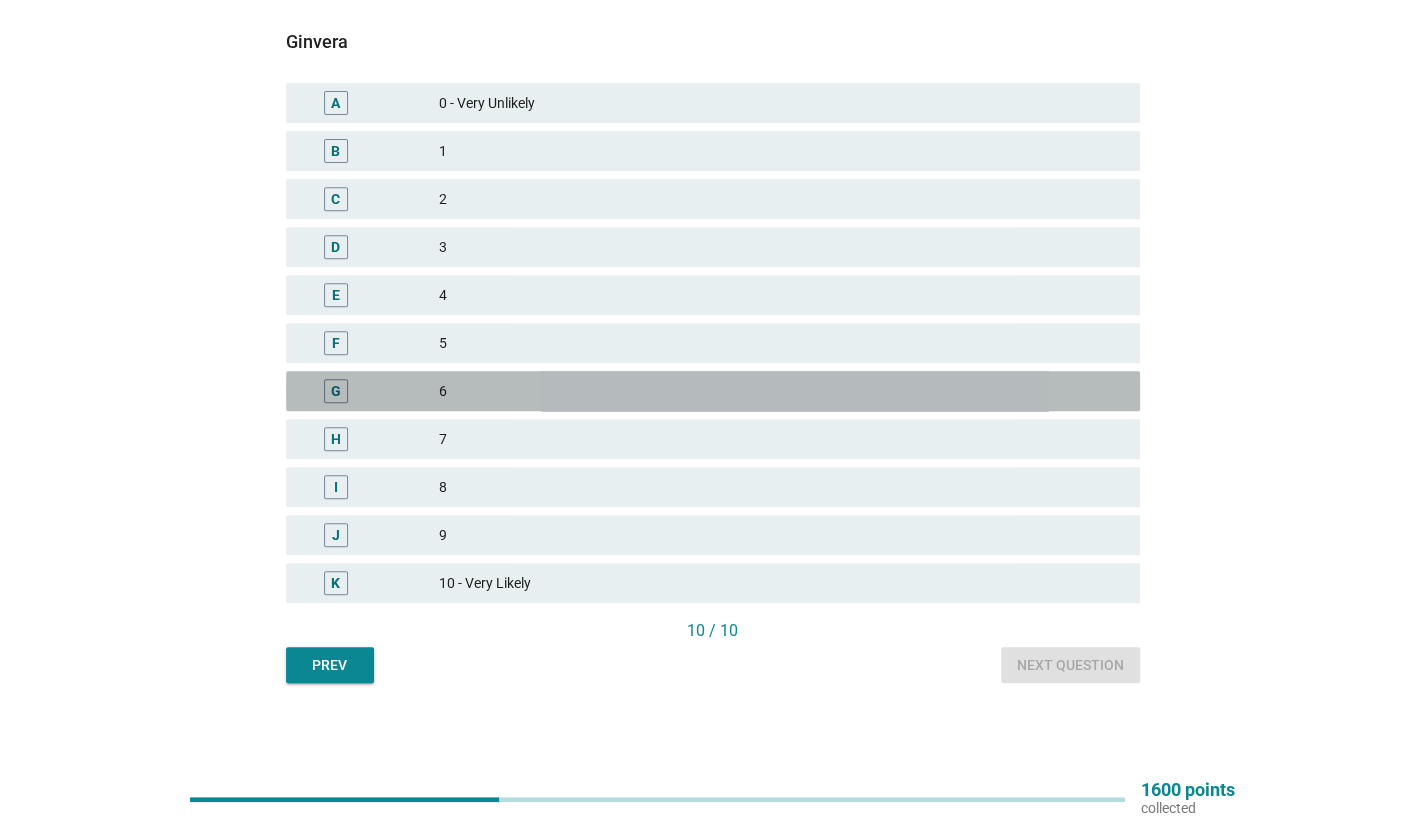click on "6" at bounding box center (781, 391) 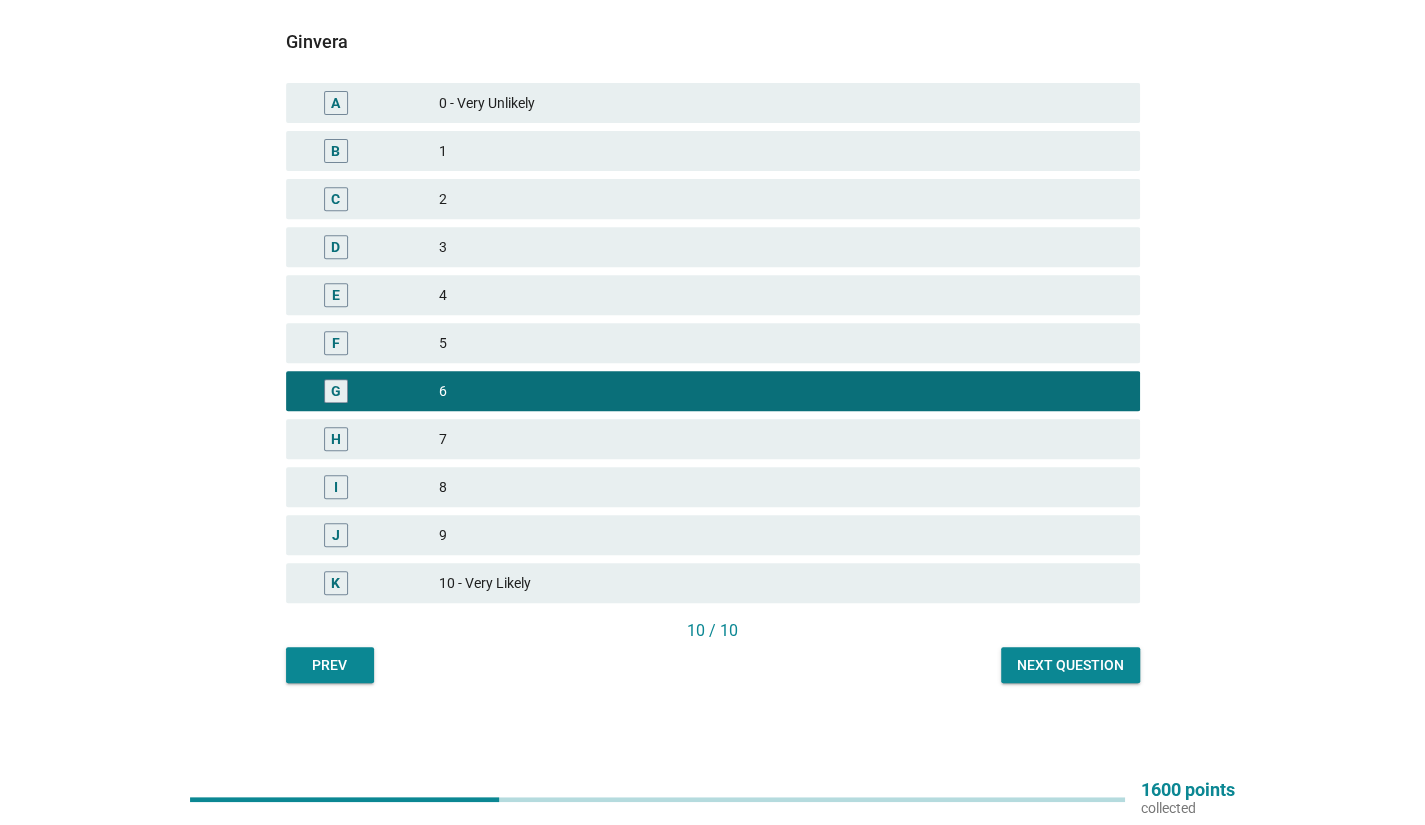 click on "Next question" at bounding box center [1070, 665] 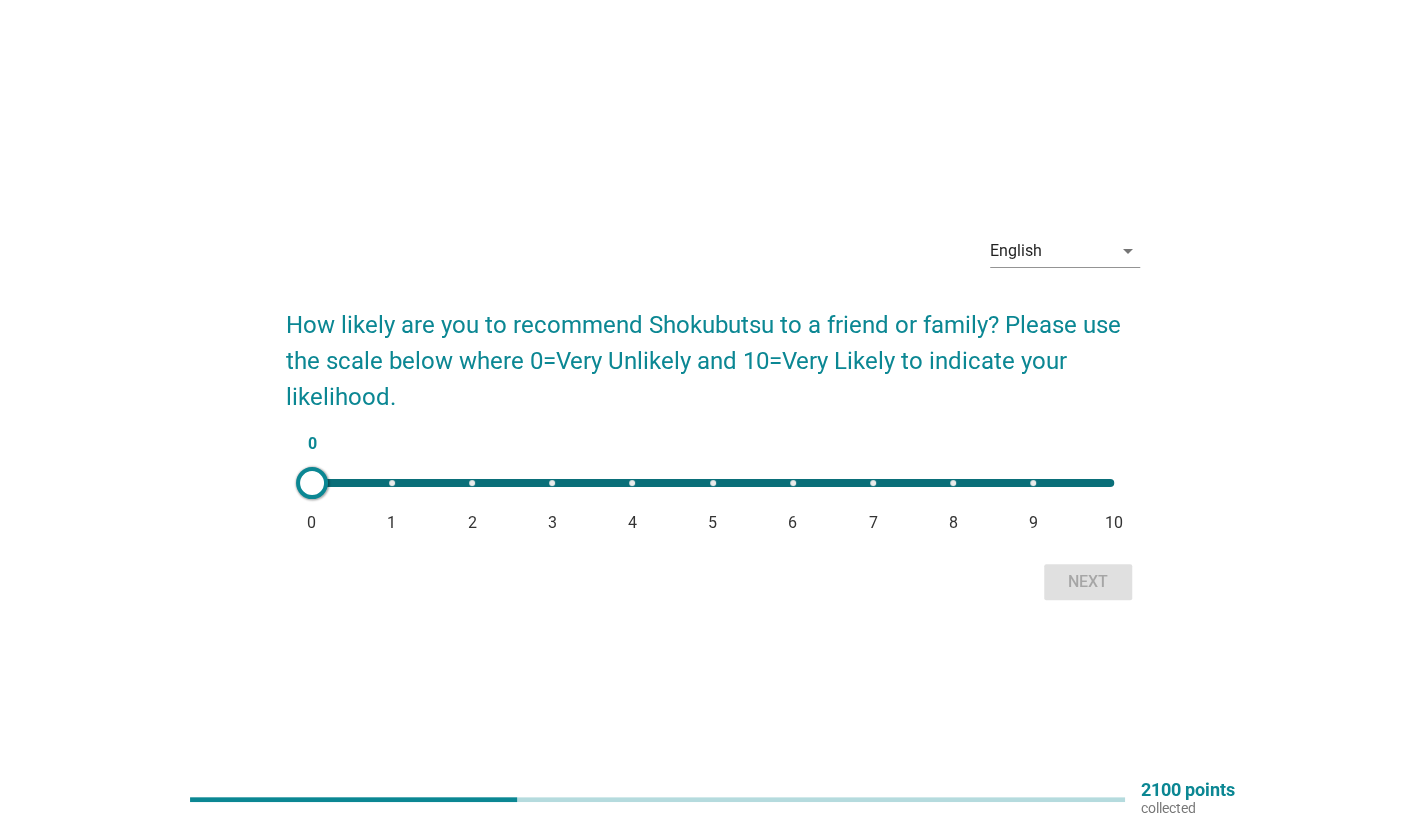 scroll, scrollTop: 52, scrollLeft: 0, axis: vertical 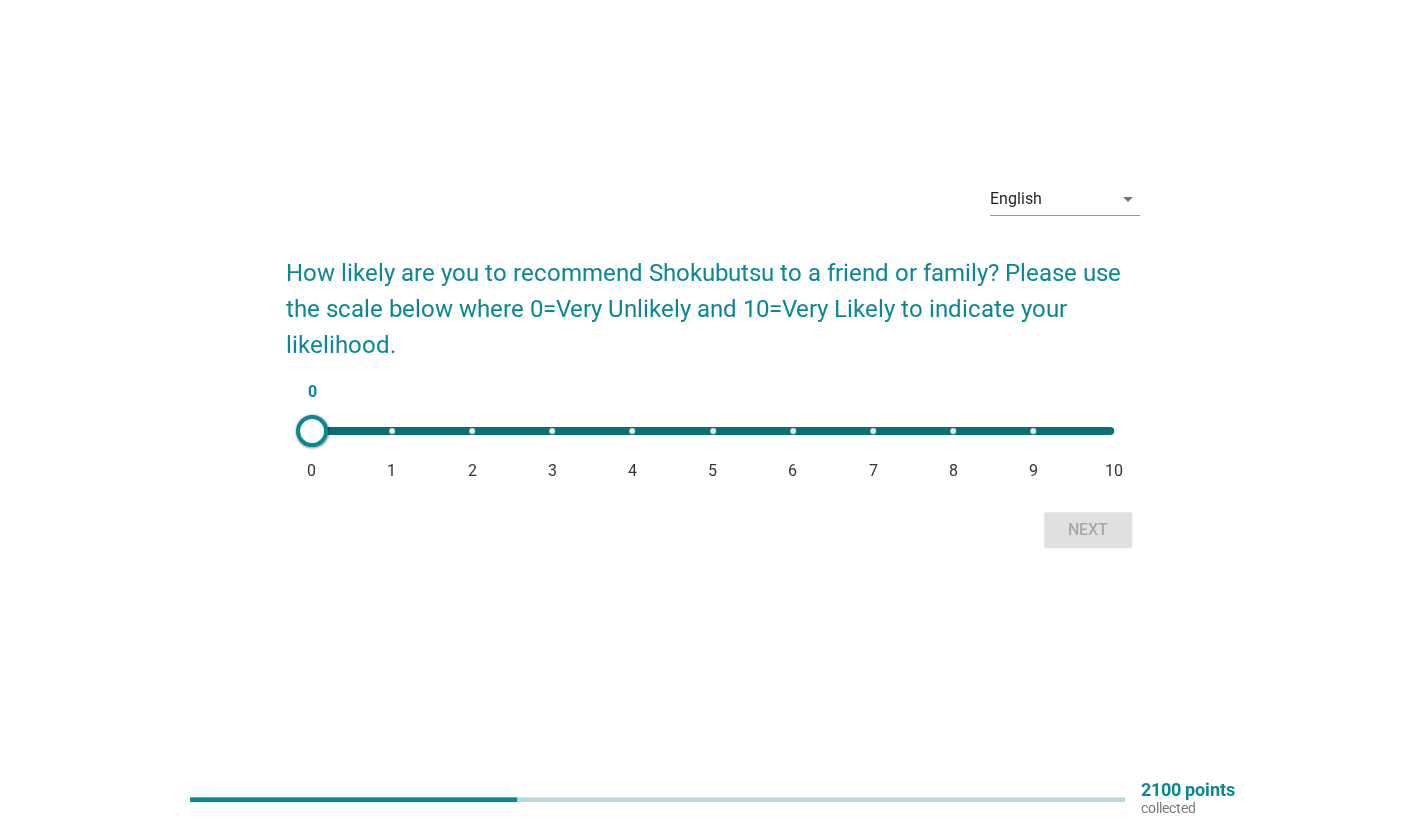 click on "0
0
1
2
3
4
5
6
7
8
9
10" at bounding box center (713, 431) 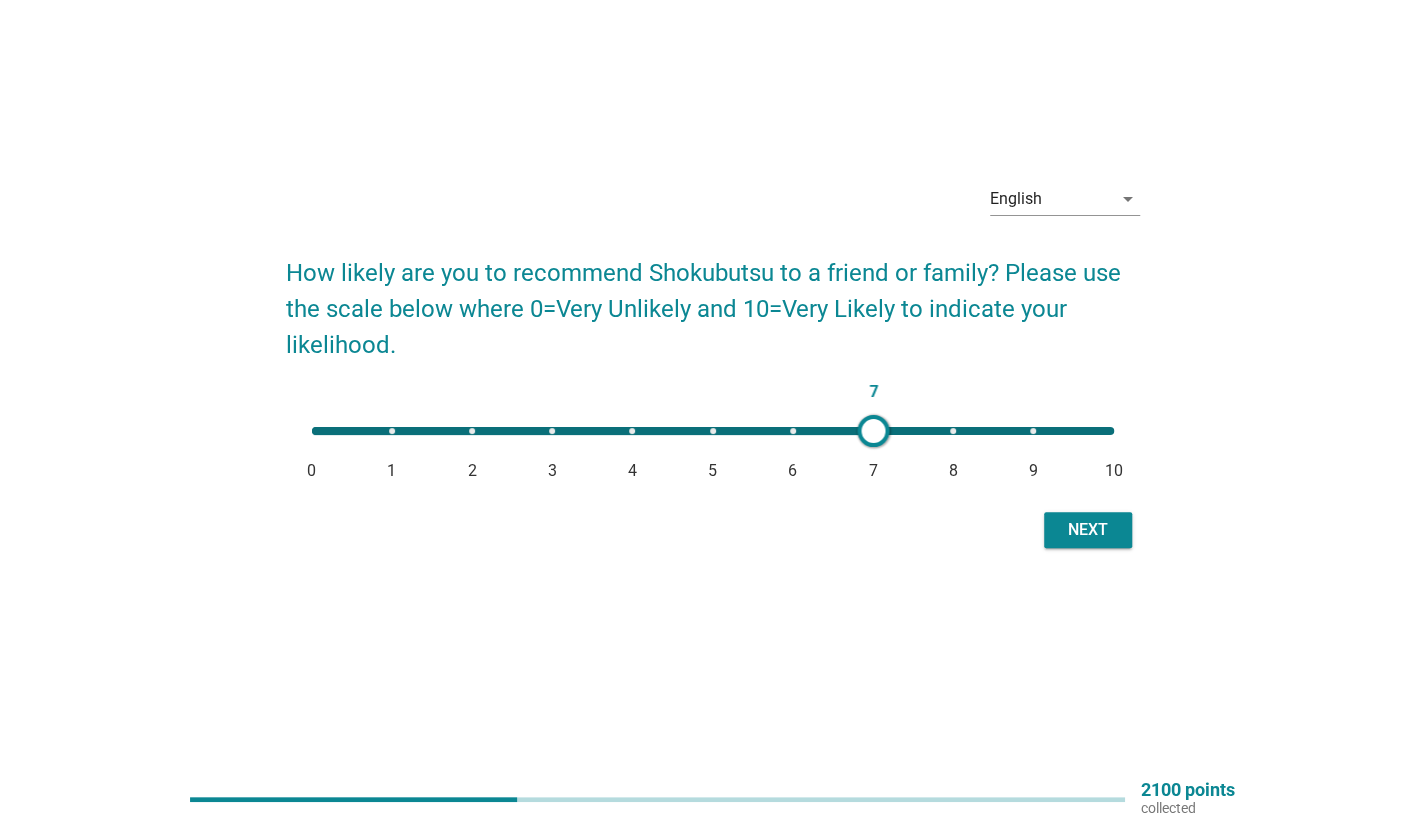 click on "7
0
1
2
3
4
5
6
7
8
9
10" at bounding box center (713, 431) 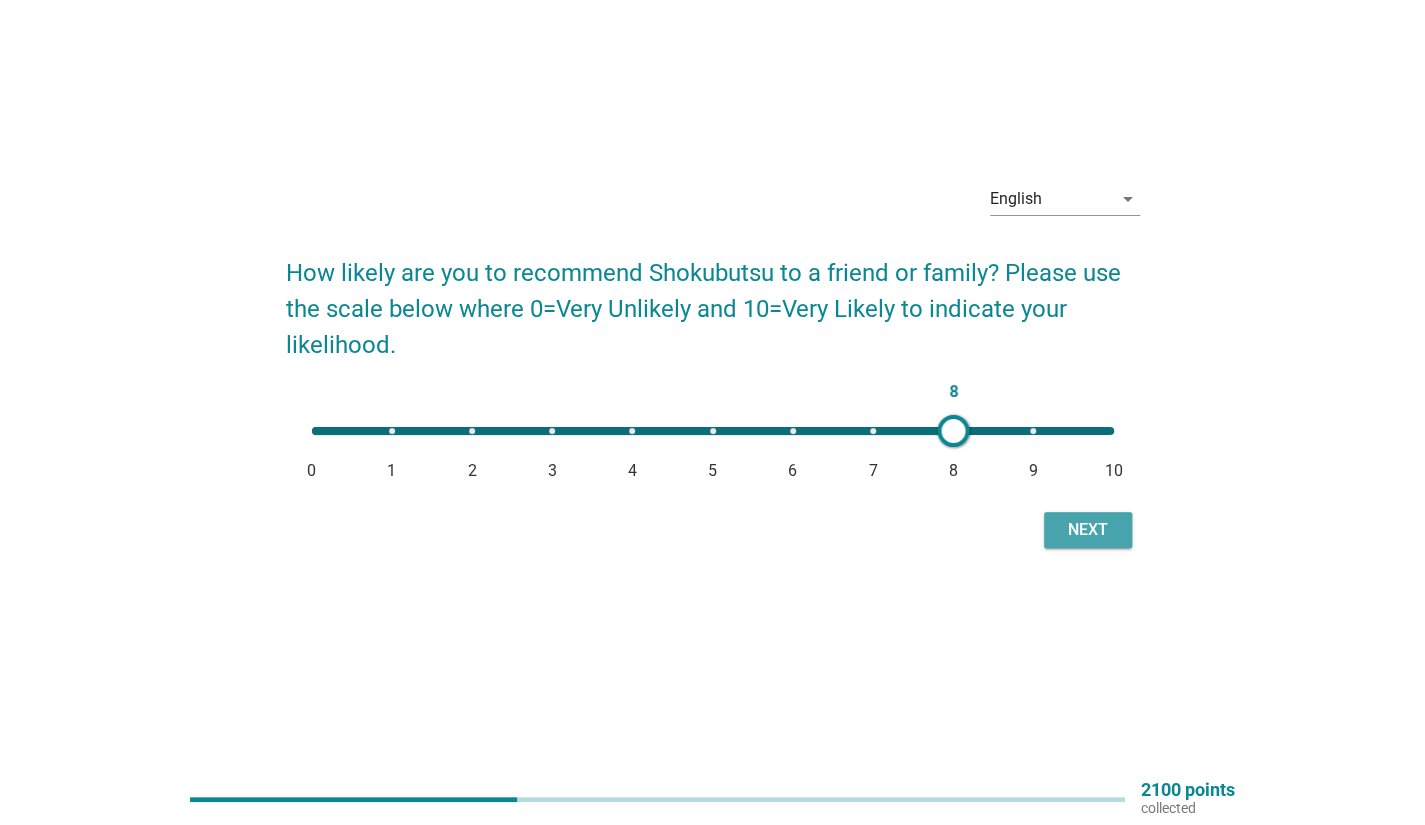 click on "Next" at bounding box center [1088, 530] 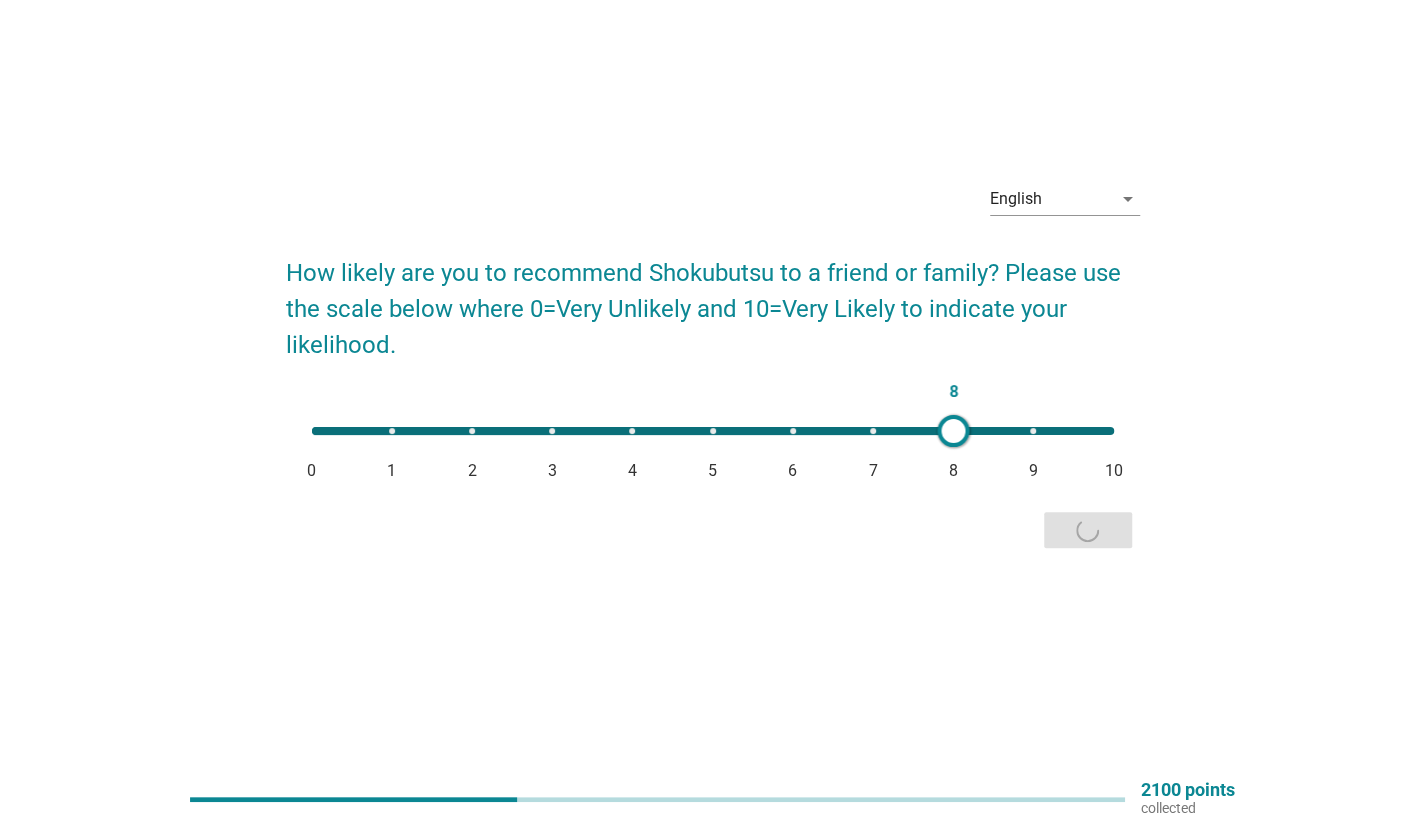 scroll, scrollTop: 0, scrollLeft: 0, axis: both 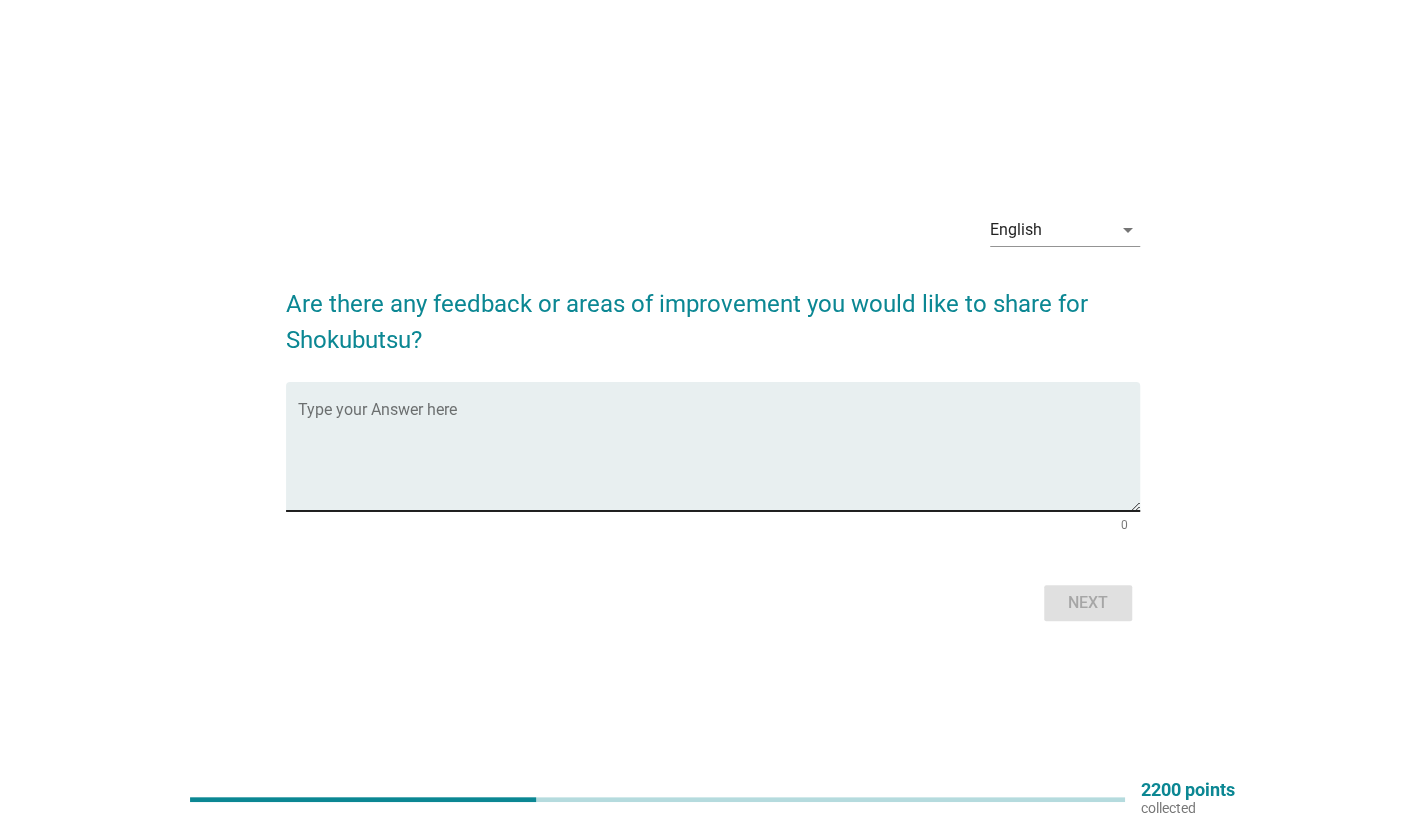 click at bounding box center (719, 458) 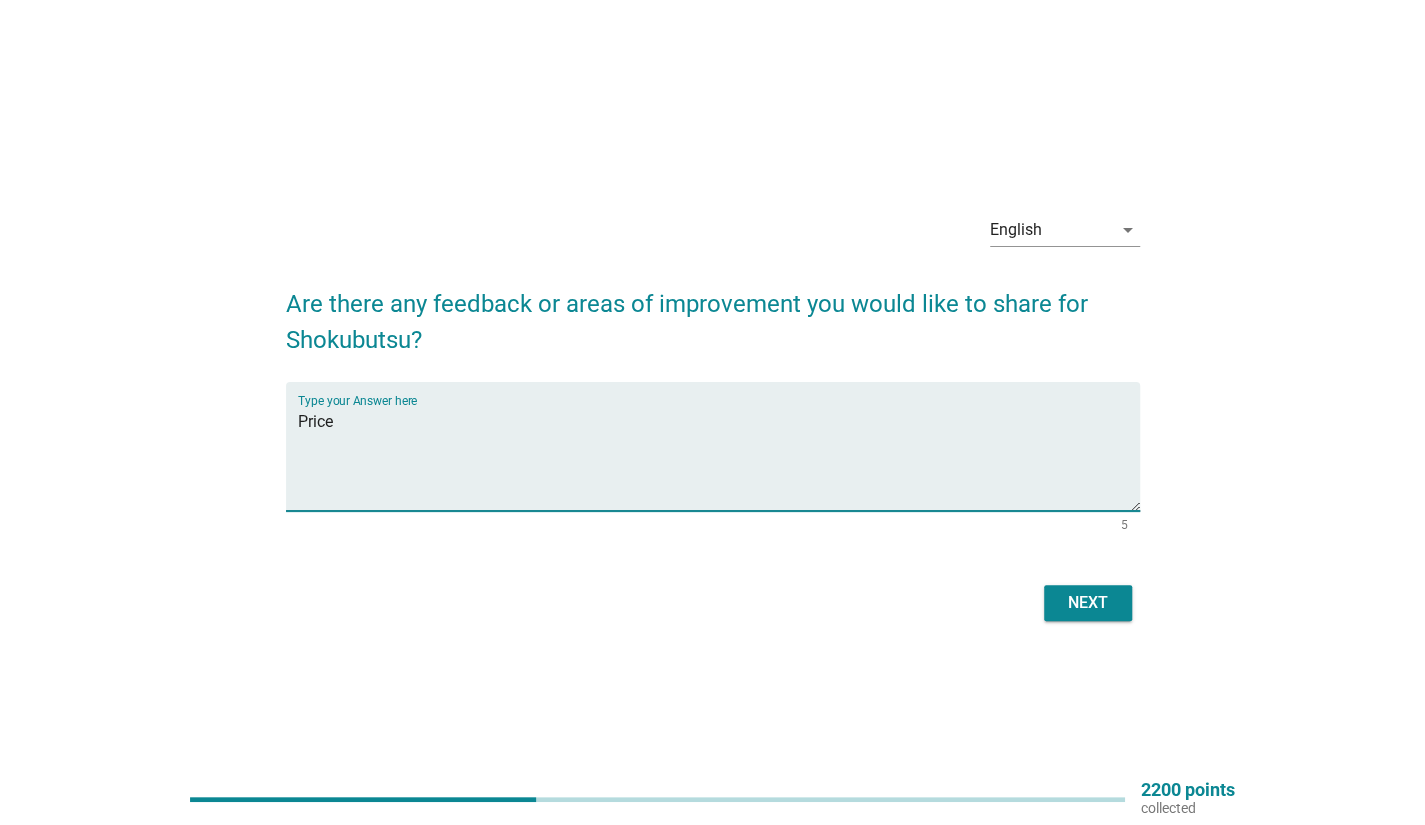 type on "Price" 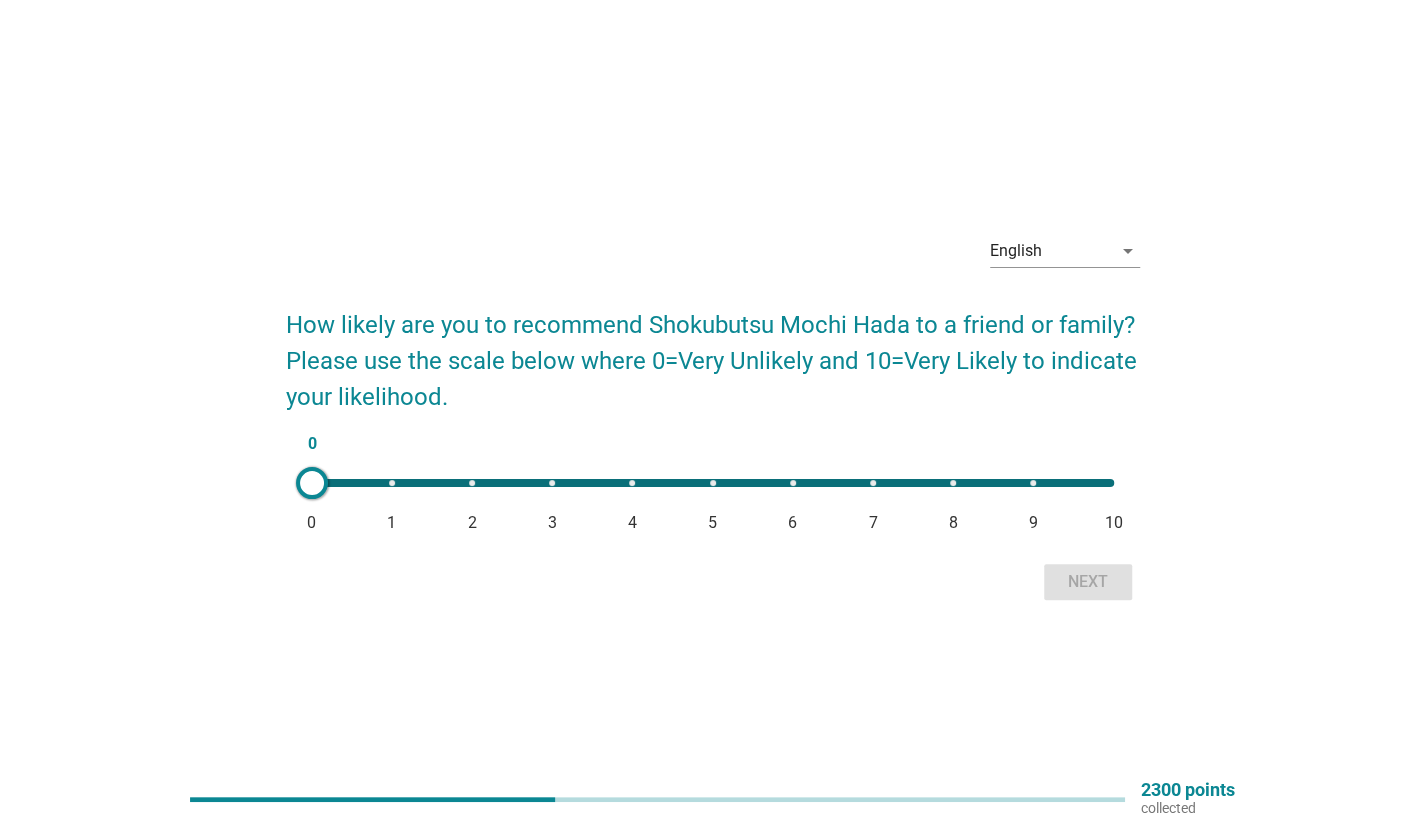 click on "0
0
1
2
3
4
5
6
7
8
9
10" at bounding box center (713, 483) 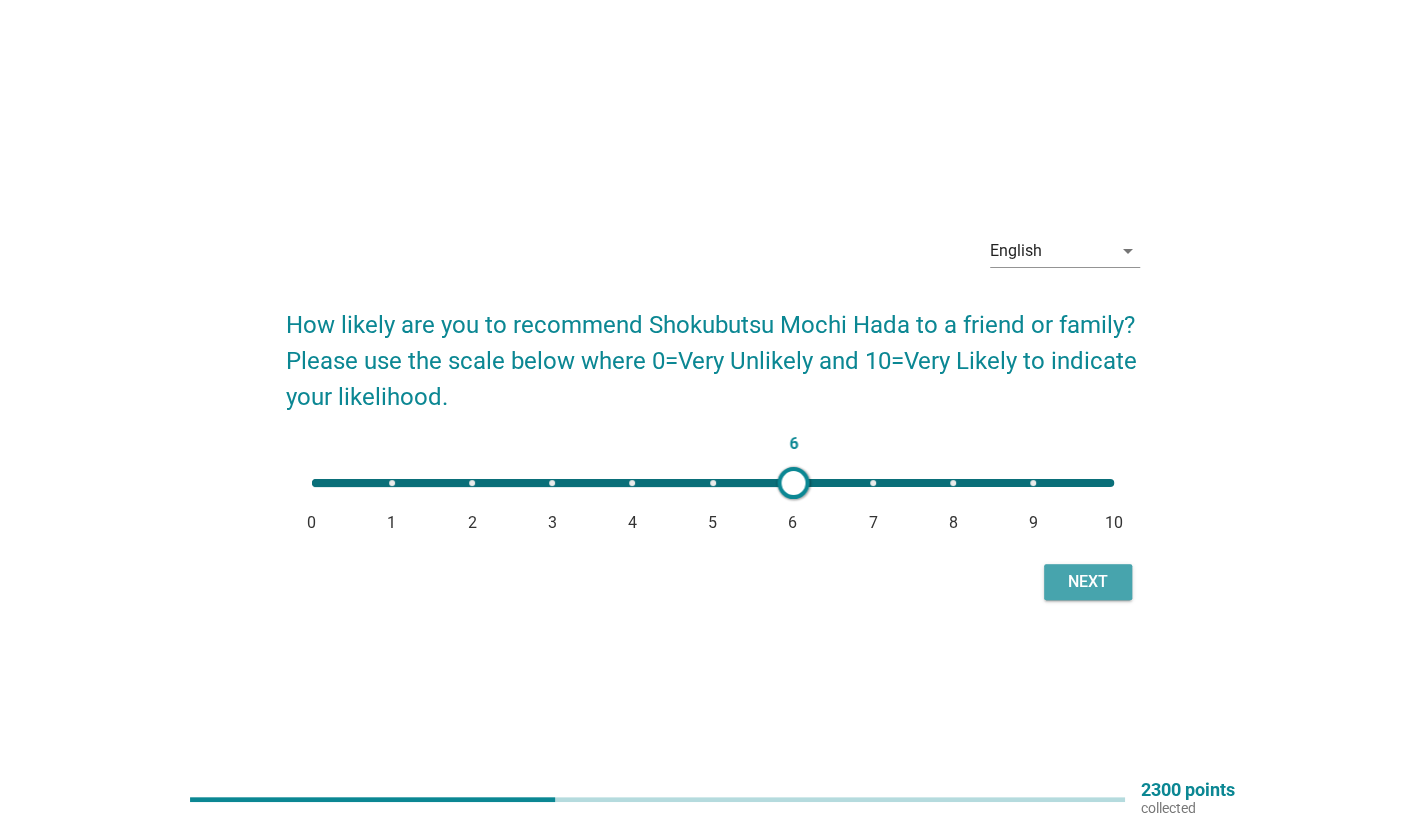click on "Next" at bounding box center (1088, 582) 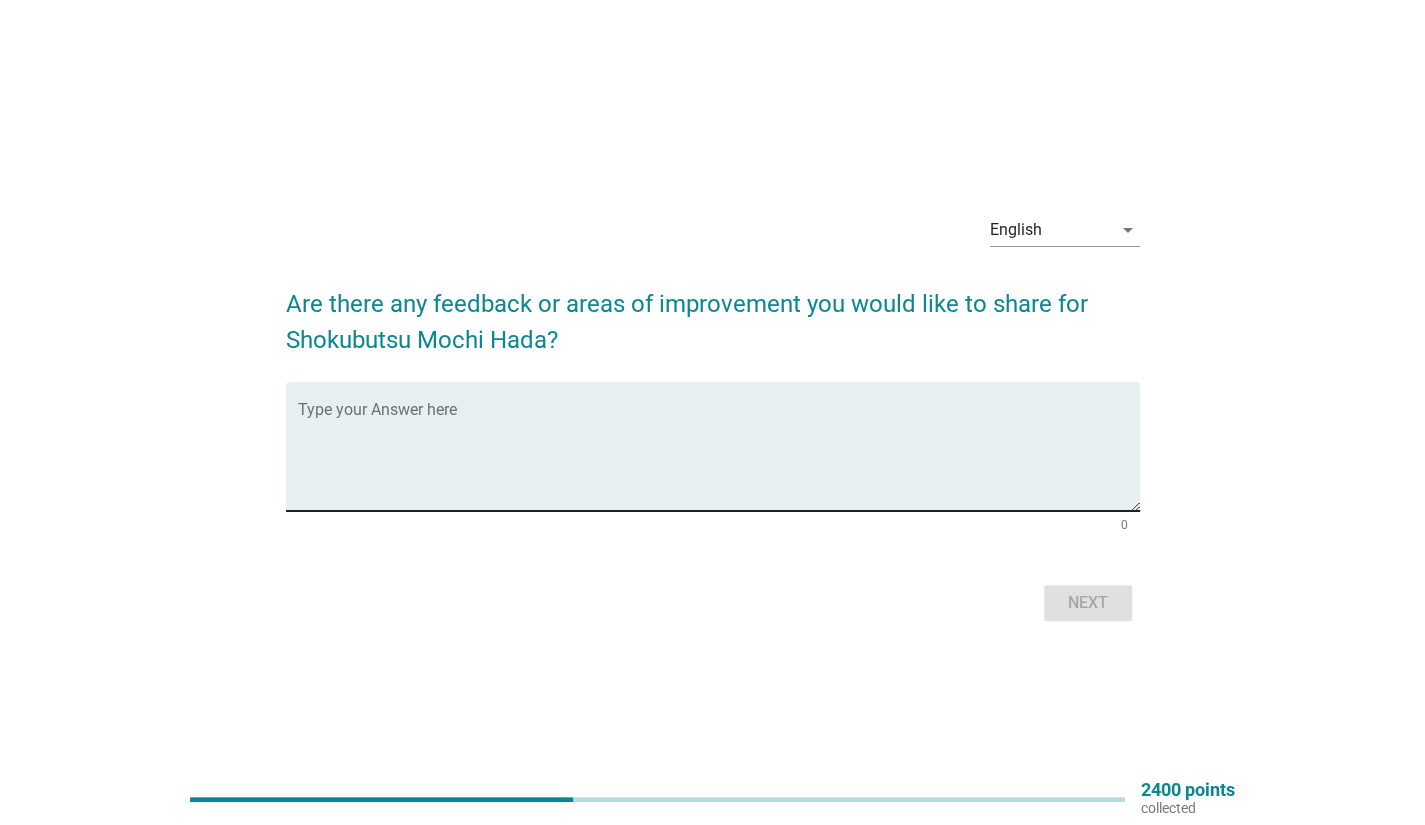 click at bounding box center (719, 458) 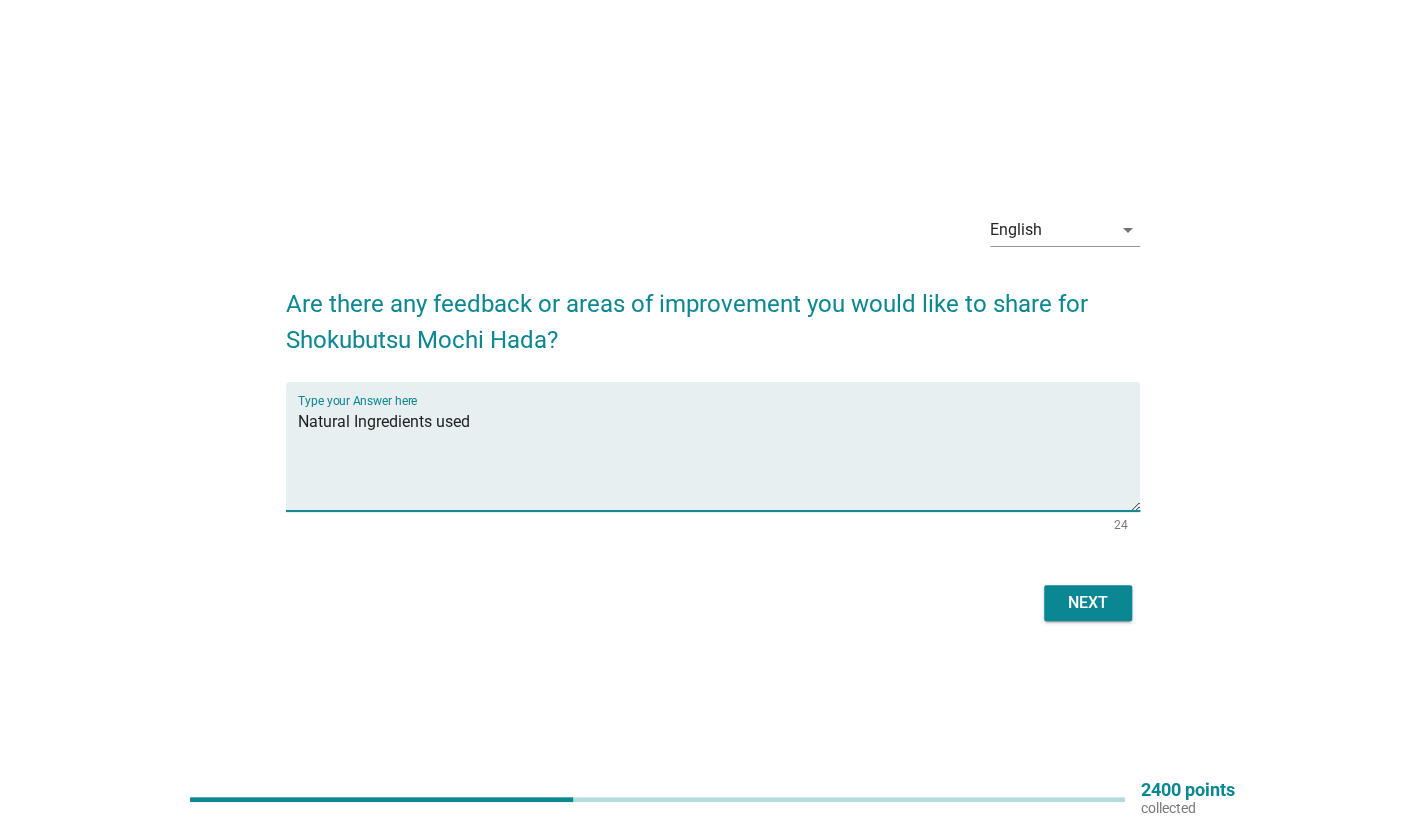 type on "Natural Ingredients used" 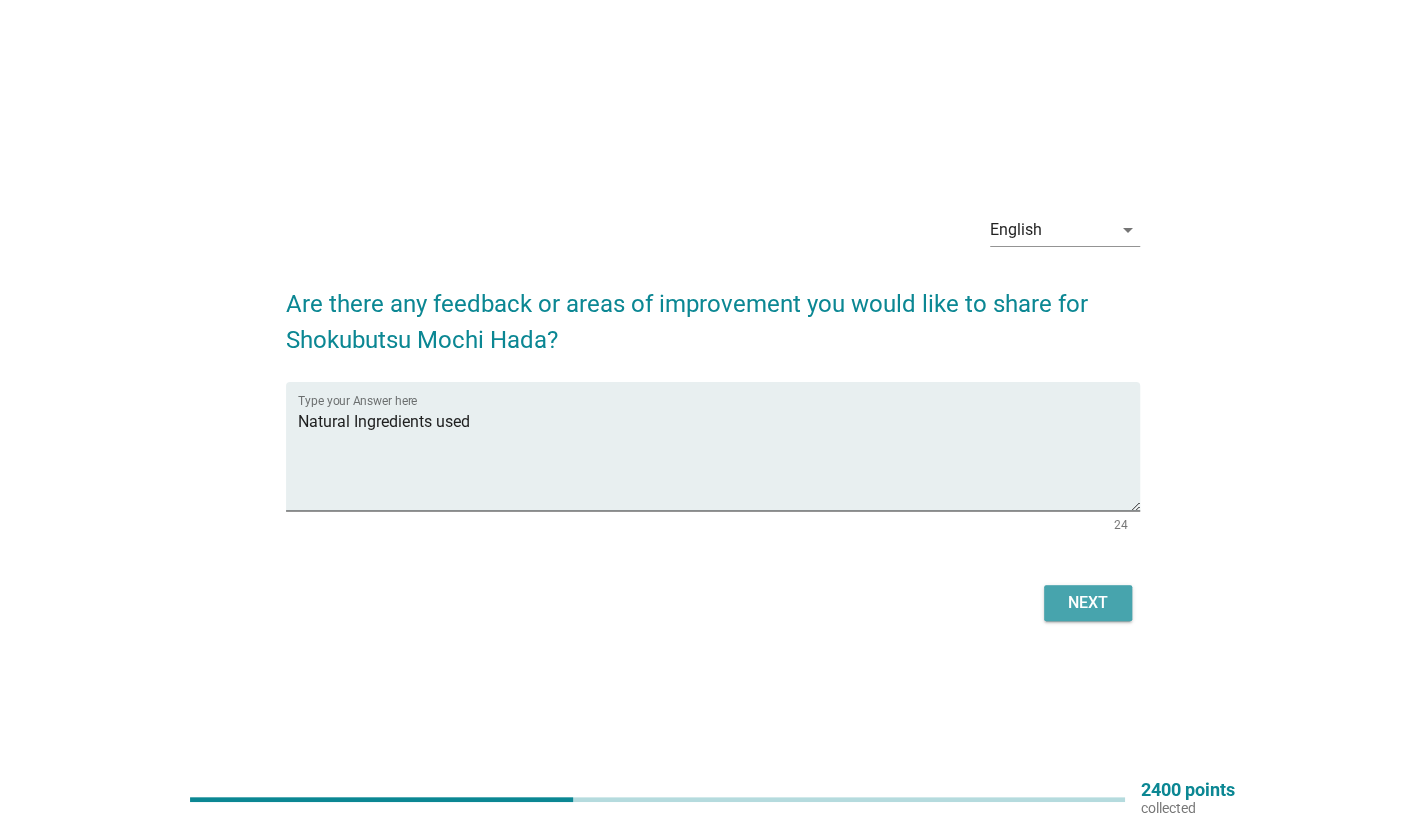 click on "Next" at bounding box center [1088, 603] 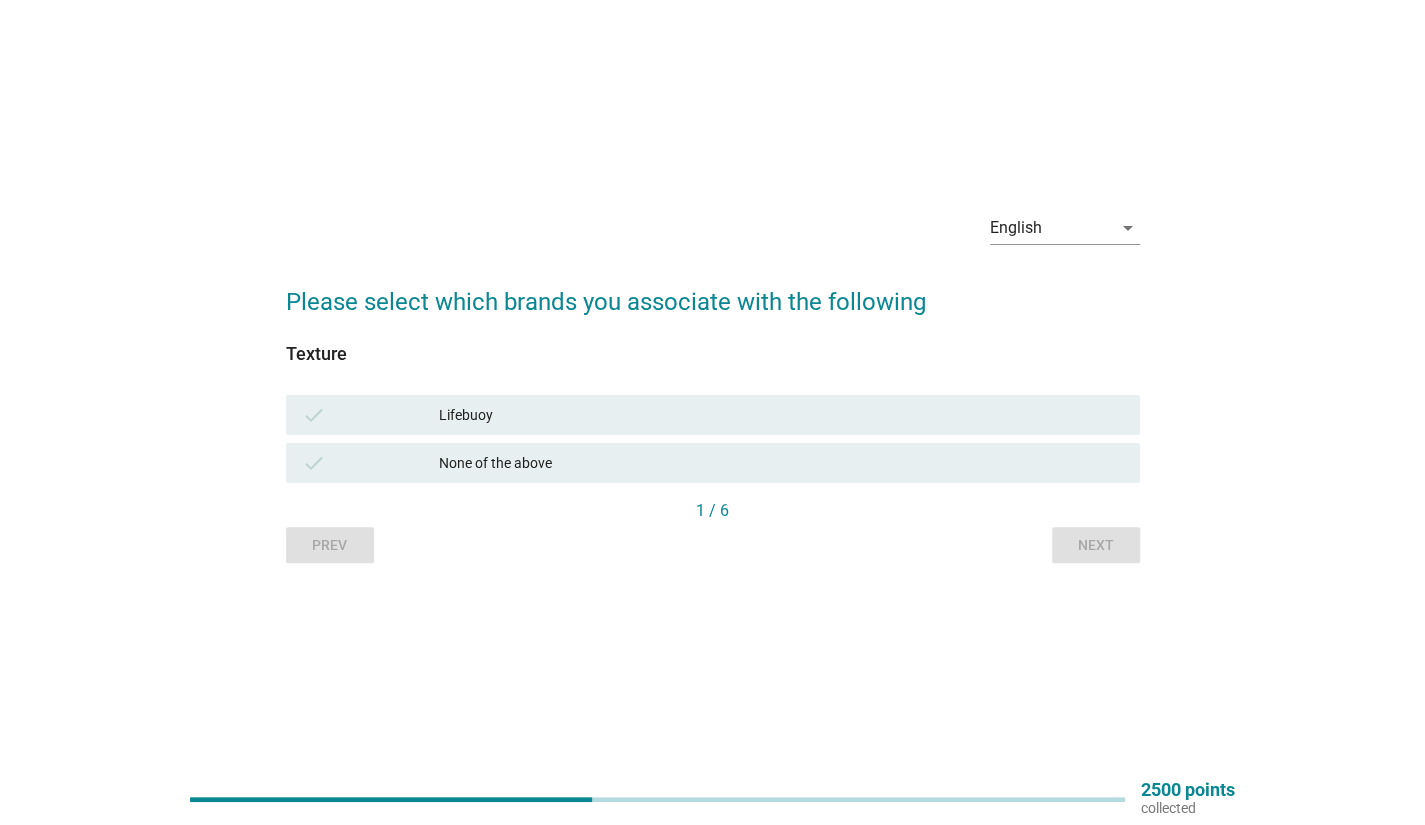 scroll, scrollTop: 52, scrollLeft: 0, axis: vertical 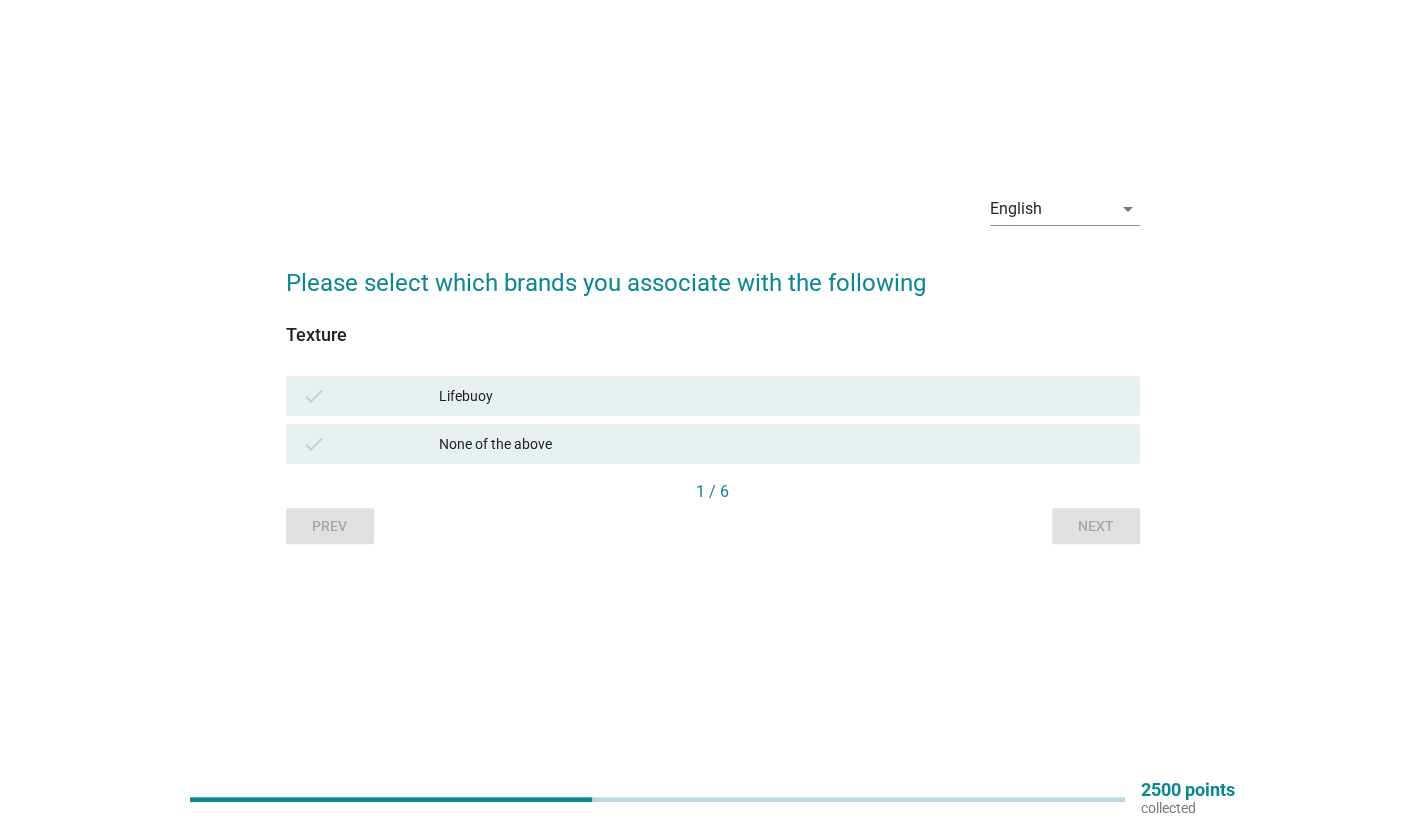 click on "None of the above" at bounding box center (781, 444) 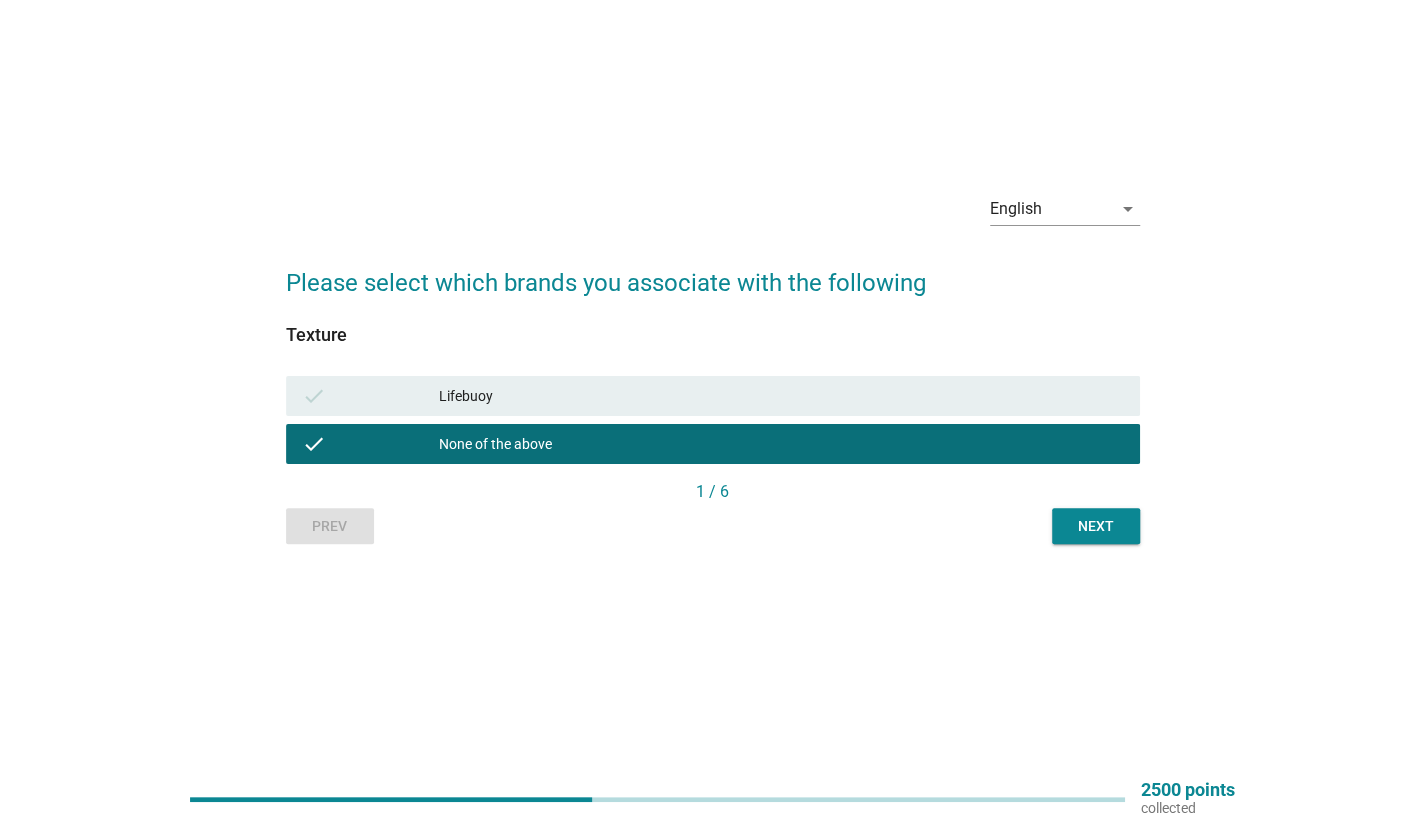 click on "Next" at bounding box center [1096, 526] 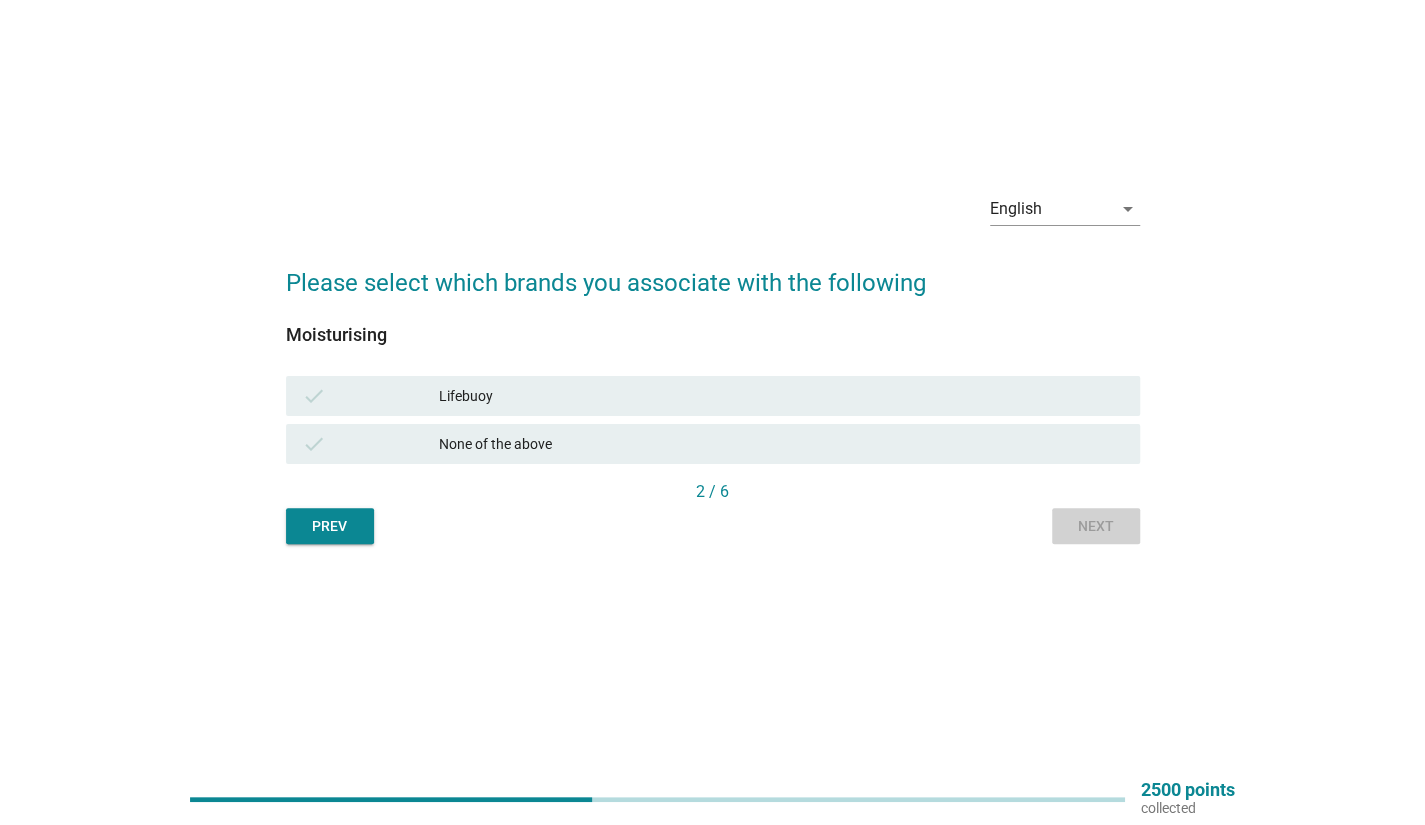 scroll, scrollTop: 0, scrollLeft: 0, axis: both 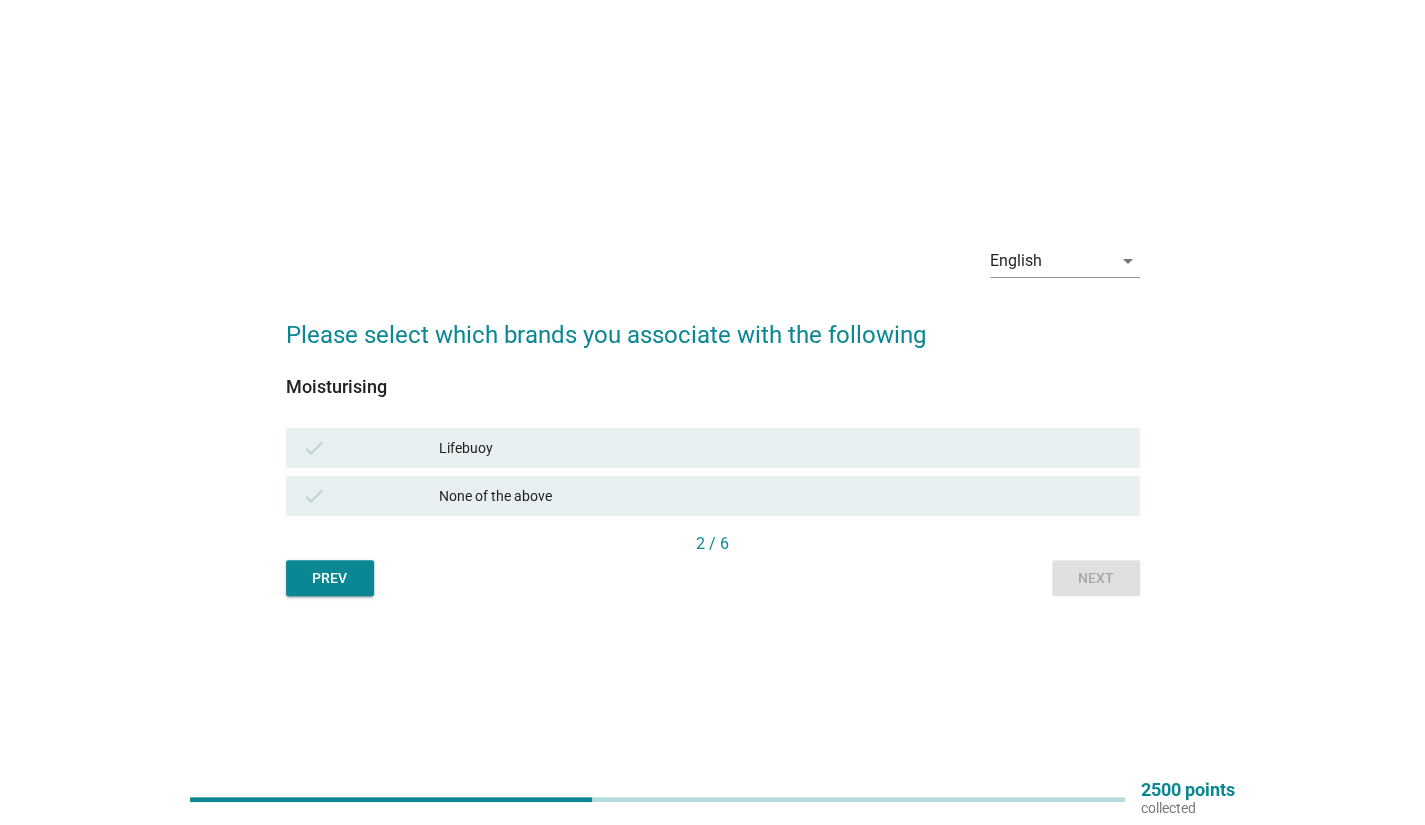 click on "check   None of the above" at bounding box center (713, 496) 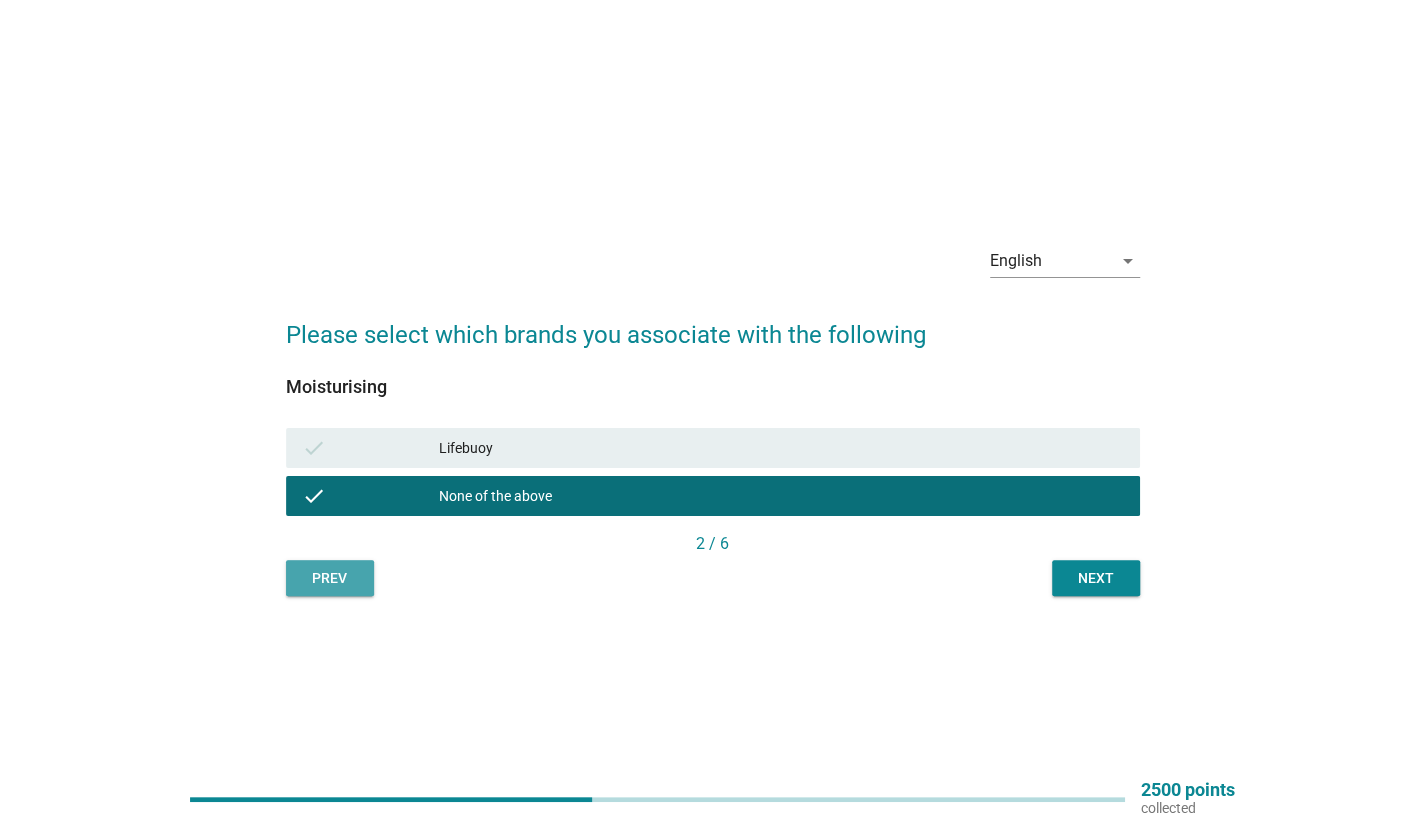 click on "Prev" at bounding box center [330, 578] 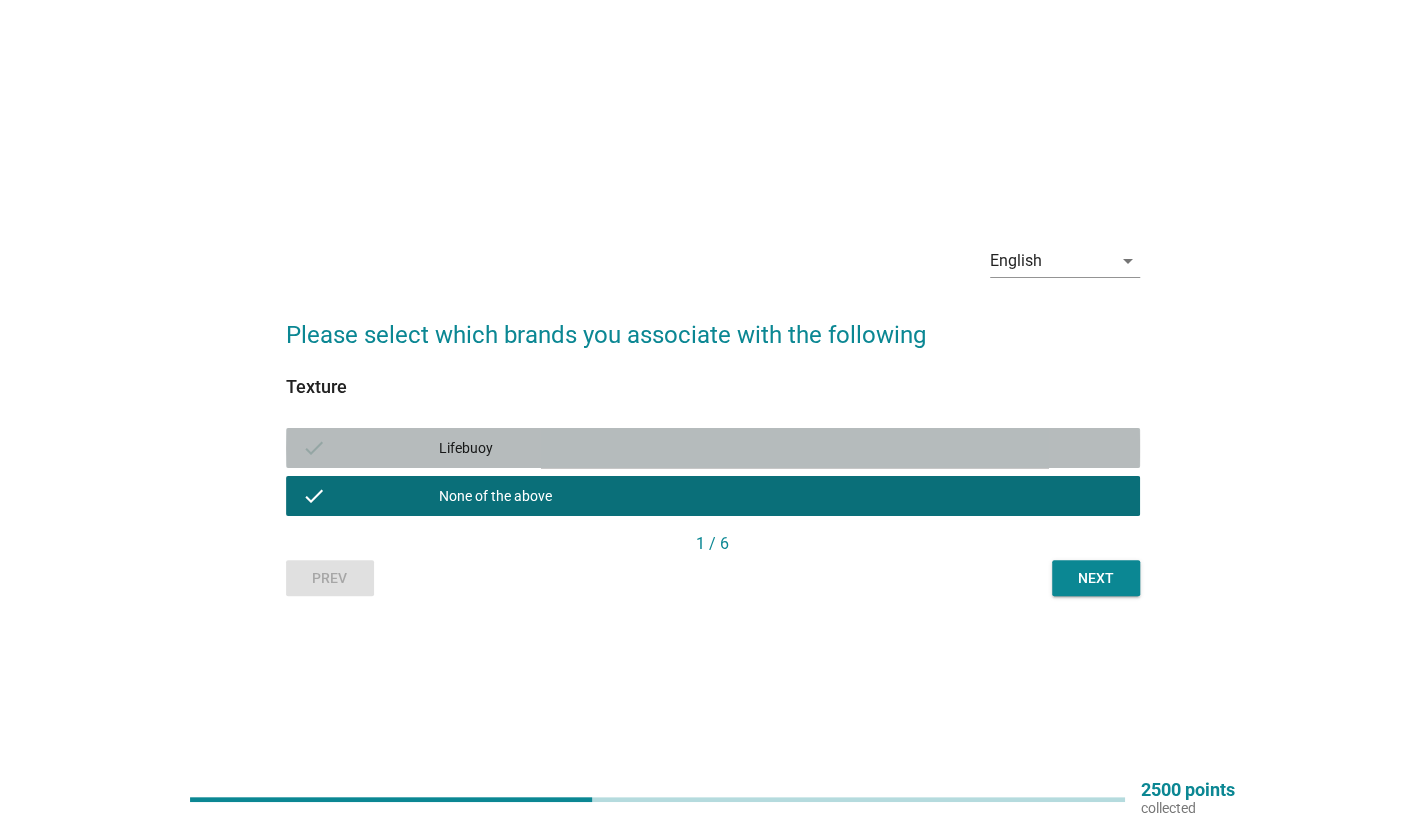 click on "Lifebuoy" at bounding box center (781, 448) 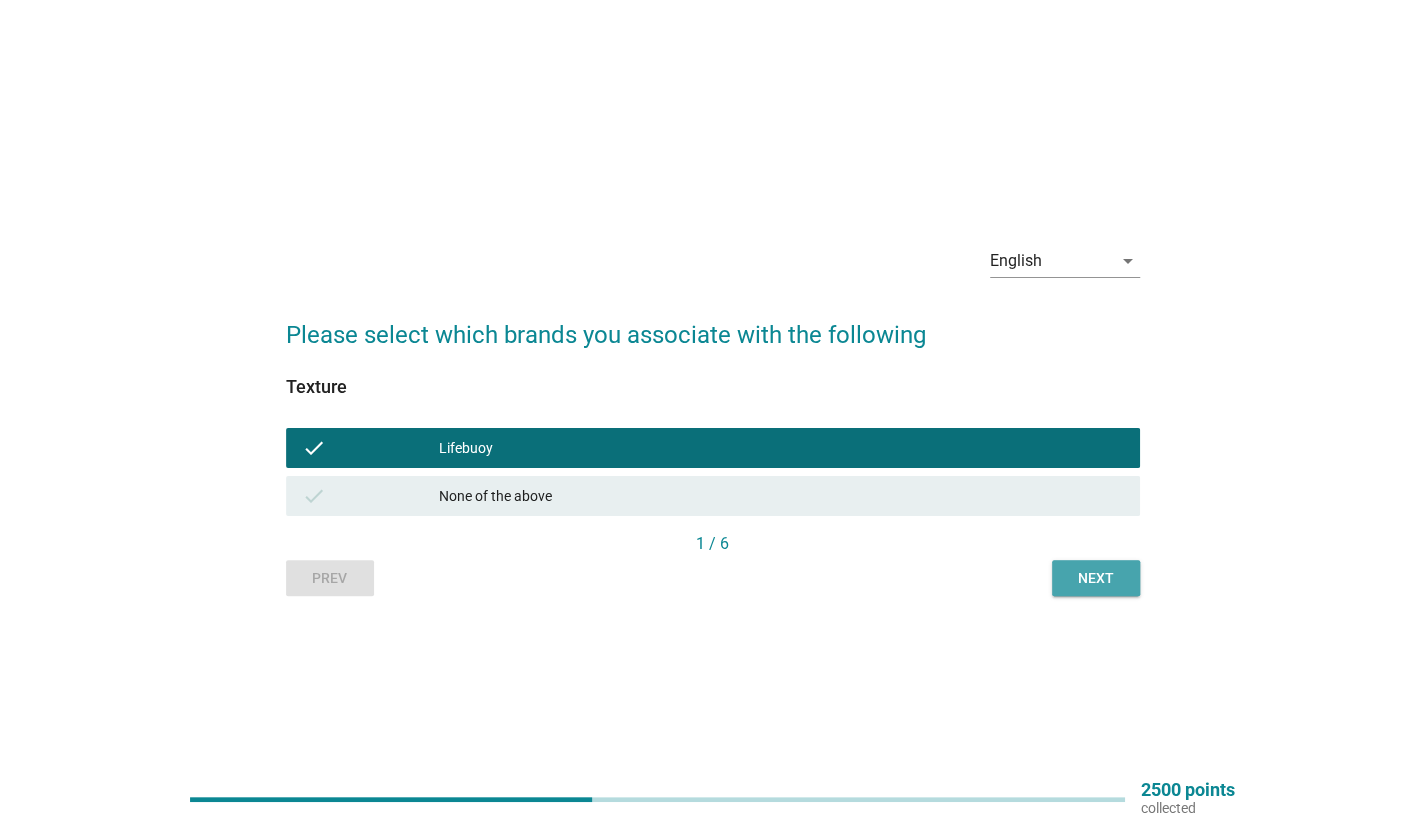 click on "Next" at bounding box center (1096, 578) 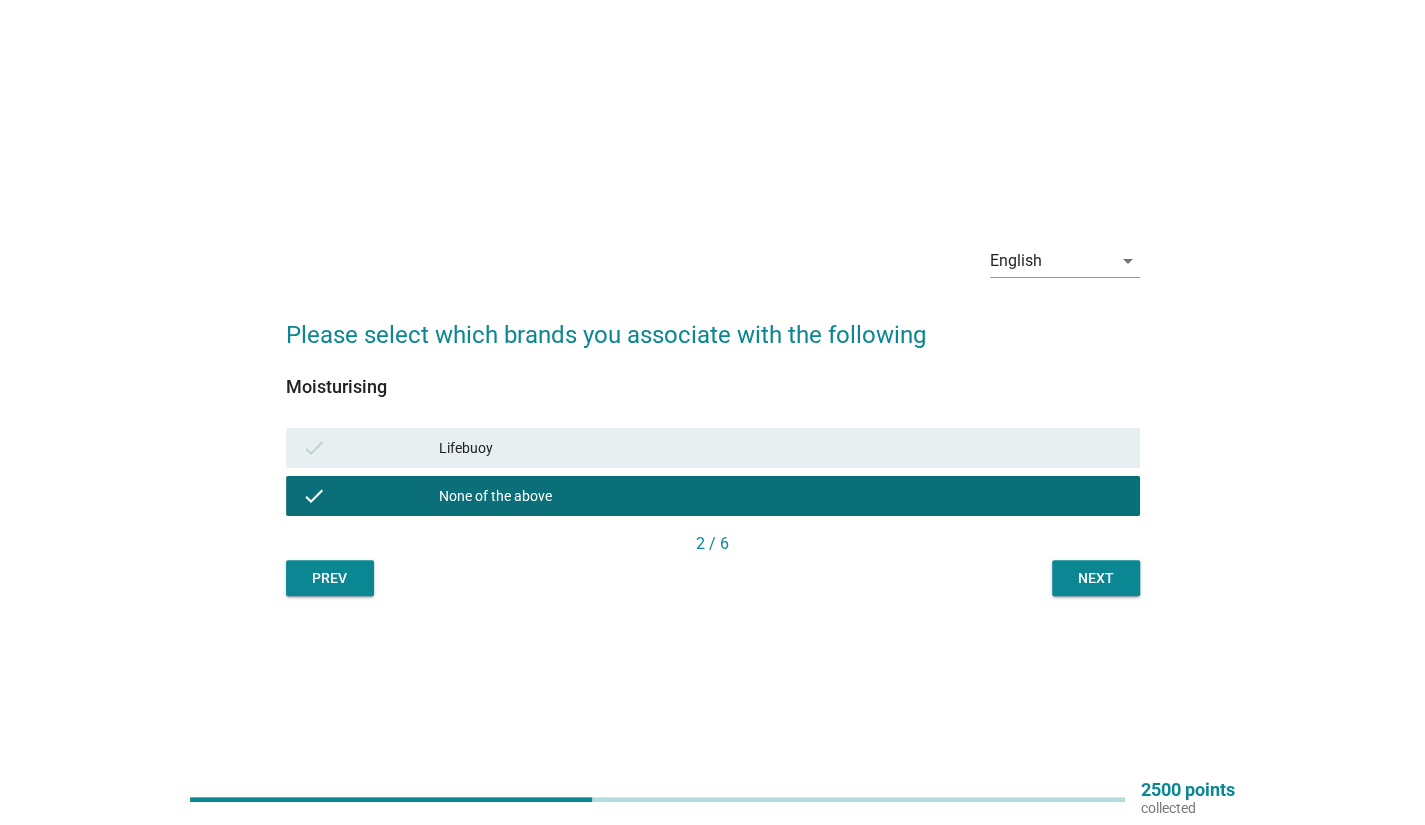 click on "Next" at bounding box center [1096, 578] 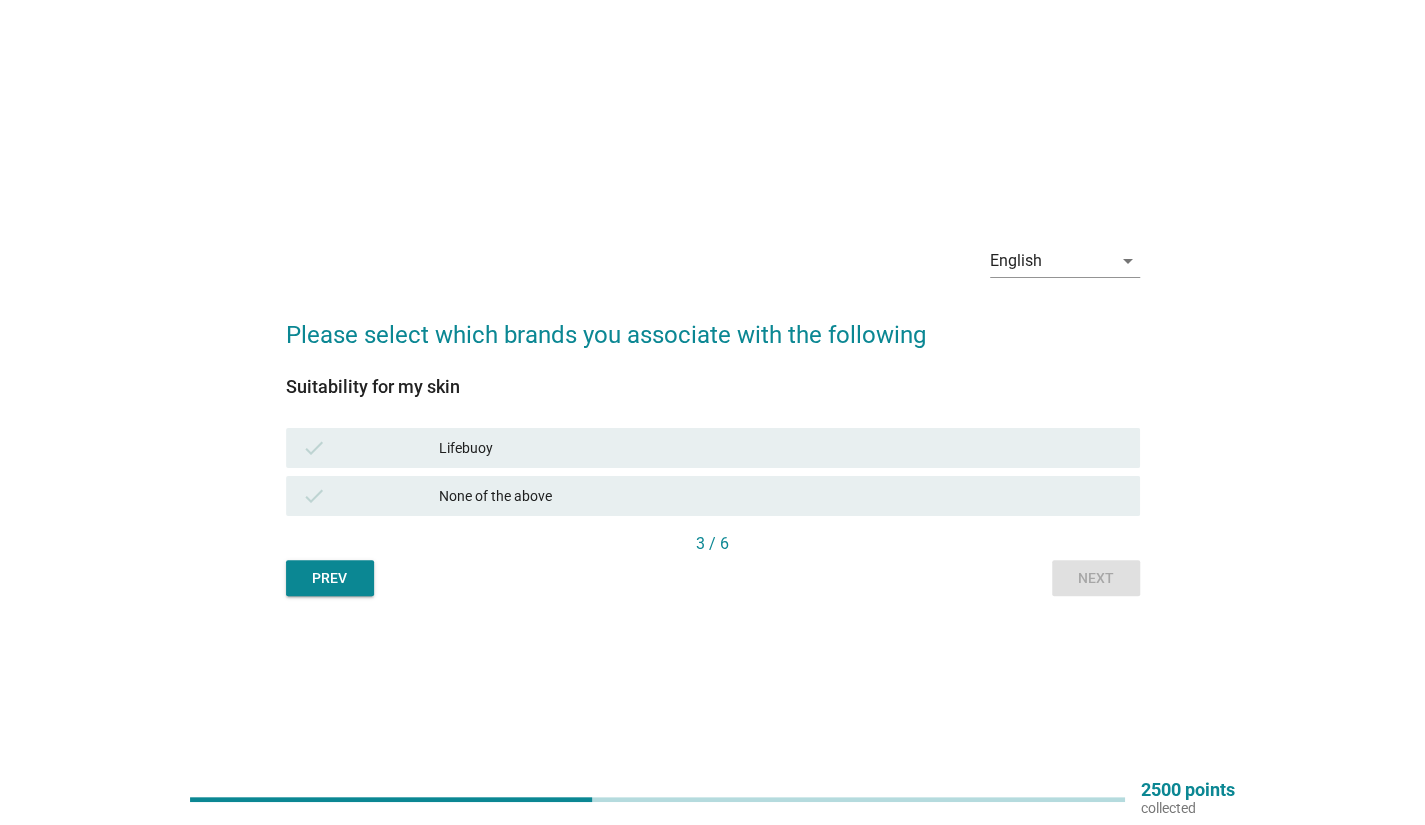 click on "None of the above" at bounding box center (781, 496) 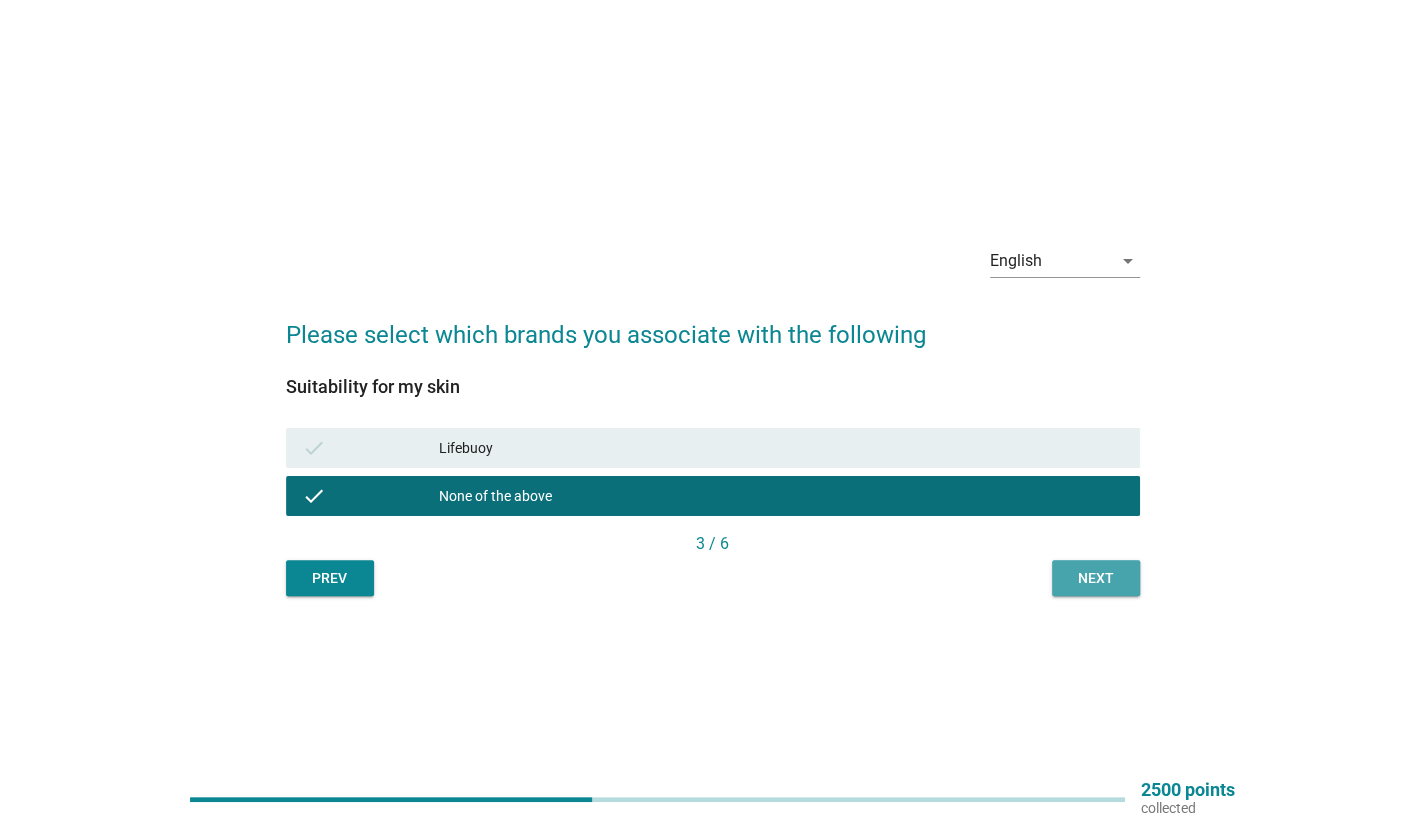 click on "Next" at bounding box center [1096, 578] 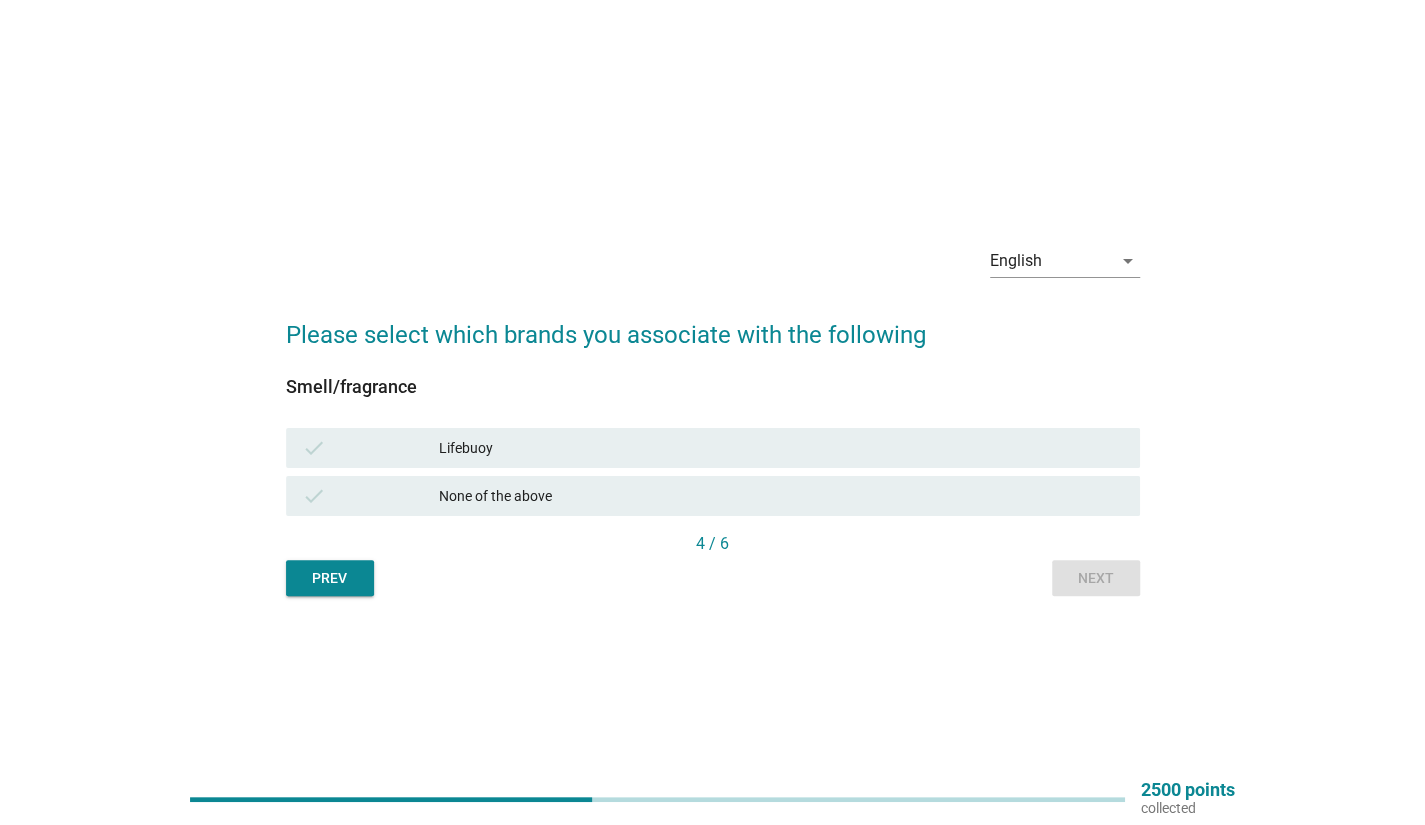 click on "None of the above" at bounding box center (781, 496) 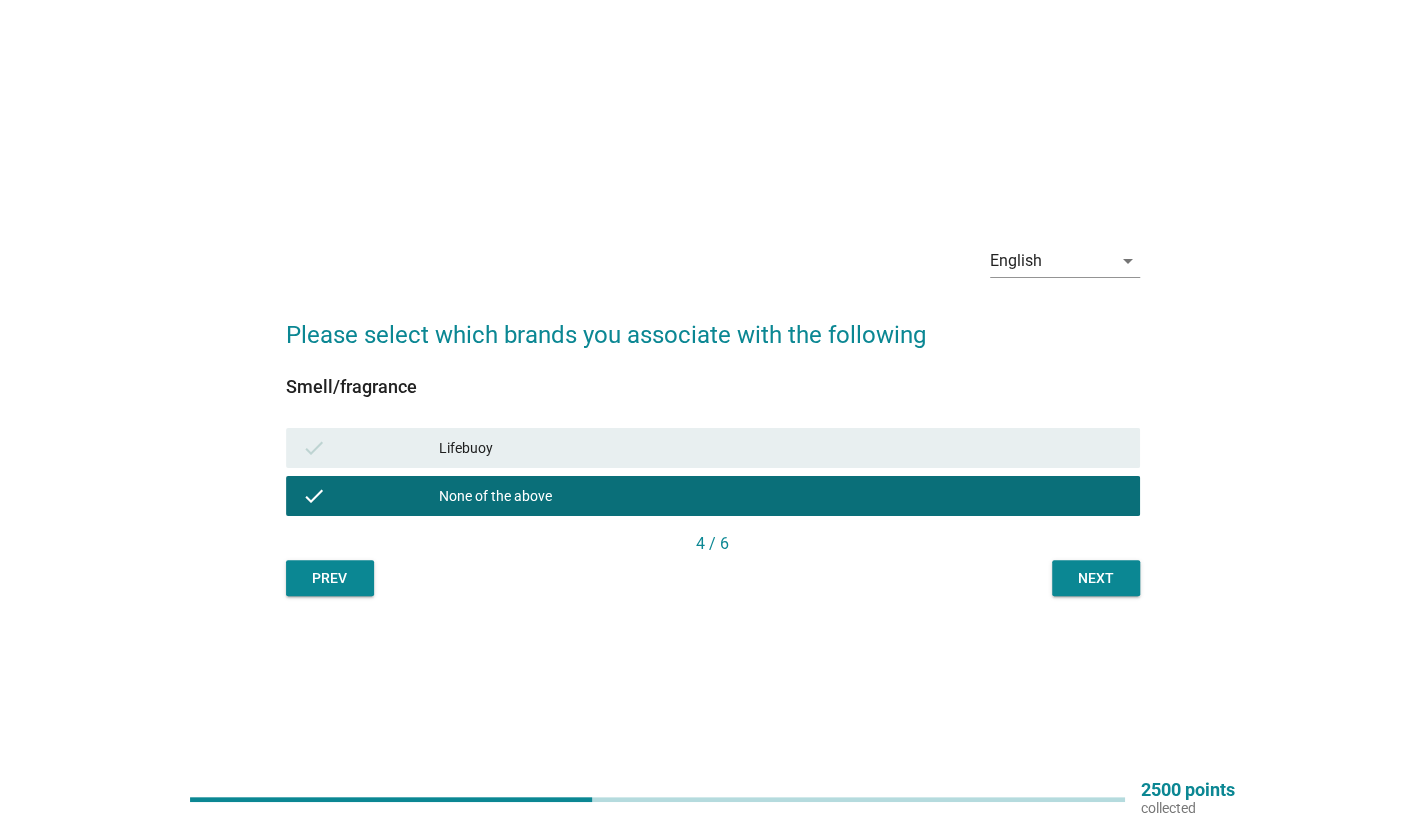 click on "Next" at bounding box center (1096, 578) 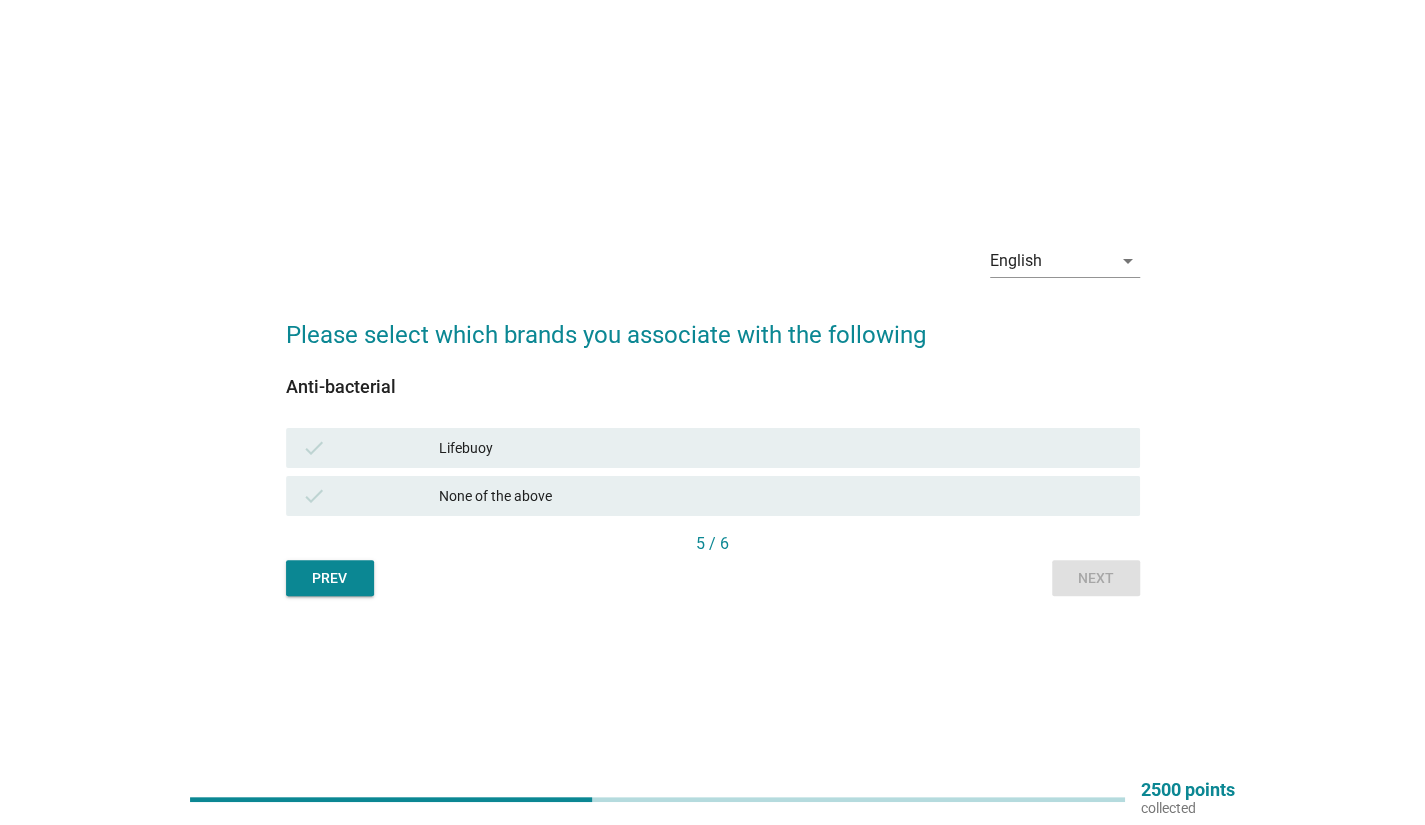 click on "Lifebuoy" at bounding box center (781, 448) 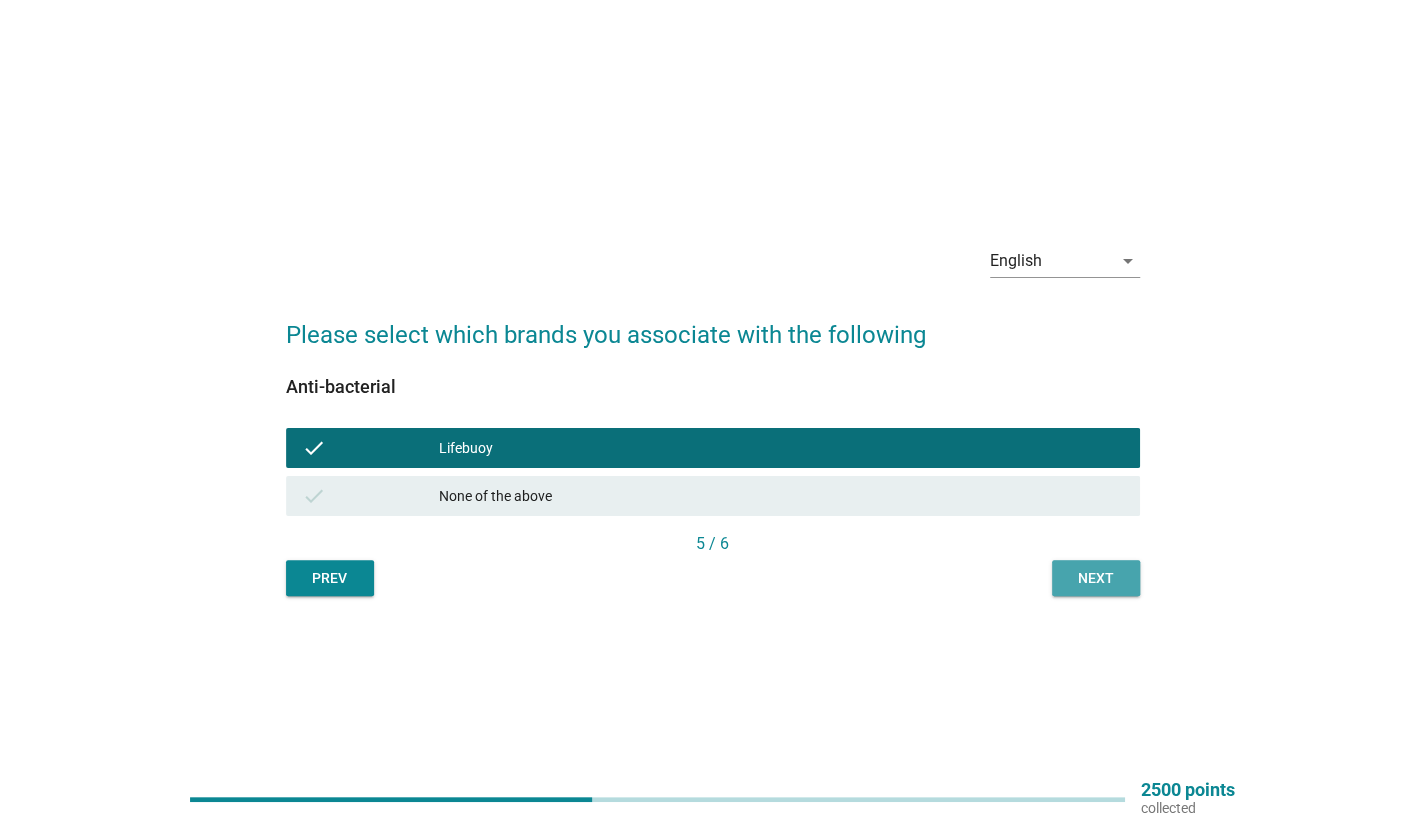 click on "Next" at bounding box center (1096, 578) 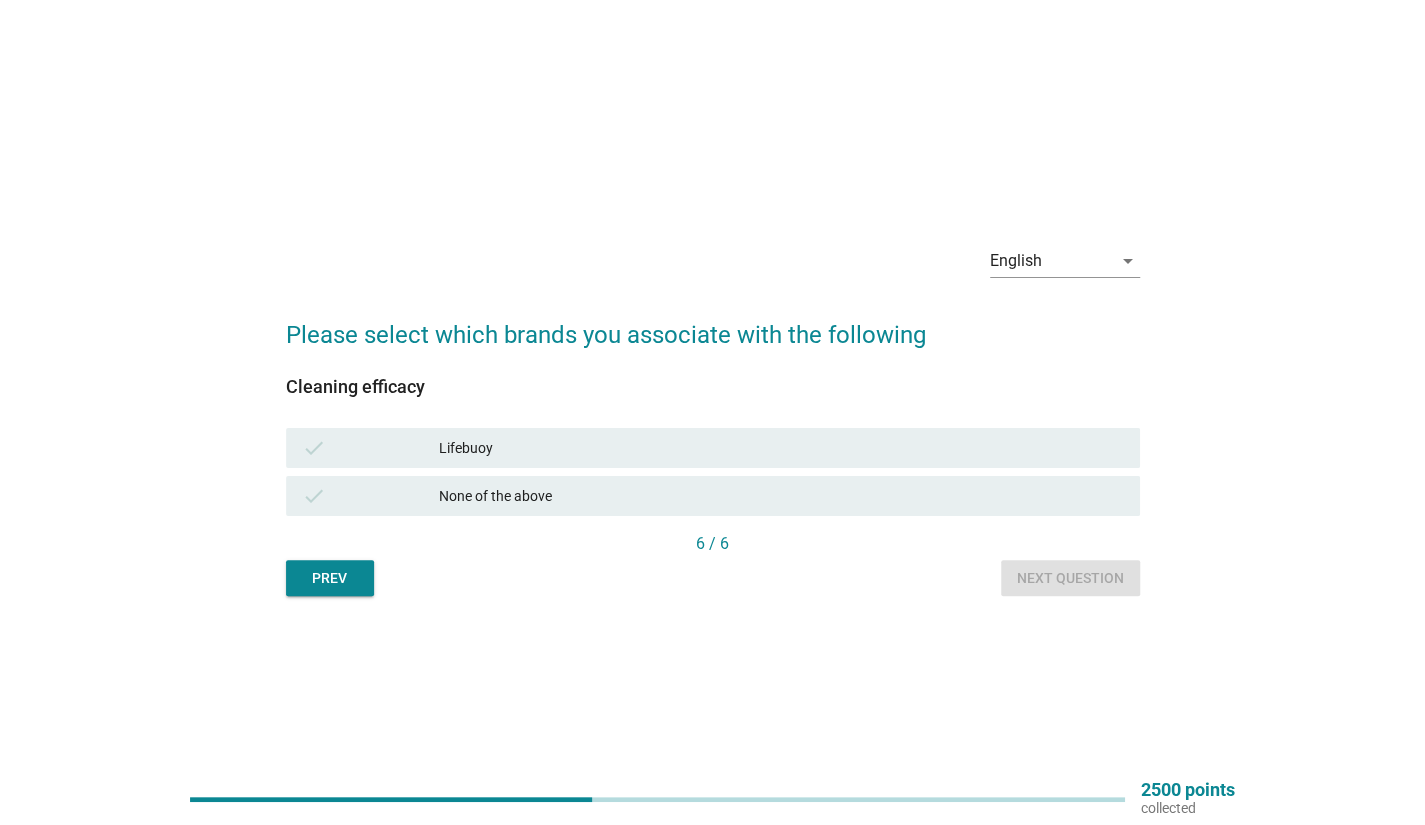 click on "check   Lifebuoy" at bounding box center (713, 448) 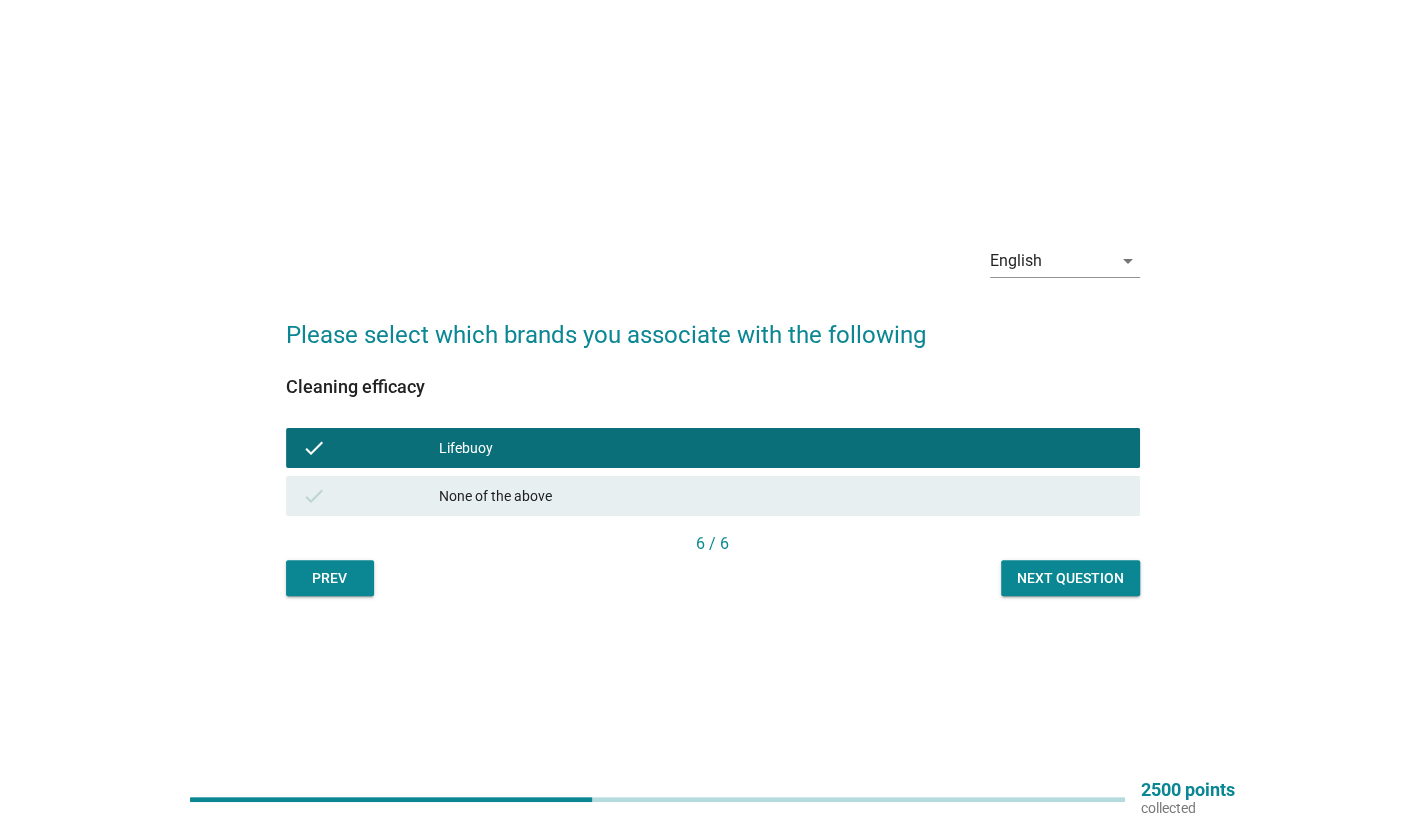 click on "Next question" at bounding box center (1070, 578) 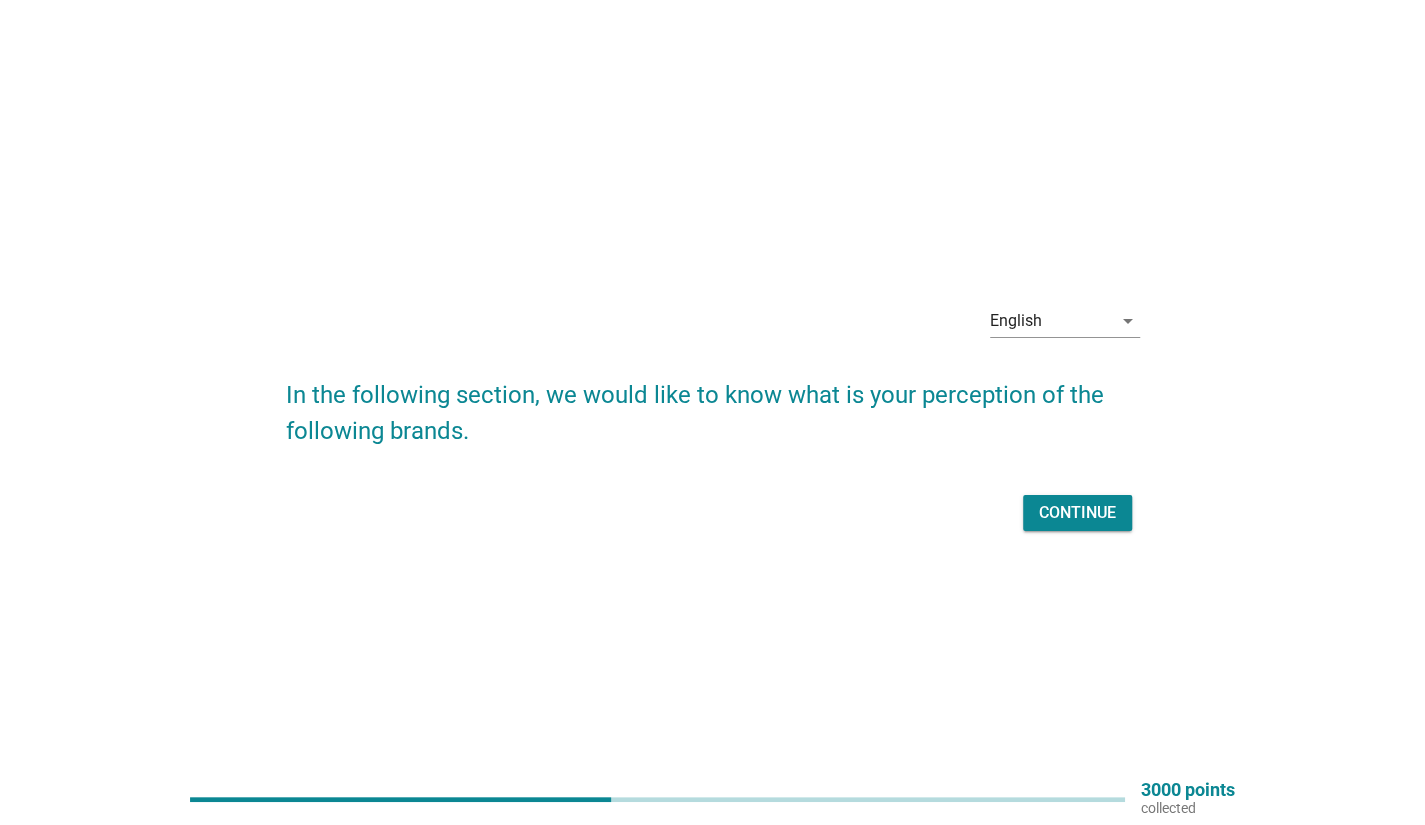 scroll, scrollTop: 52, scrollLeft: 0, axis: vertical 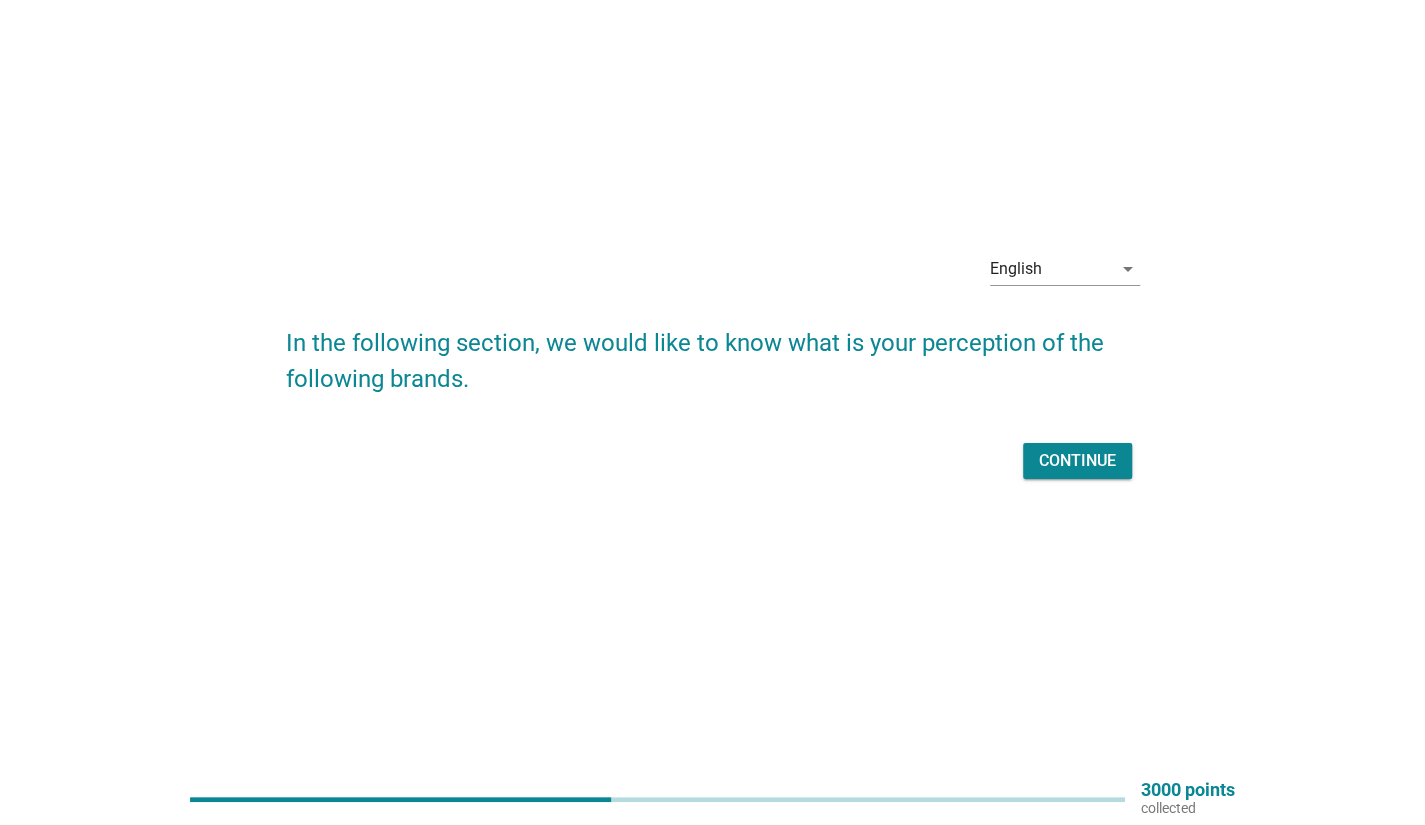 click on "Continue" at bounding box center (1077, 461) 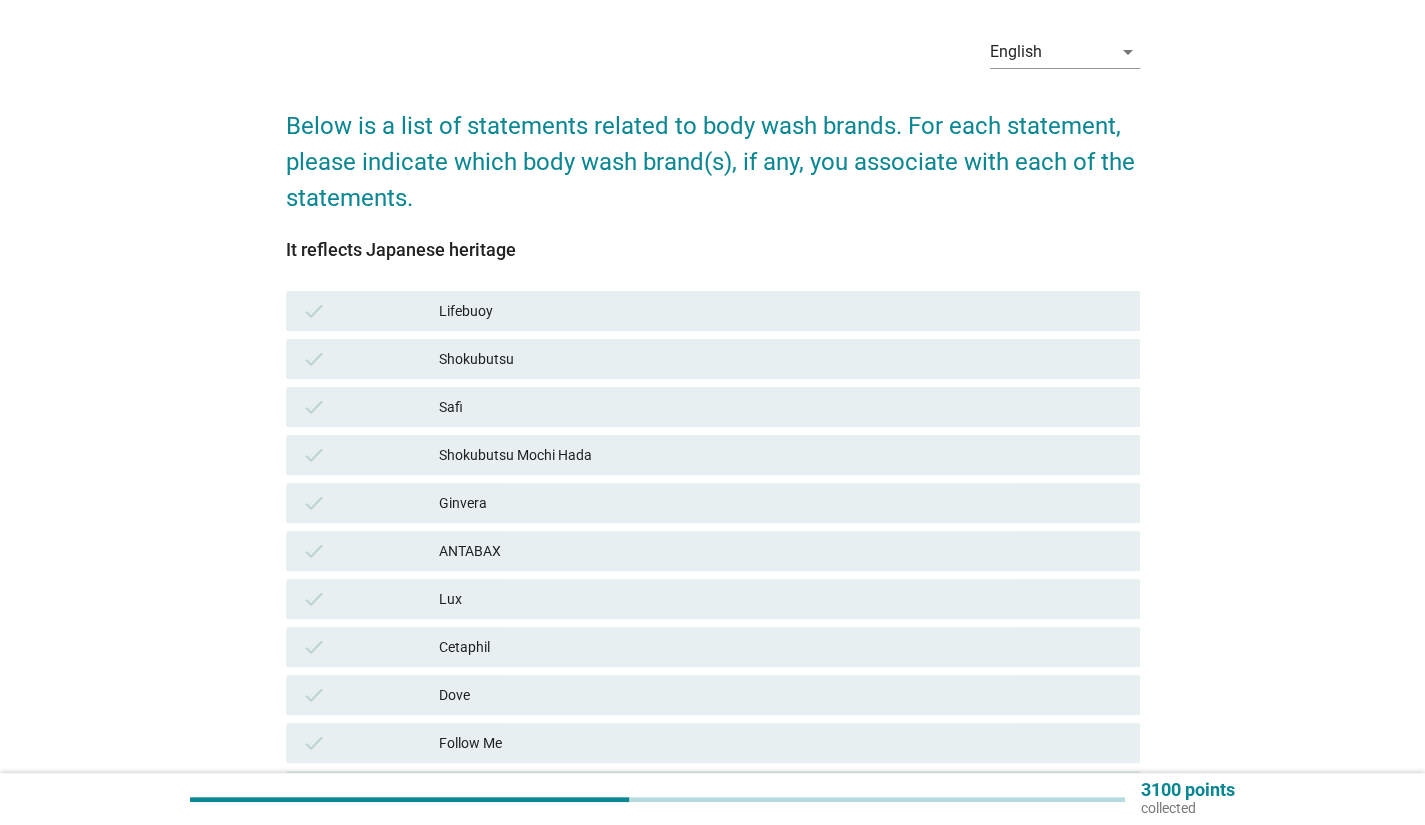scroll, scrollTop: 100, scrollLeft: 0, axis: vertical 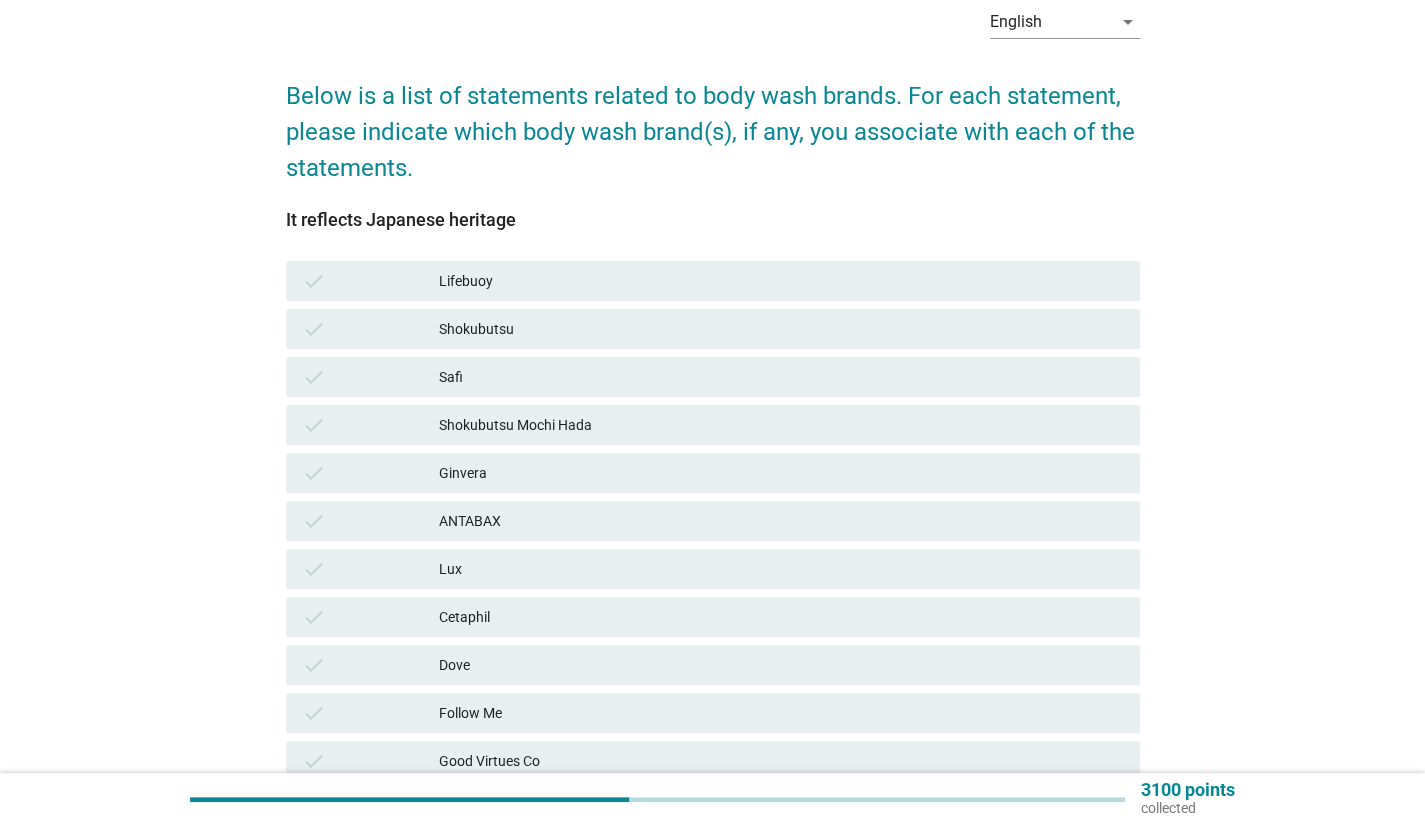 click on "Shokubutsu" at bounding box center [781, 329] 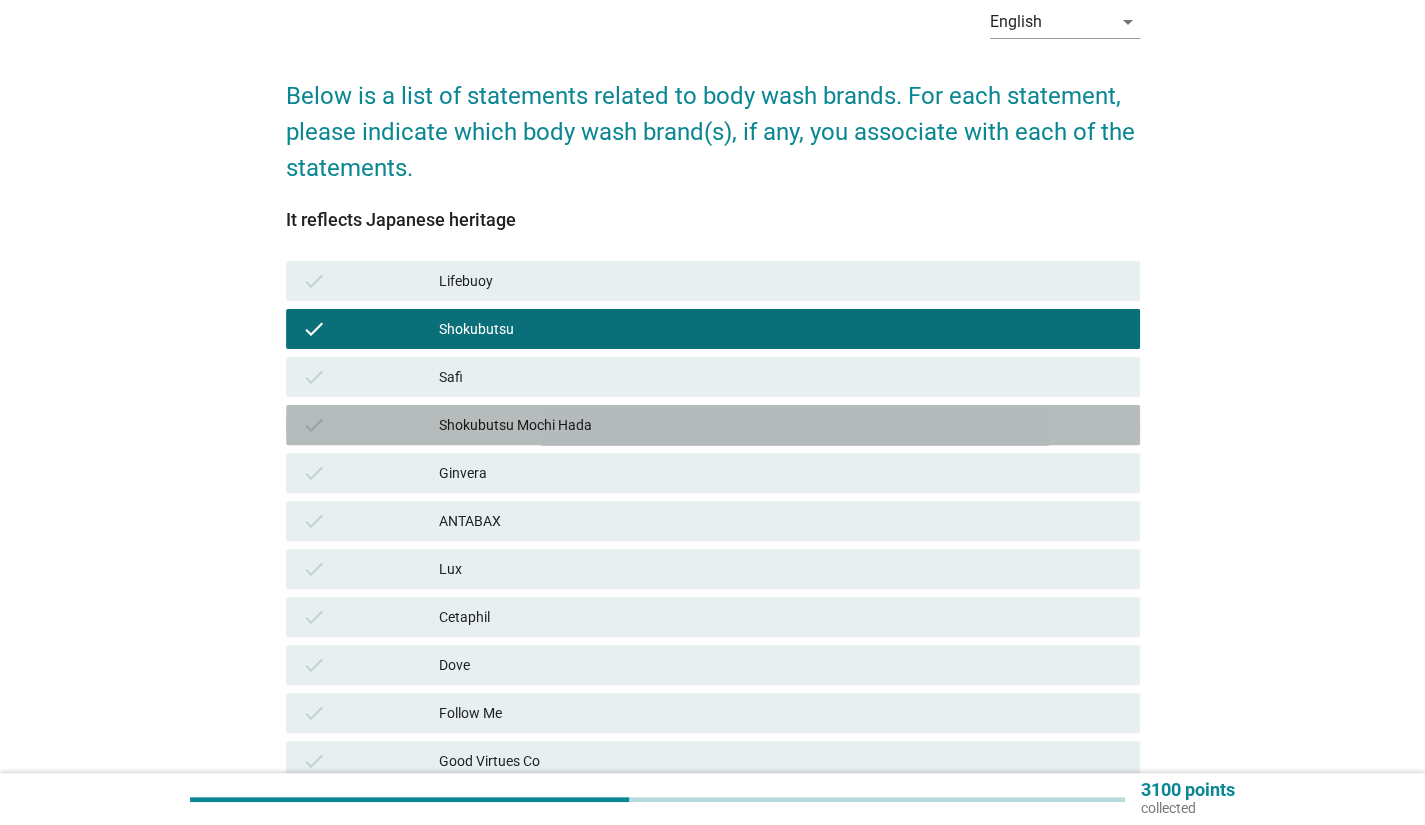click on "check   Shokubutsu Mochi Hada" at bounding box center (713, 425) 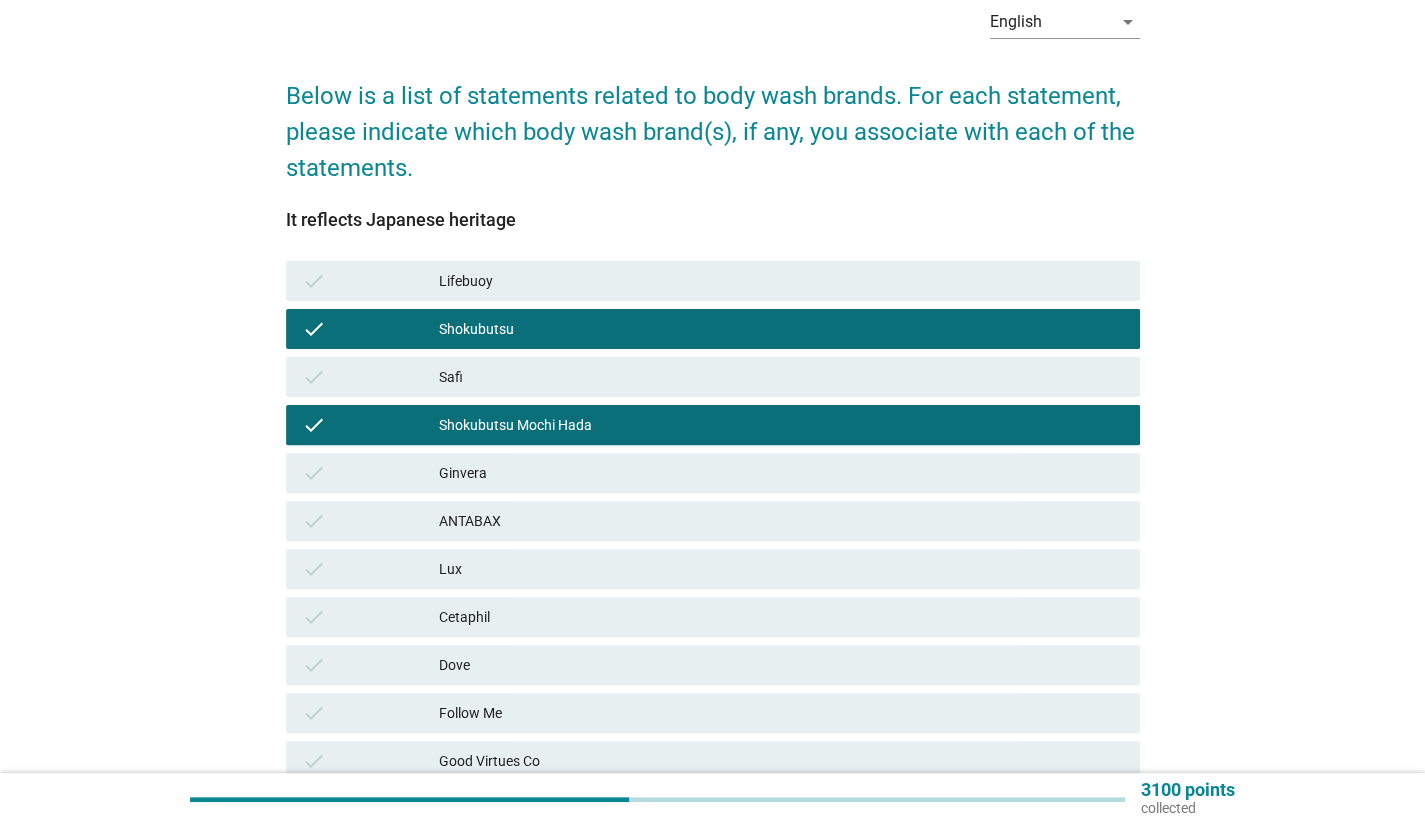 click on "Lux" at bounding box center [781, 569] 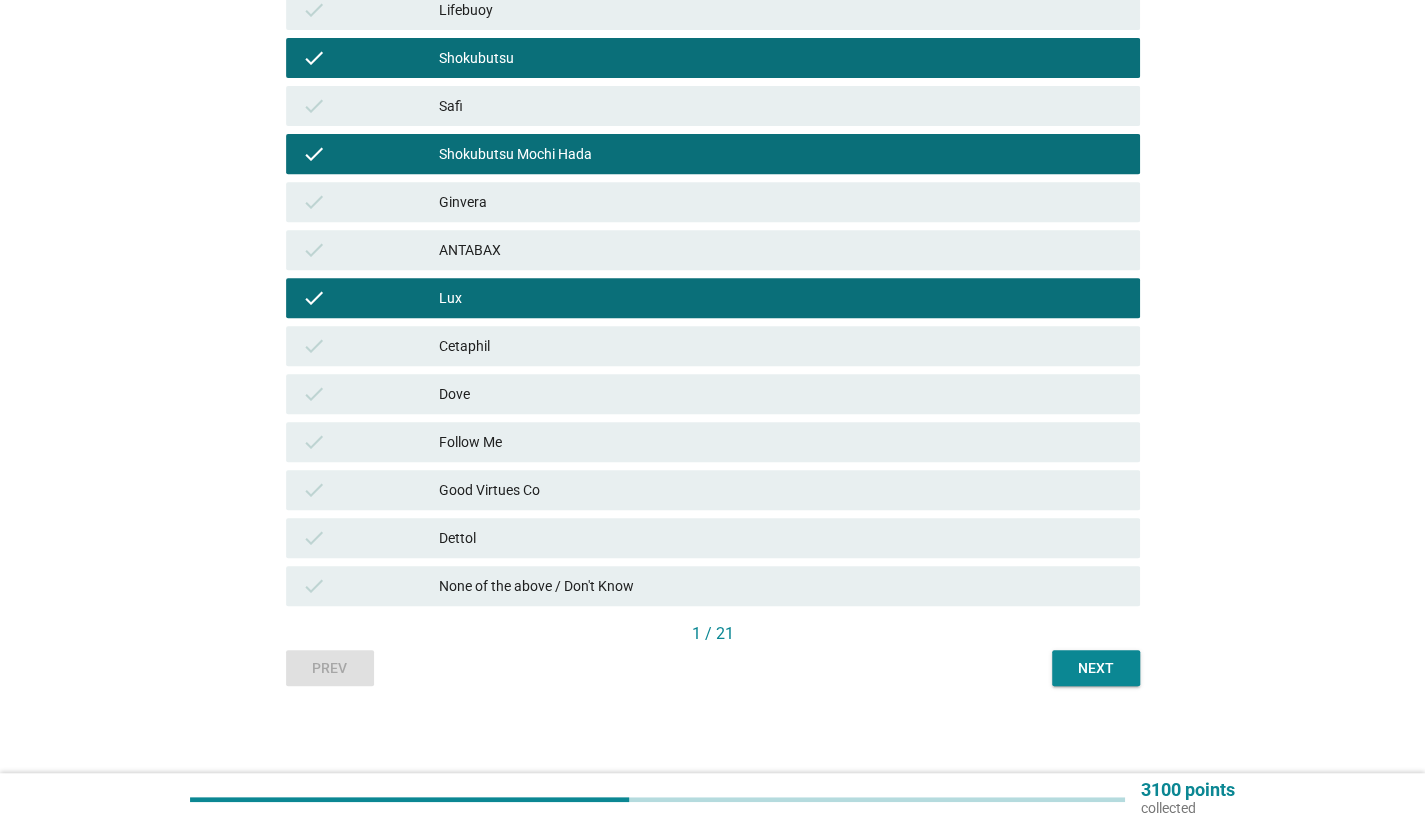 scroll, scrollTop: 374, scrollLeft: 0, axis: vertical 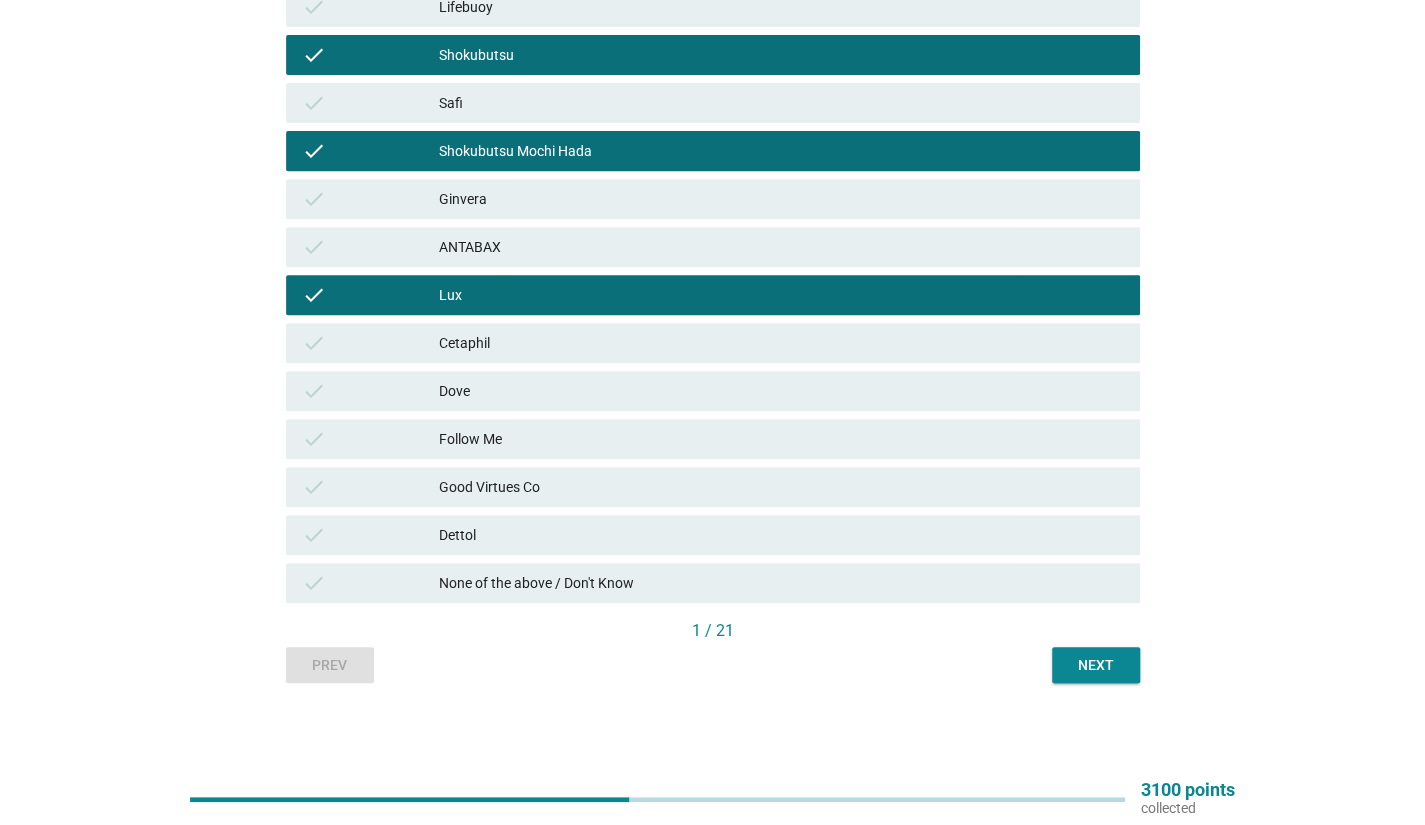 click on "Next" at bounding box center [1096, 665] 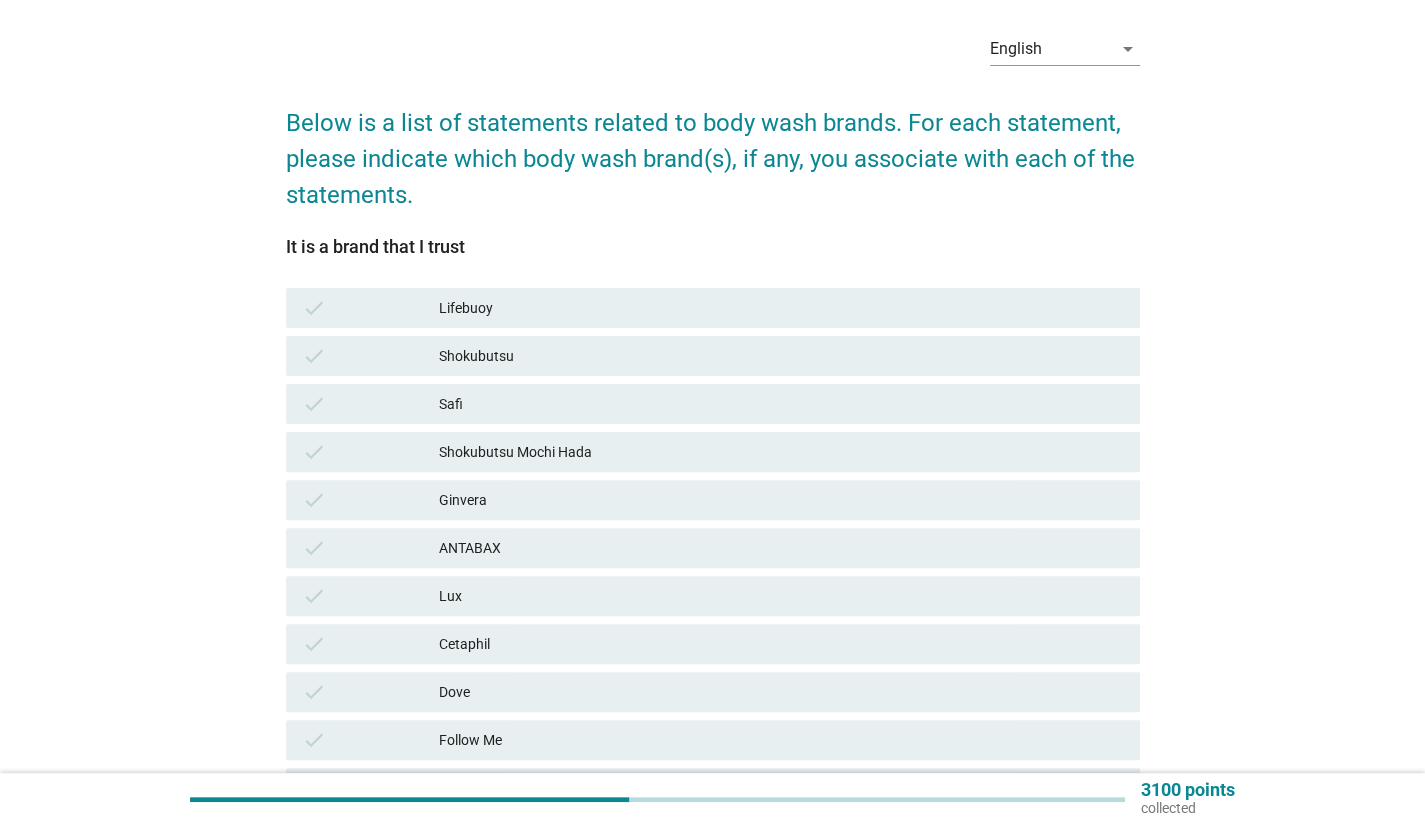 scroll, scrollTop: 200, scrollLeft: 0, axis: vertical 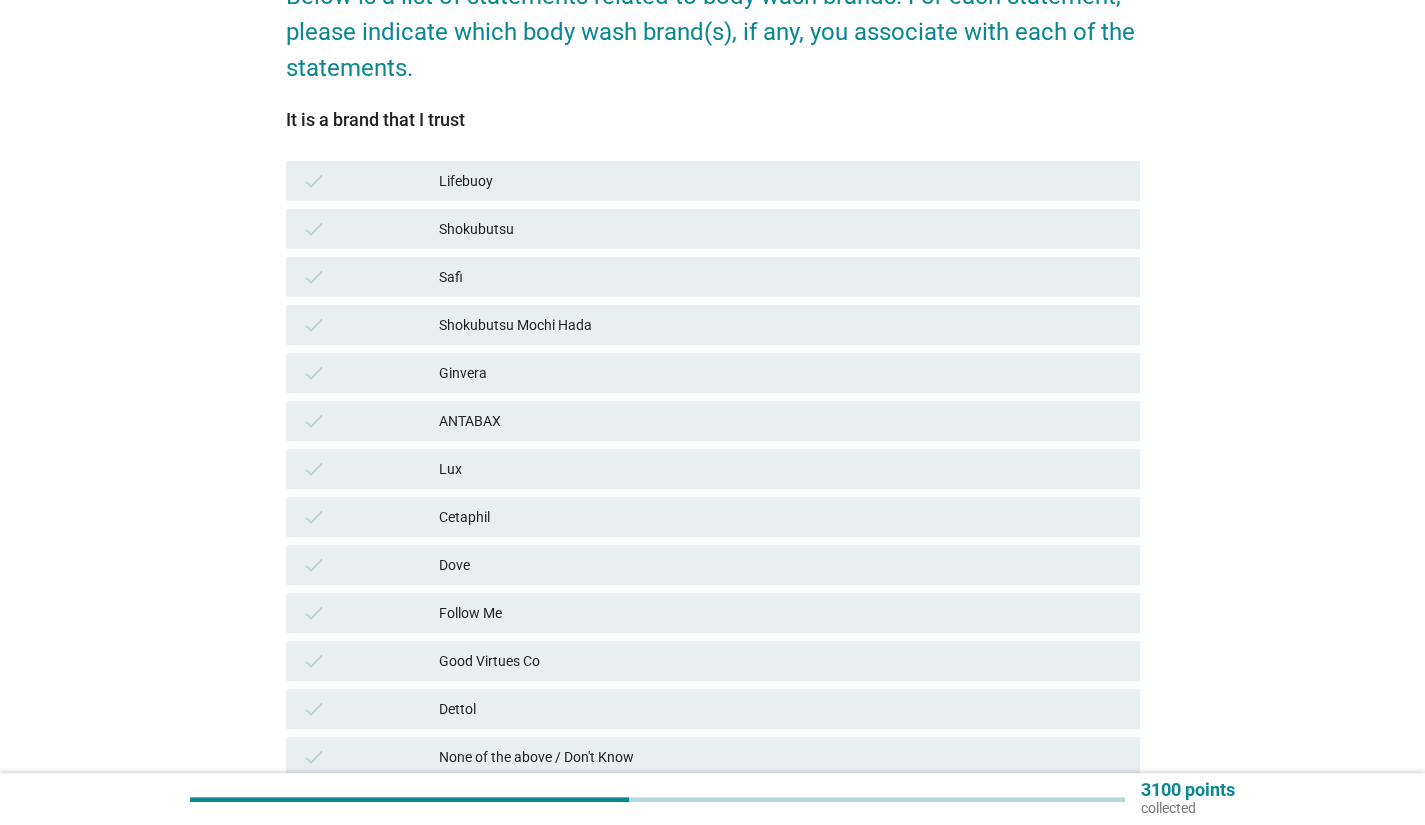 click on "Dove" at bounding box center (781, 565) 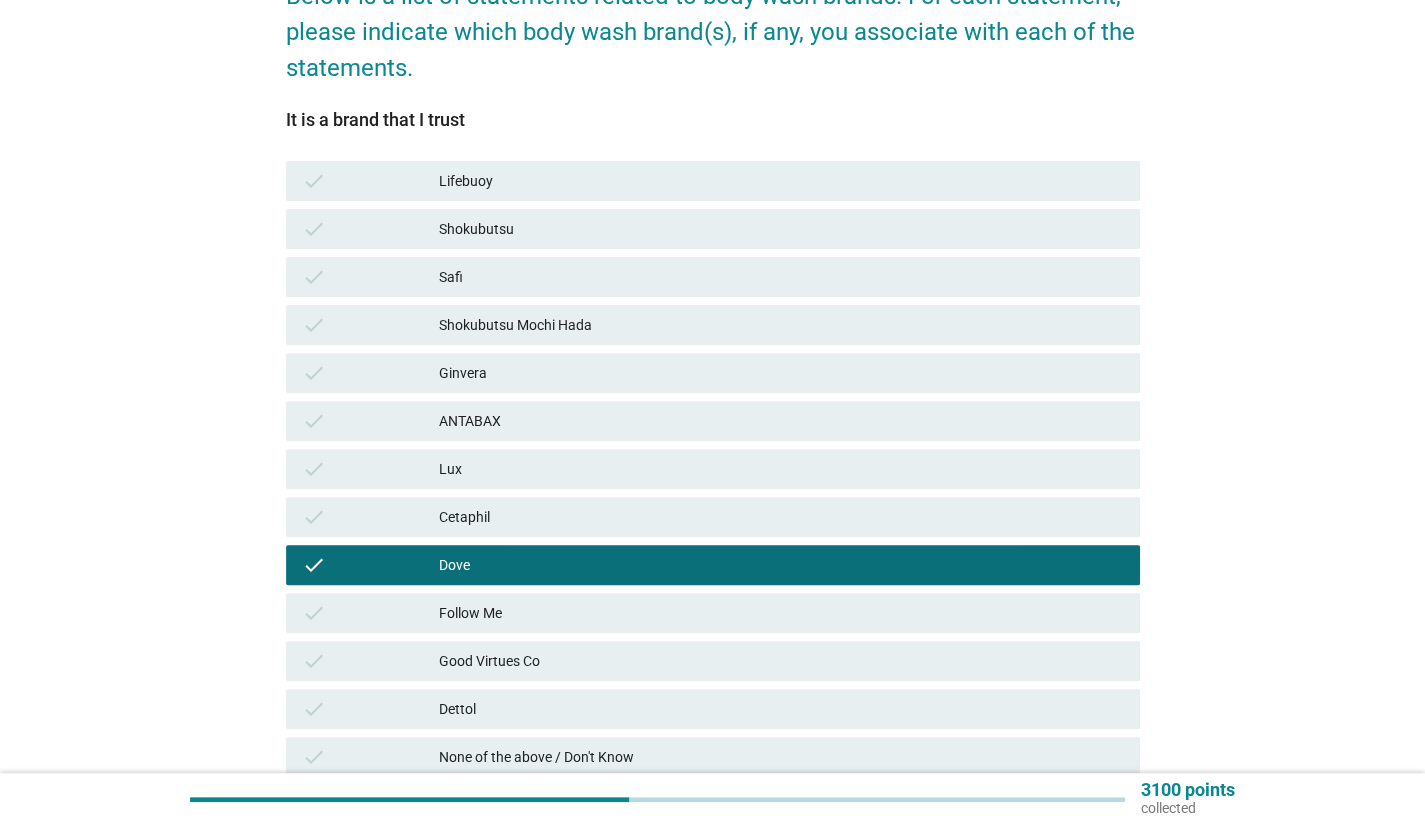 click on "check   Cetaphil" at bounding box center (713, 517) 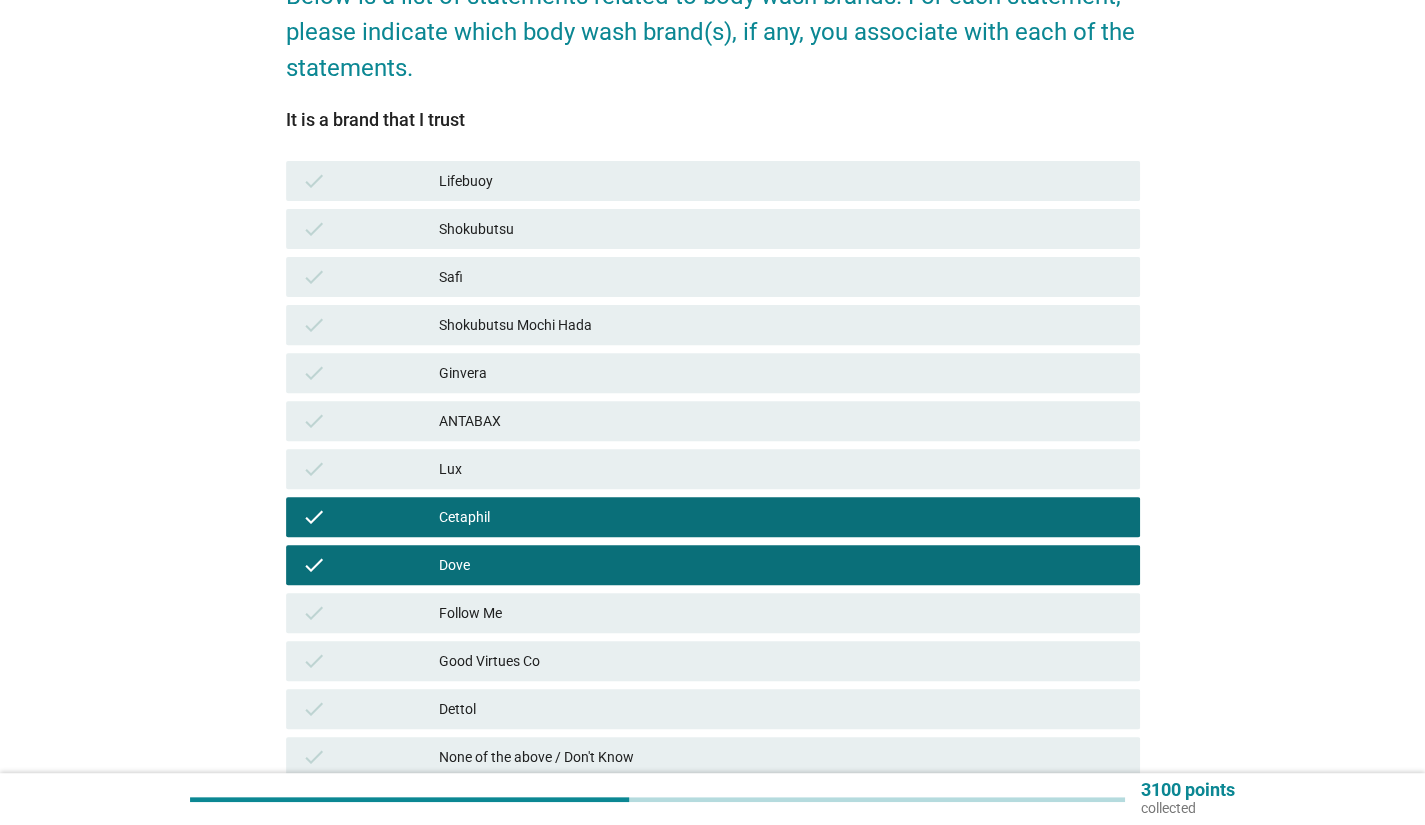 click on "Lux" at bounding box center (781, 469) 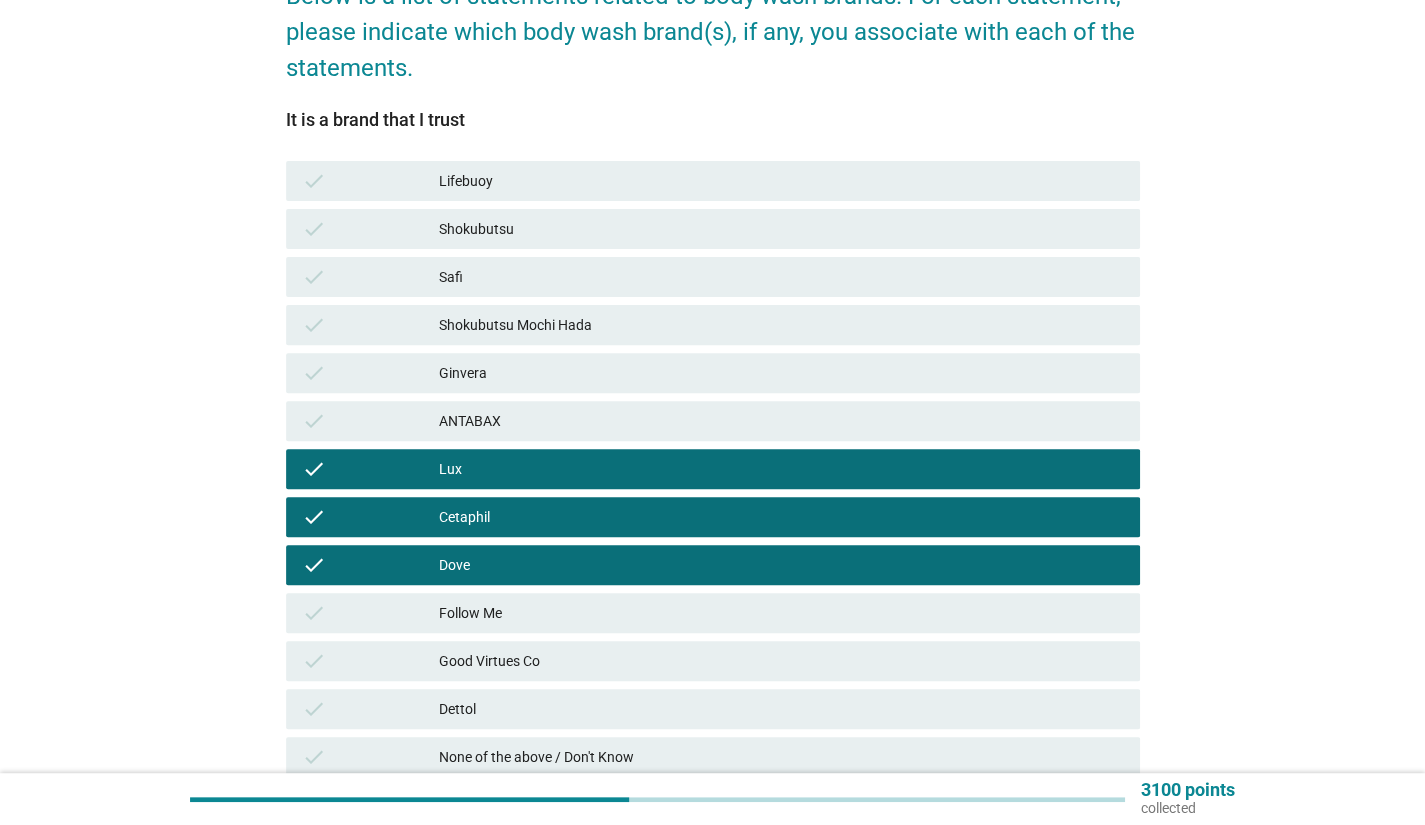 click on "Lifebuoy" at bounding box center [781, 181] 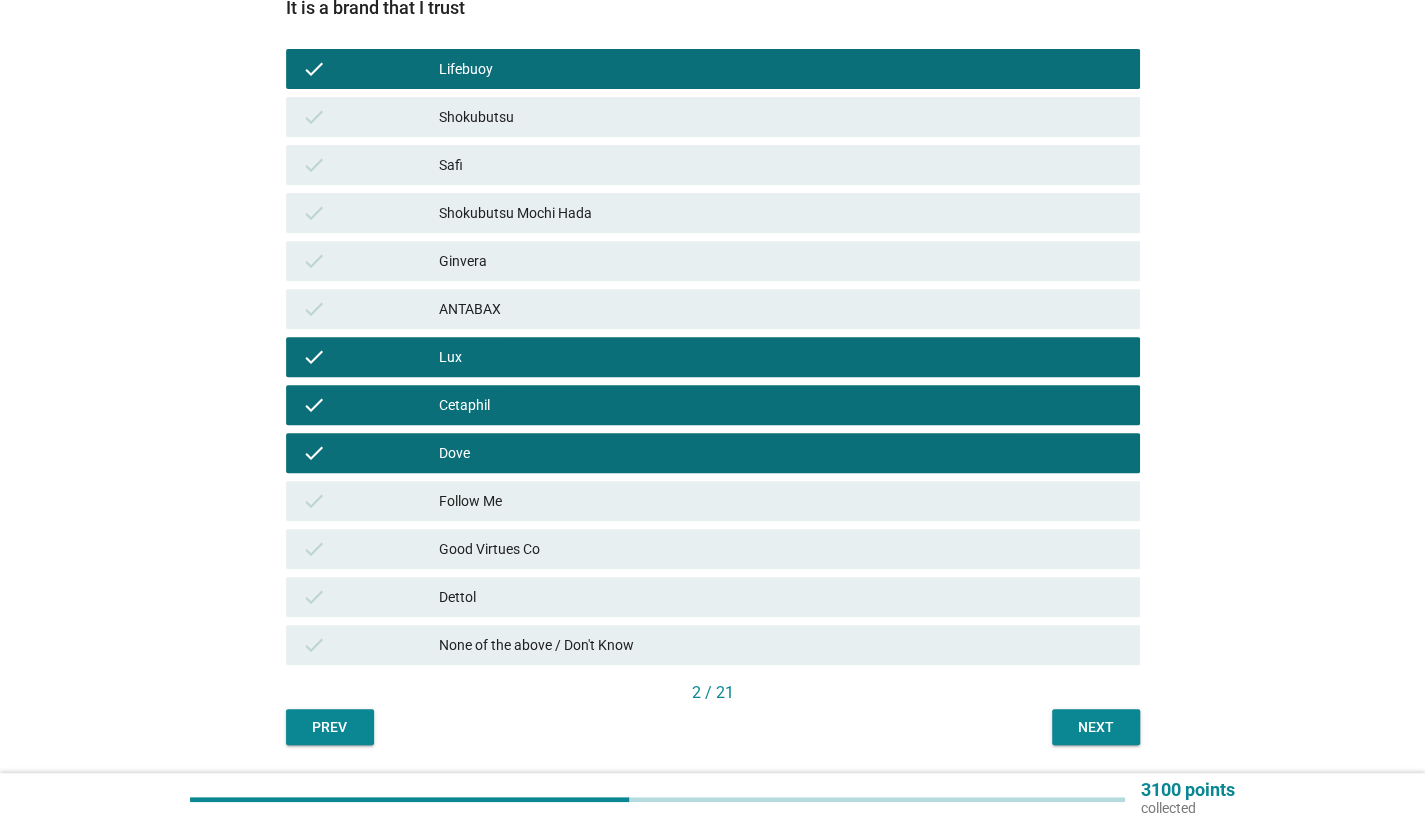 scroll, scrollTop: 374, scrollLeft: 0, axis: vertical 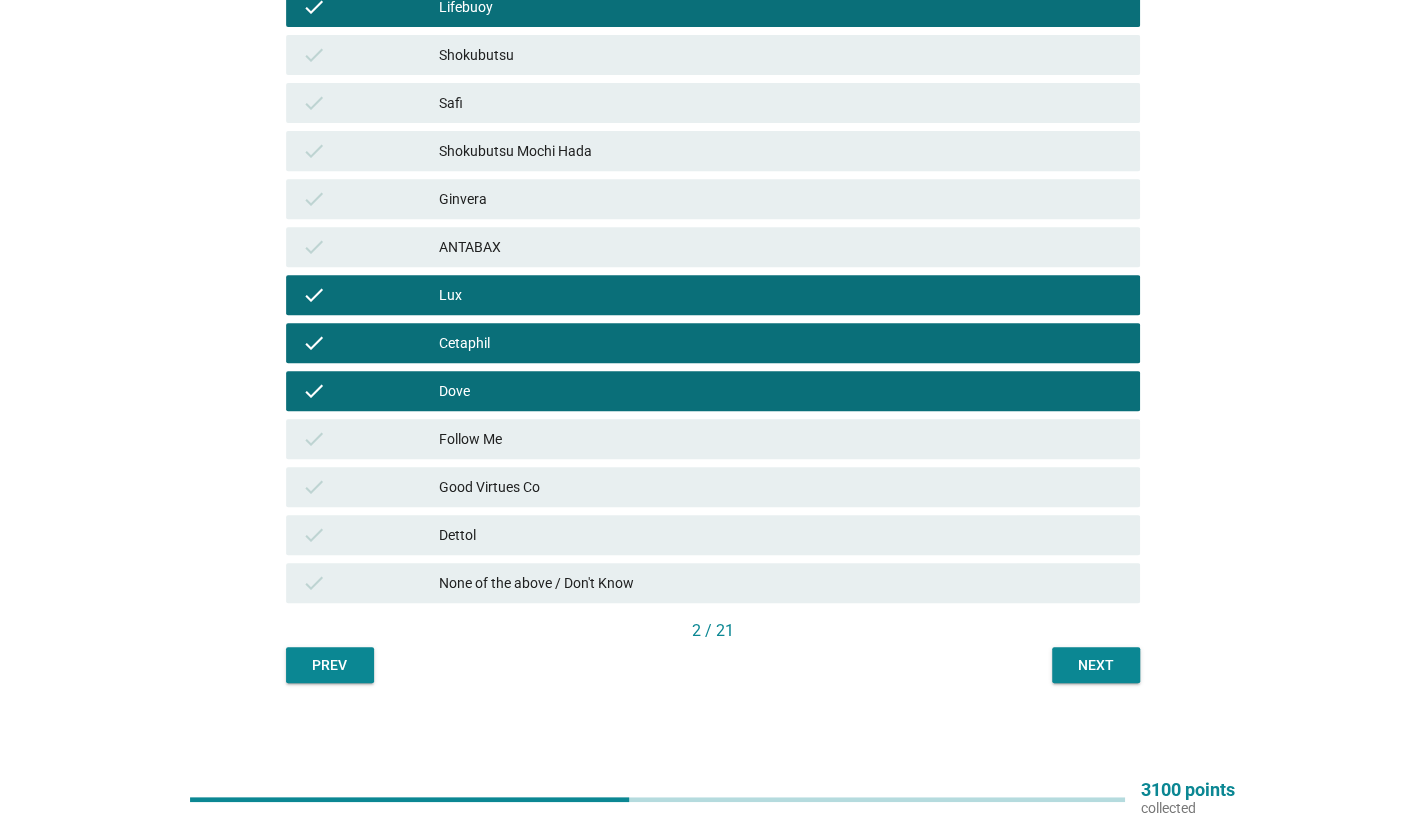 click on "Next" at bounding box center (1096, 665) 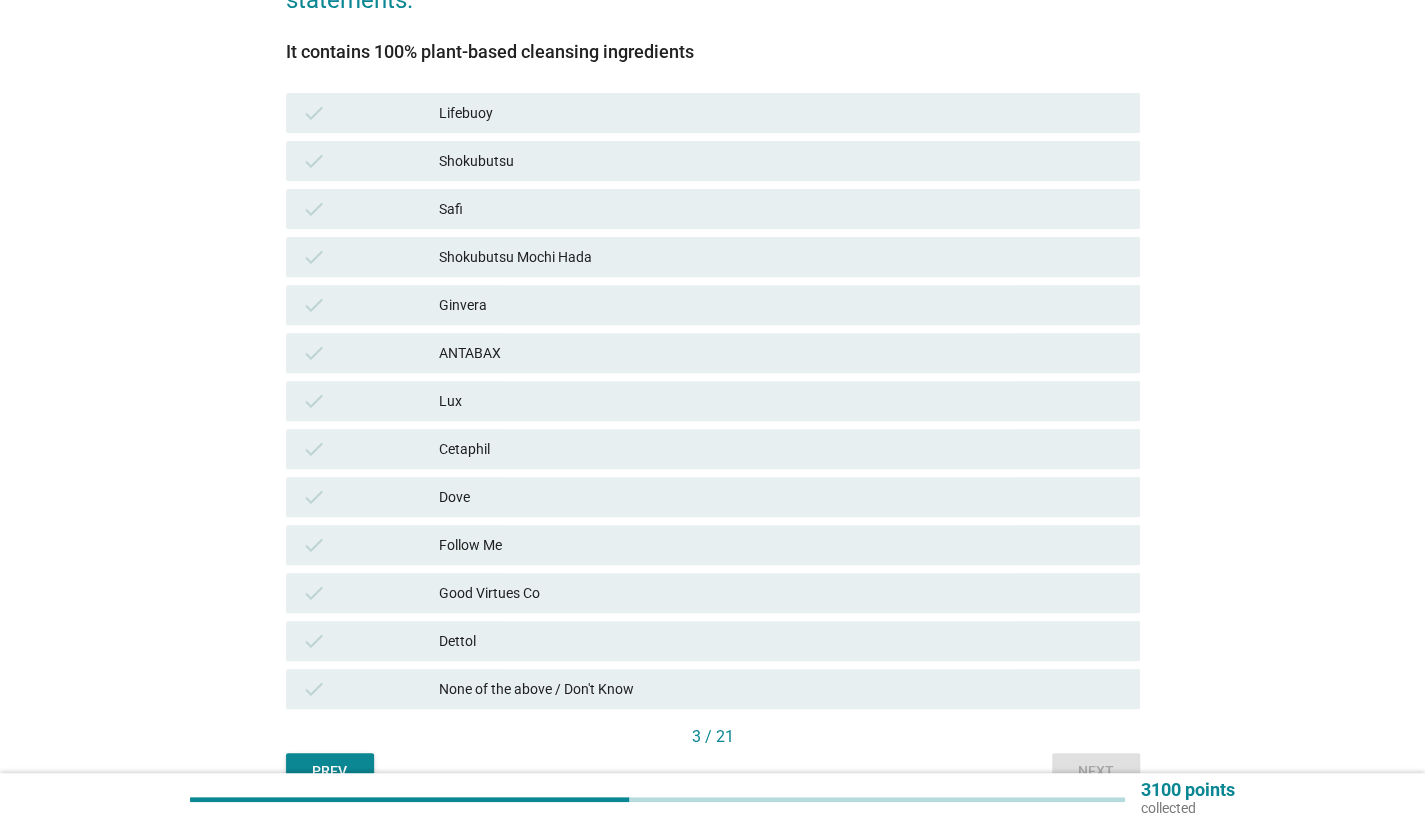 scroll, scrollTop: 300, scrollLeft: 0, axis: vertical 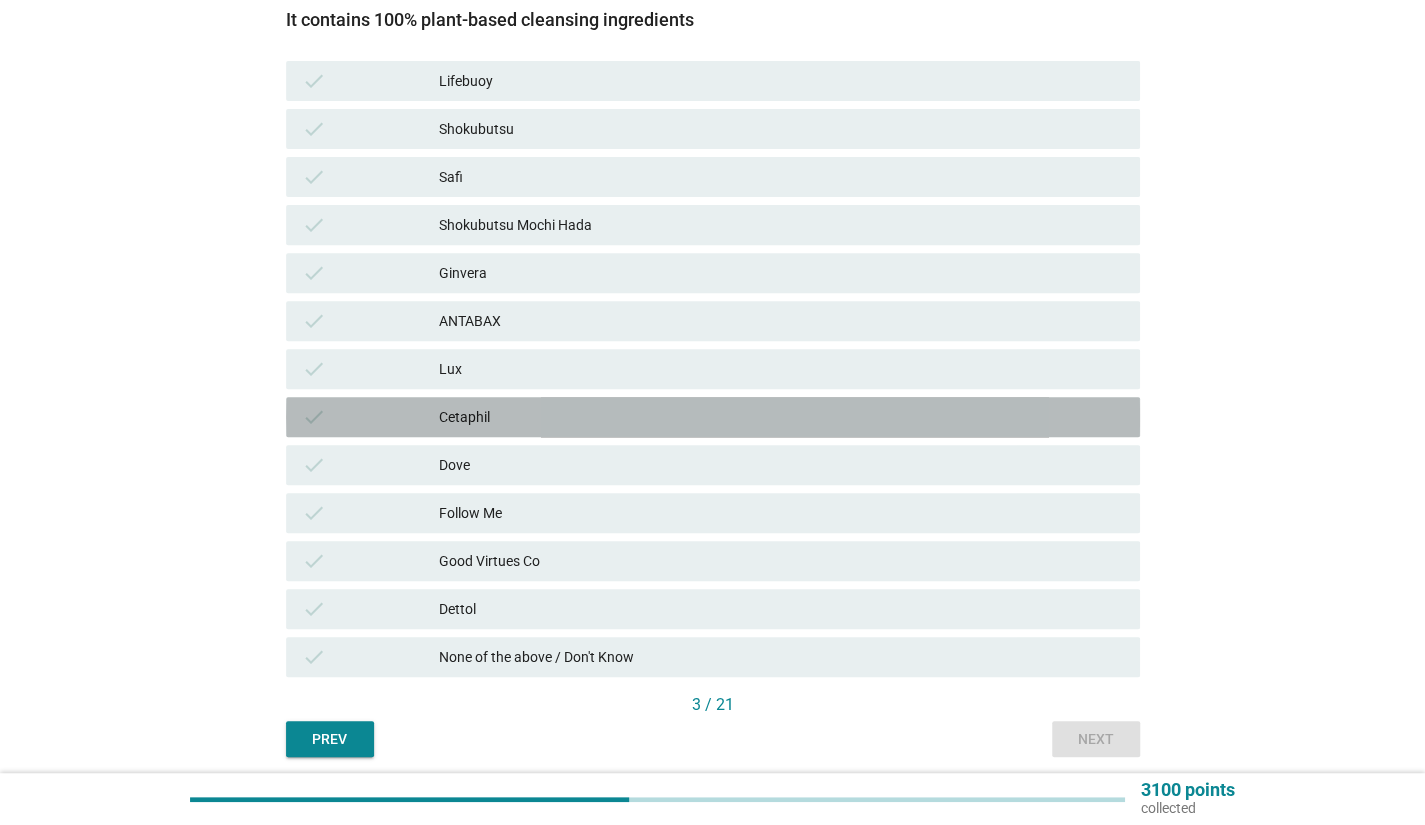 click on "Cetaphil" at bounding box center [781, 417] 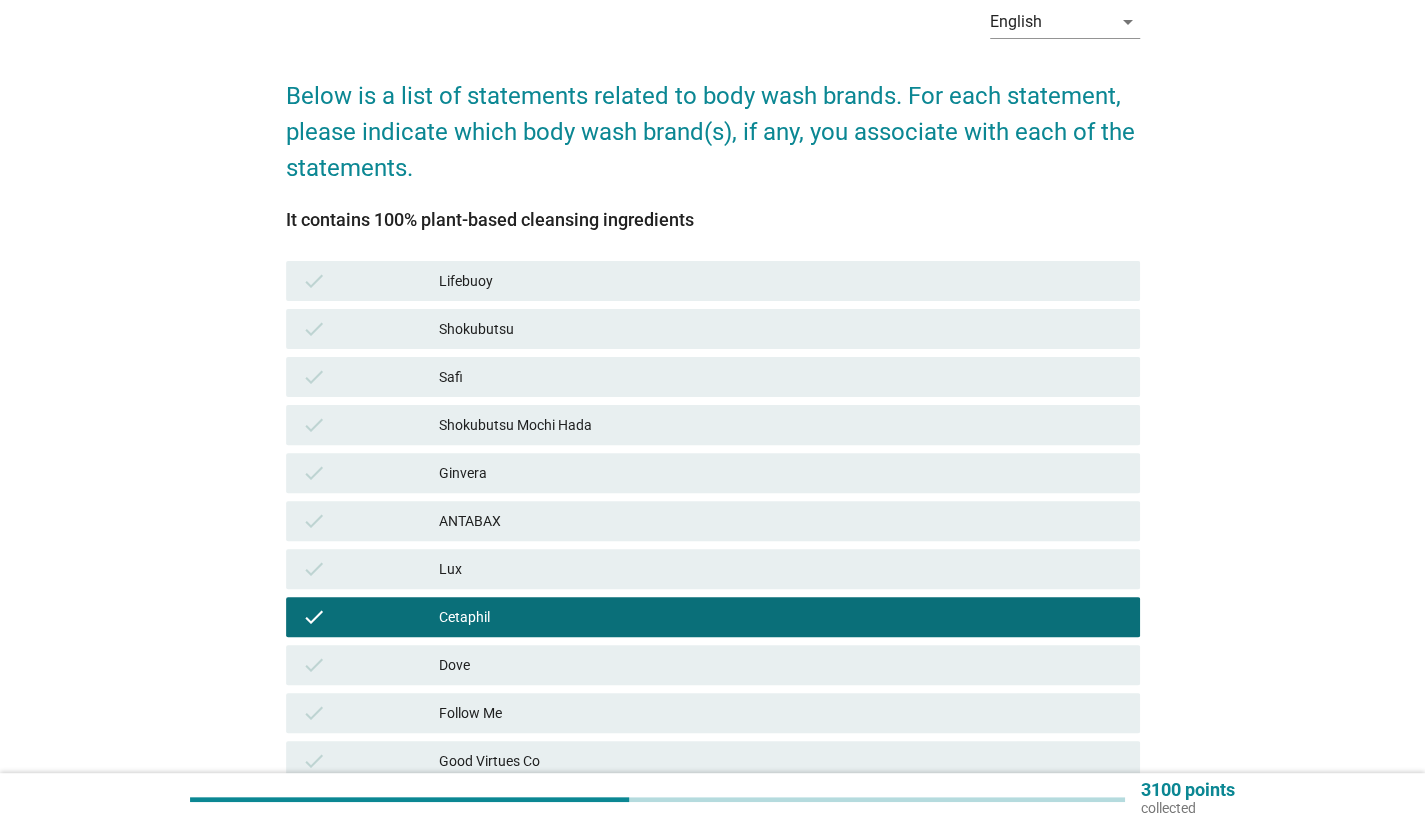 scroll, scrollTop: 300, scrollLeft: 0, axis: vertical 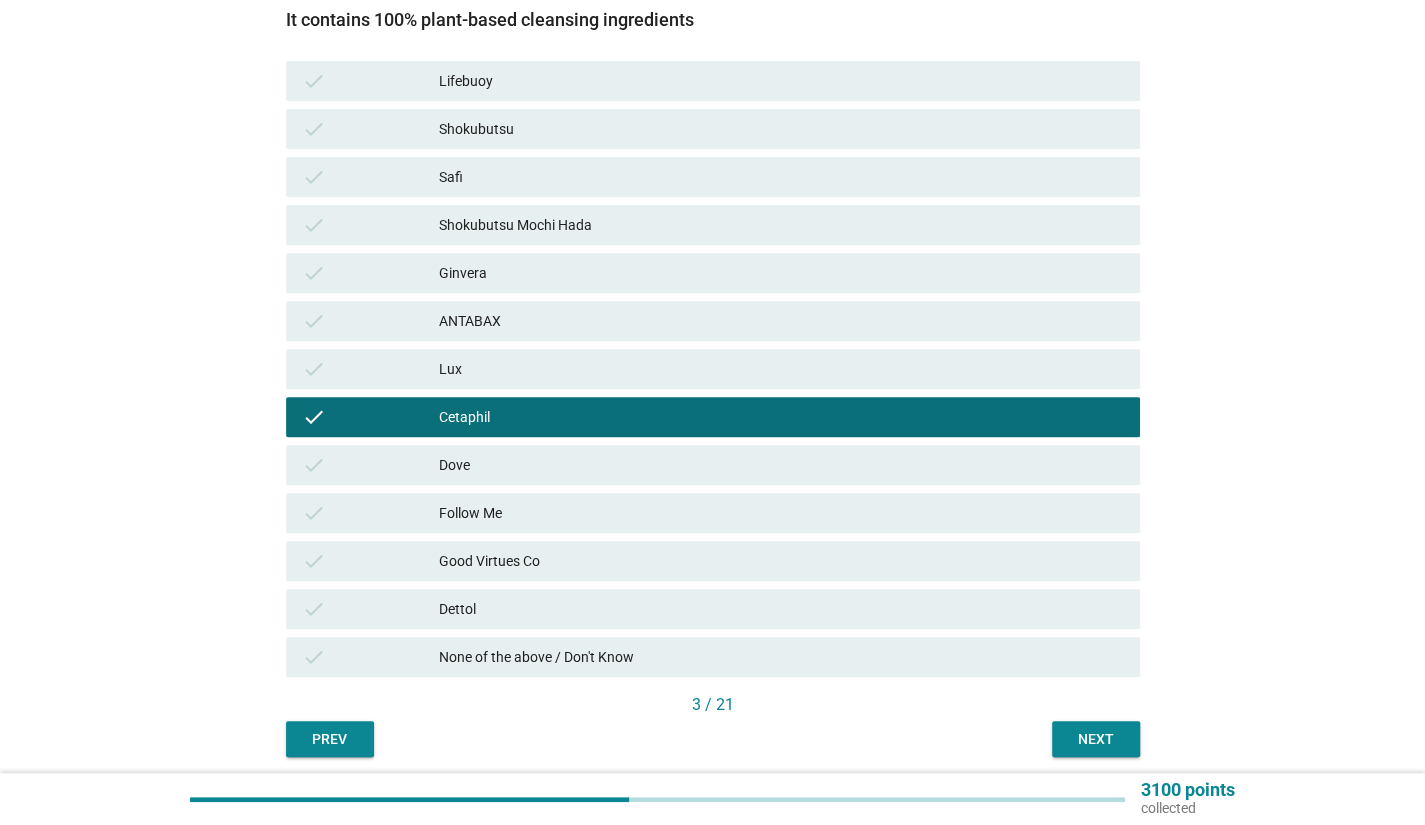 click on "Next" at bounding box center [1096, 739] 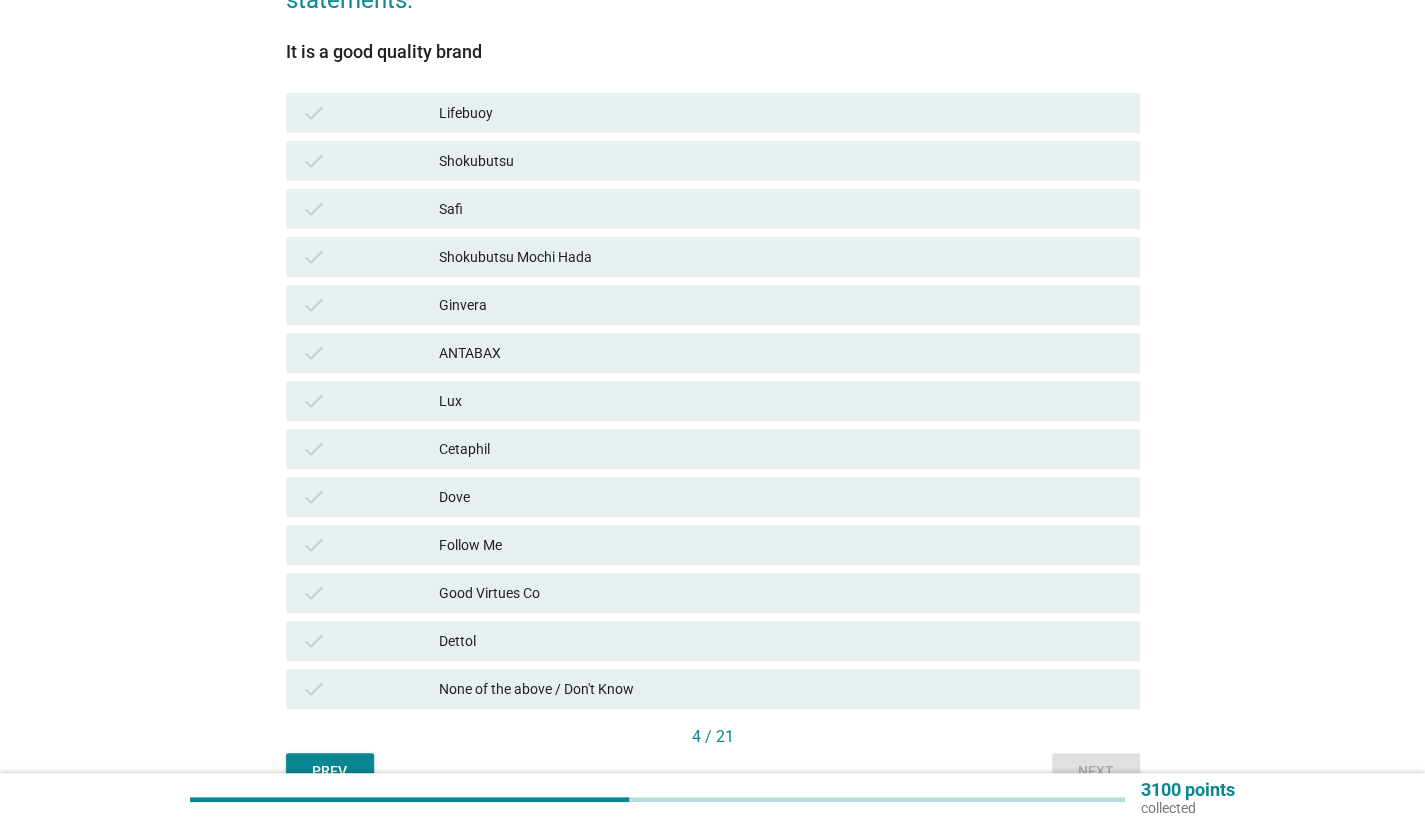 scroll, scrollTop: 300, scrollLeft: 0, axis: vertical 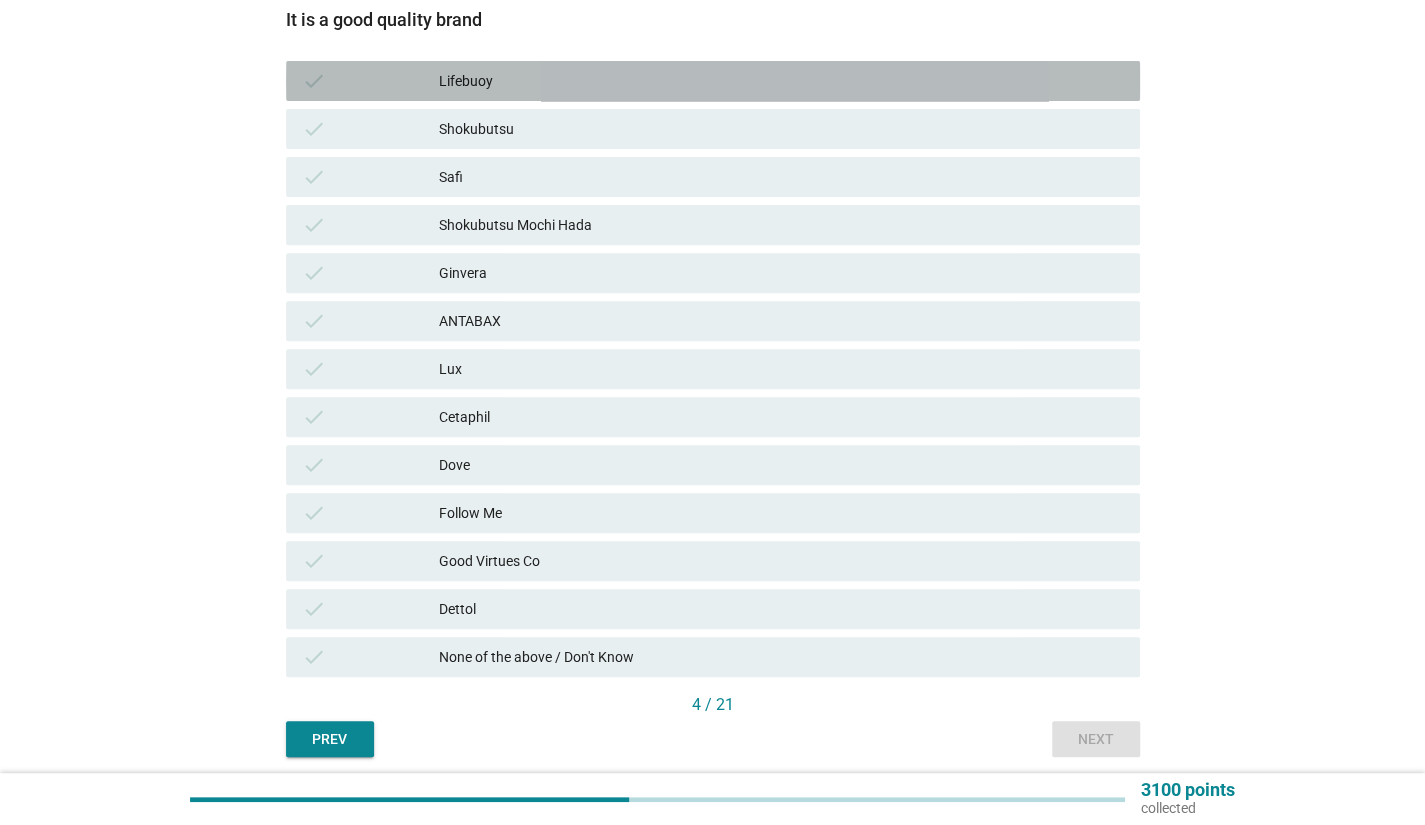 click on "Lifebuoy" at bounding box center (781, 81) 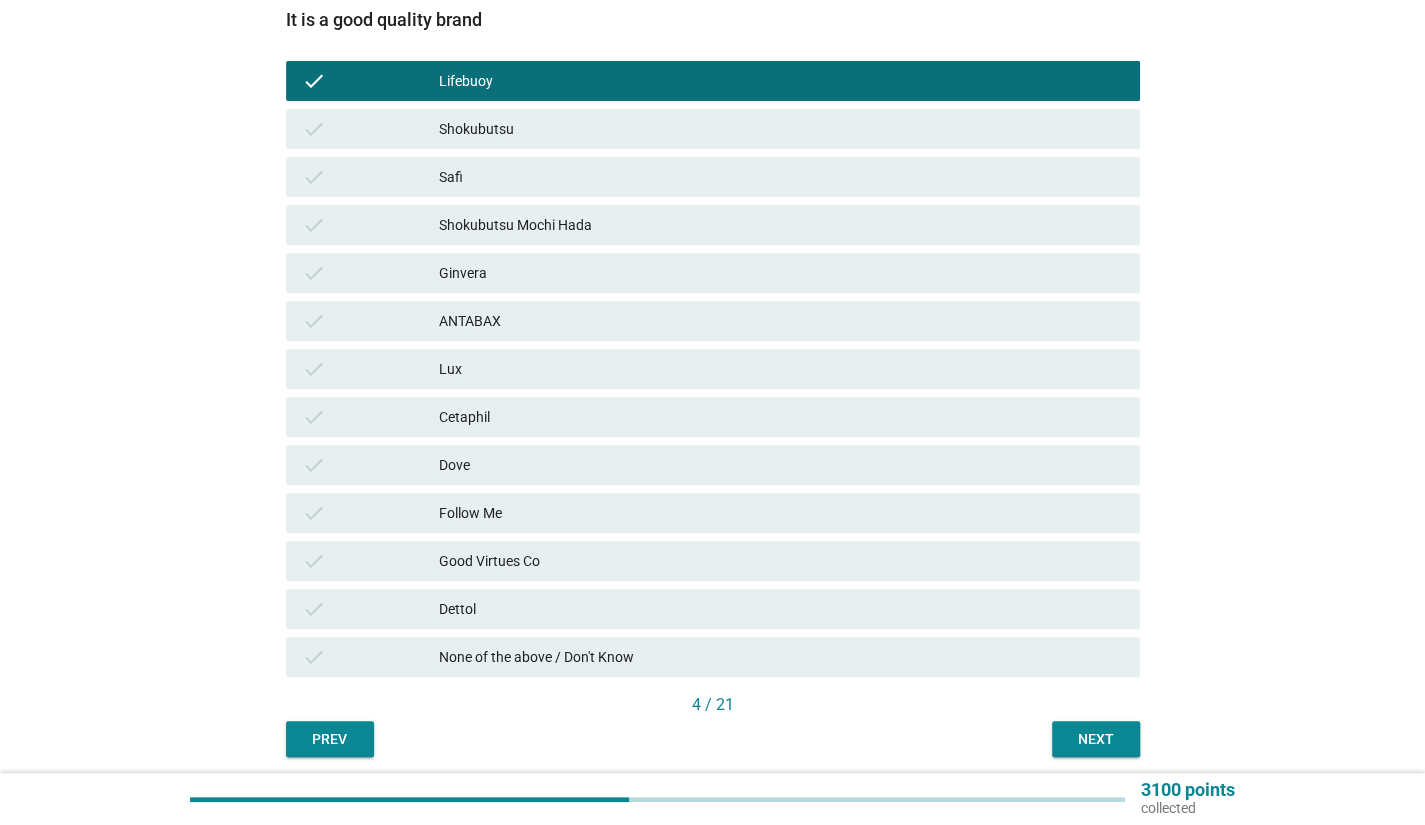 click on "Shokubutsu" at bounding box center [781, 129] 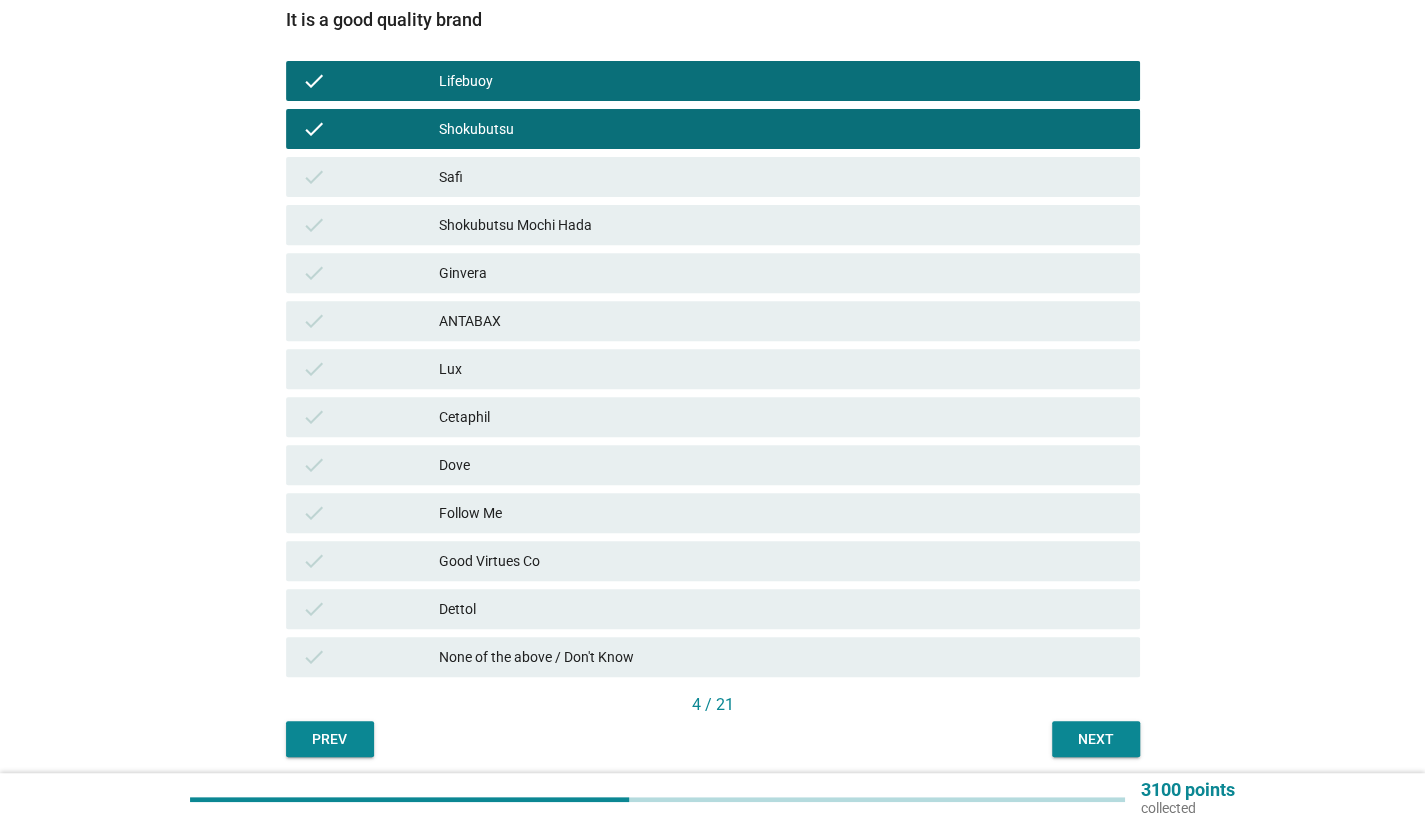 click on "Shokubutsu Mochi Hada" at bounding box center (781, 225) 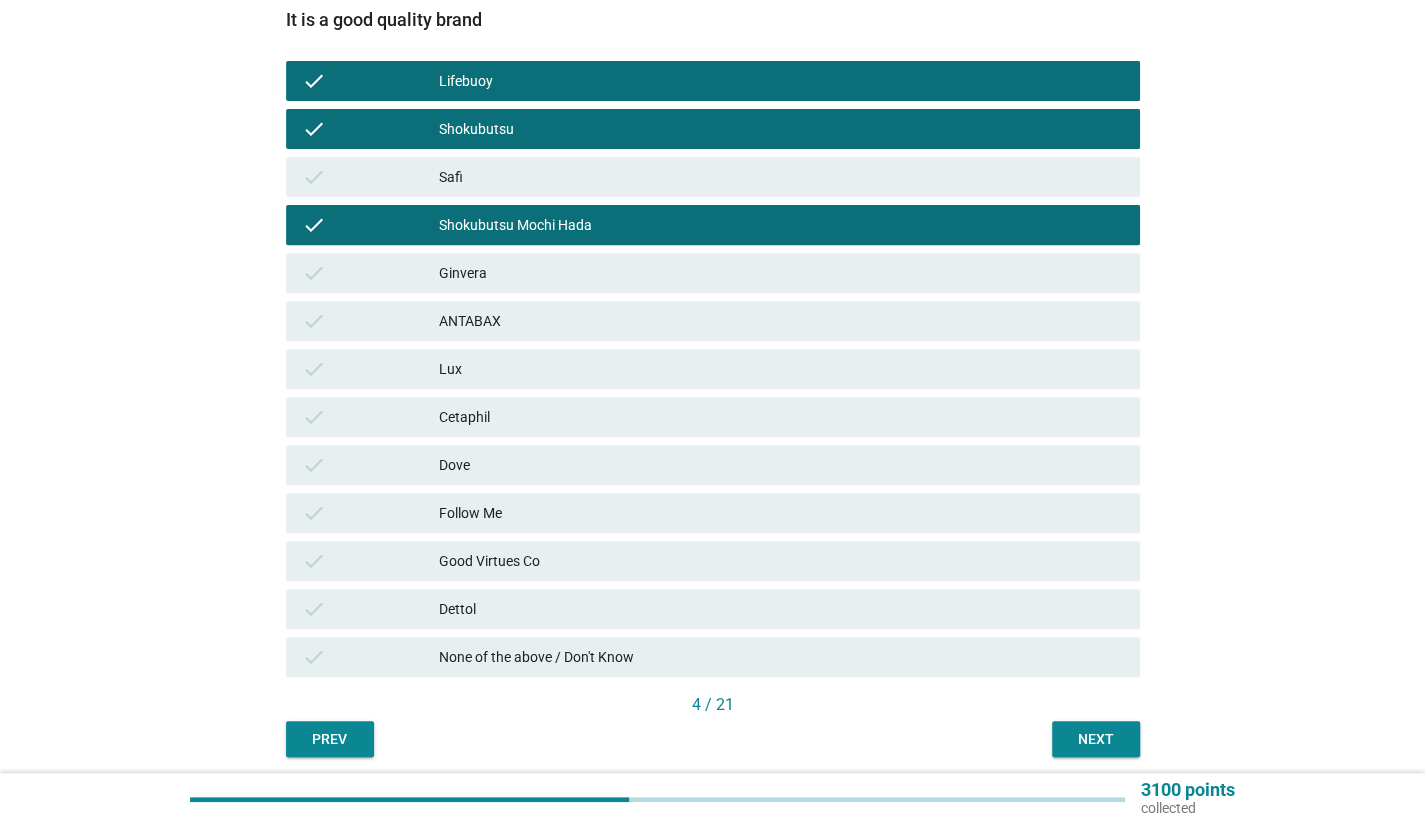 click on "Ginvera" at bounding box center (781, 273) 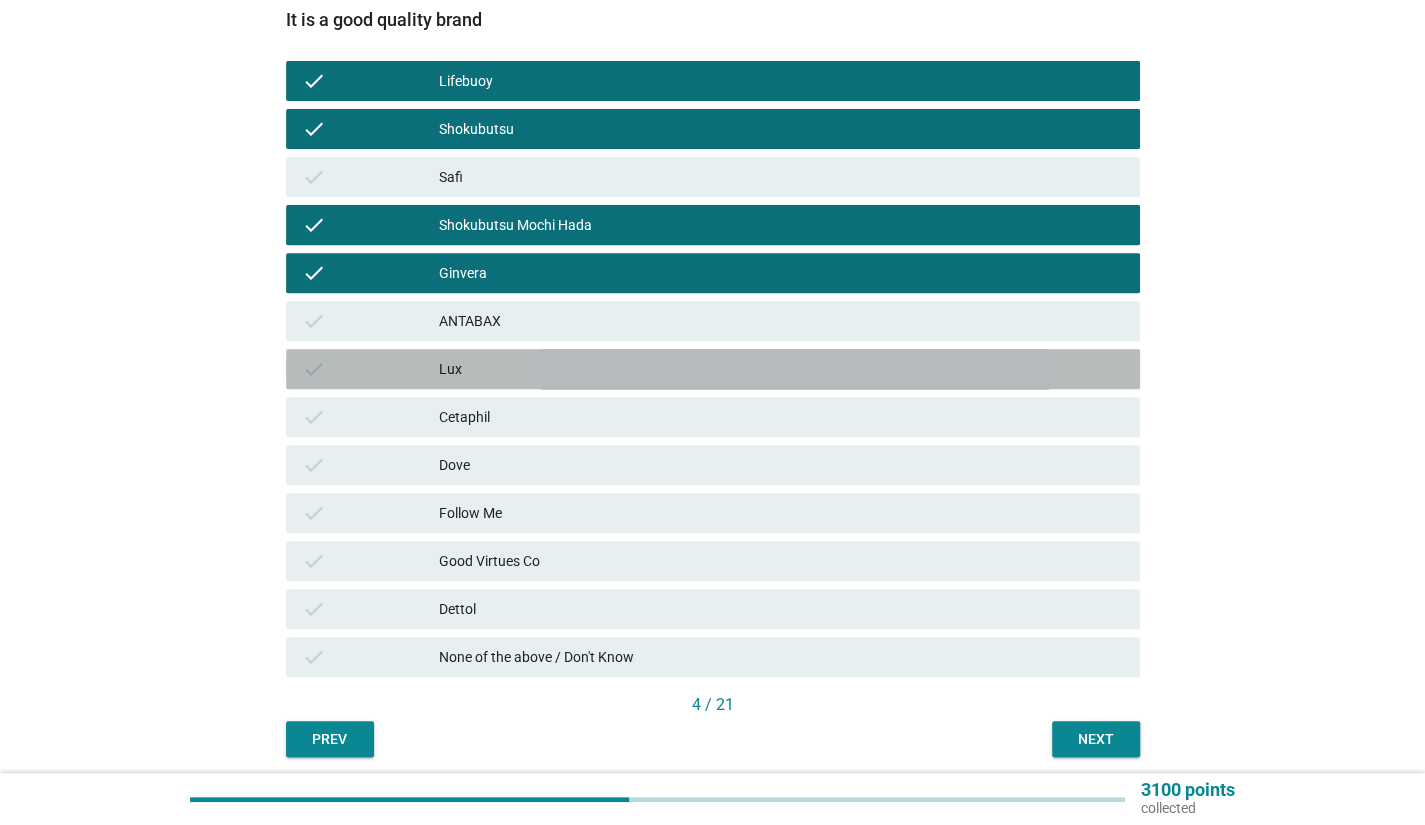 click on "Lux" at bounding box center (781, 369) 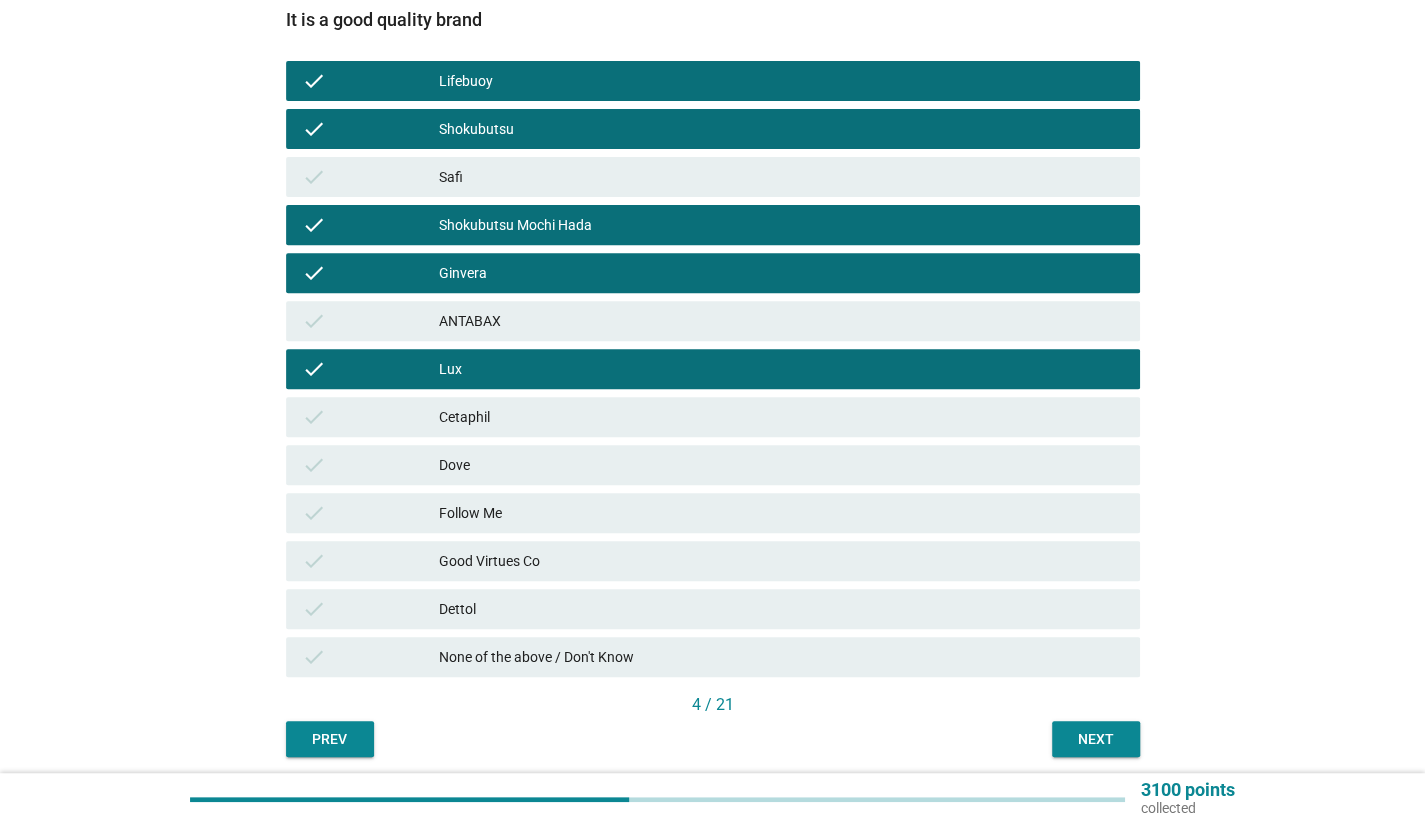 click on "Cetaphil" at bounding box center (781, 417) 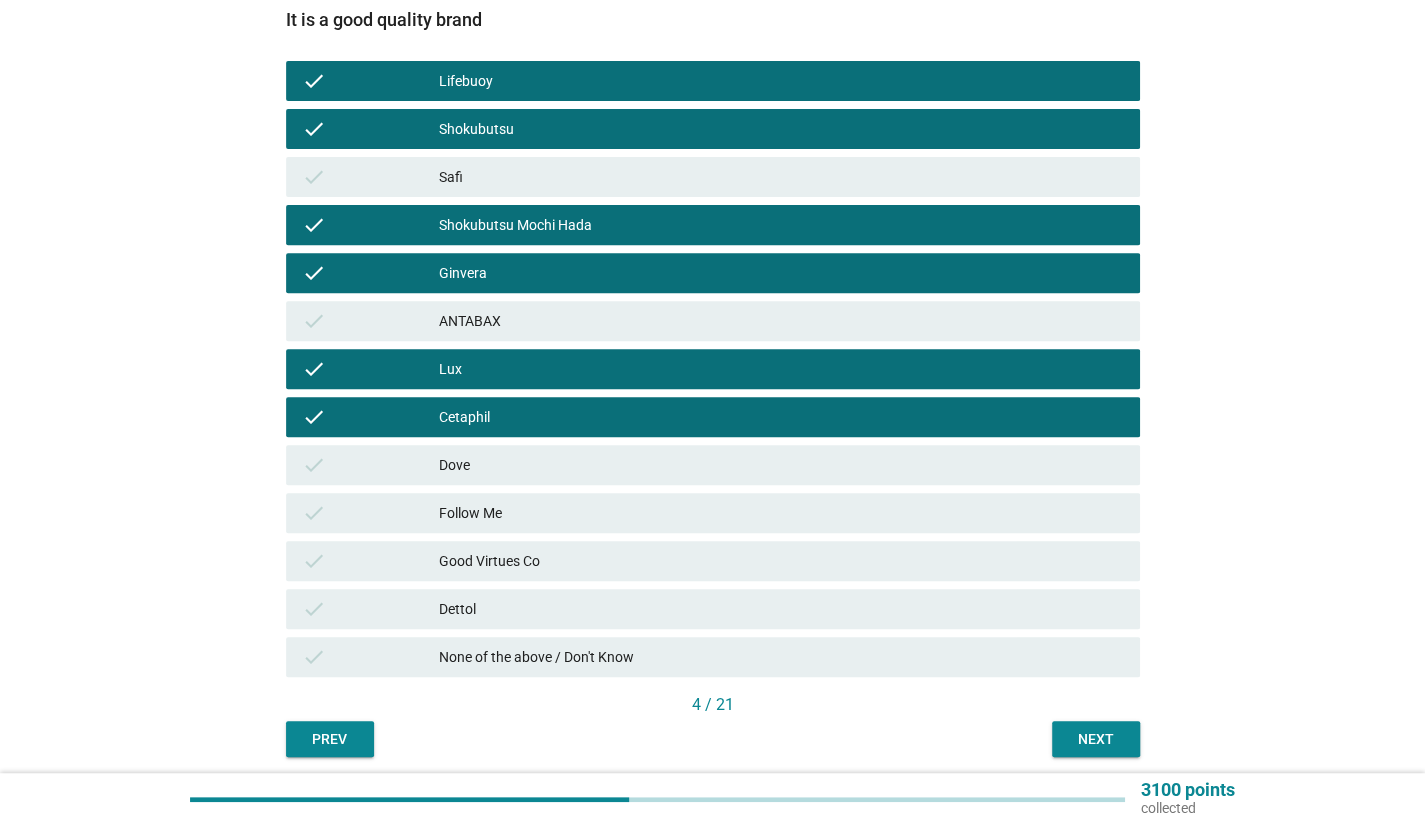 click on "check   Cetaphil" at bounding box center (713, 417) 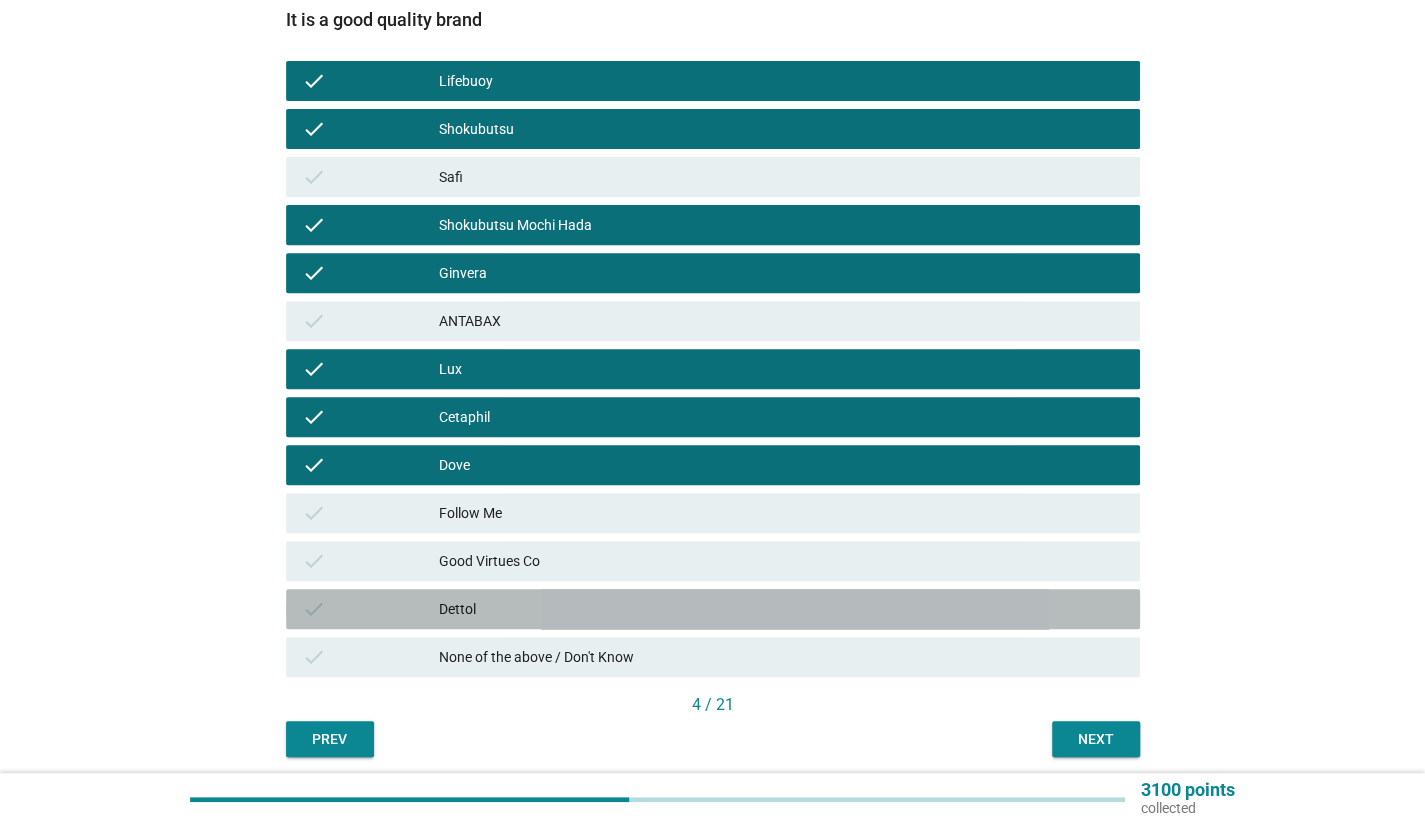 click on "Dettol" at bounding box center (781, 609) 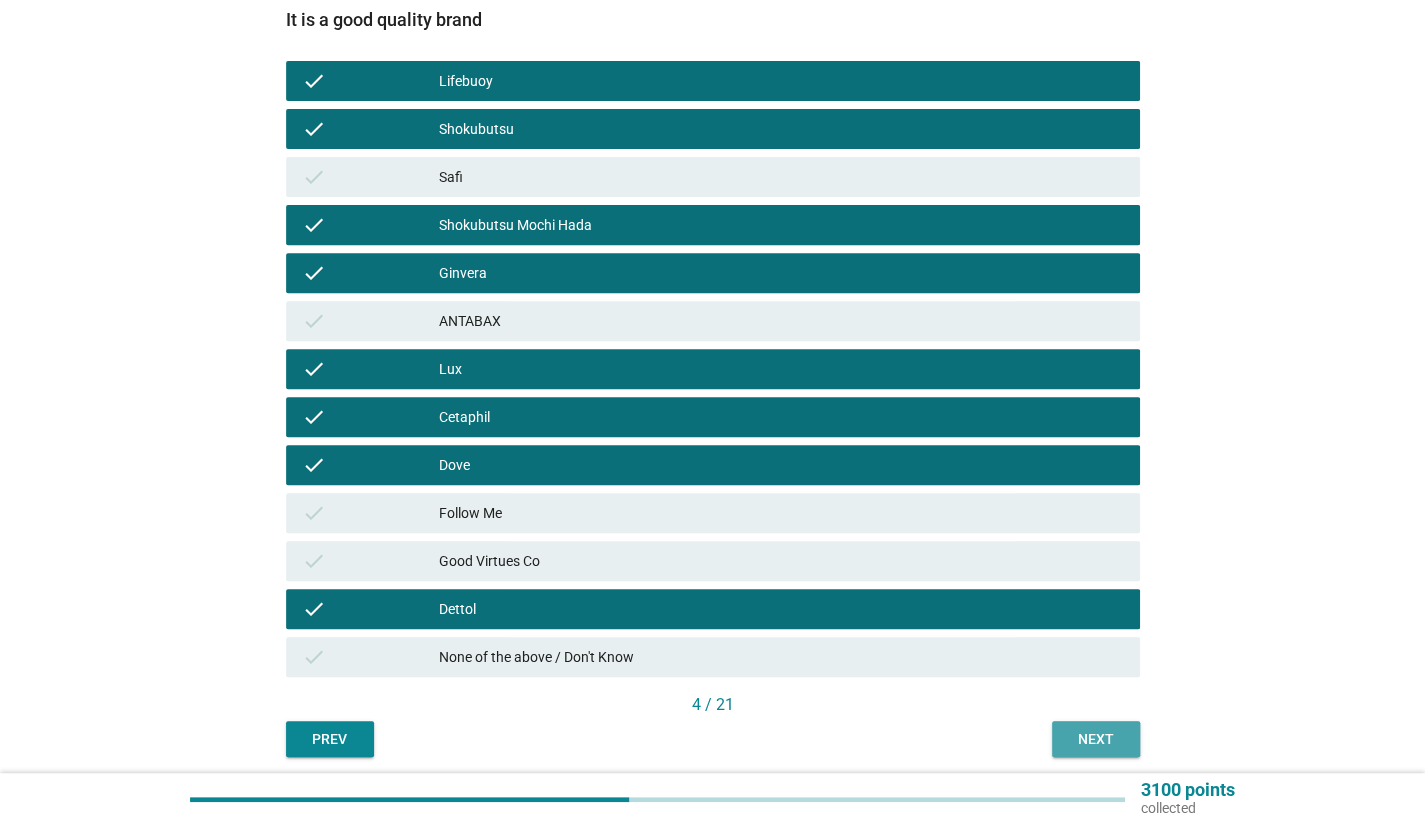 click on "Next" at bounding box center (1096, 739) 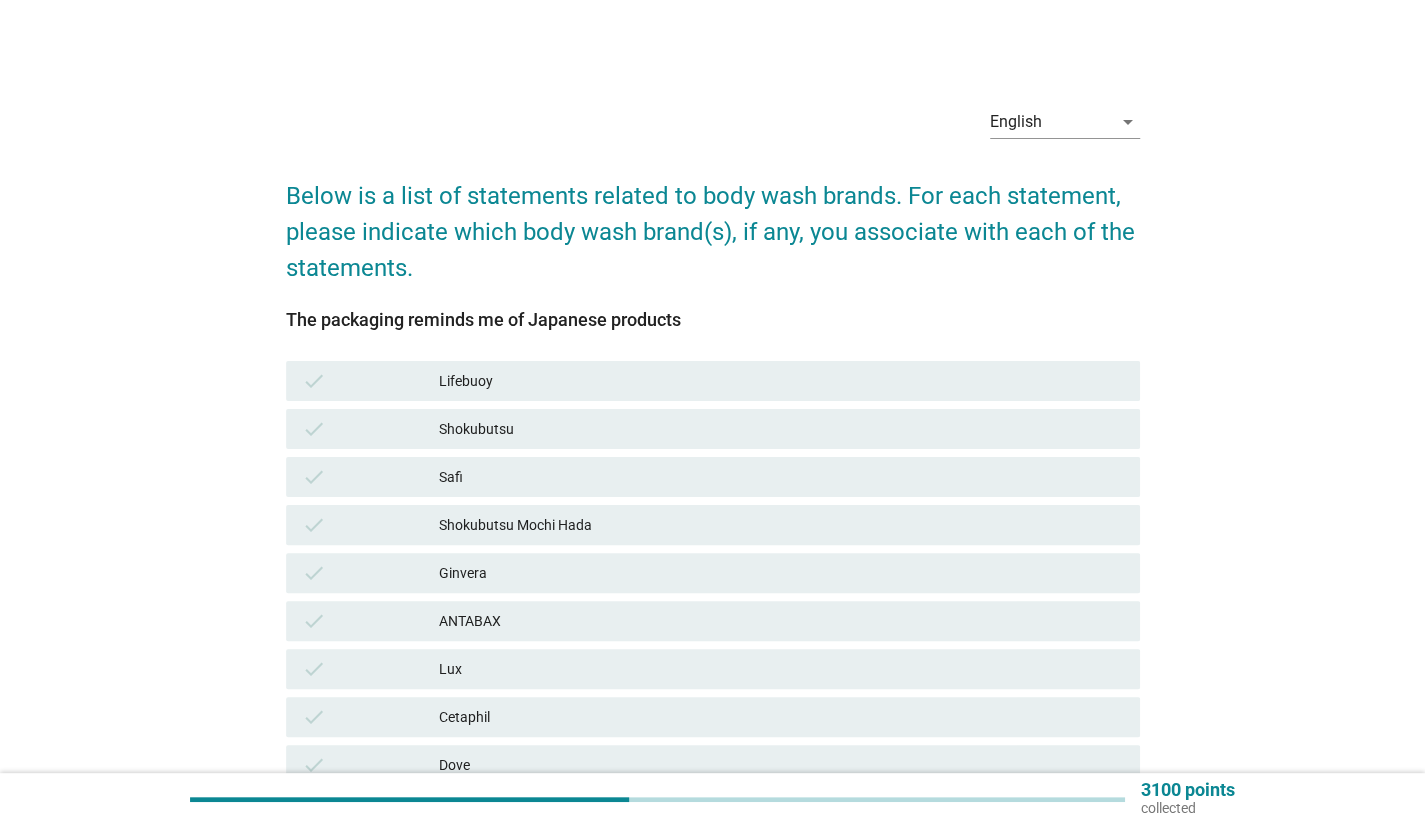 scroll, scrollTop: 100, scrollLeft: 0, axis: vertical 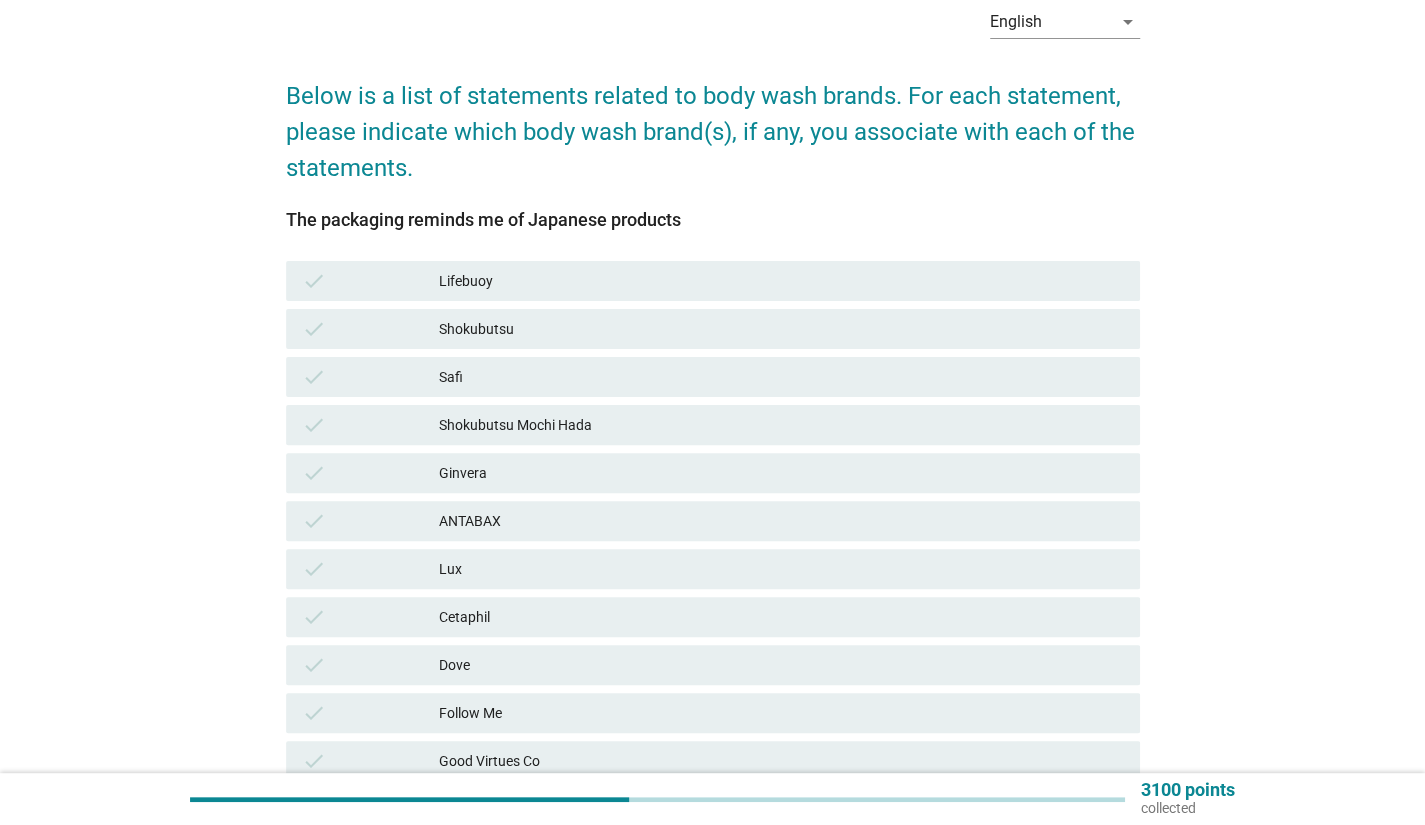 click on "Shokubutsu" at bounding box center [781, 329] 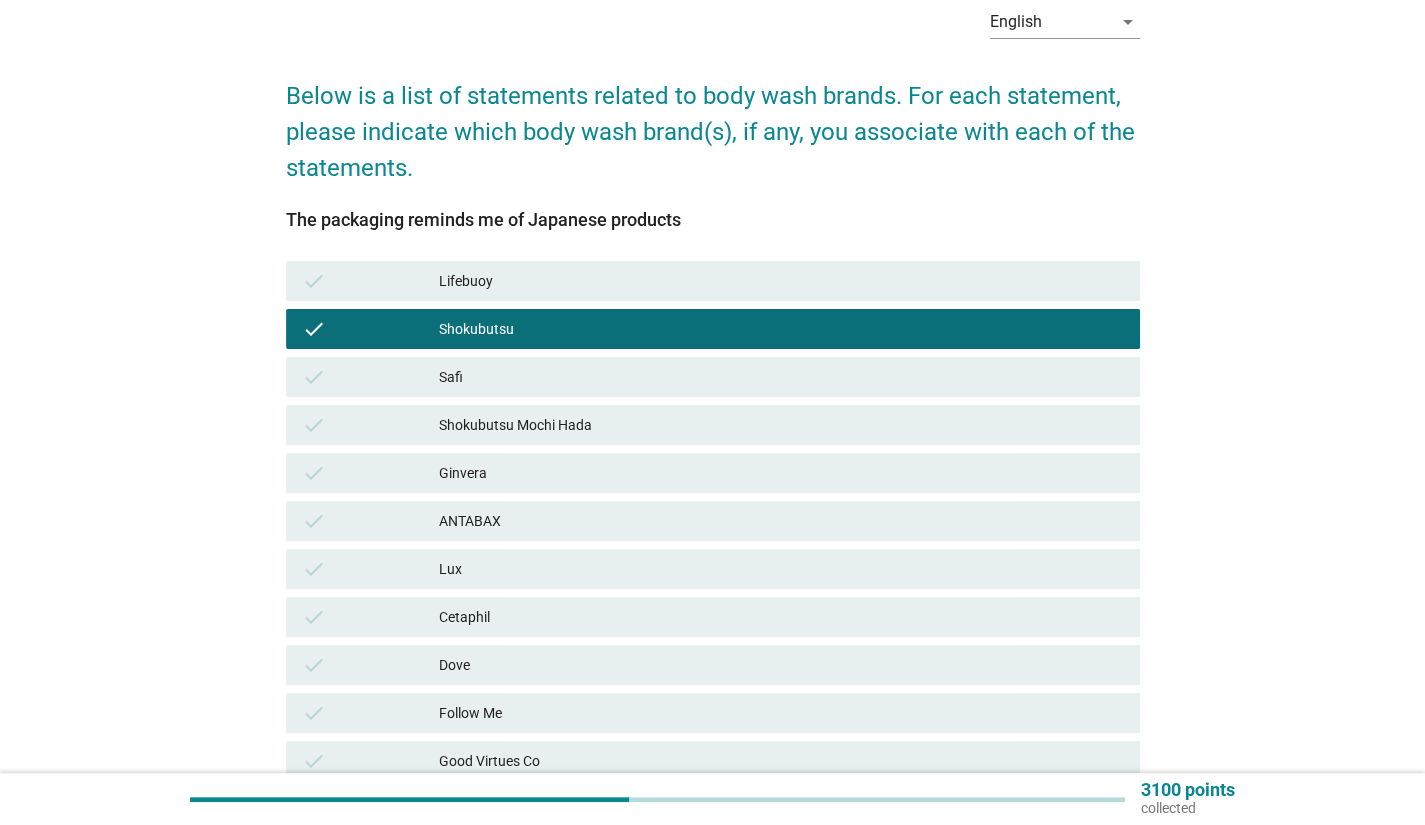 click on "Shokubutsu Mochi Hada" at bounding box center [781, 425] 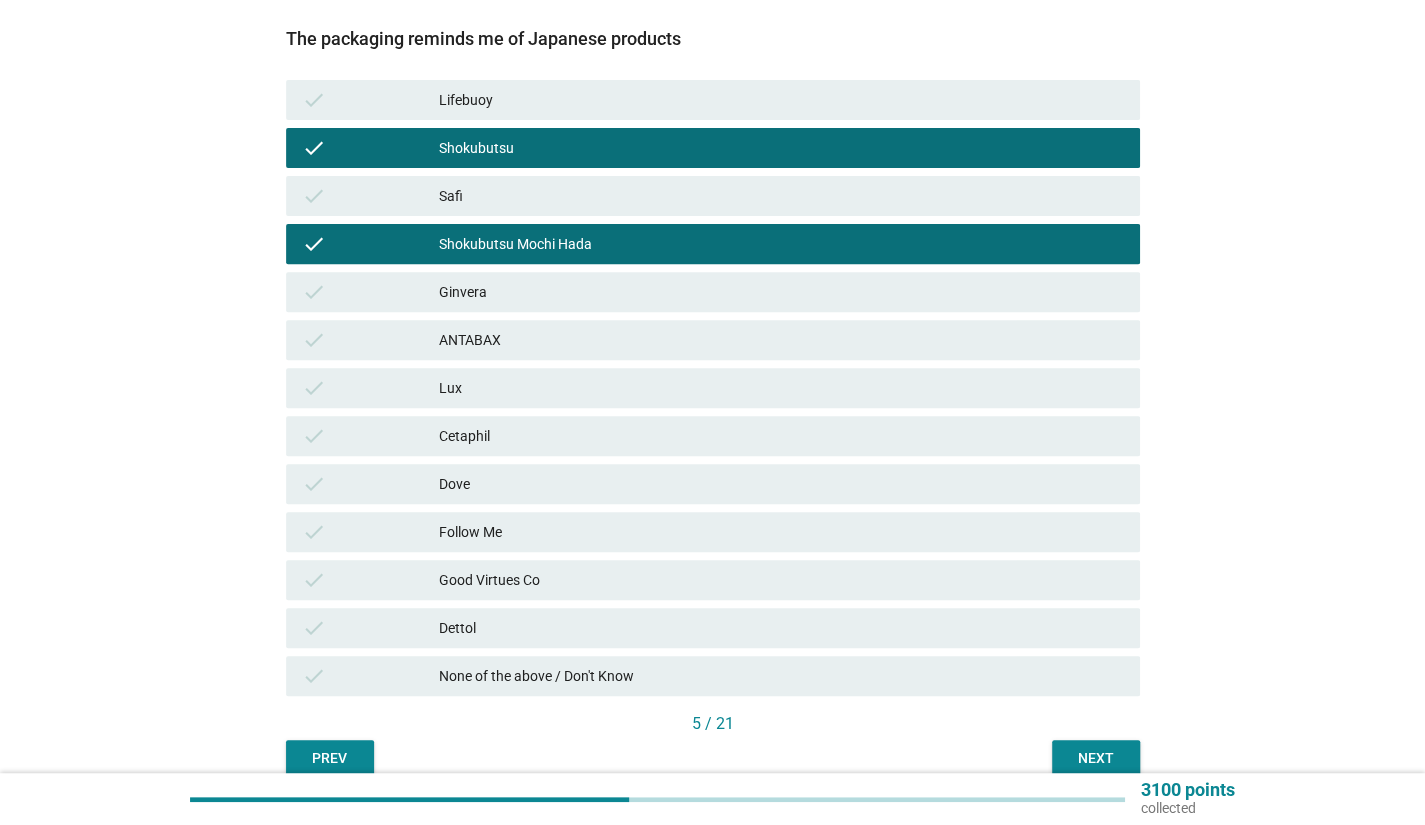 scroll, scrollTop: 374, scrollLeft: 0, axis: vertical 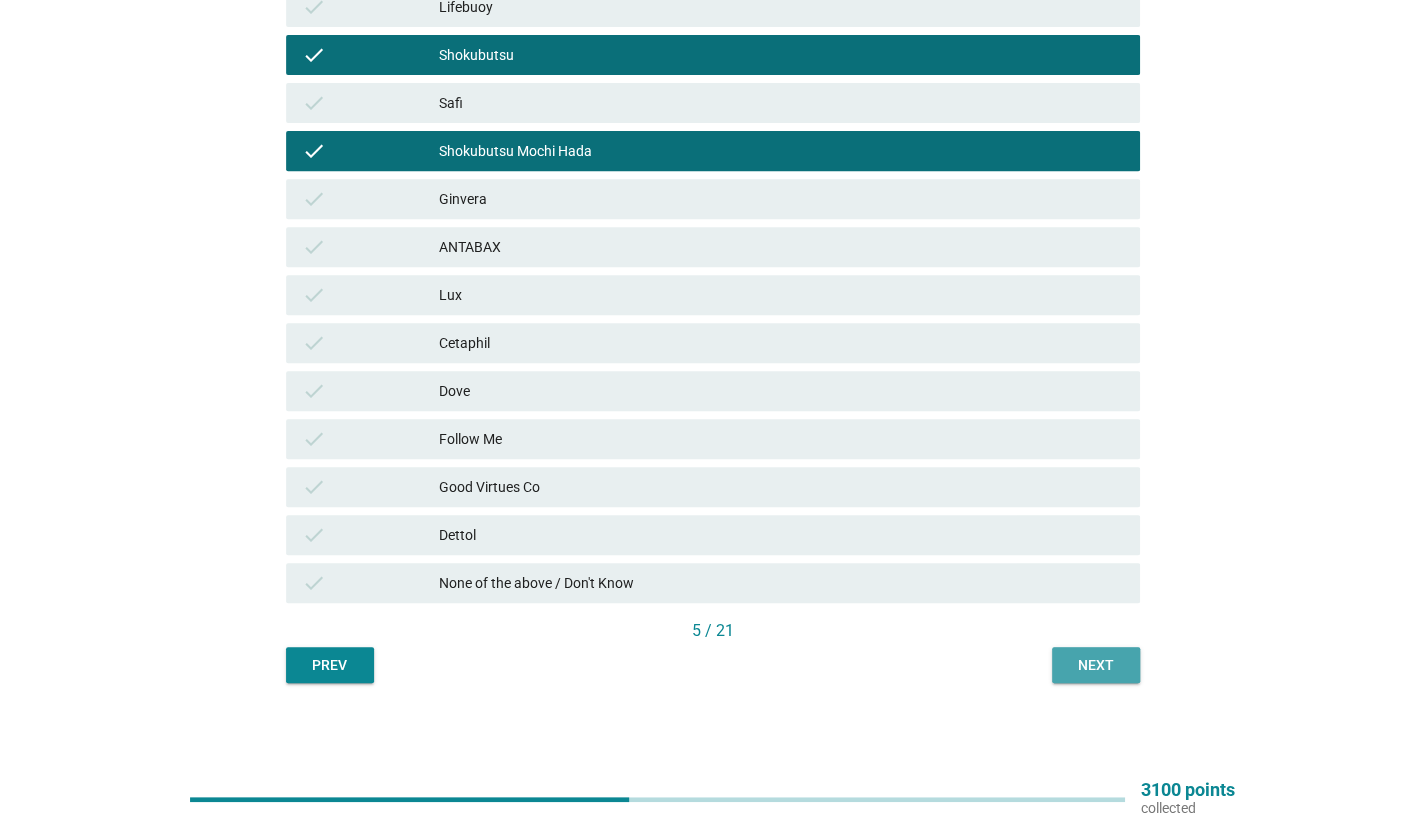 click on "Next" at bounding box center [1096, 665] 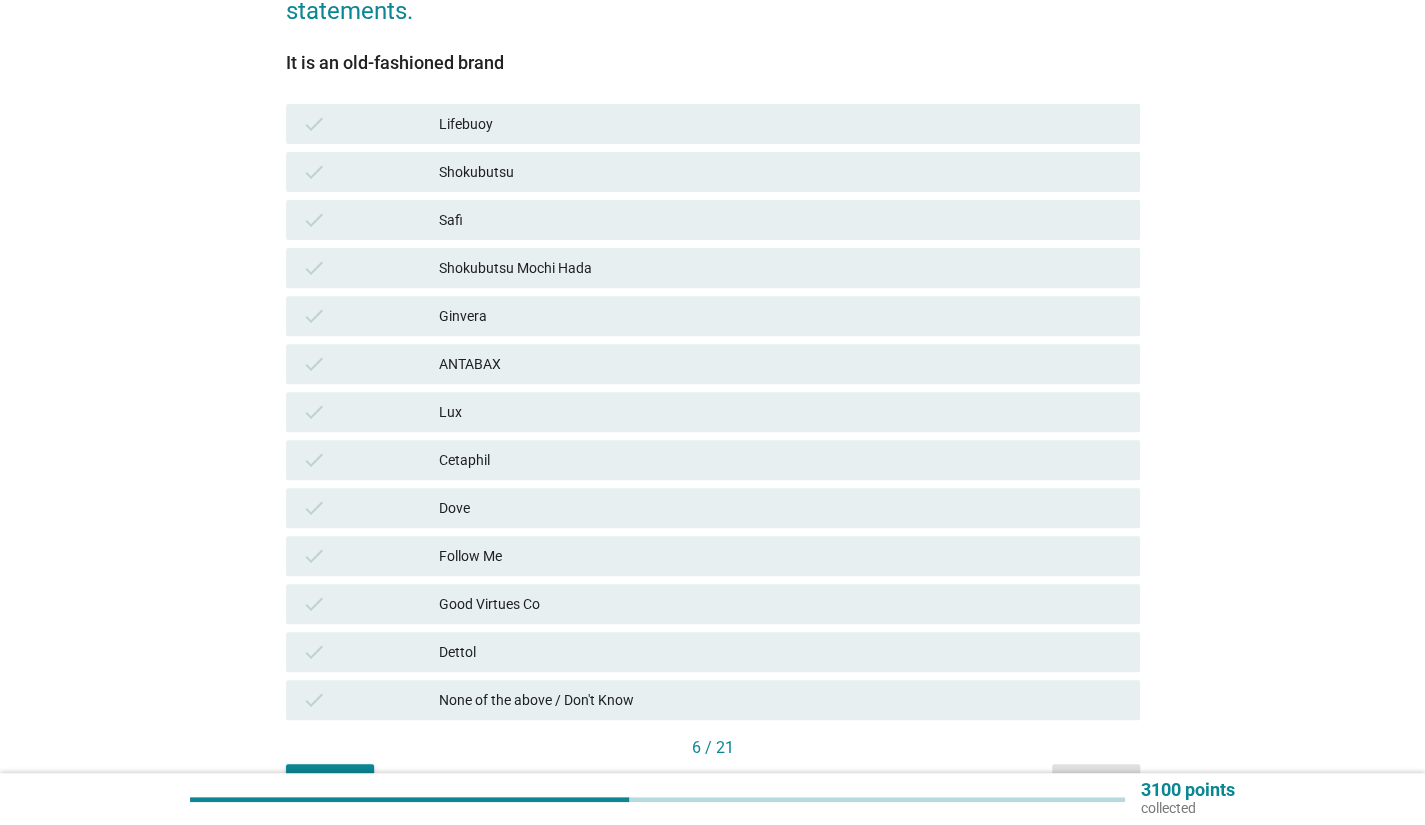scroll, scrollTop: 300, scrollLeft: 0, axis: vertical 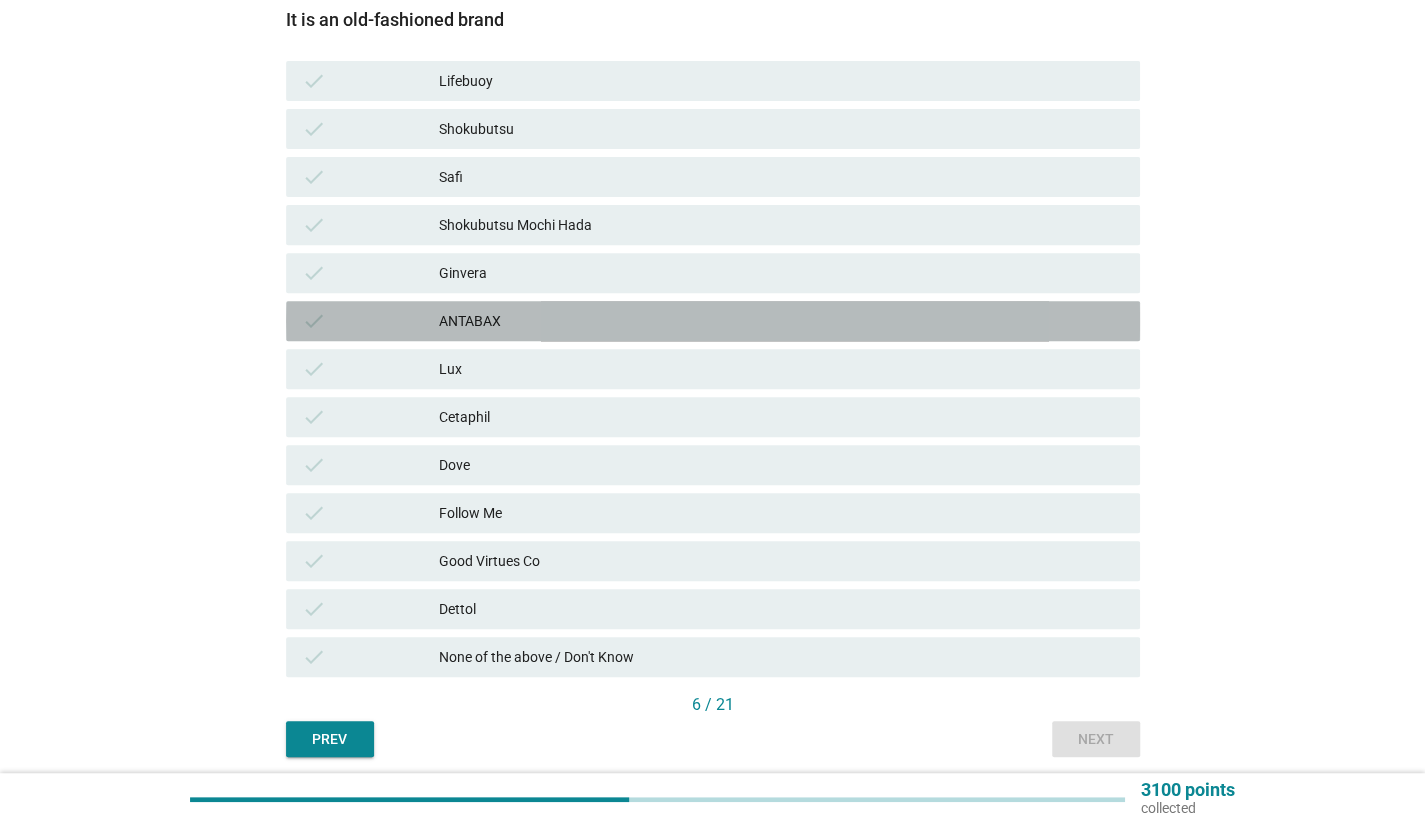 click on "check   ANTABAX" at bounding box center [713, 321] 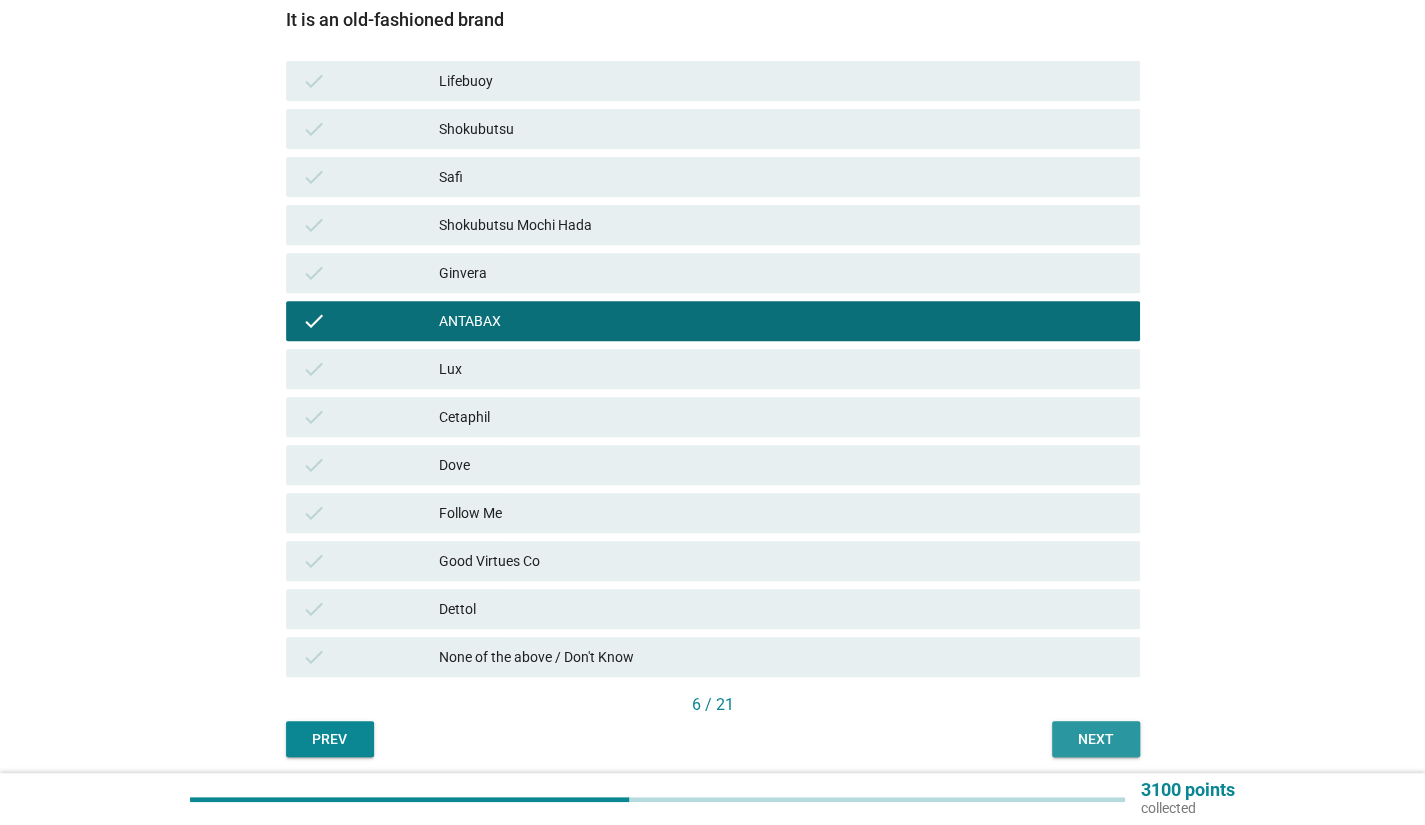 click on "Next" at bounding box center [1096, 739] 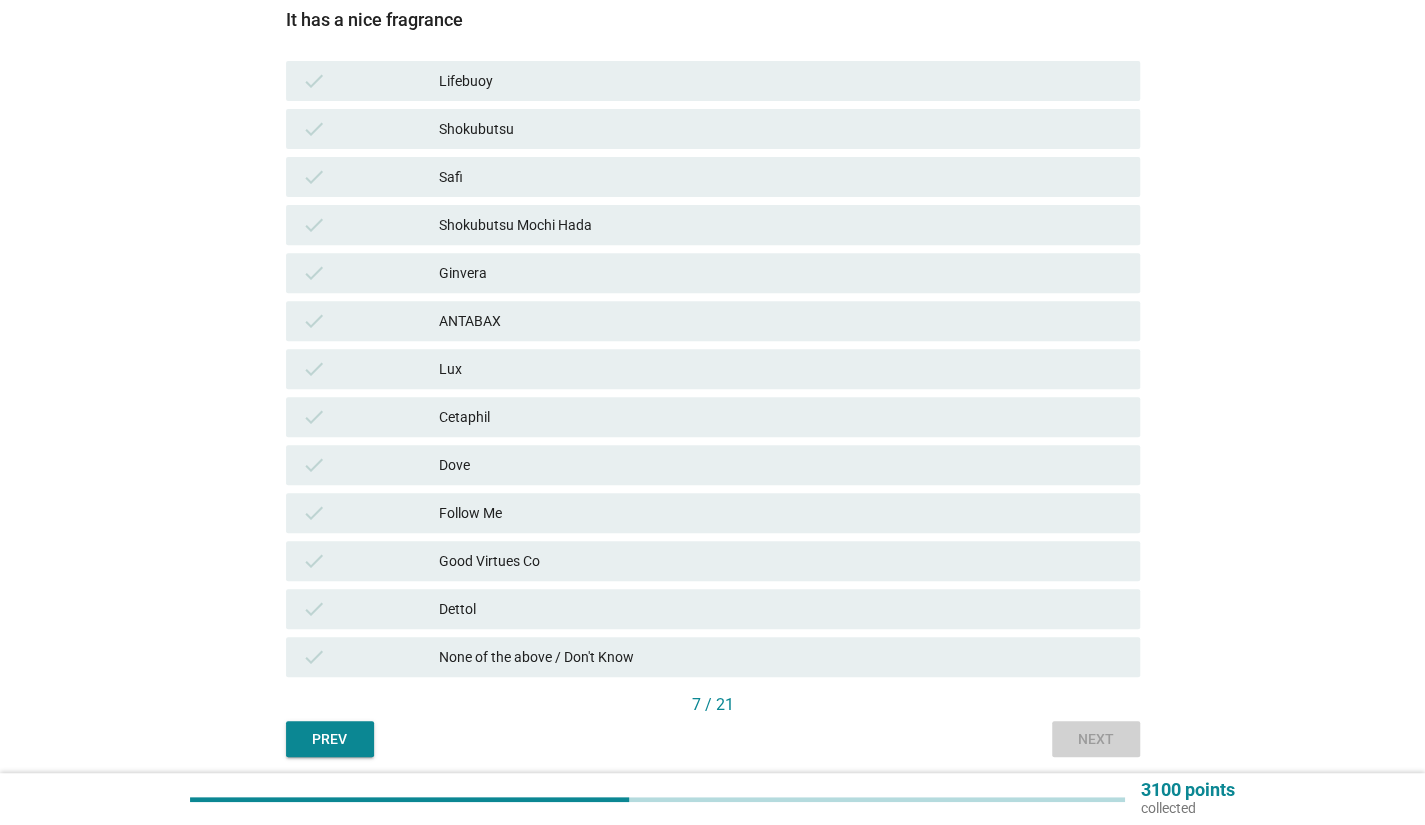 scroll, scrollTop: 0, scrollLeft: 0, axis: both 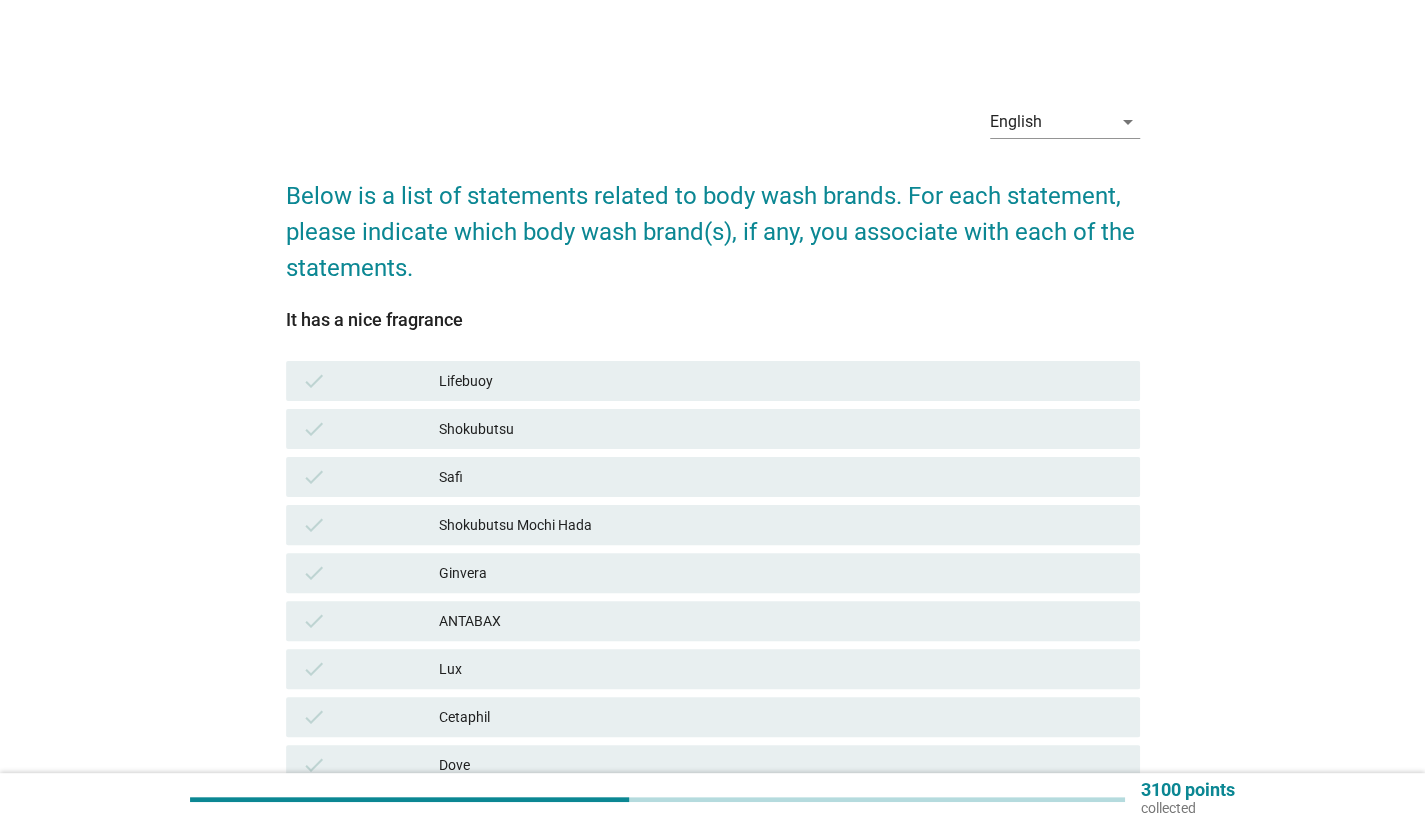 click on "Shokubutsu" at bounding box center (781, 429) 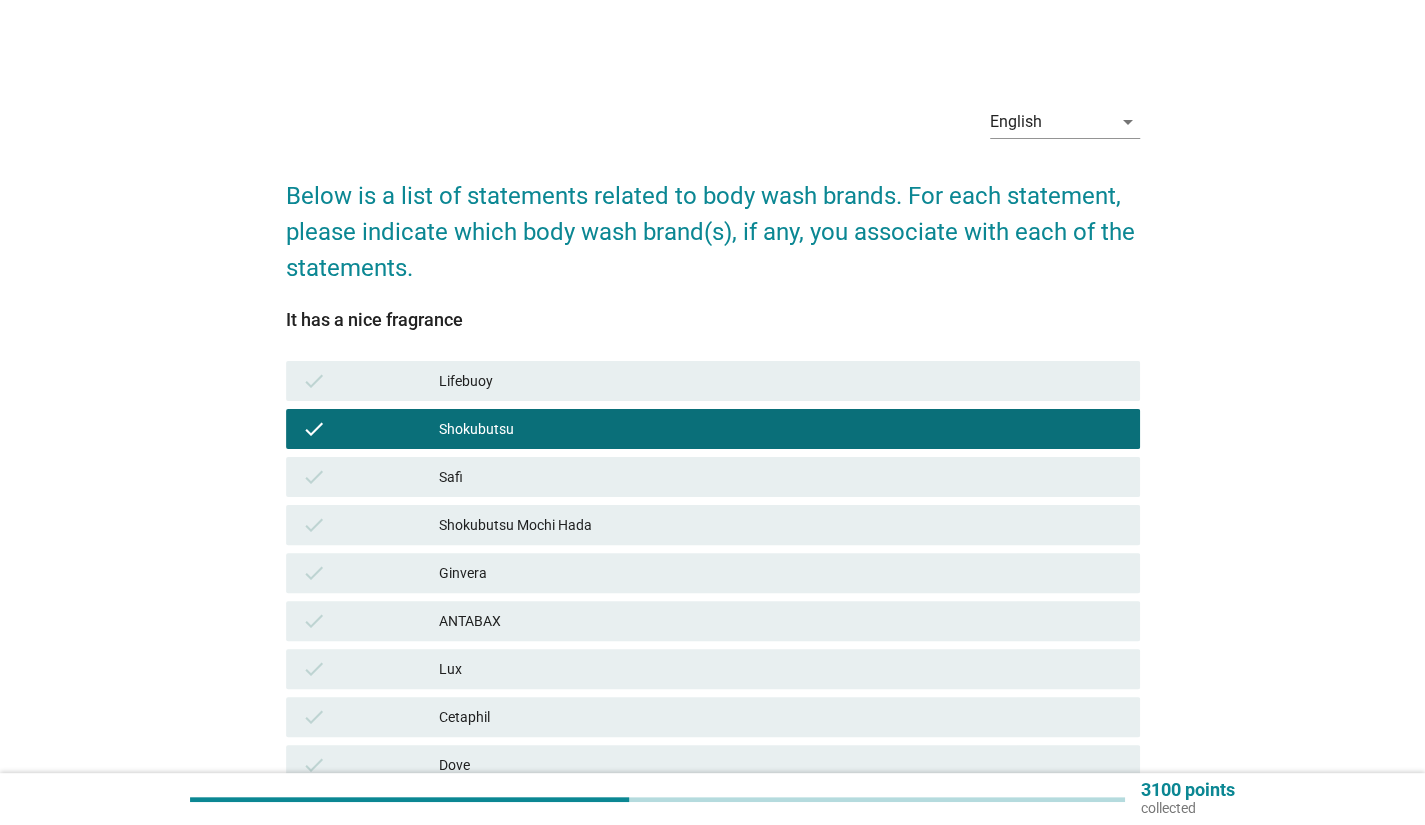 click on "Lux" at bounding box center (781, 669) 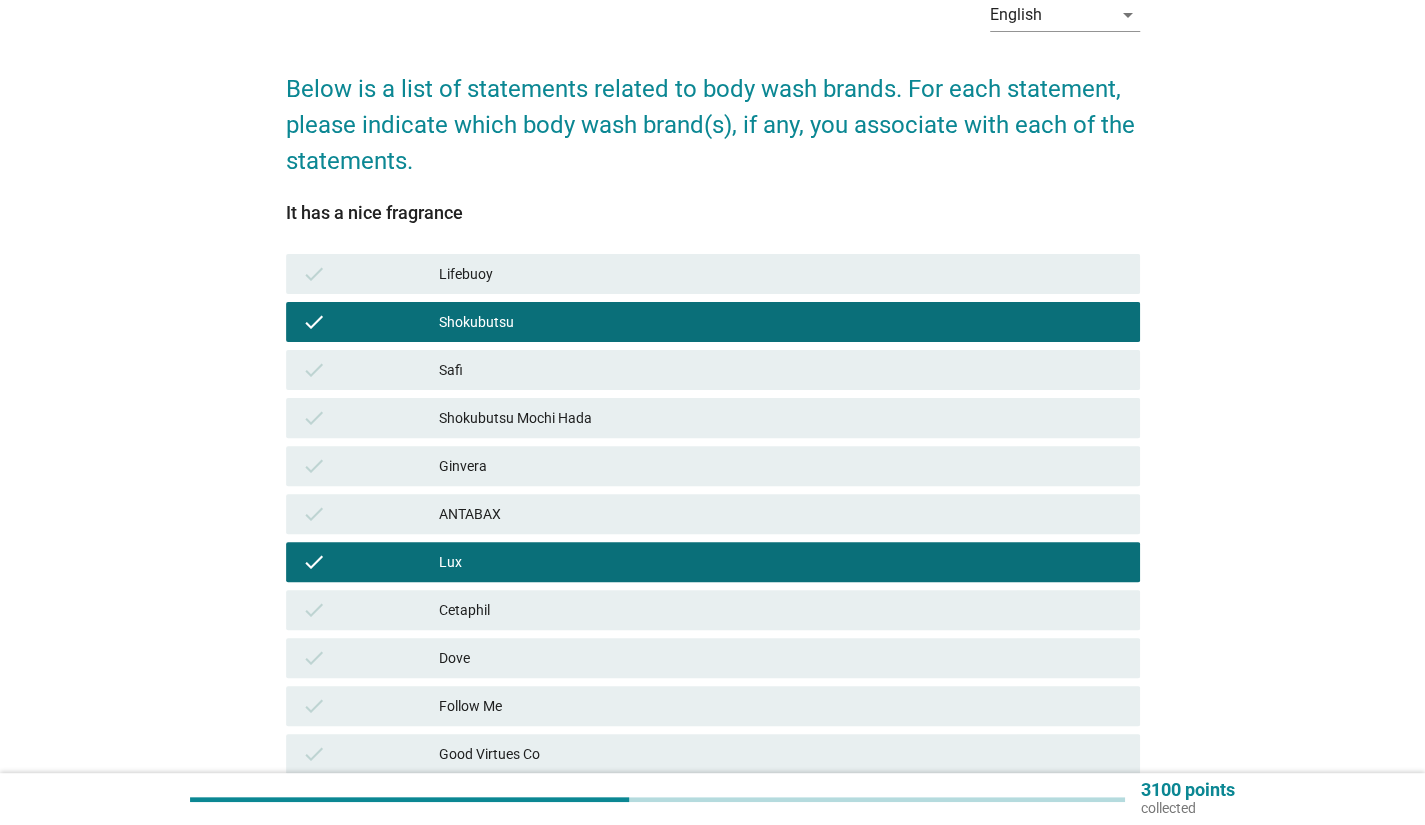 scroll, scrollTop: 200, scrollLeft: 0, axis: vertical 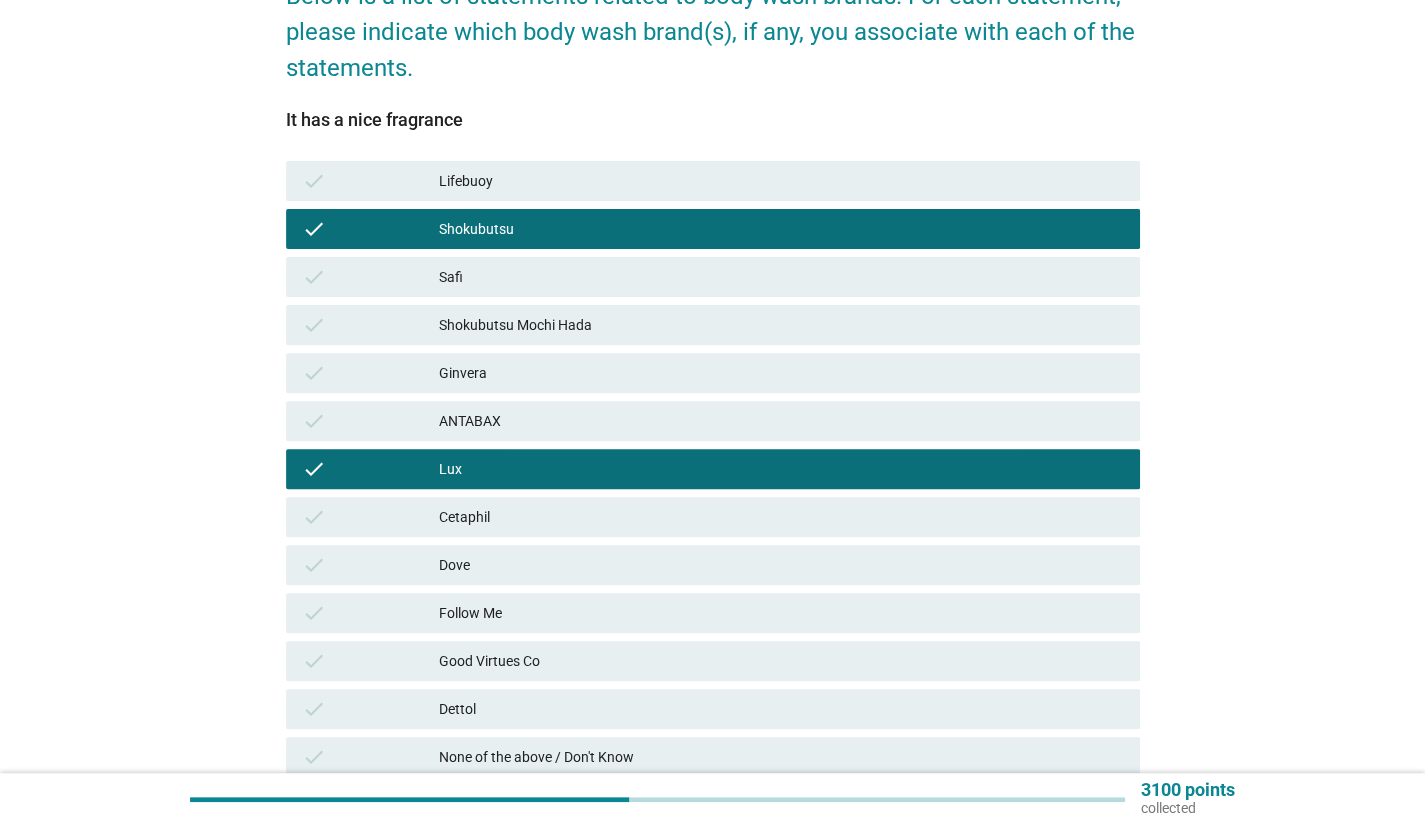 click on "Dove" at bounding box center [781, 565] 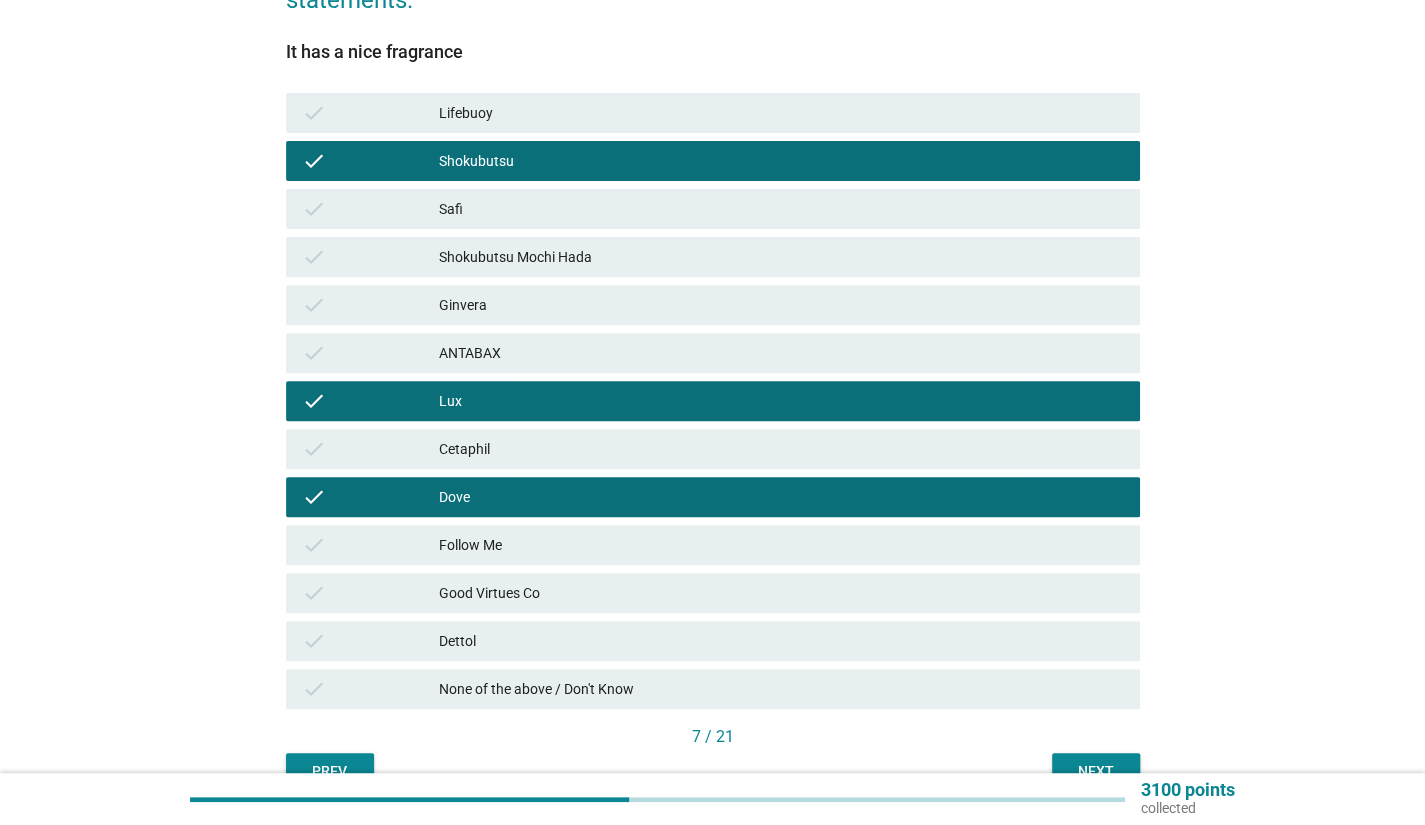 scroll, scrollTop: 300, scrollLeft: 0, axis: vertical 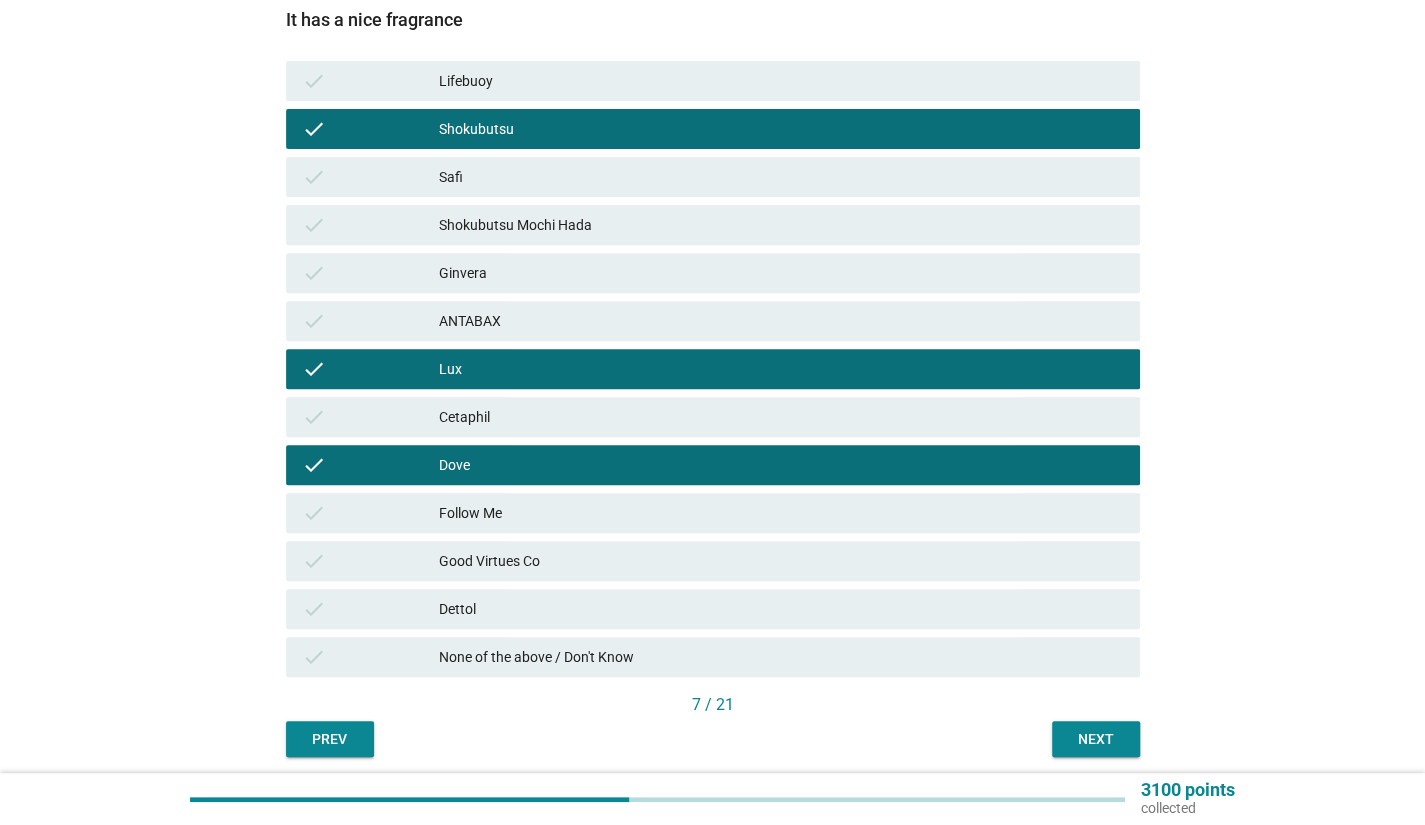 click on "check   Ginvera" at bounding box center (713, 273) 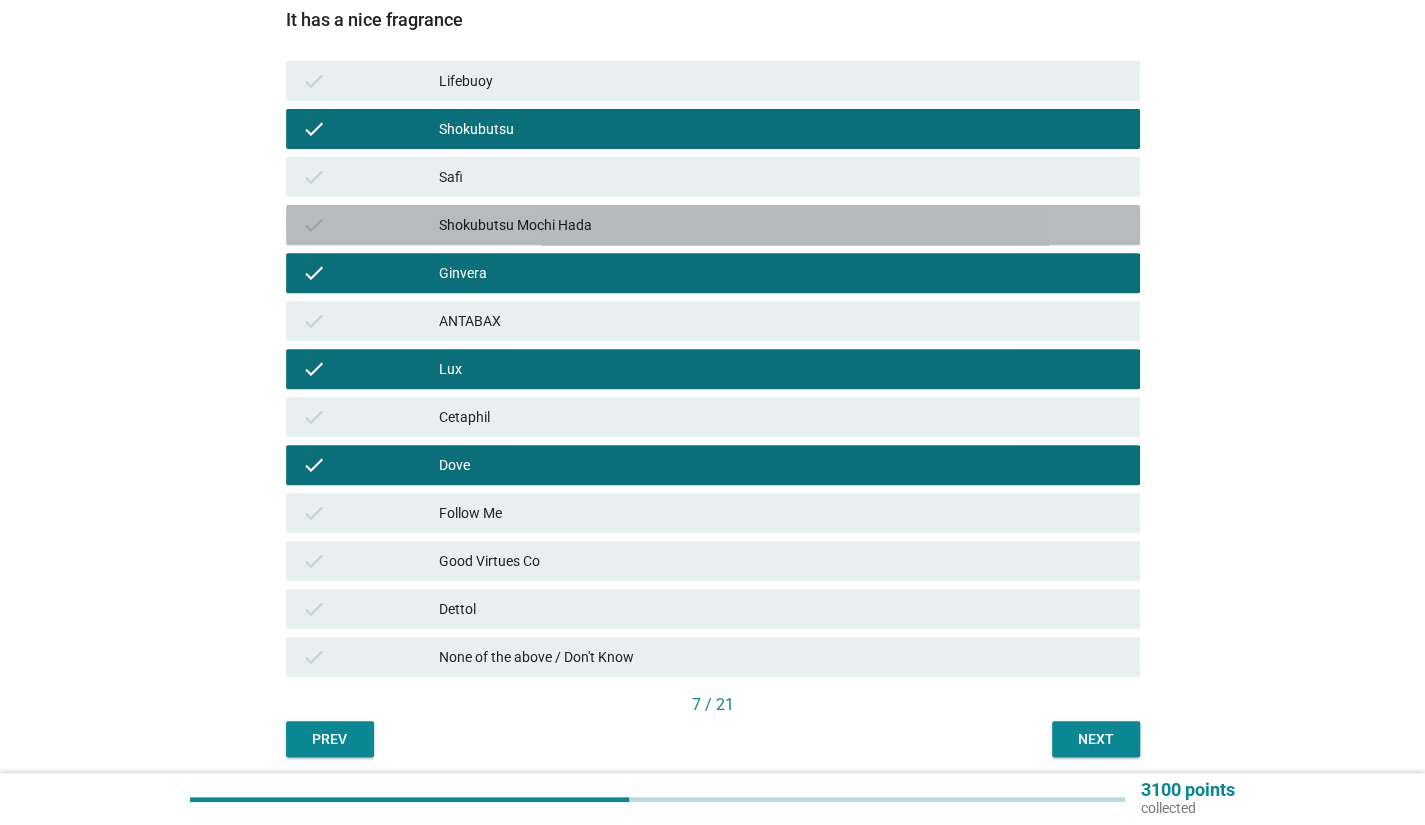 click on "check   Shokubutsu Mochi Hada" at bounding box center (713, 225) 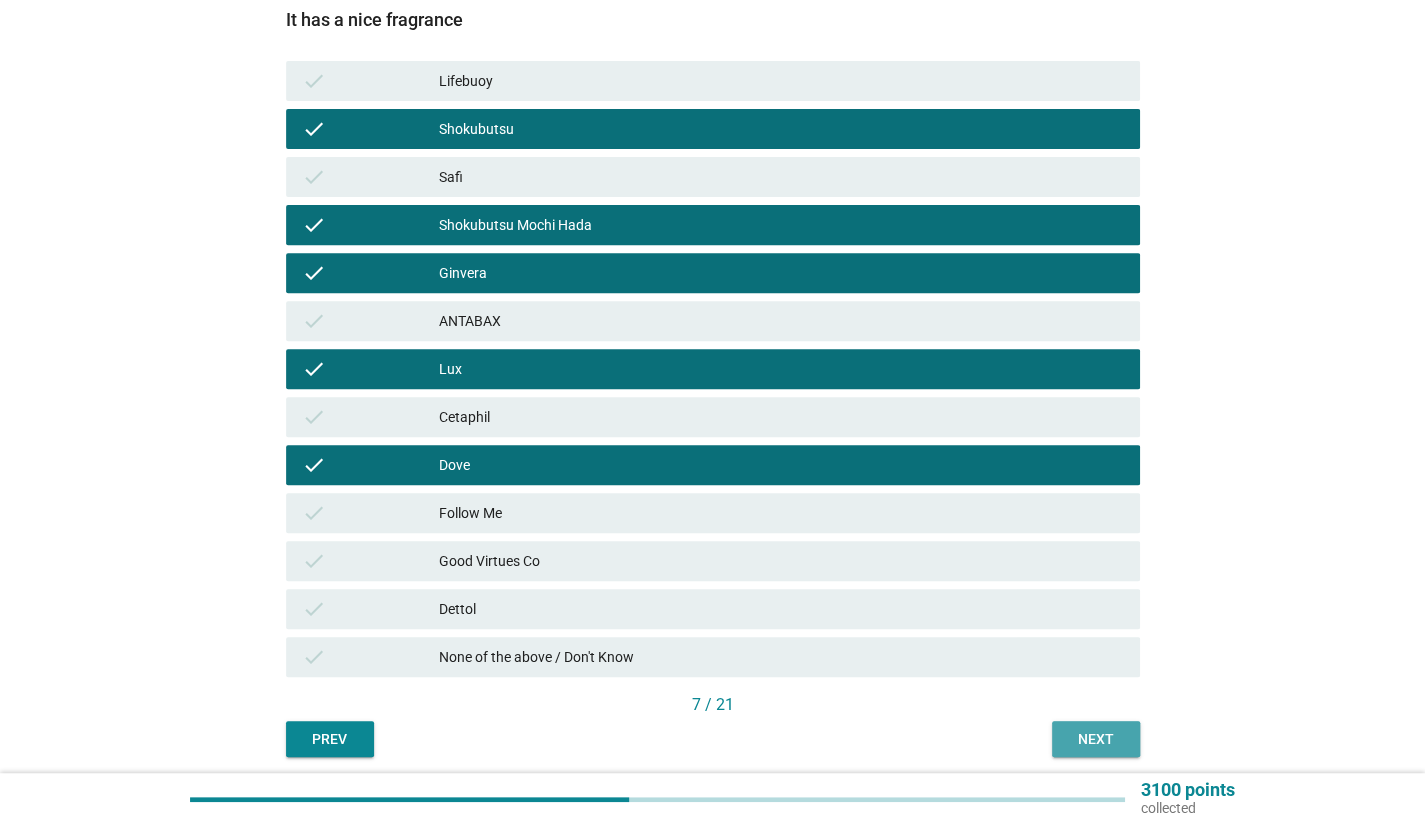 click on "Next" at bounding box center [1096, 739] 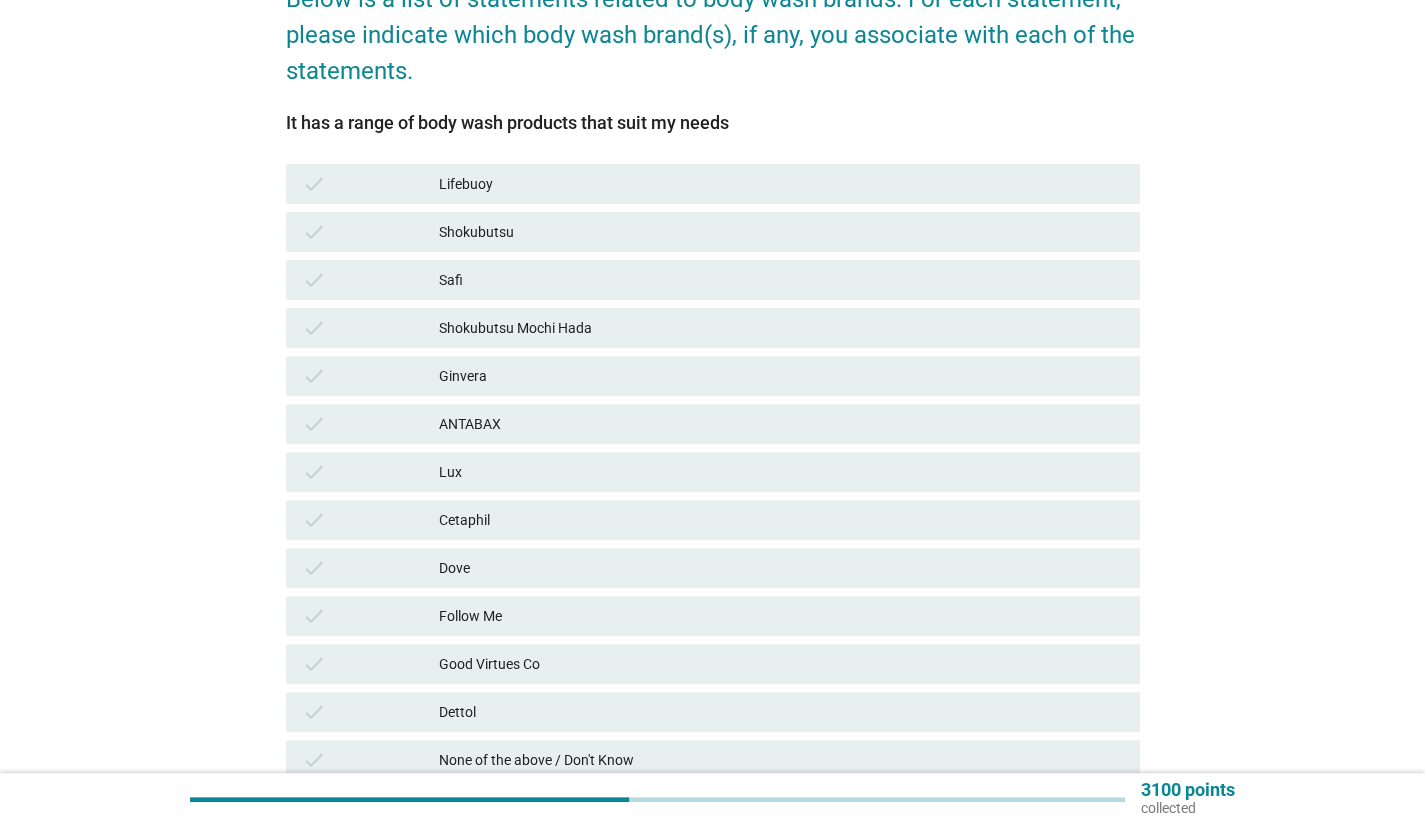 scroll, scrollTop: 200, scrollLeft: 0, axis: vertical 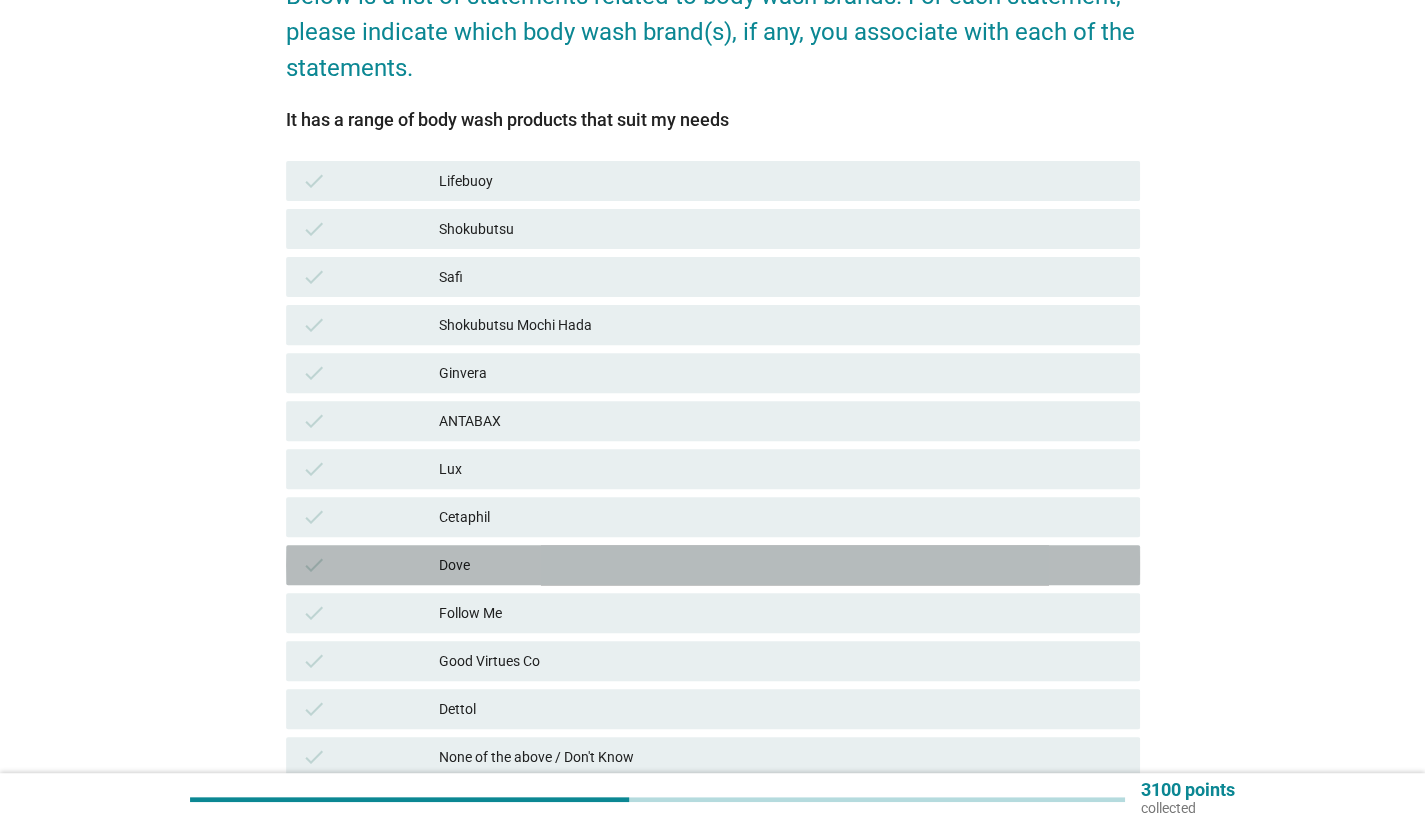 click on "Dove" at bounding box center [781, 565] 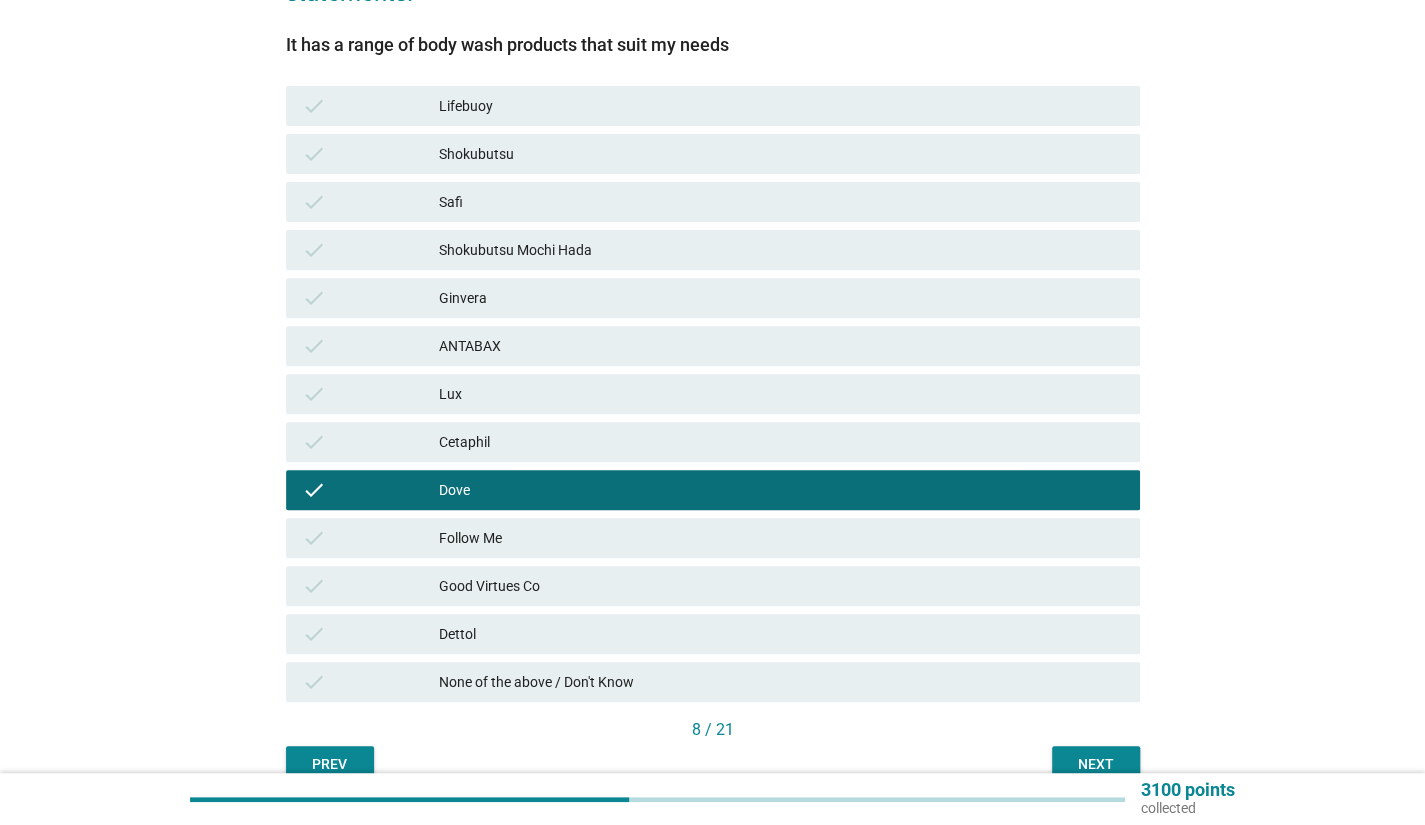 scroll, scrollTop: 274, scrollLeft: 0, axis: vertical 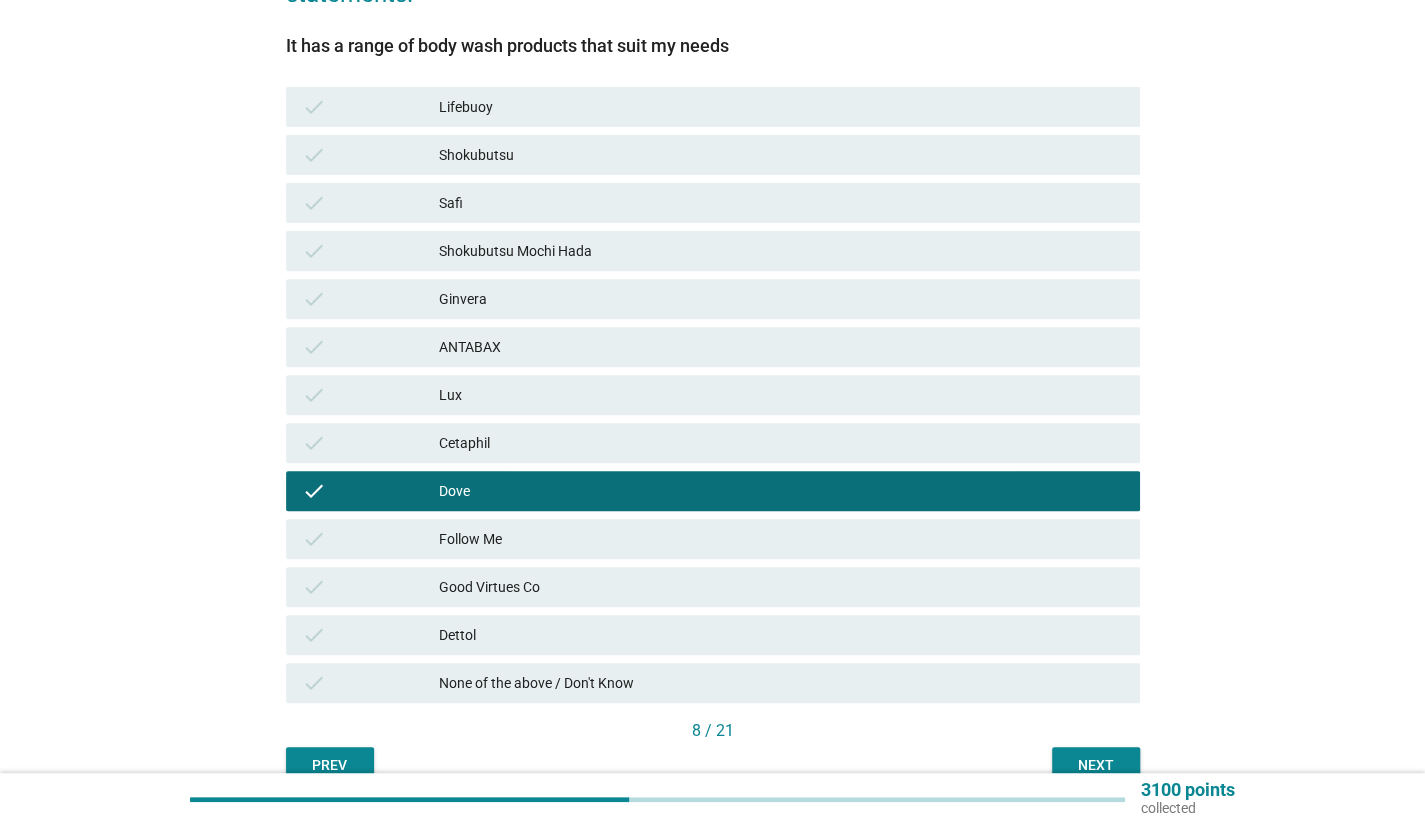click on "Dettol" at bounding box center (781, 635) 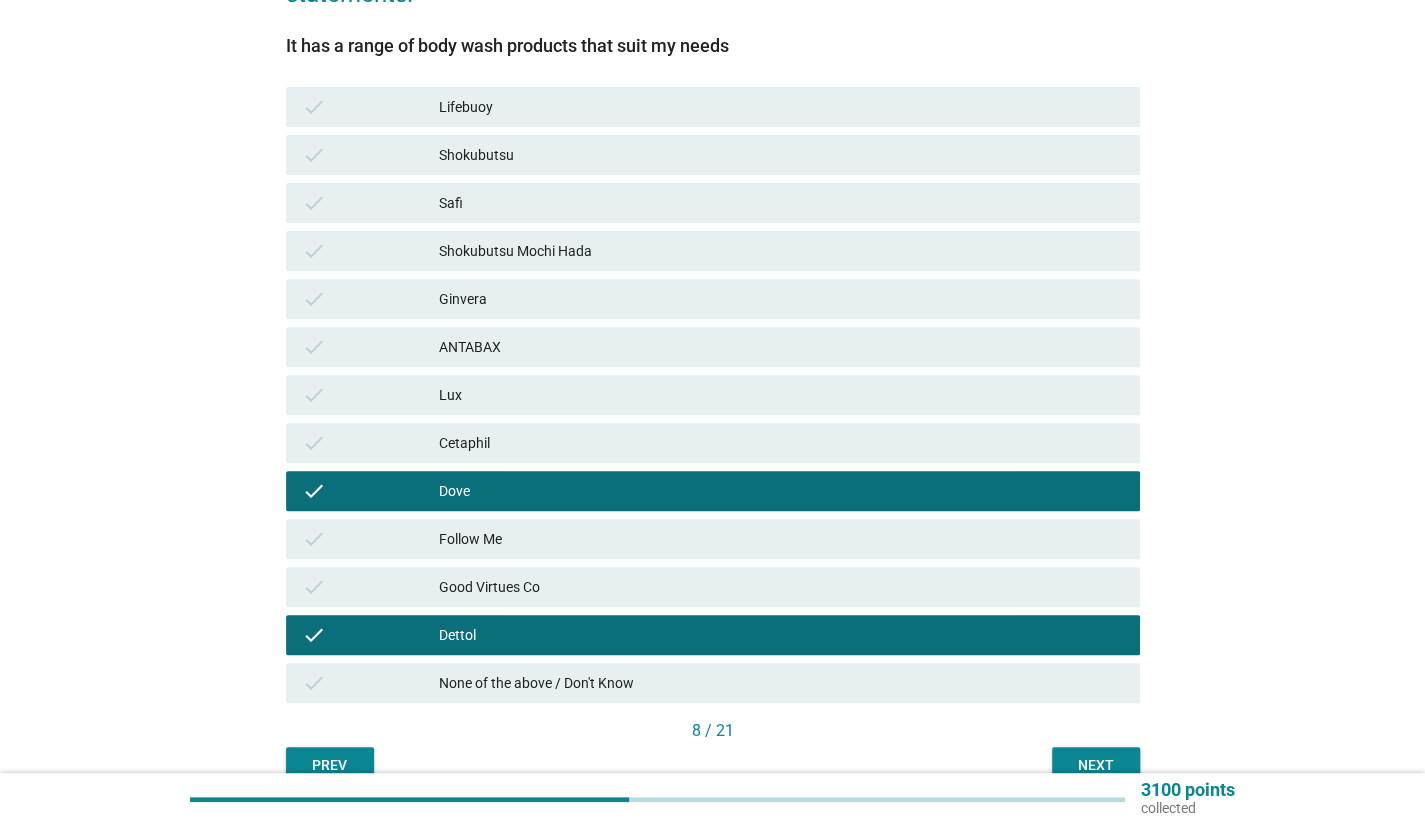 click on "Next" at bounding box center [1096, 765] 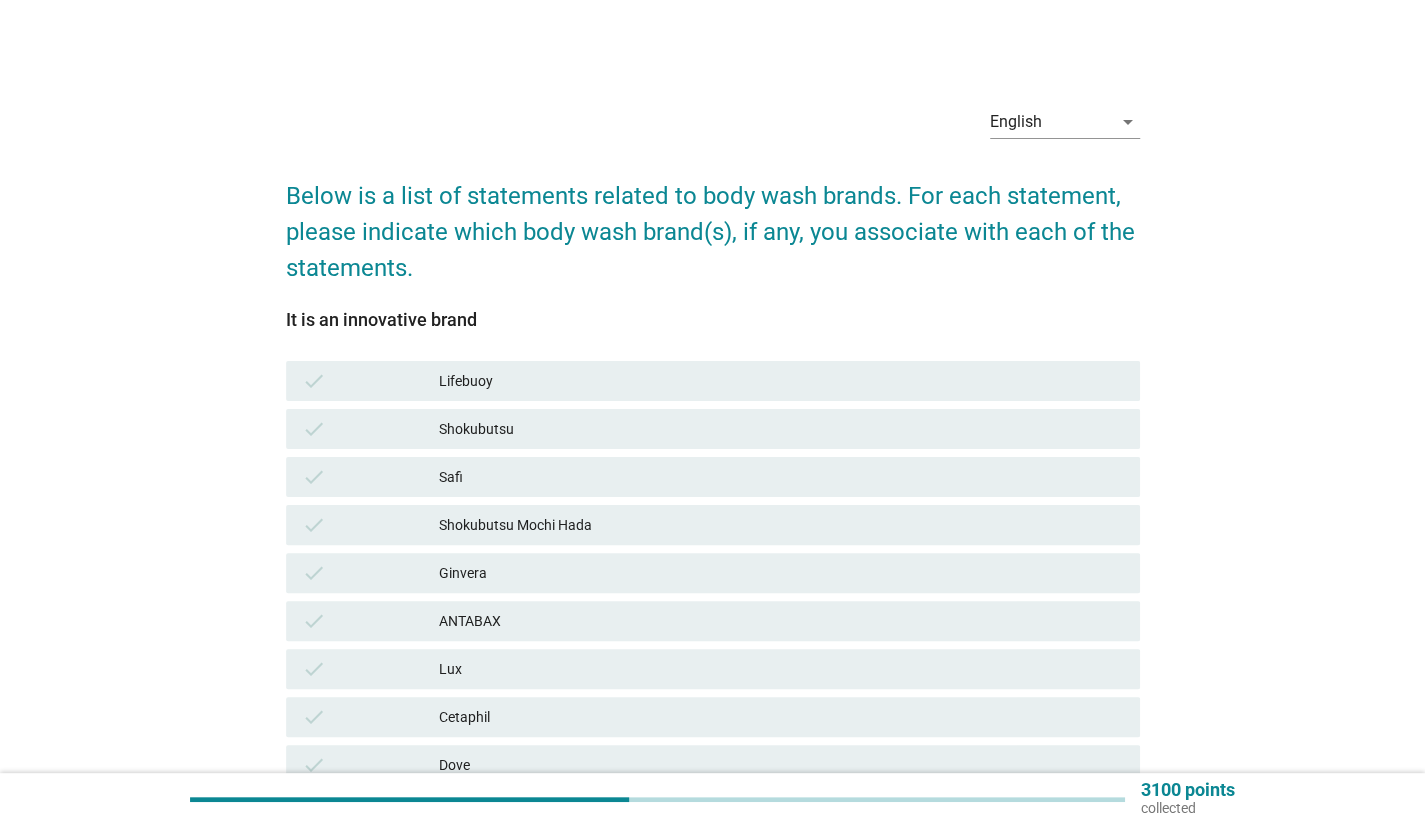 scroll, scrollTop: 100, scrollLeft: 0, axis: vertical 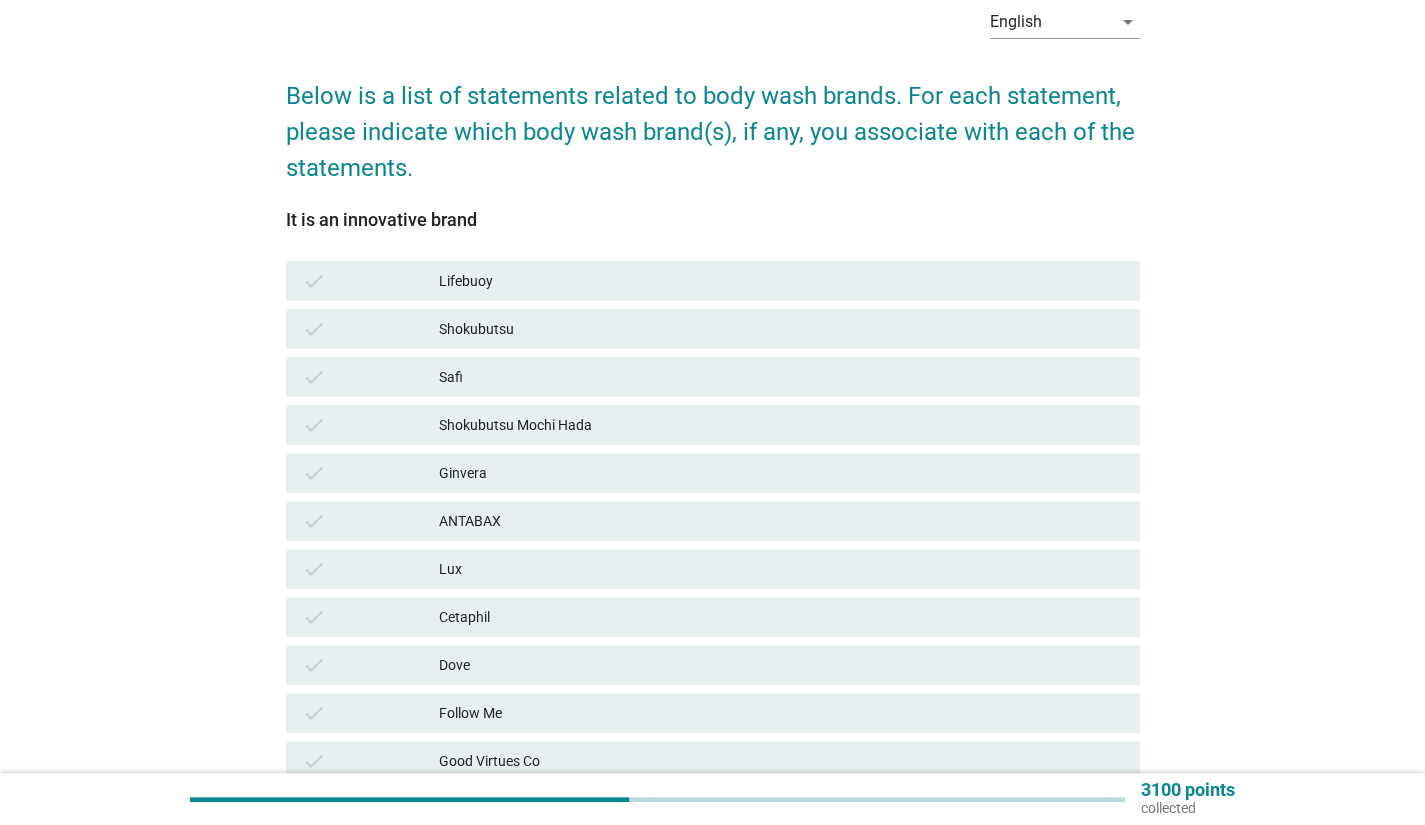 click on "Lux" at bounding box center (781, 569) 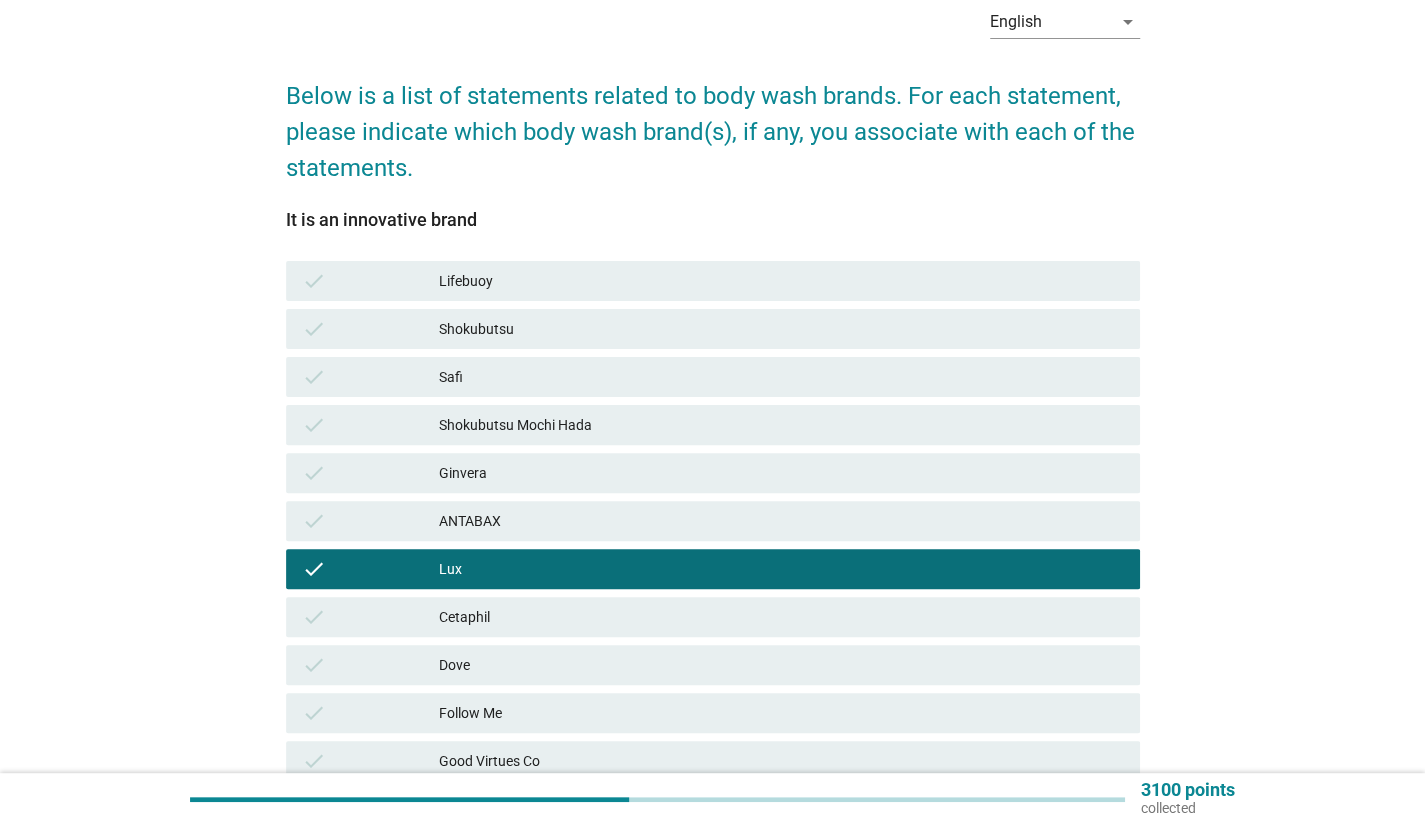 click on "check   Dove" at bounding box center (713, 665) 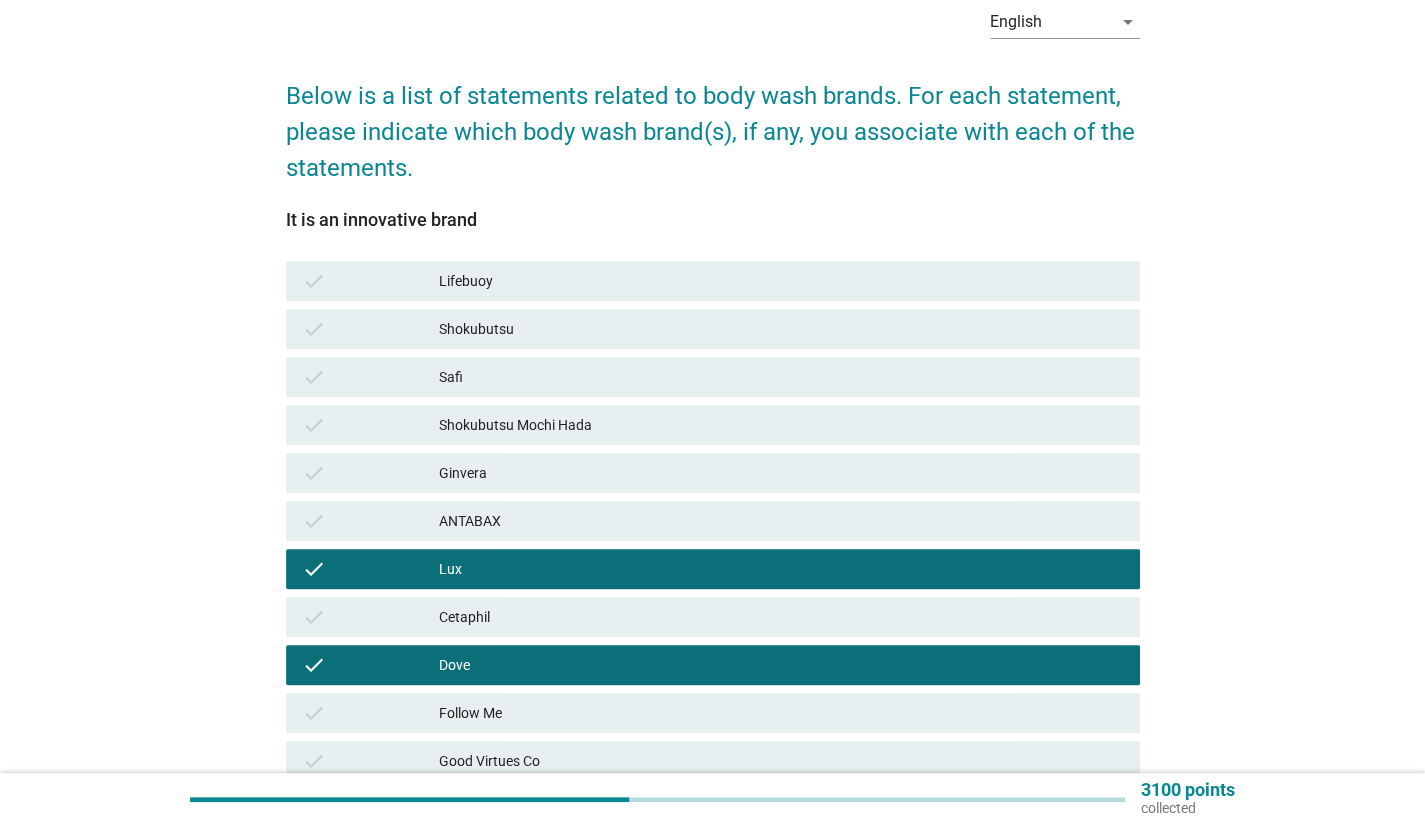 click on "Shokubutsu" at bounding box center [781, 329] 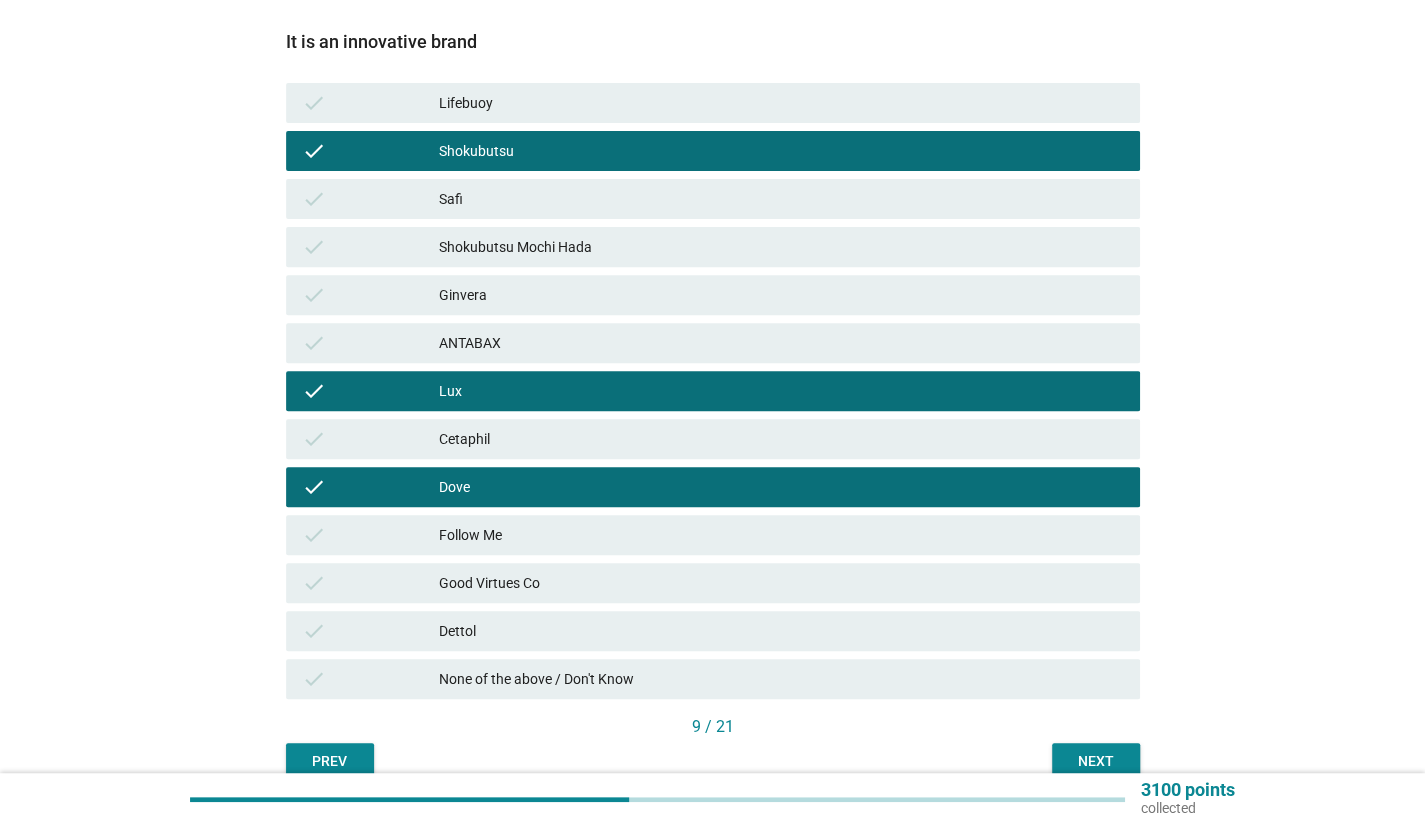 scroll, scrollTop: 374, scrollLeft: 0, axis: vertical 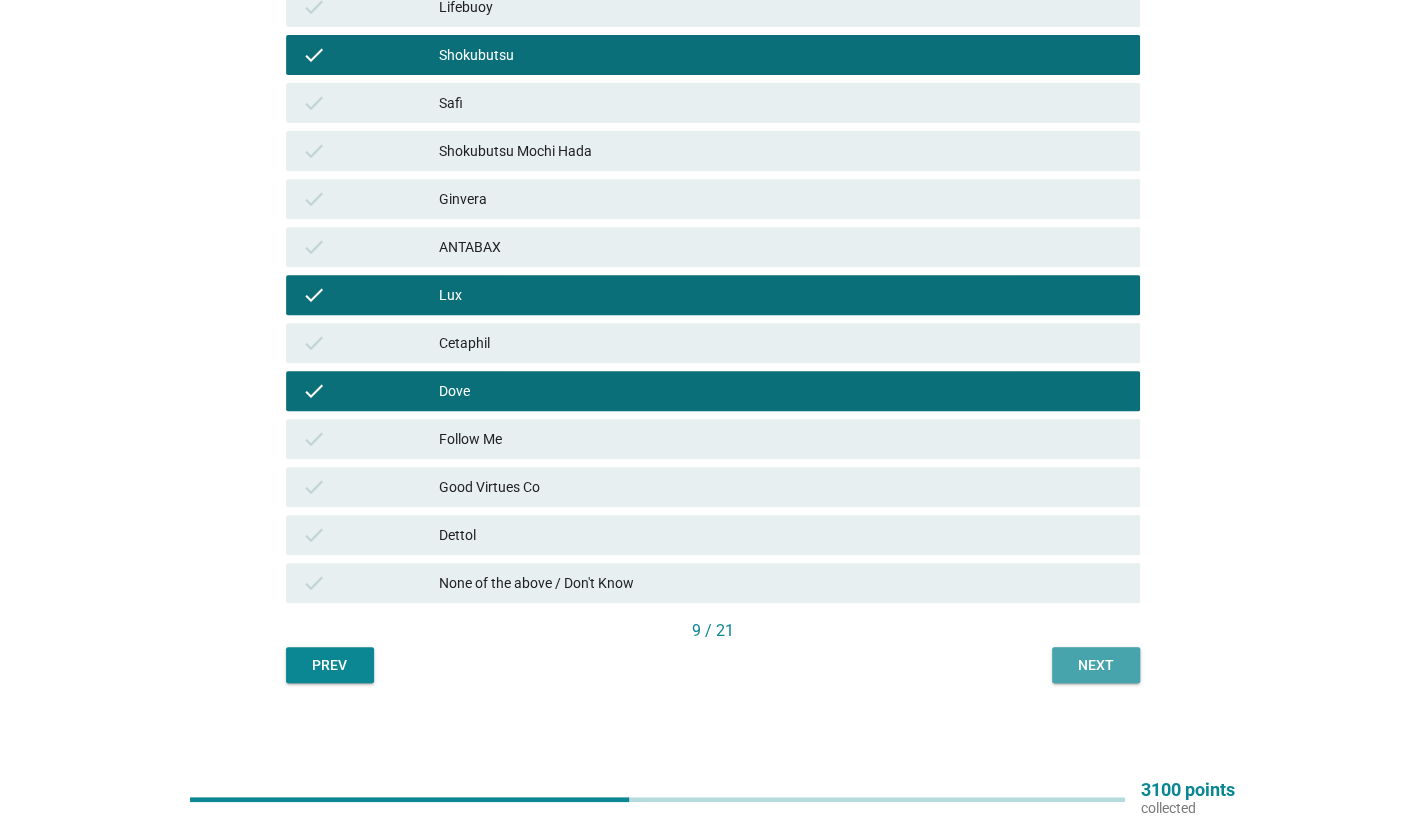 click on "Next" at bounding box center [1096, 665] 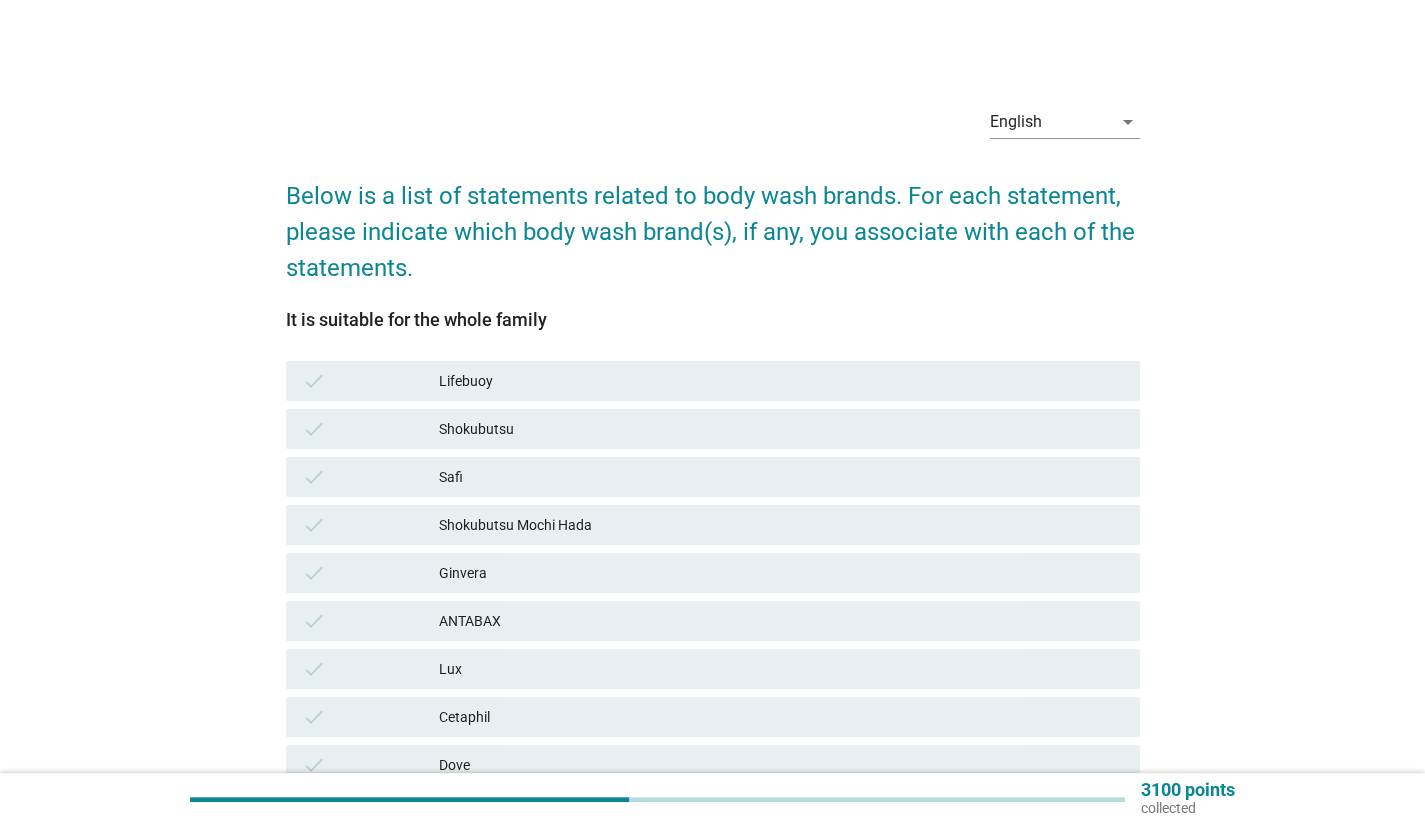click on "check" at bounding box center [370, 381] 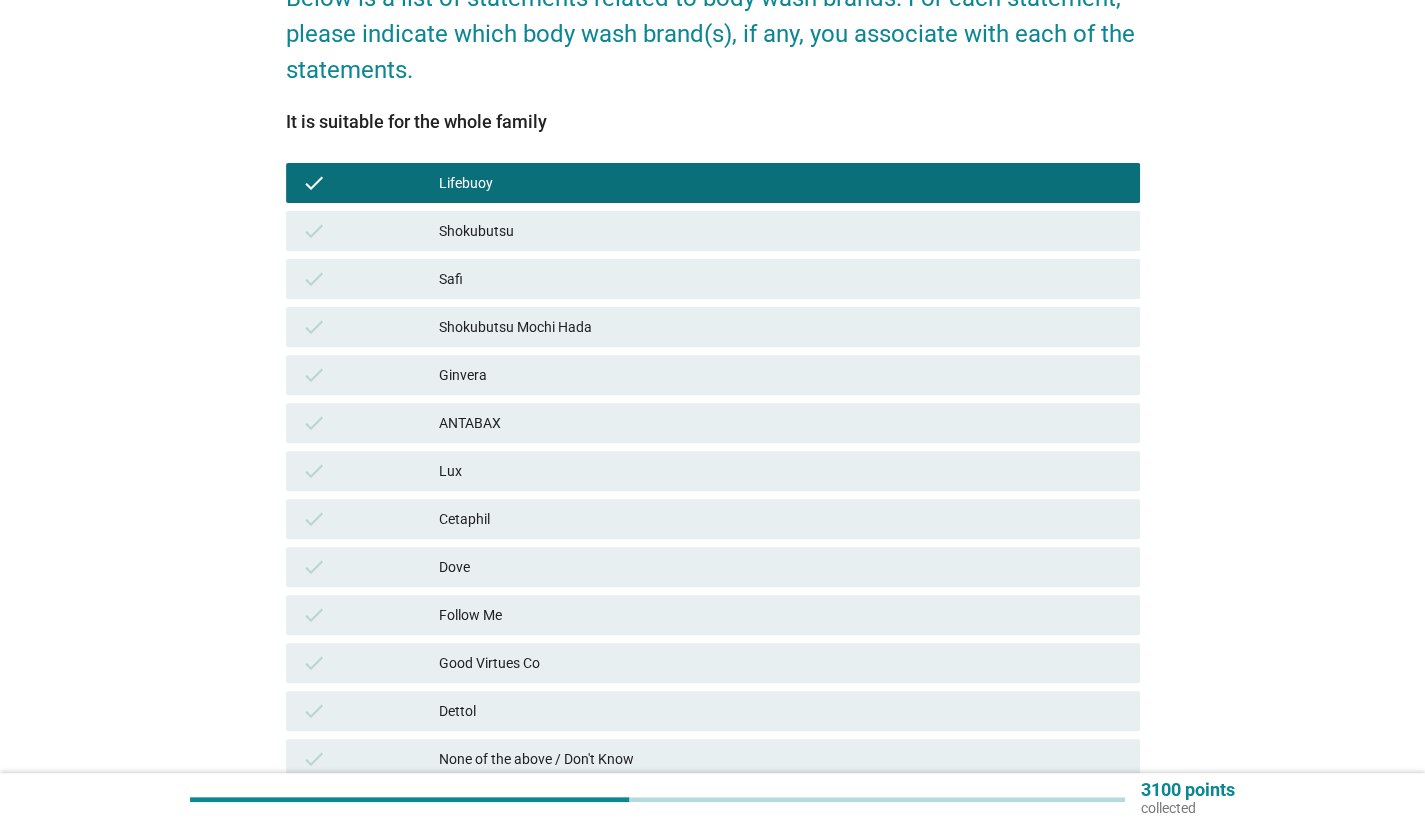 scroll, scrollTop: 200, scrollLeft: 0, axis: vertical 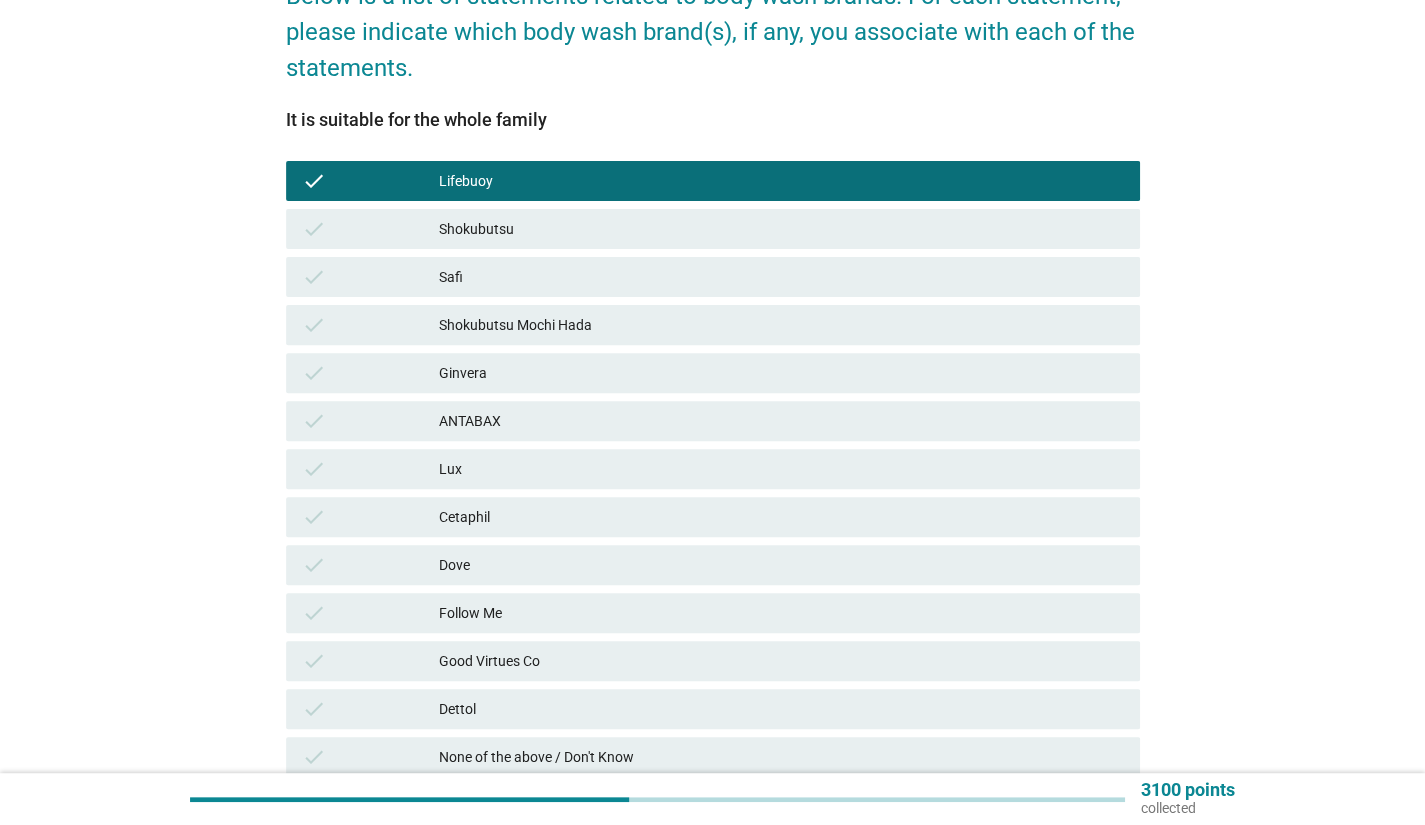 click on "Dove" at bounding box center (781, 565) 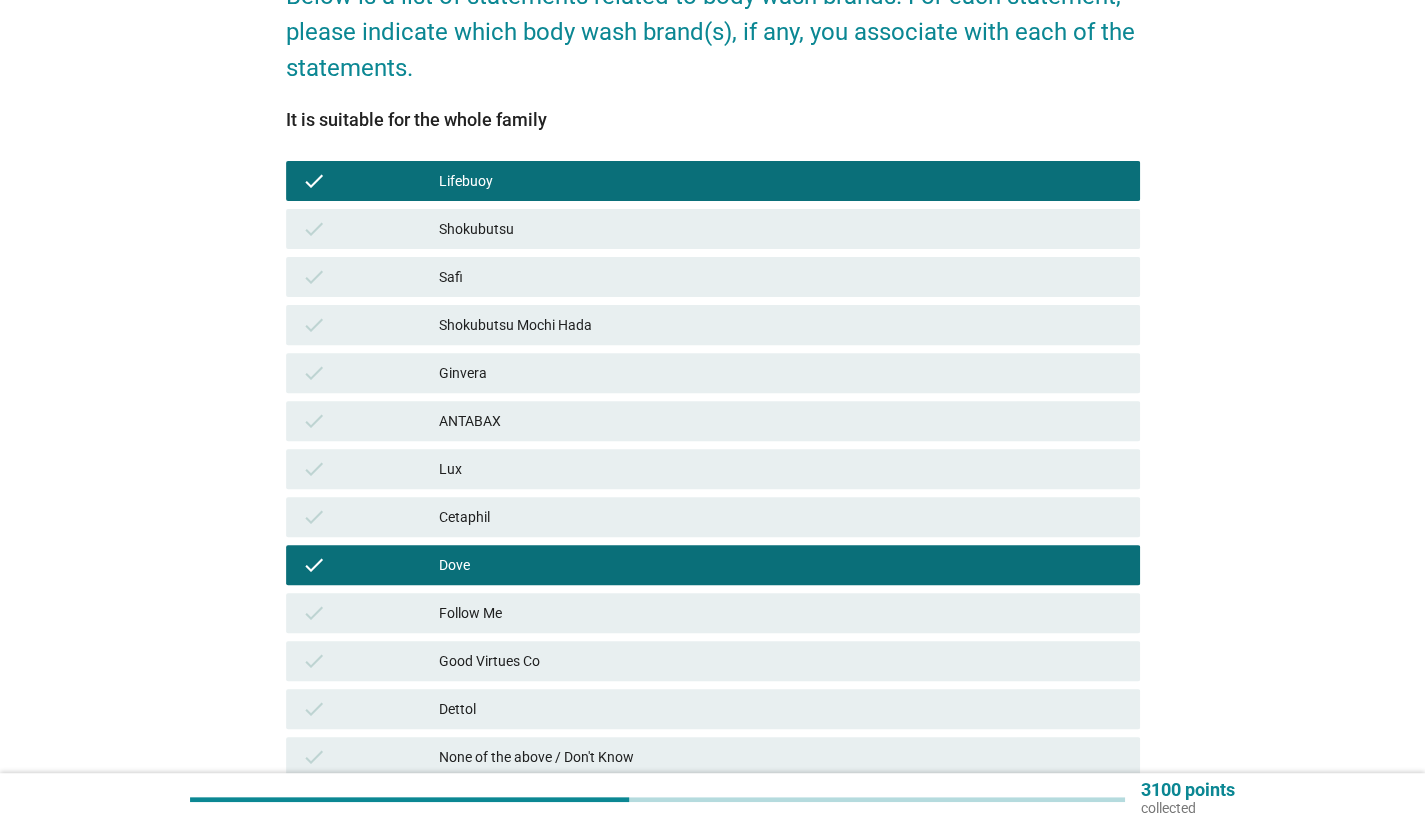 click on "Dettol" at bounding box center (781, 709) 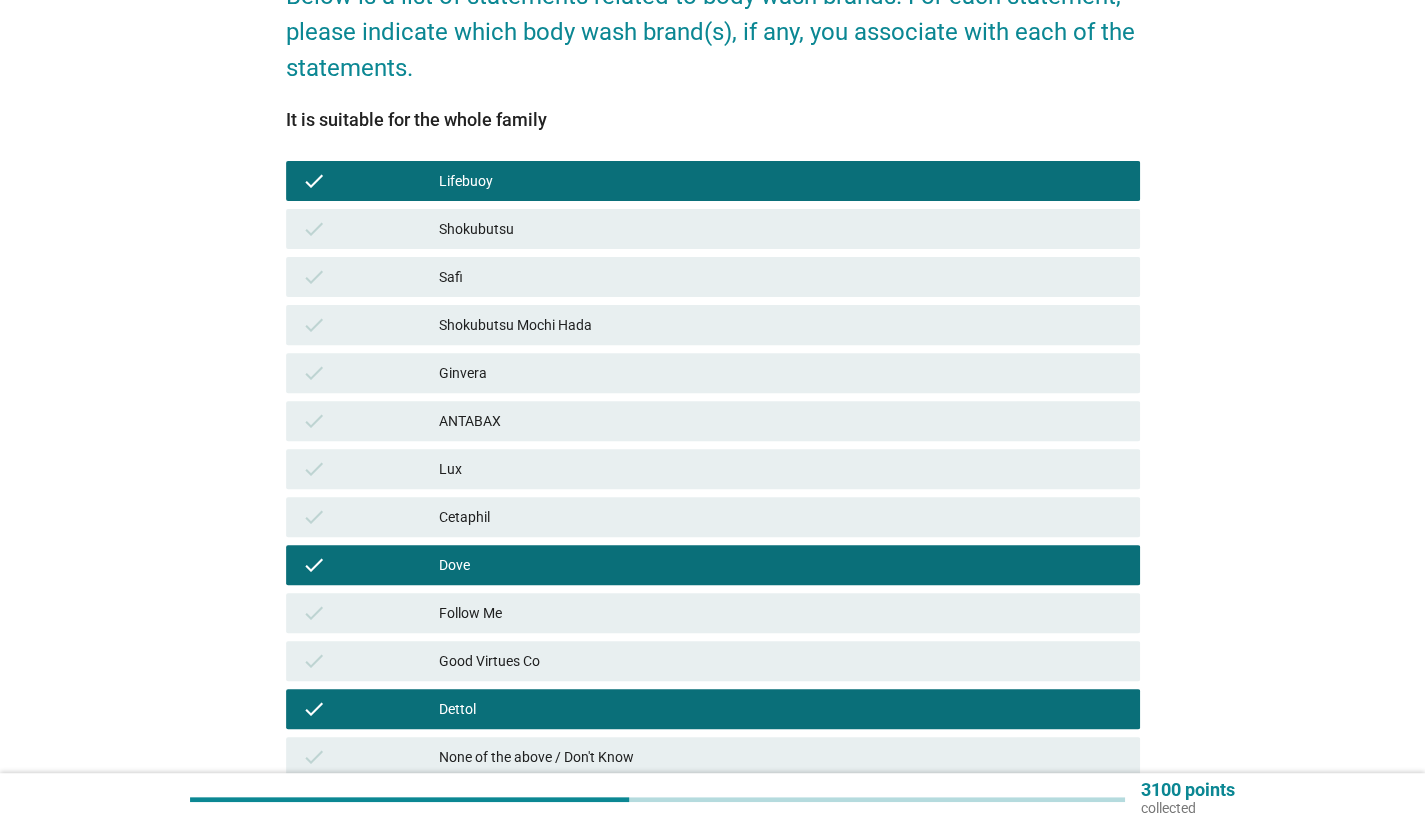 click on "check" at bounding box center [370, 229] 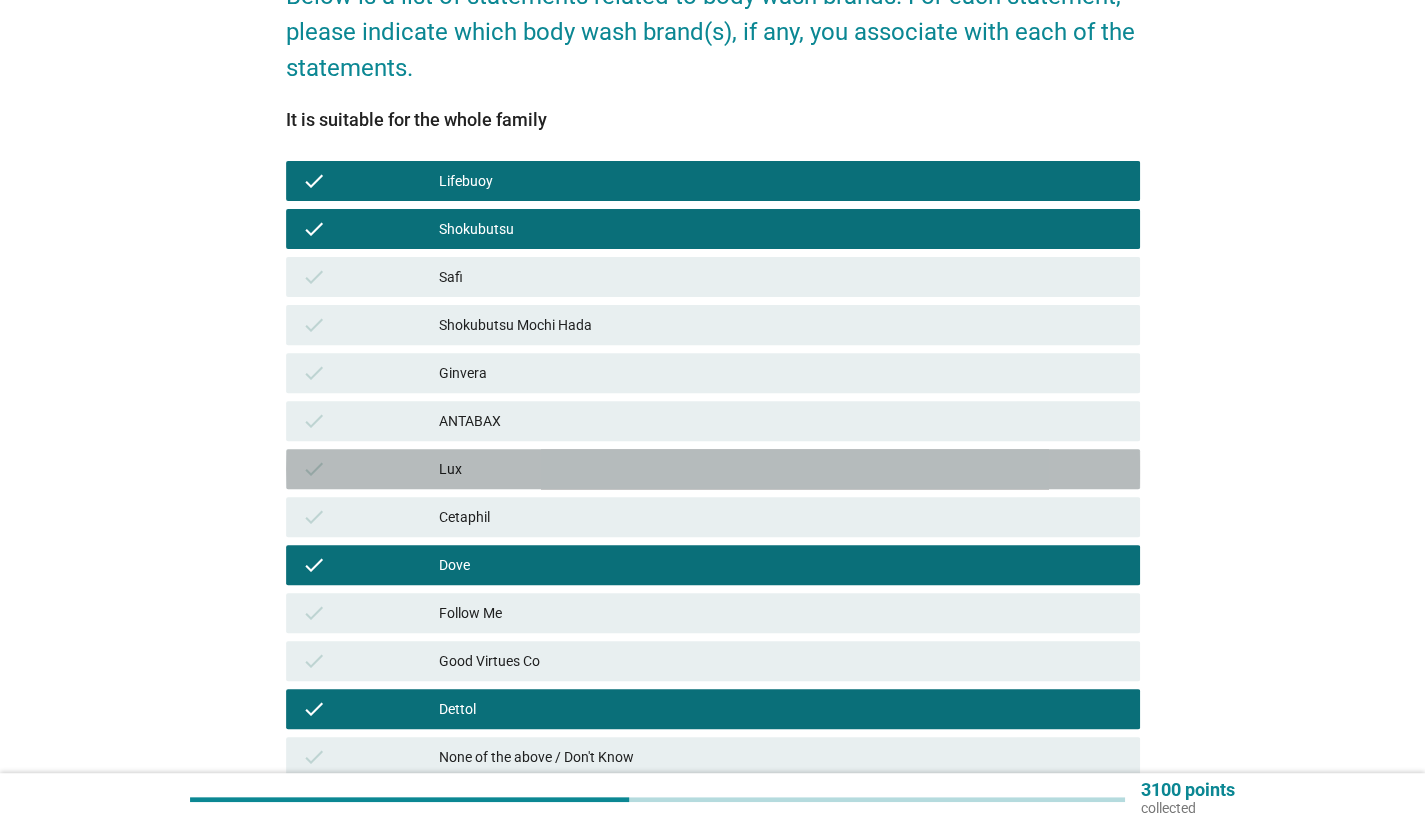 click on "Lux" at bounding box center [781, 469] 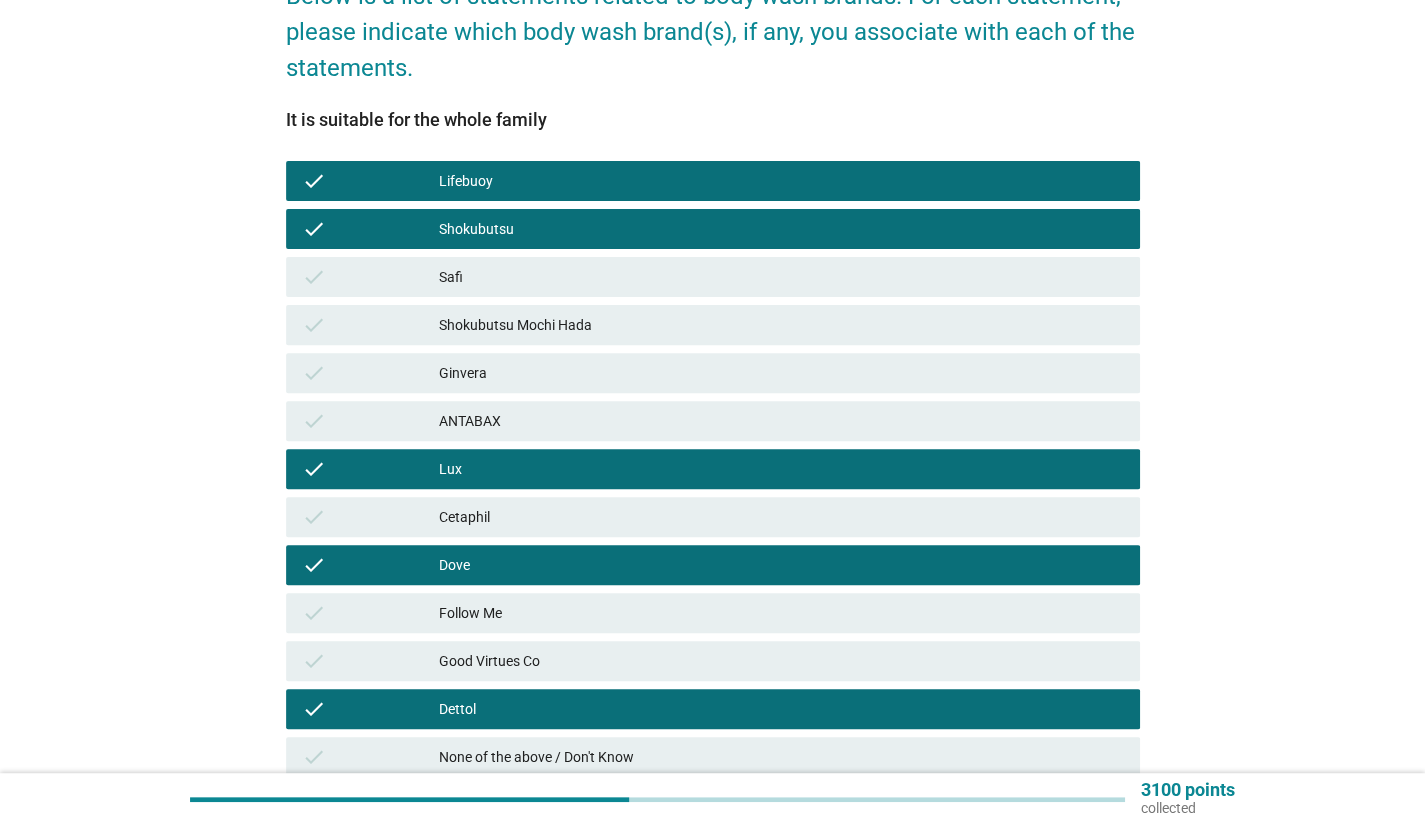 click on "Lux" at bounding box center [781, 469] 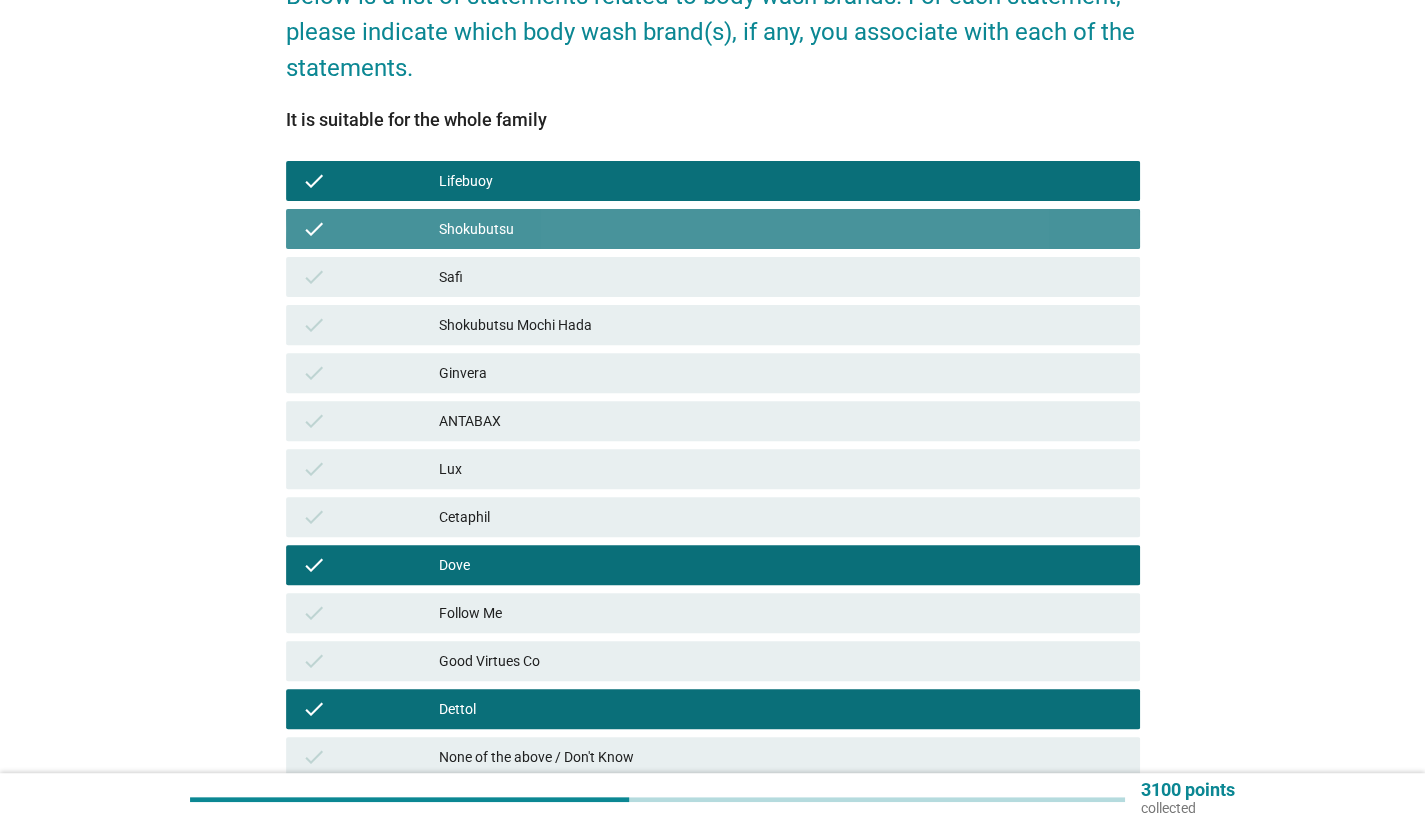 click on "Shokubutsu" at bounding box center (781, 229) 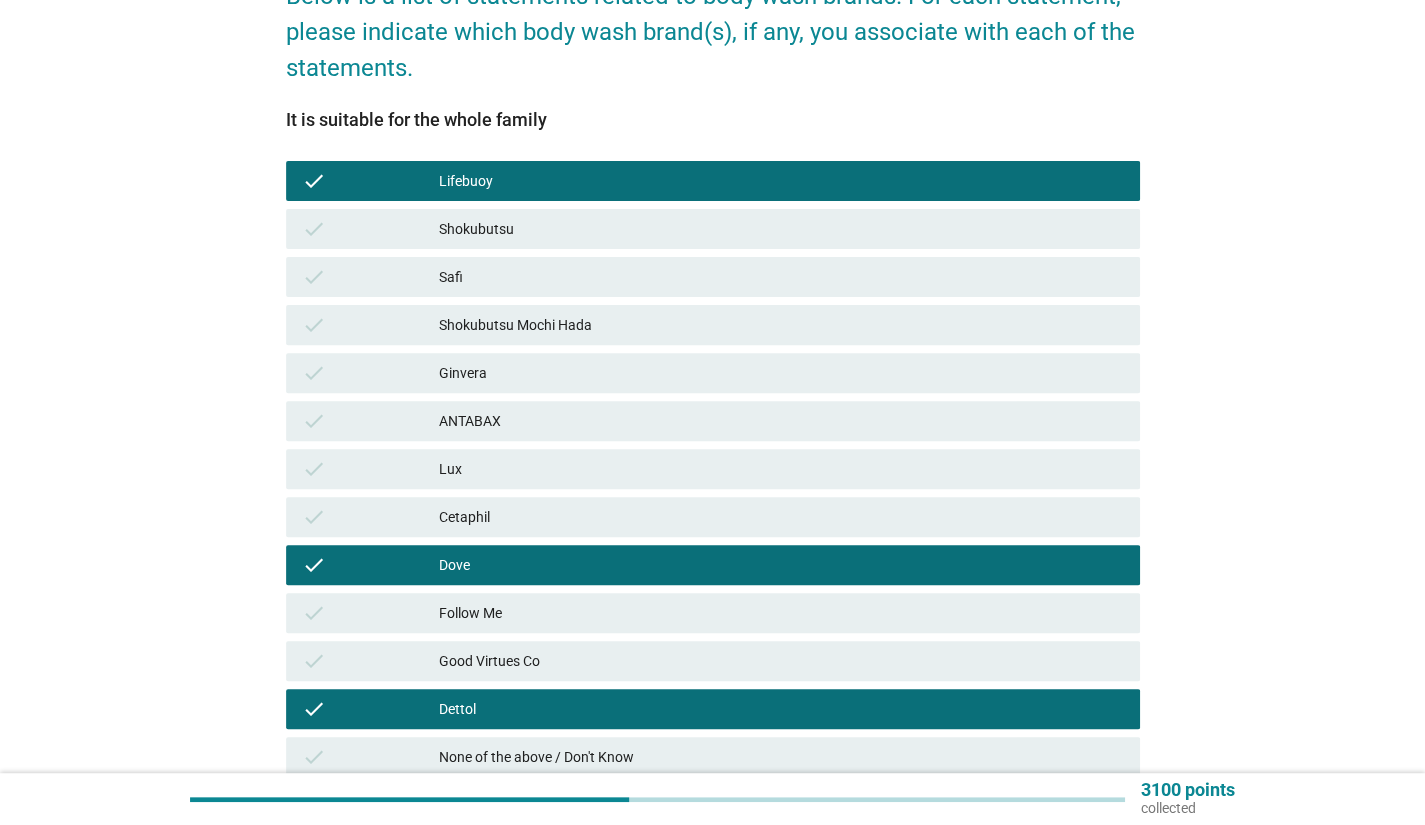 click on "Cetaphil" at bounding box center (781, 517) 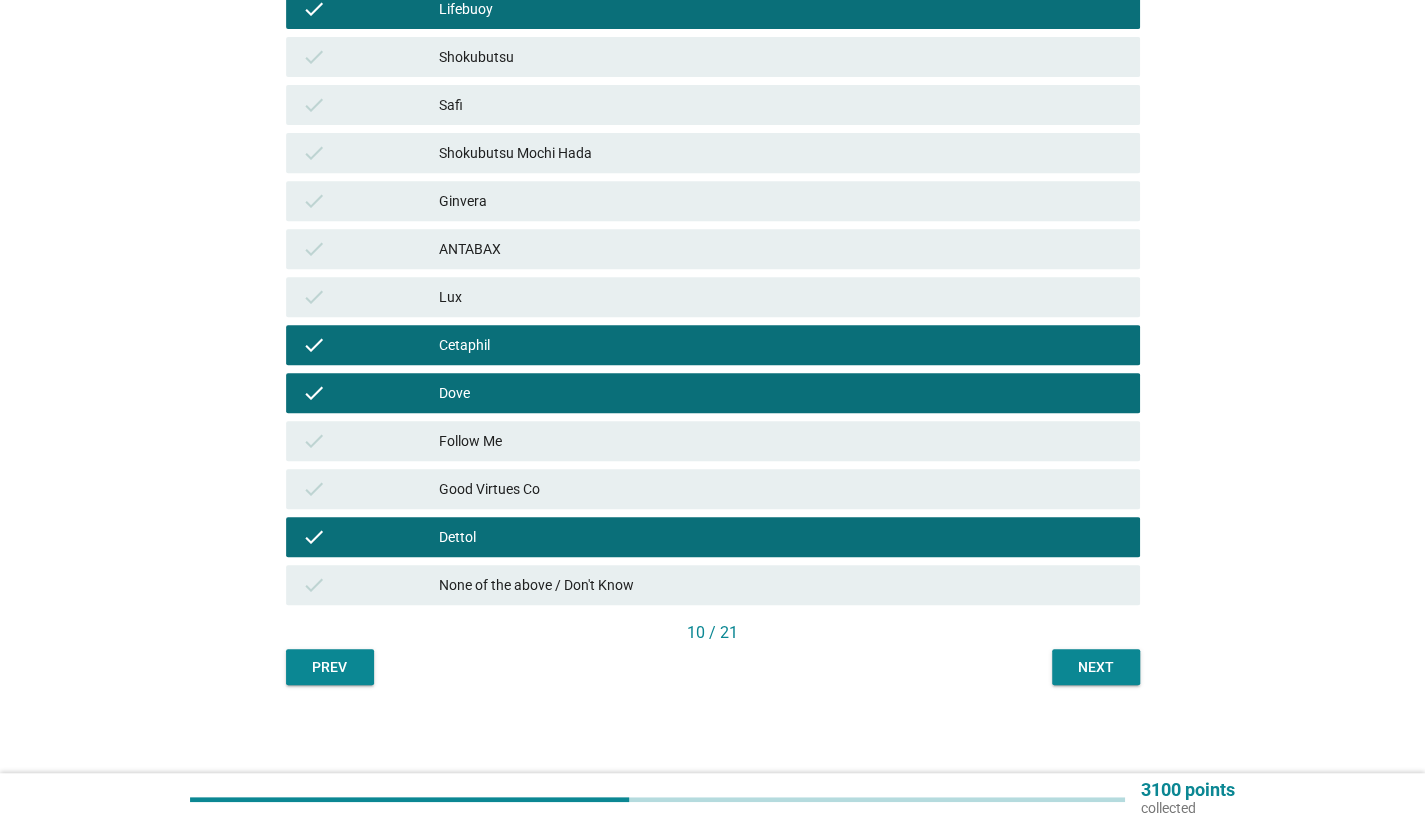 scroll, scrollTop: 374, scrollLeft: 0, axis: vertical 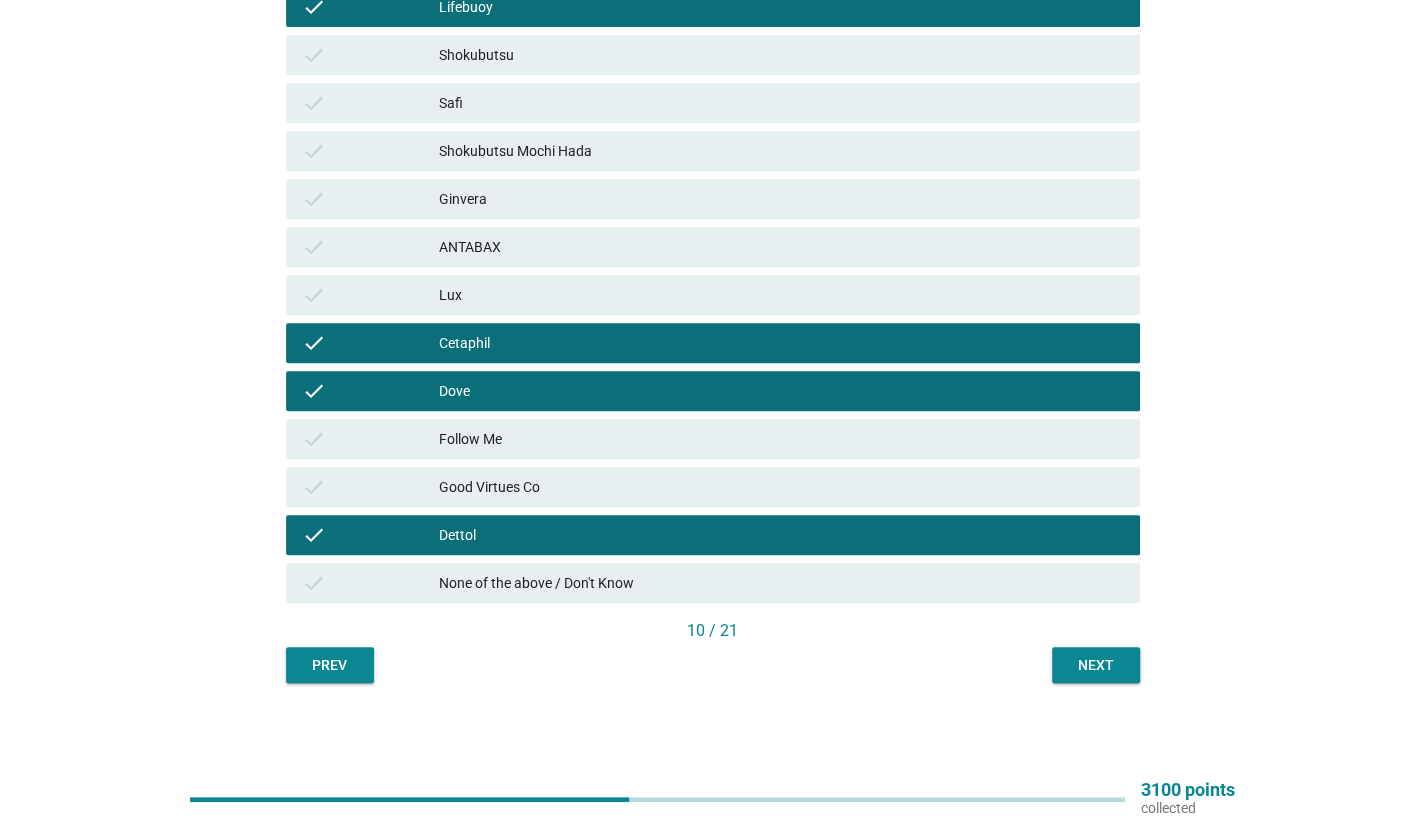 click on "Next" at bounding box center [1096, 665] 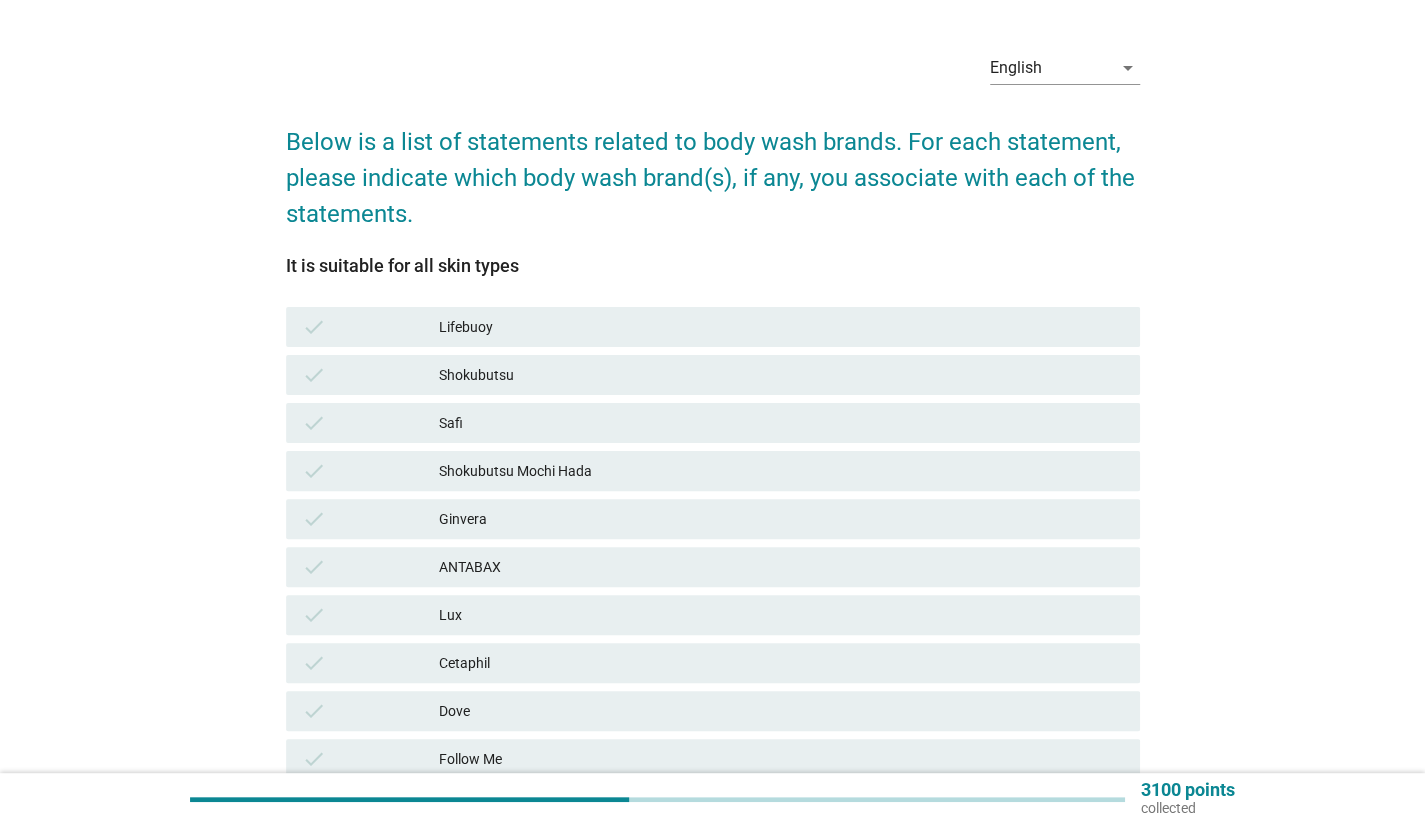 scroll, scrollTop: 100, scrollLeft: 0, axis: vertical 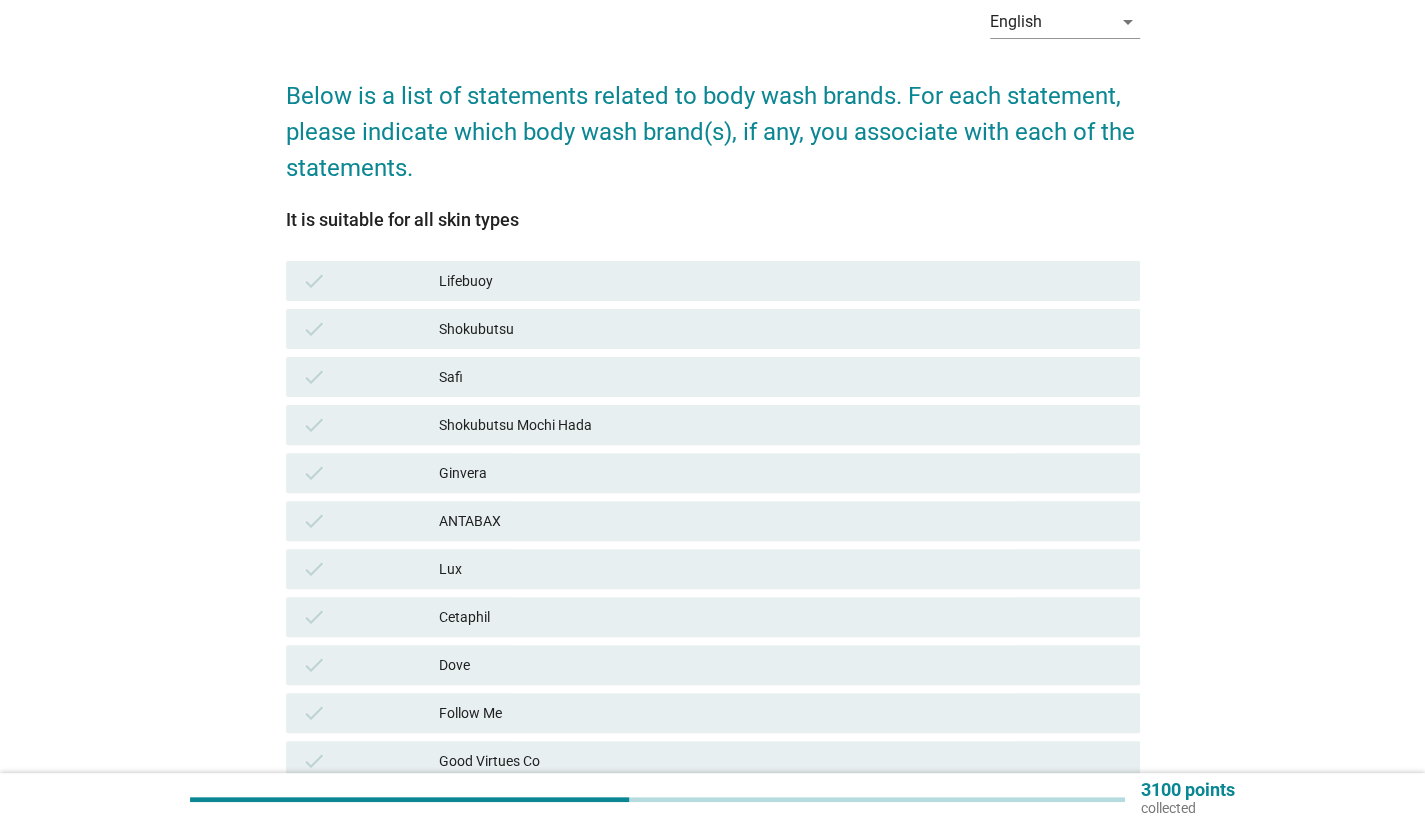 click on "Cetaphil" at bounding box center (781, 617) 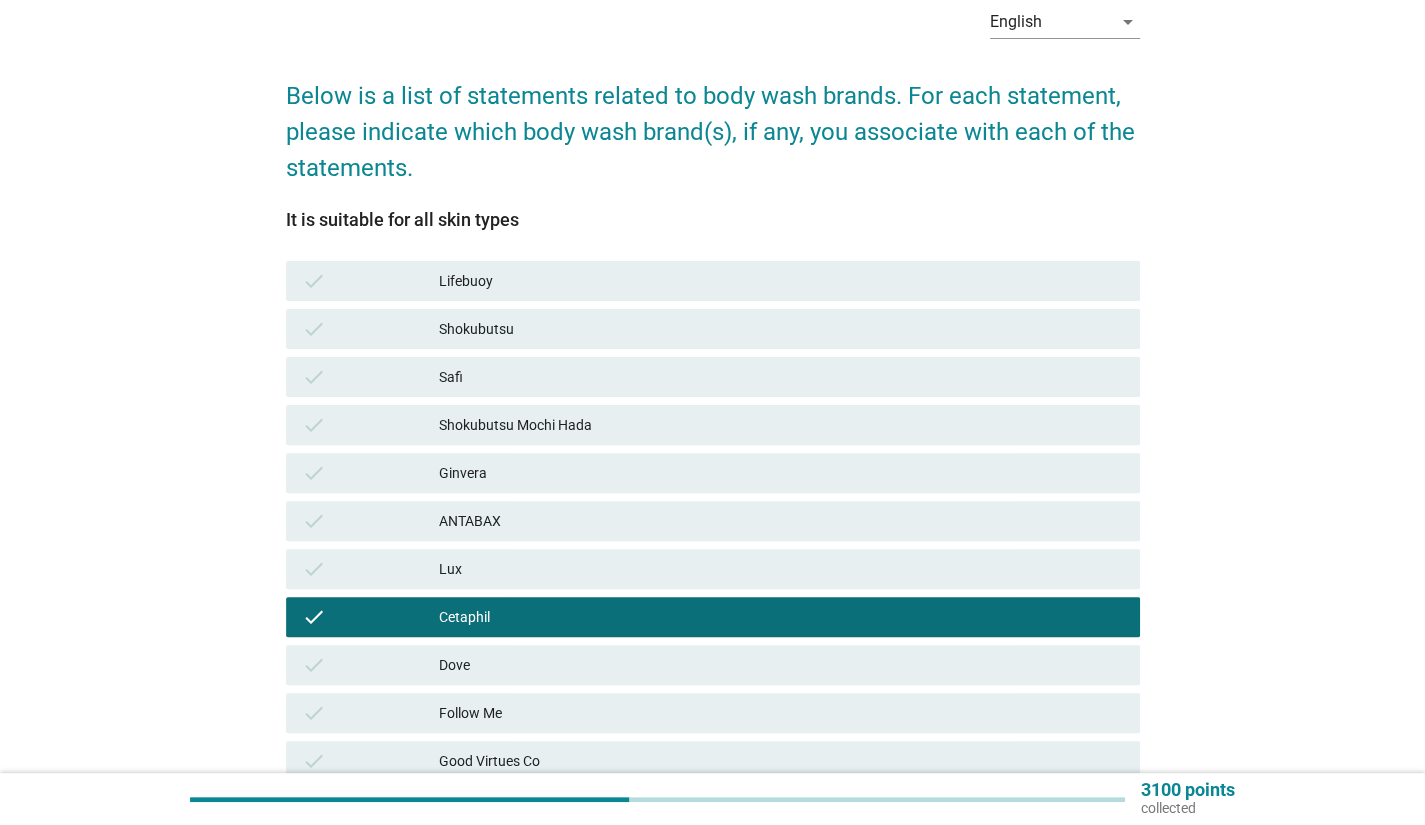 click on "Dove" at bounding box center [781, 665] 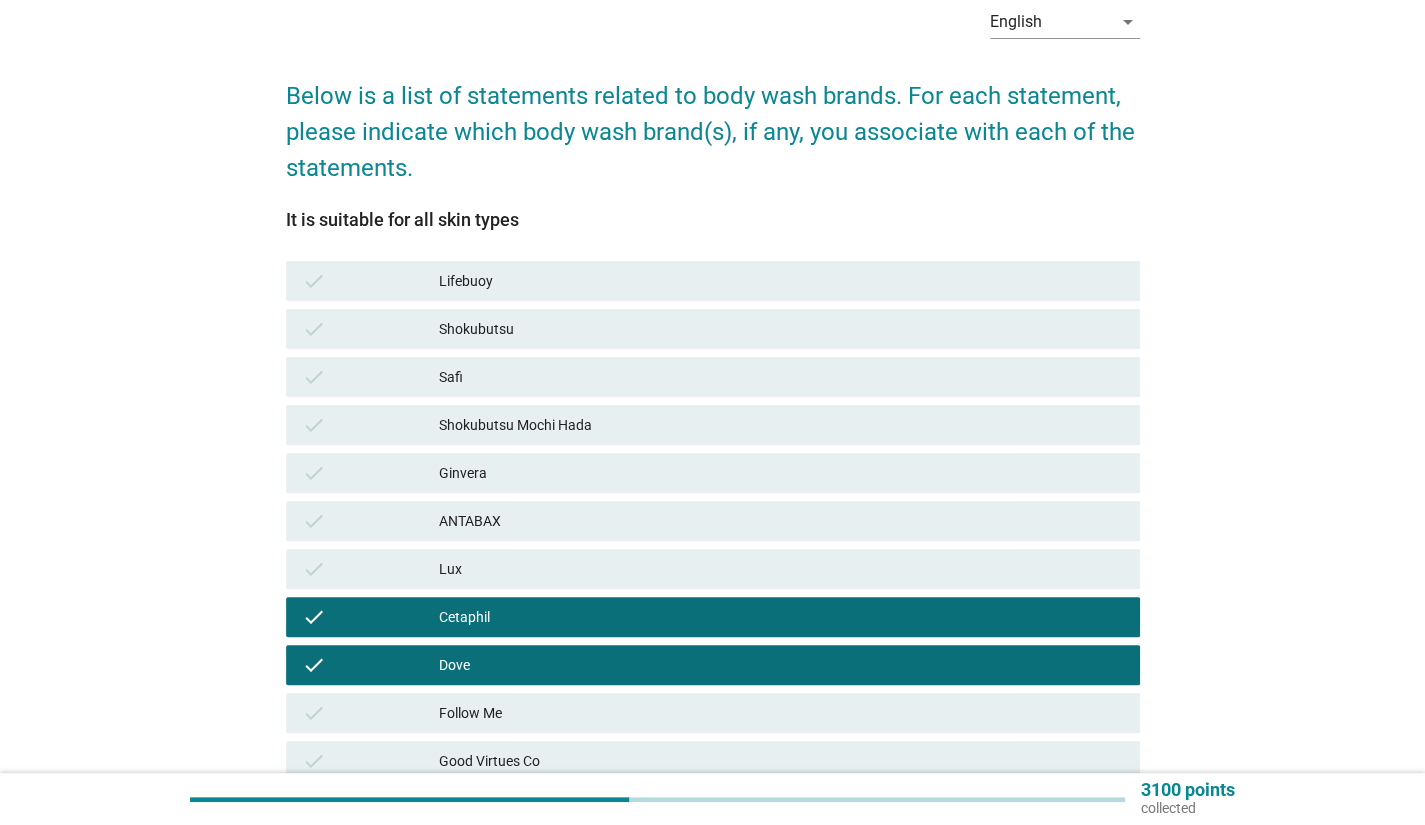 scroll, scrollTop: 200, scrollLeft: 0, axis: vertical 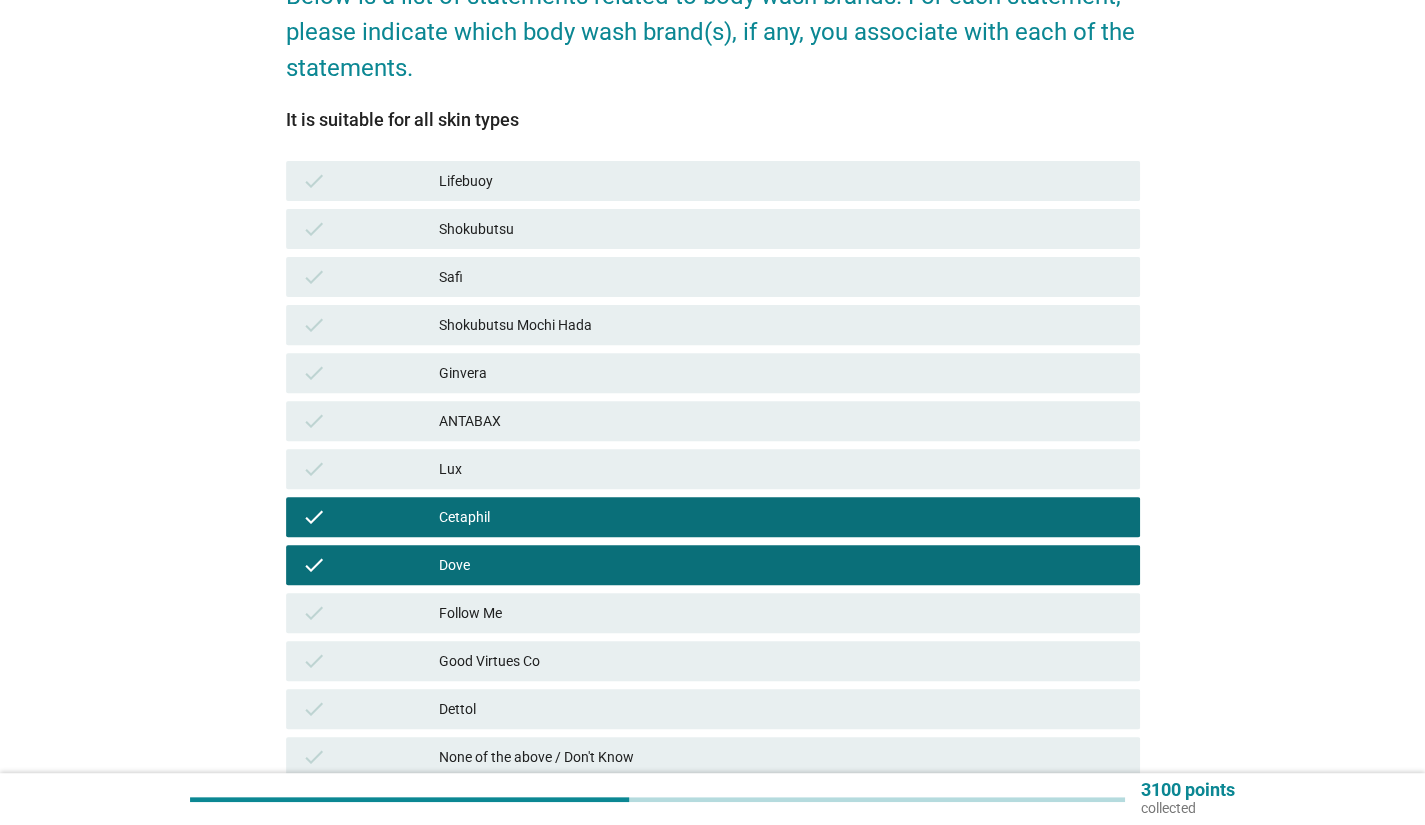 click on "check   Lifebuoy" at bounding box center [713, 181] 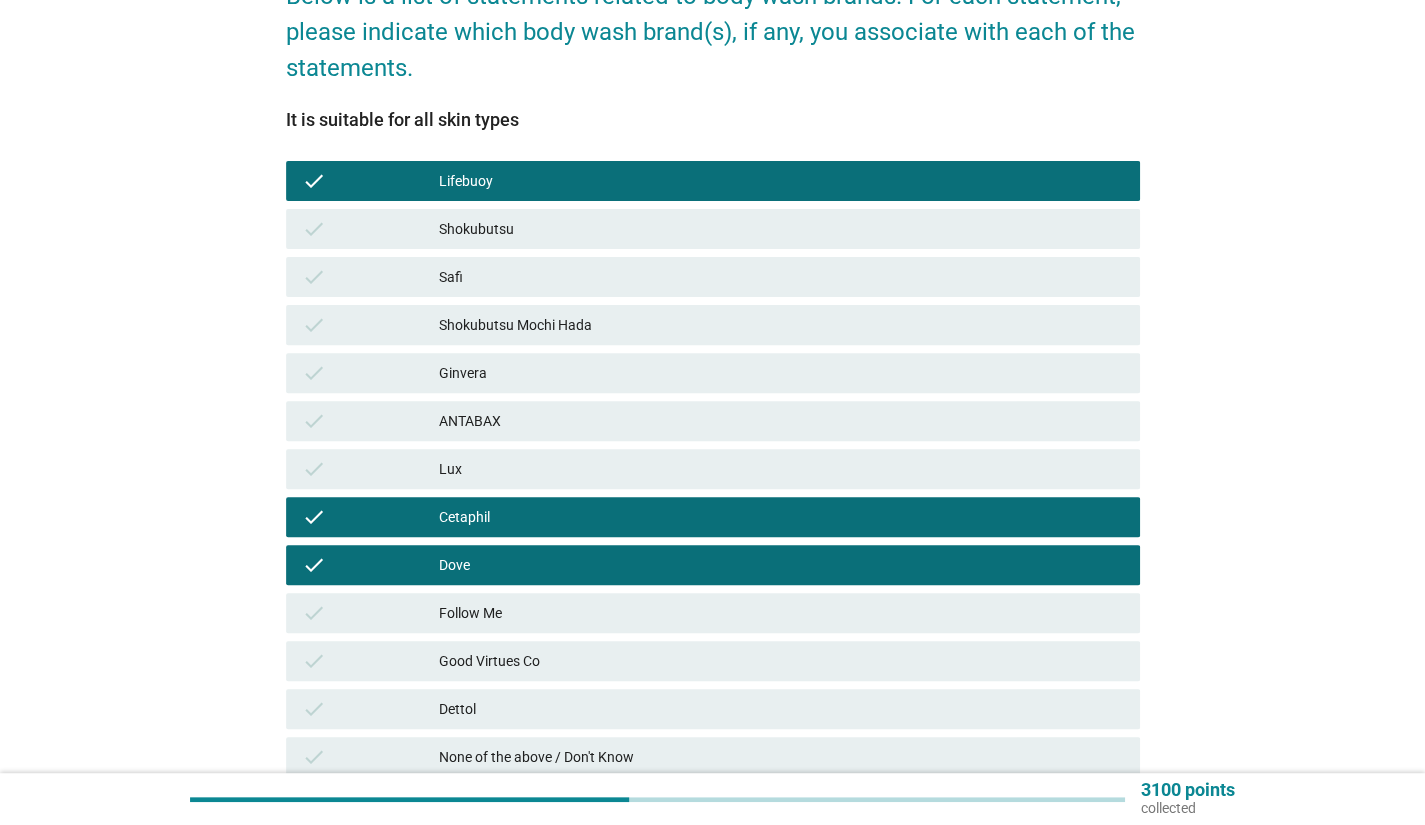 click on "Dettol" at bounding box center (781, 709) 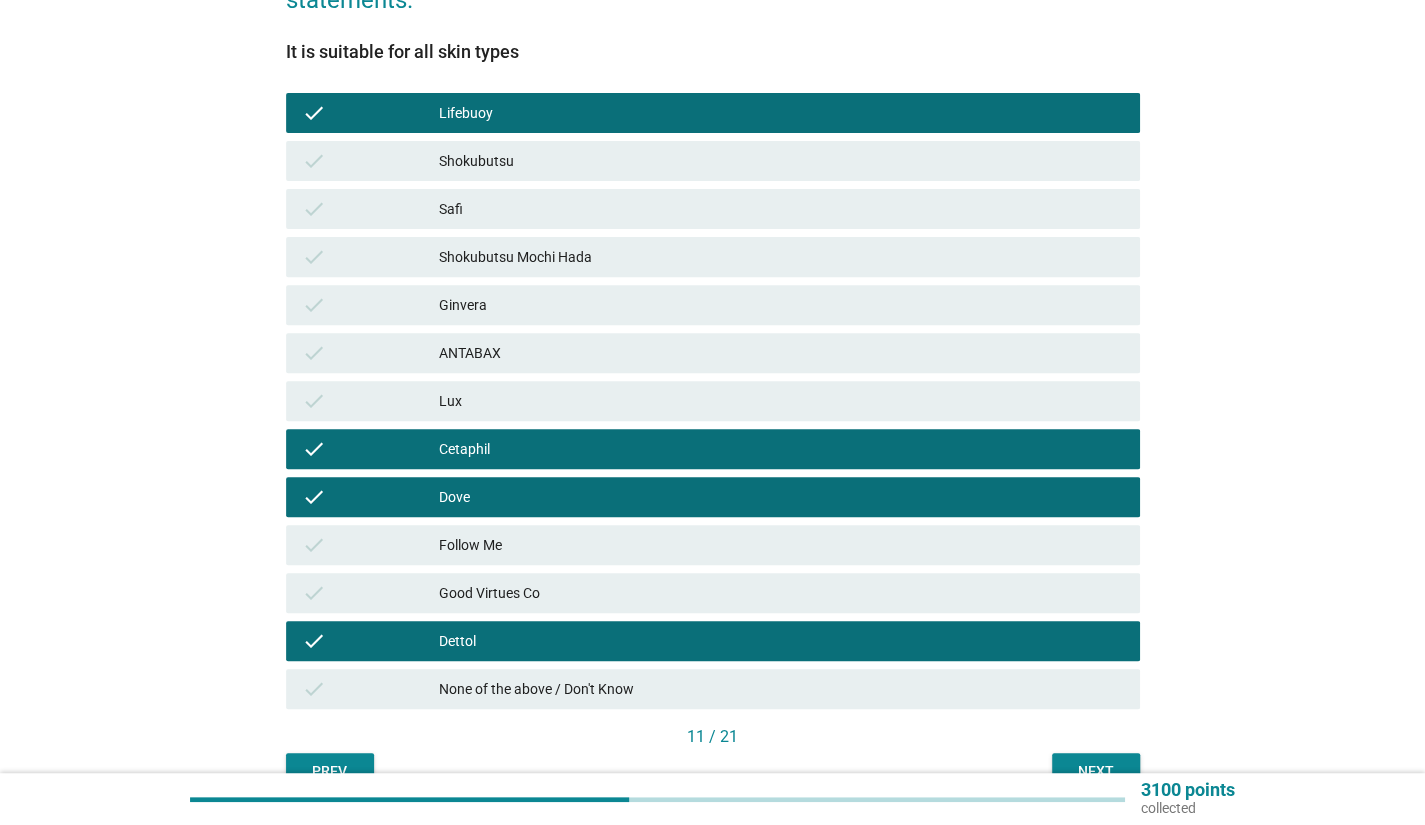 scroll, scrollTop: 300, scrollLeft: 0, axis: vertical 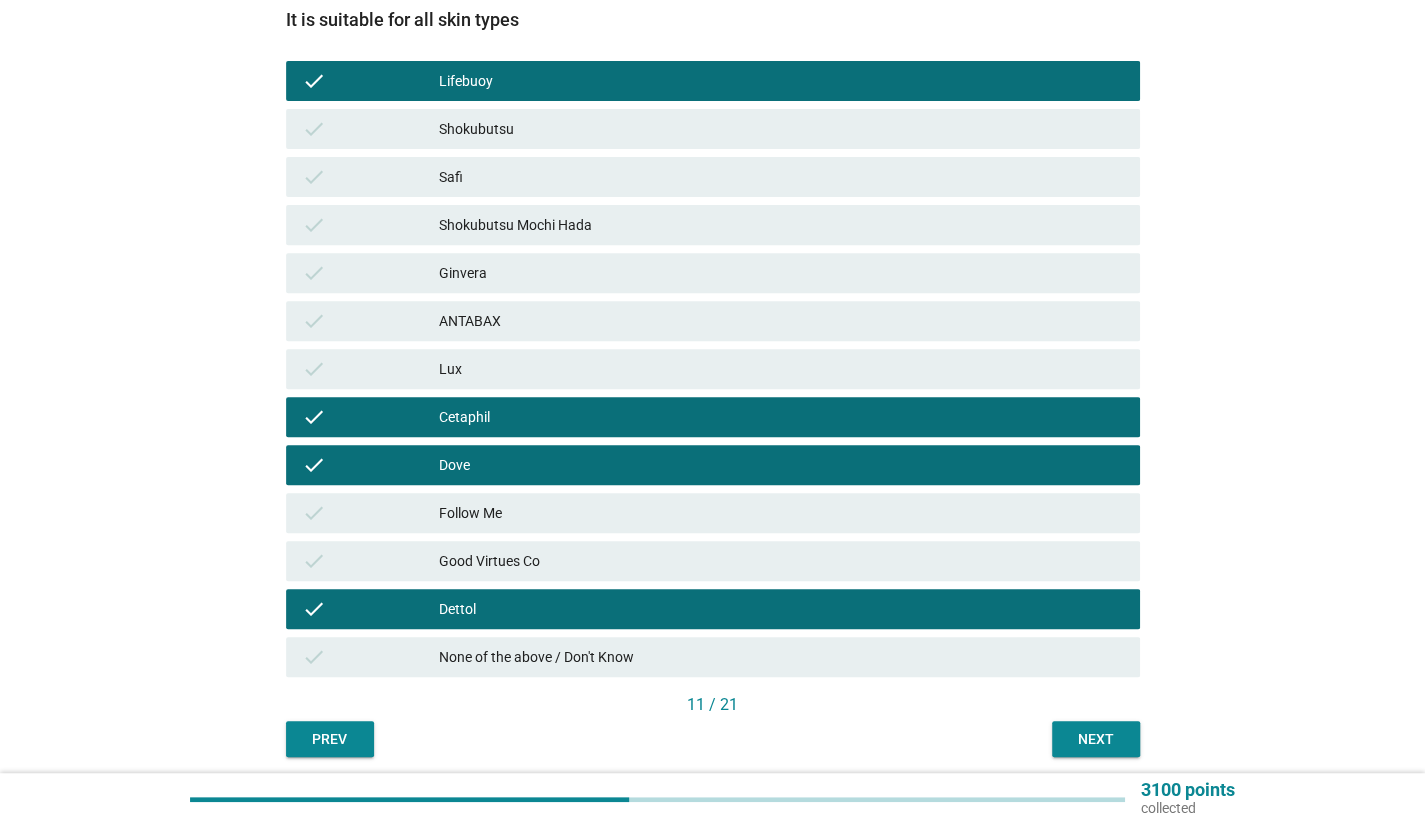 click on "Next" at bounding box center (1096, 739) 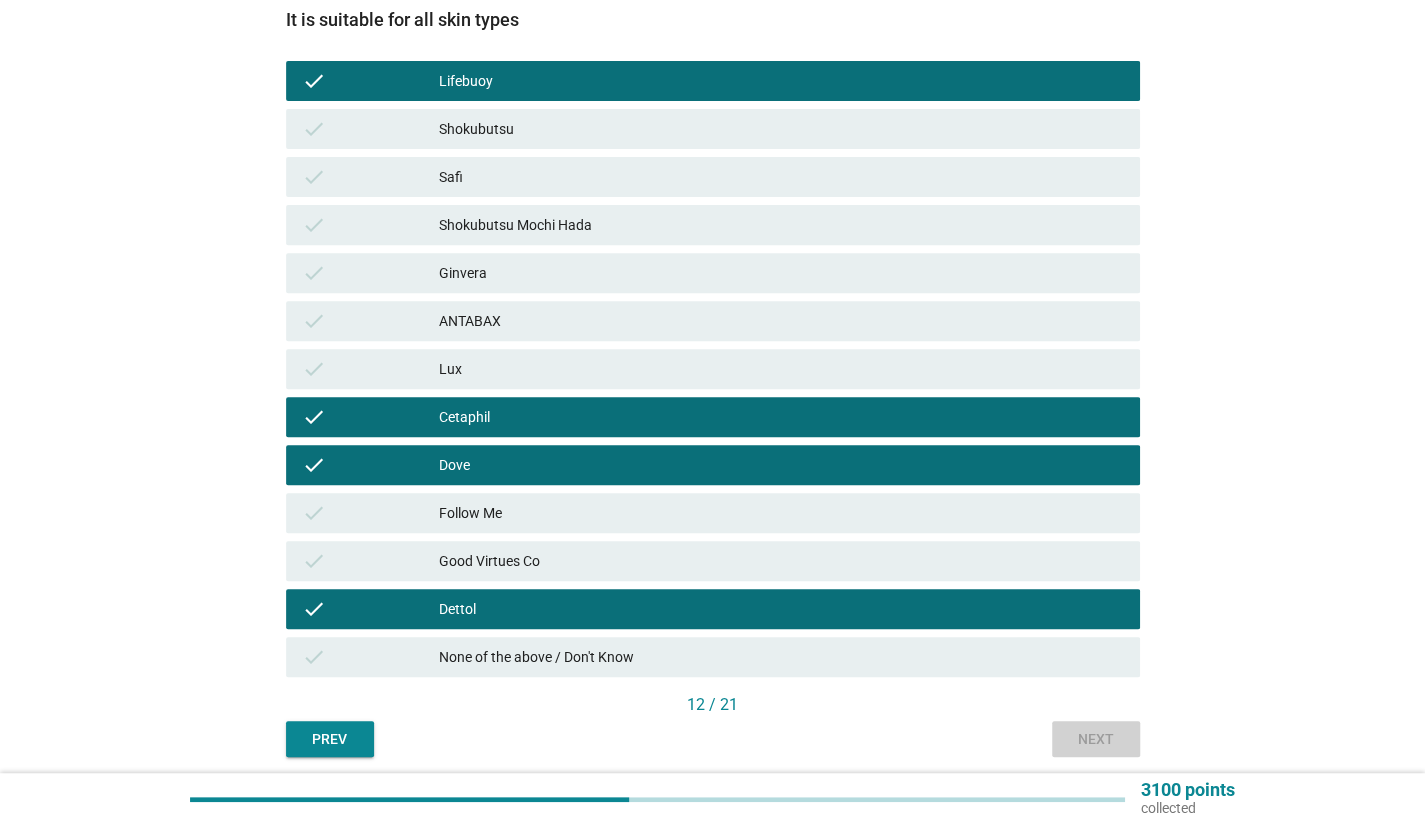 scroll, scrollTop: 0, scrollLeft: 0, axis: both 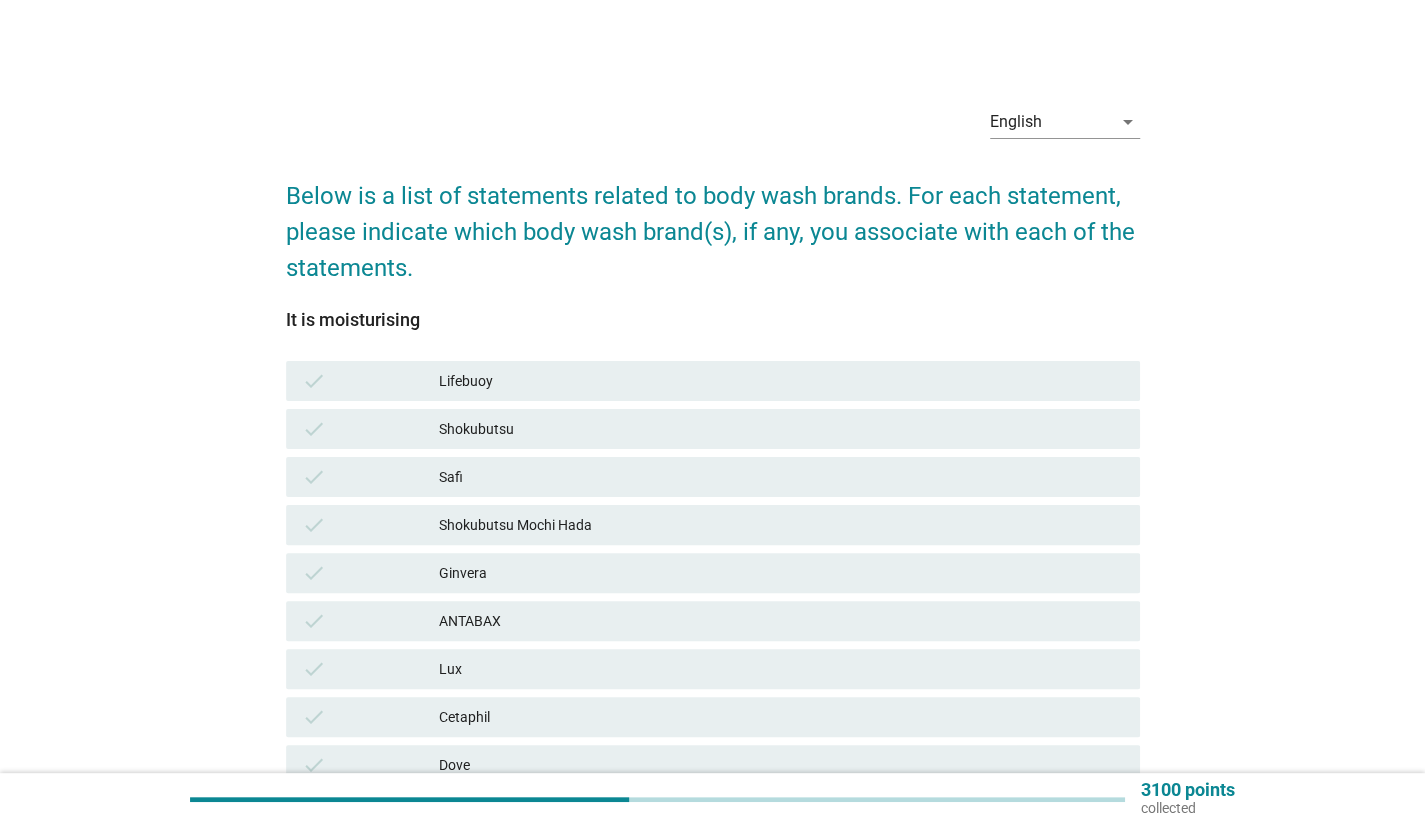 click on "Shokubutsu" at bounding box center (781, 429) 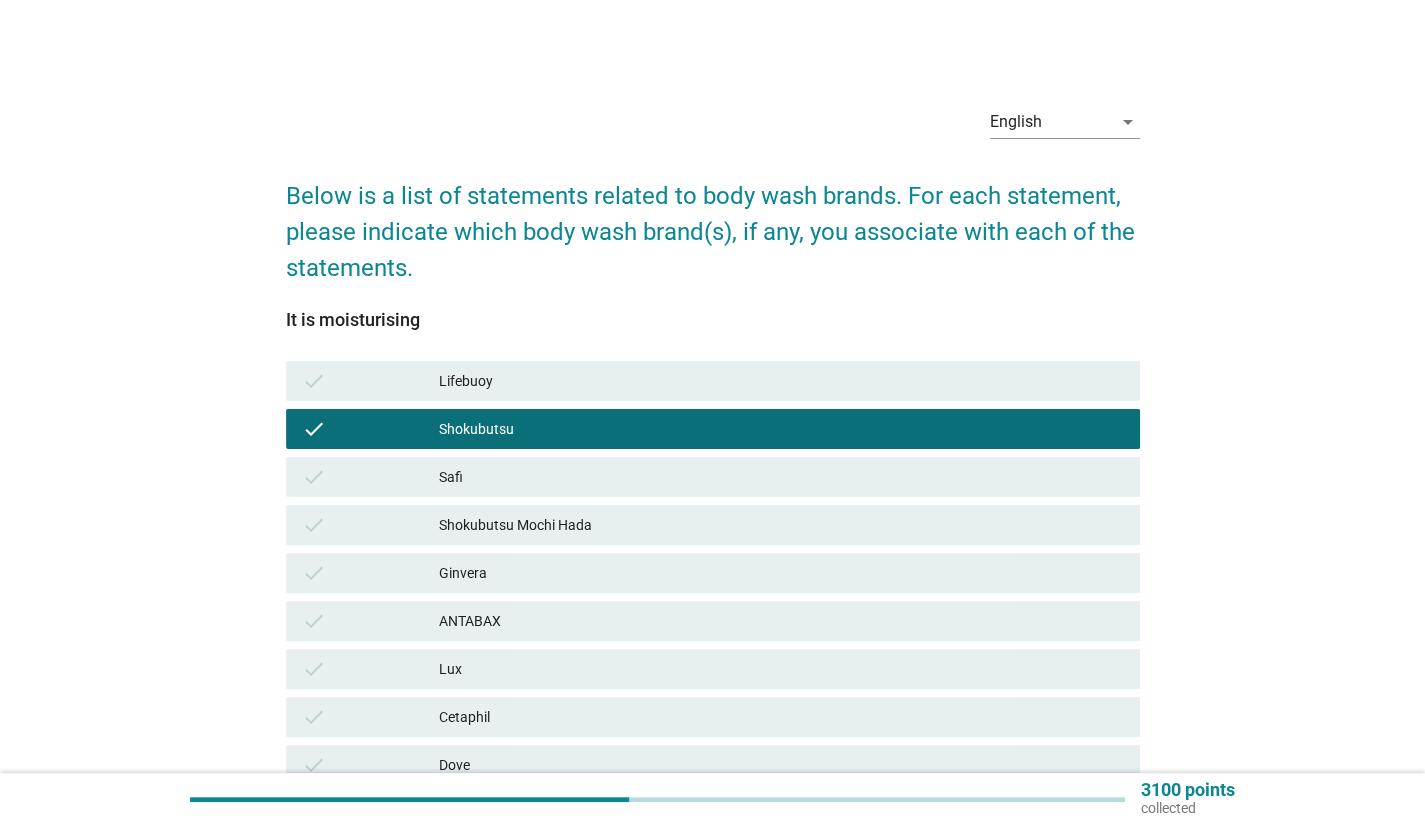 scroll, scrollTop: 300, scrollLeft: 0, axis: vertical 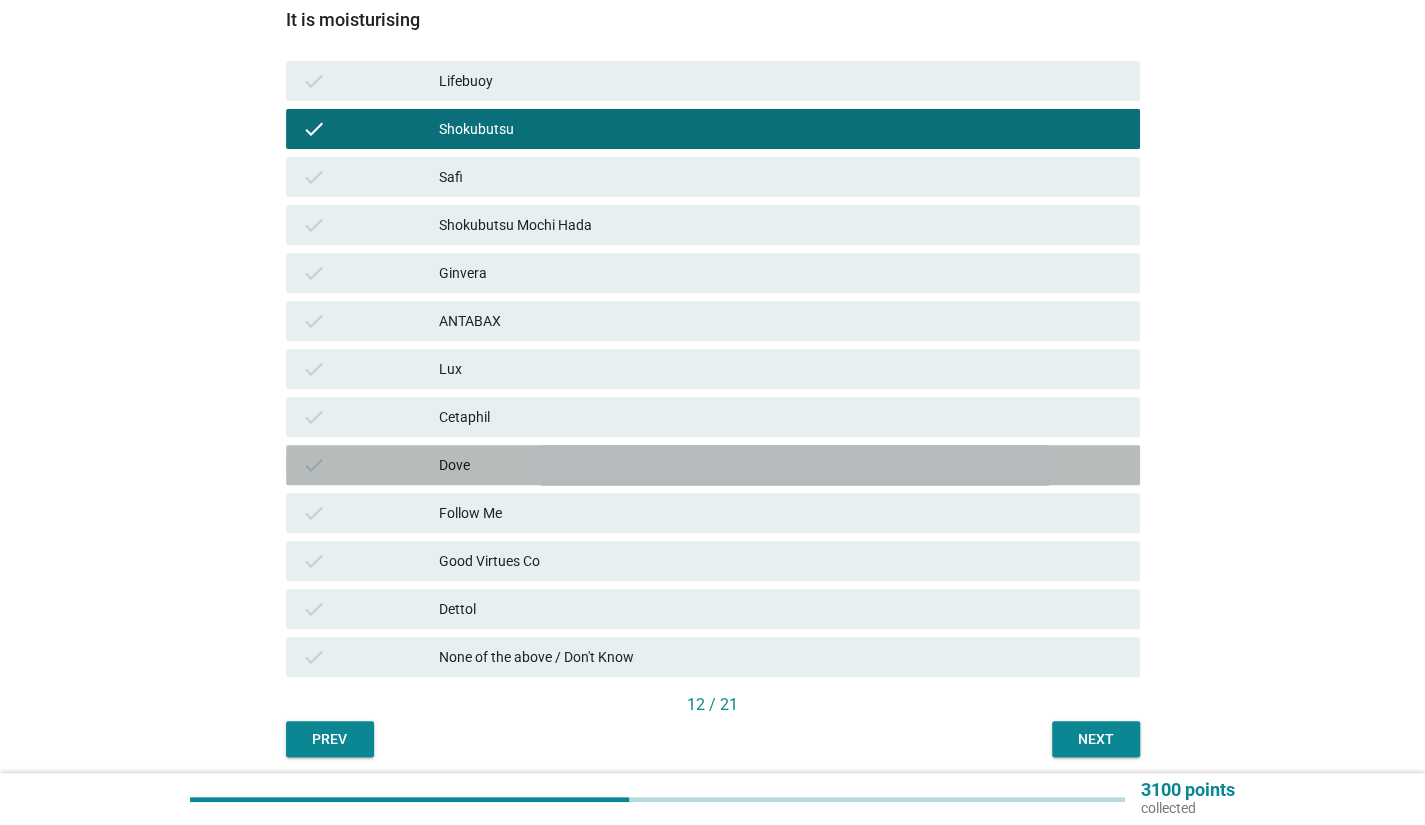 click on "check   Dove" at bounding box center [713, 465] 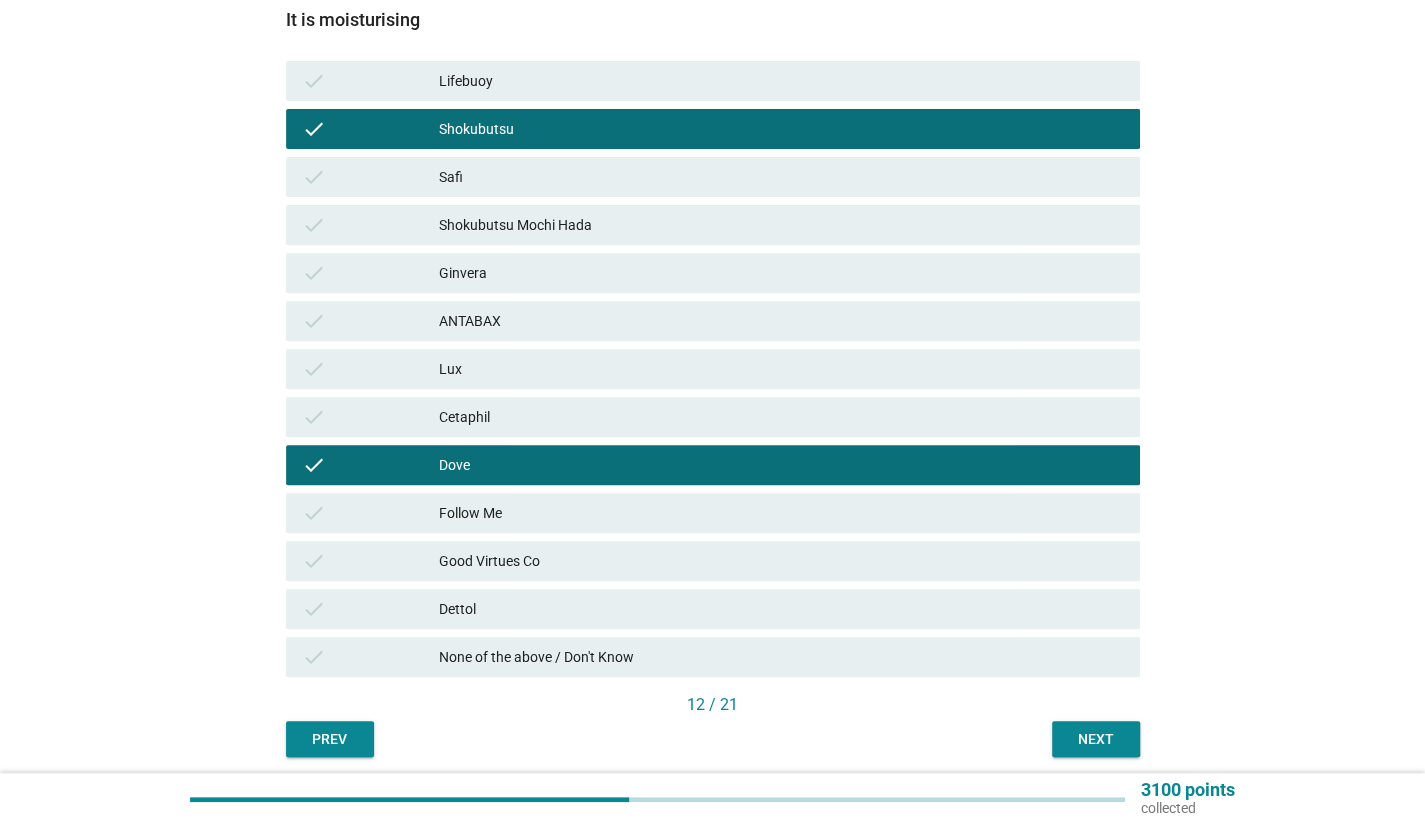 click on "Cetaphil" at bounding box center [781, 417] 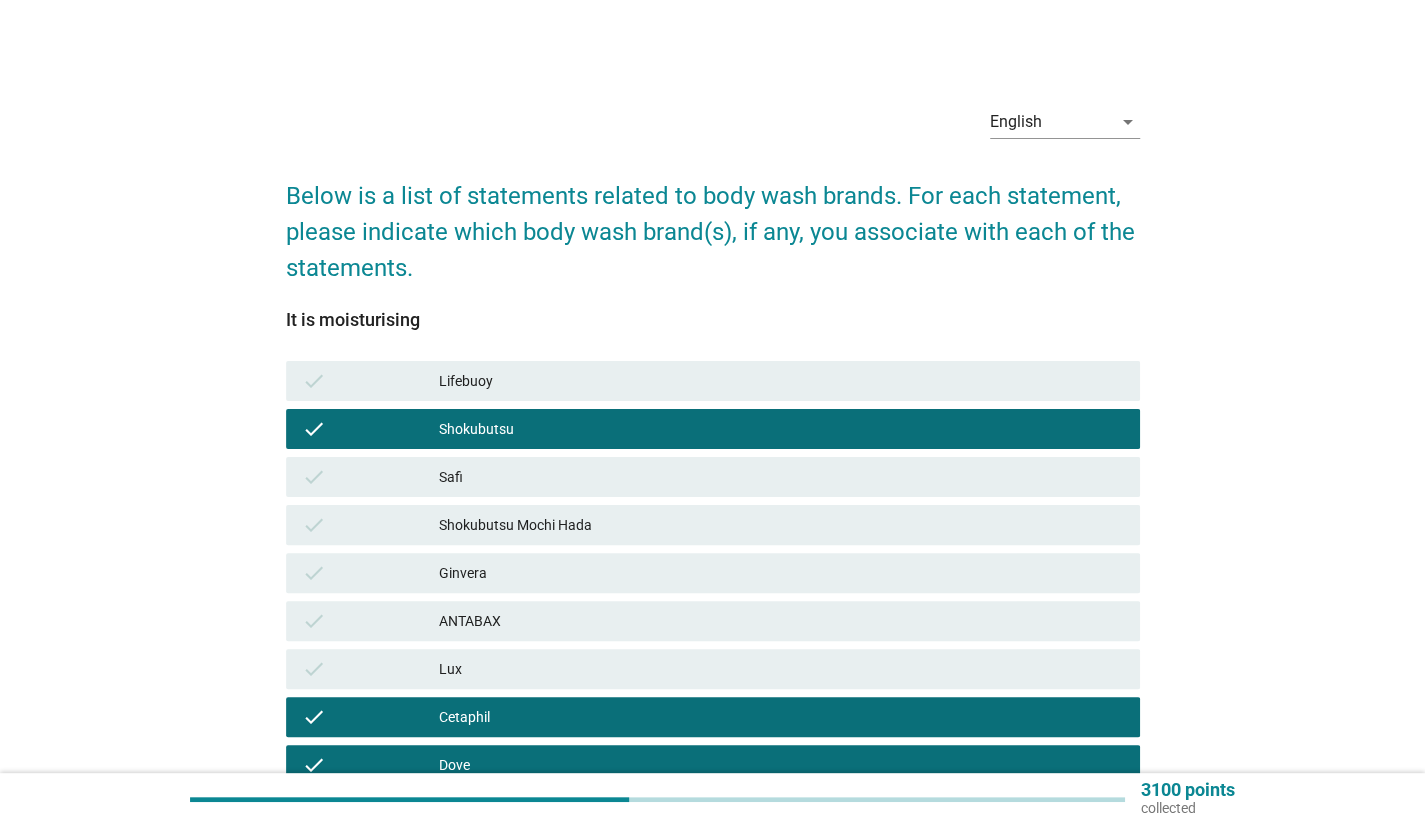 scroll, scrollTop: 374, scrollLeft: 0, axis: vertical 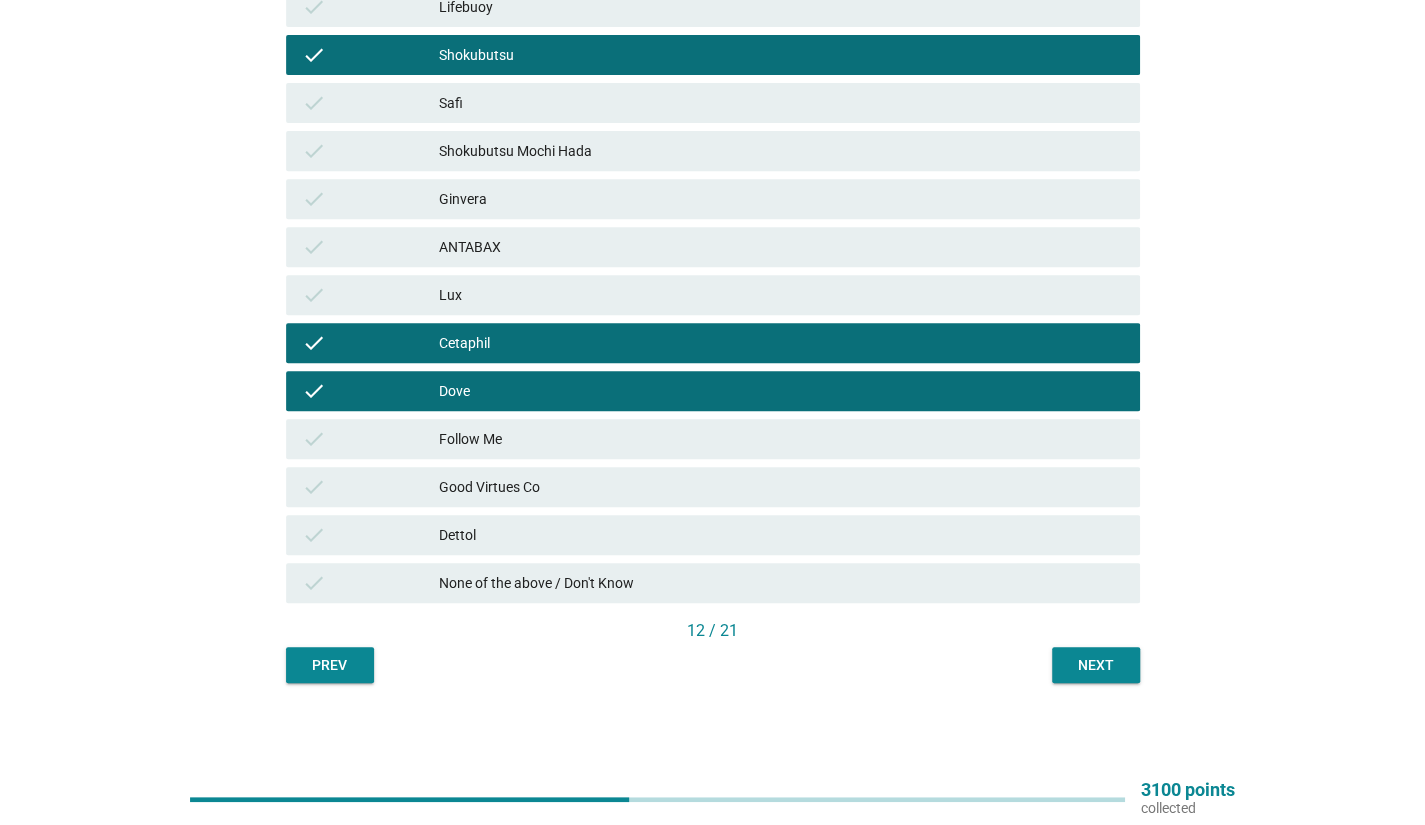 click on "Next" at bounding box center (1096, 665) 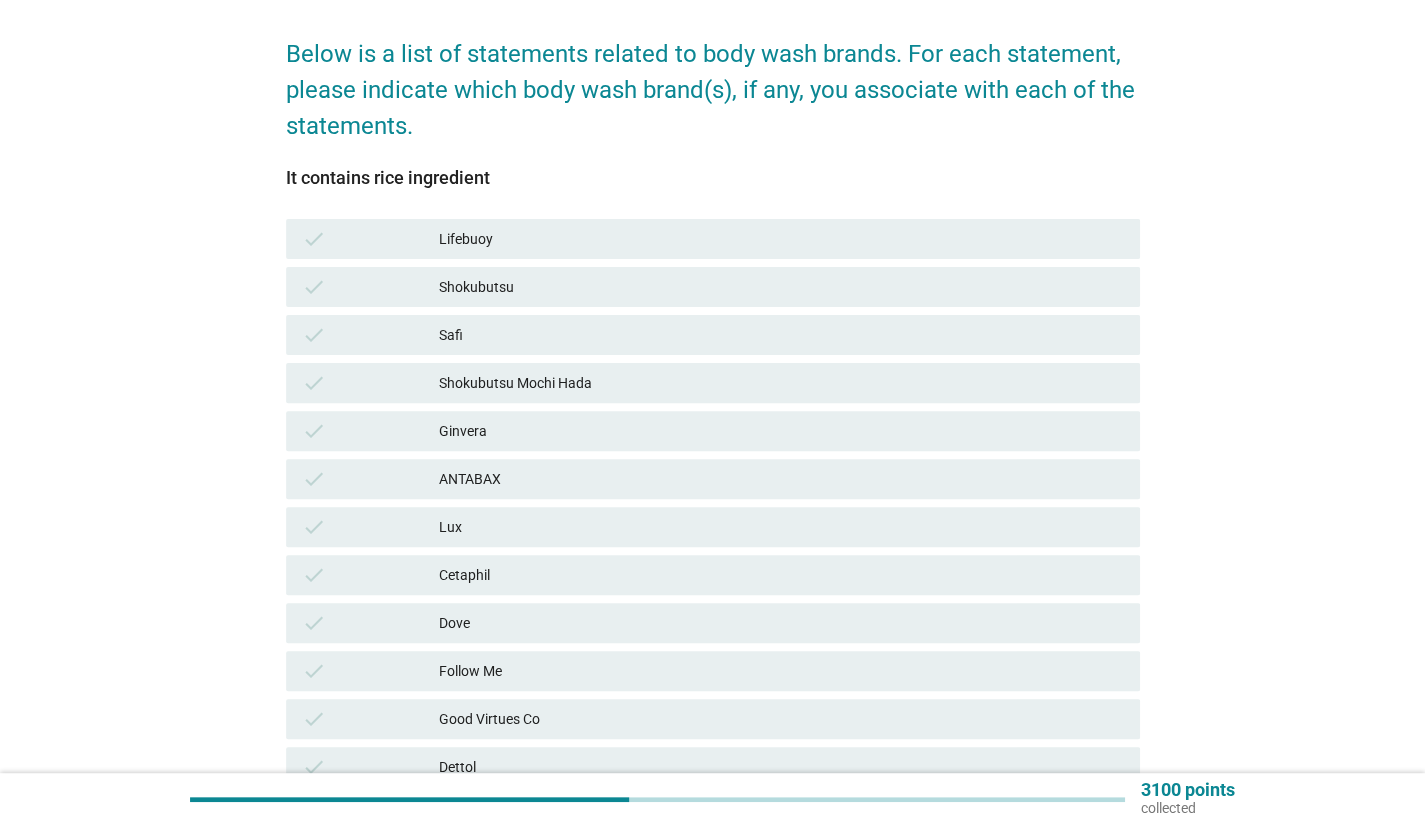 scroll, scrollTop: 200, scrollLeft: 0, axis: vertical 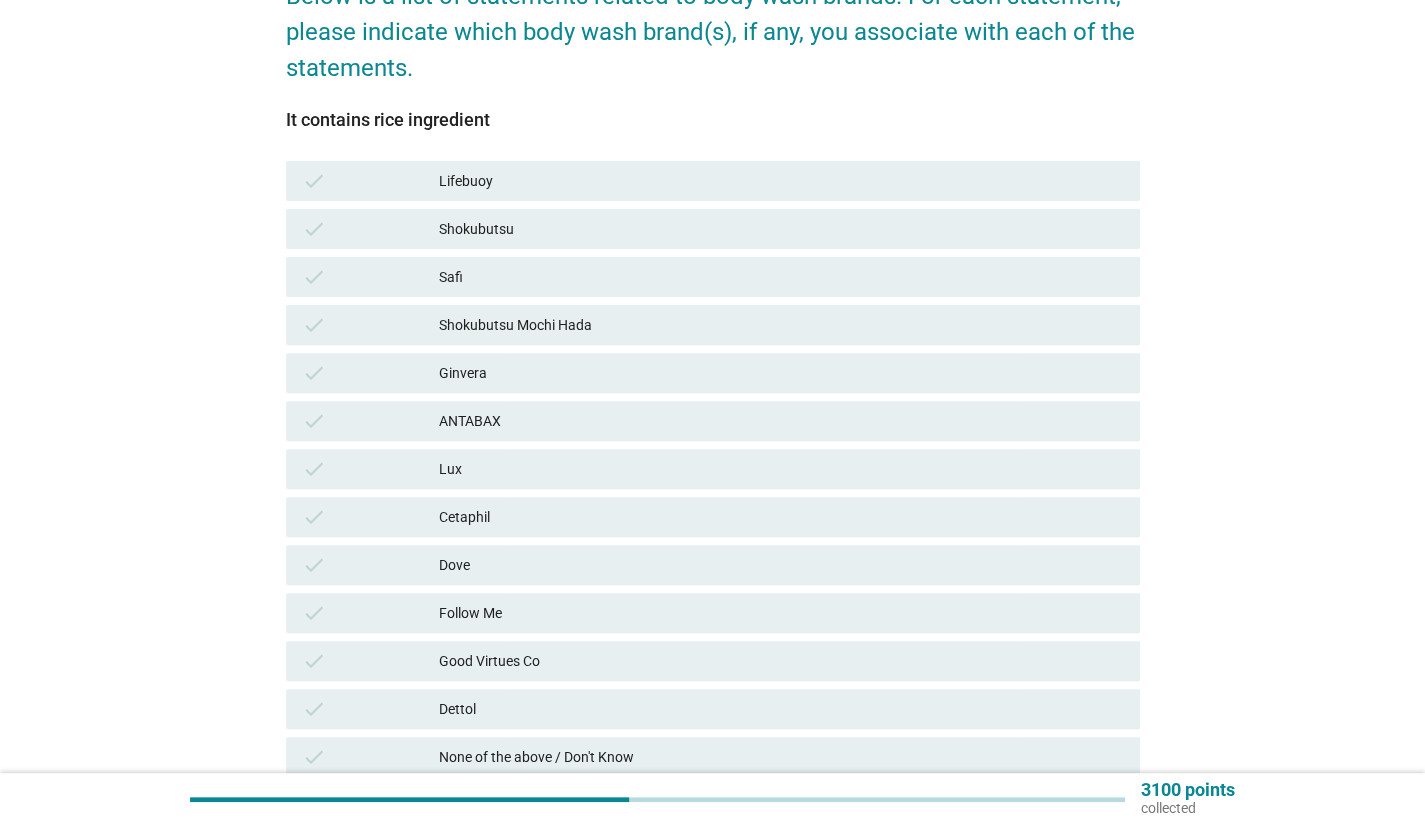 click on "Shokubutsu Mochi Hada" at bounding box center [781, 325] 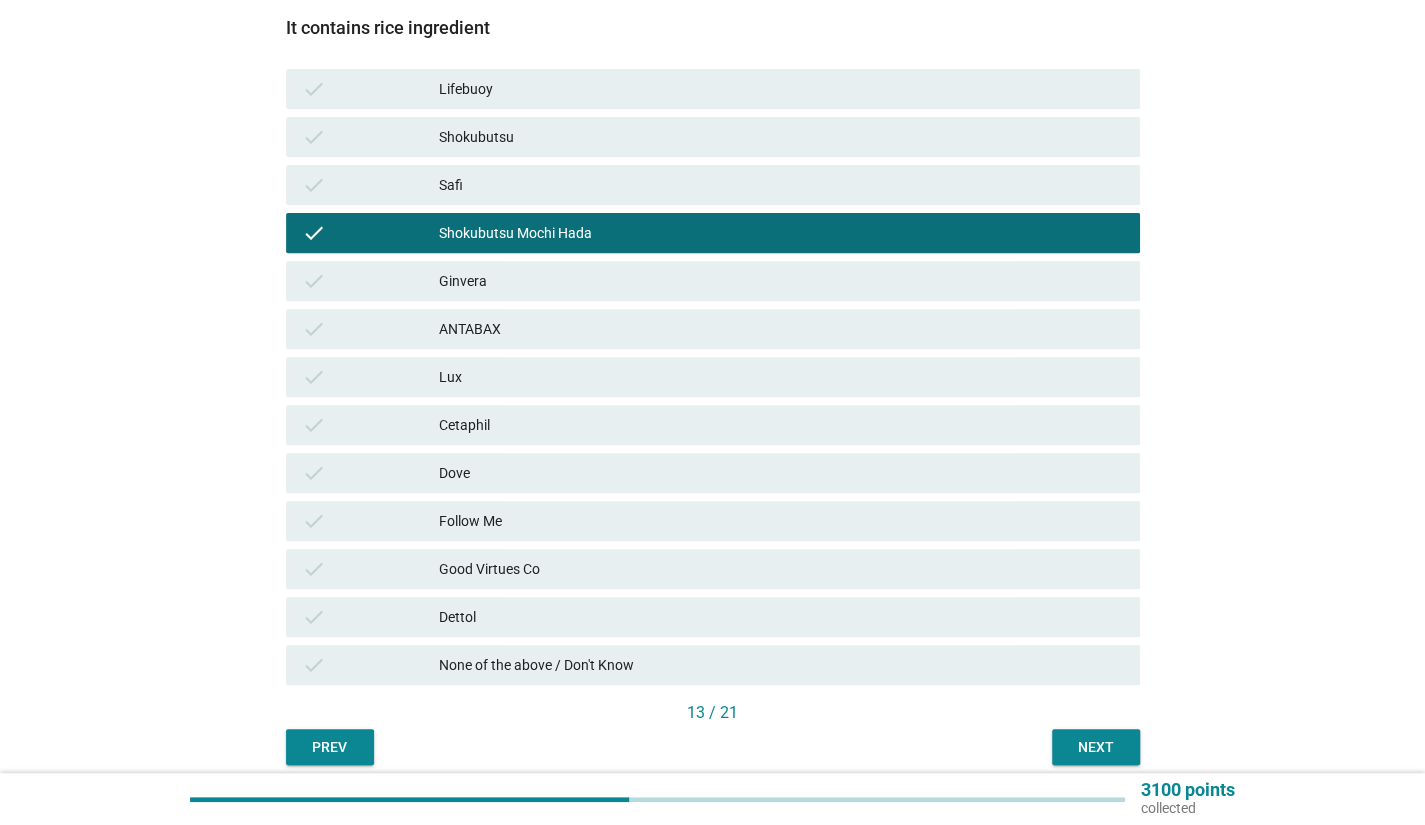 scroll, scrollTop: 374, scrollLeft: 0, axis: vertical 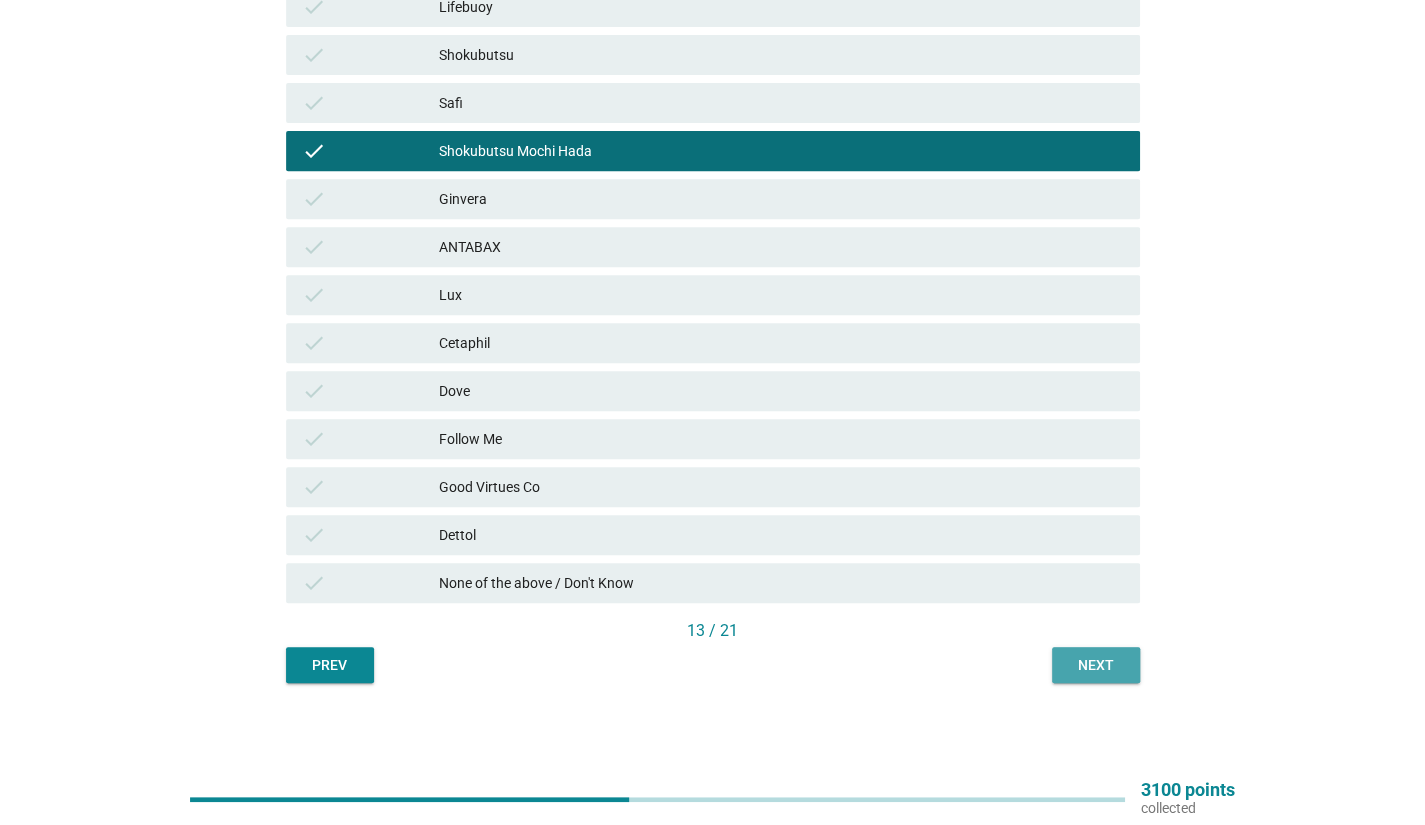 click on "Next" at bounding box center [1096, 665] 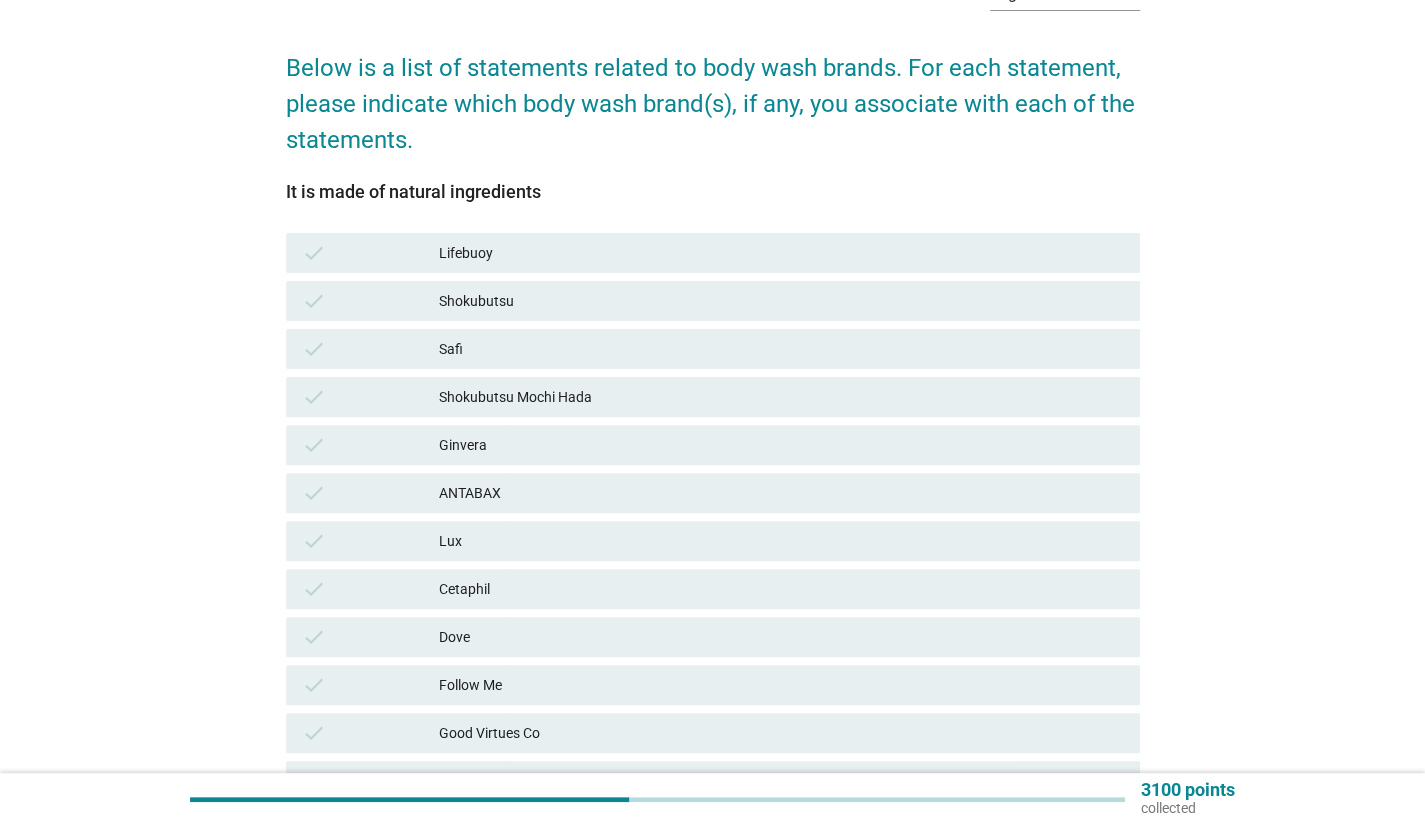 scroll, scrollTop: 300, scrollLeft: 0, axis: vertical 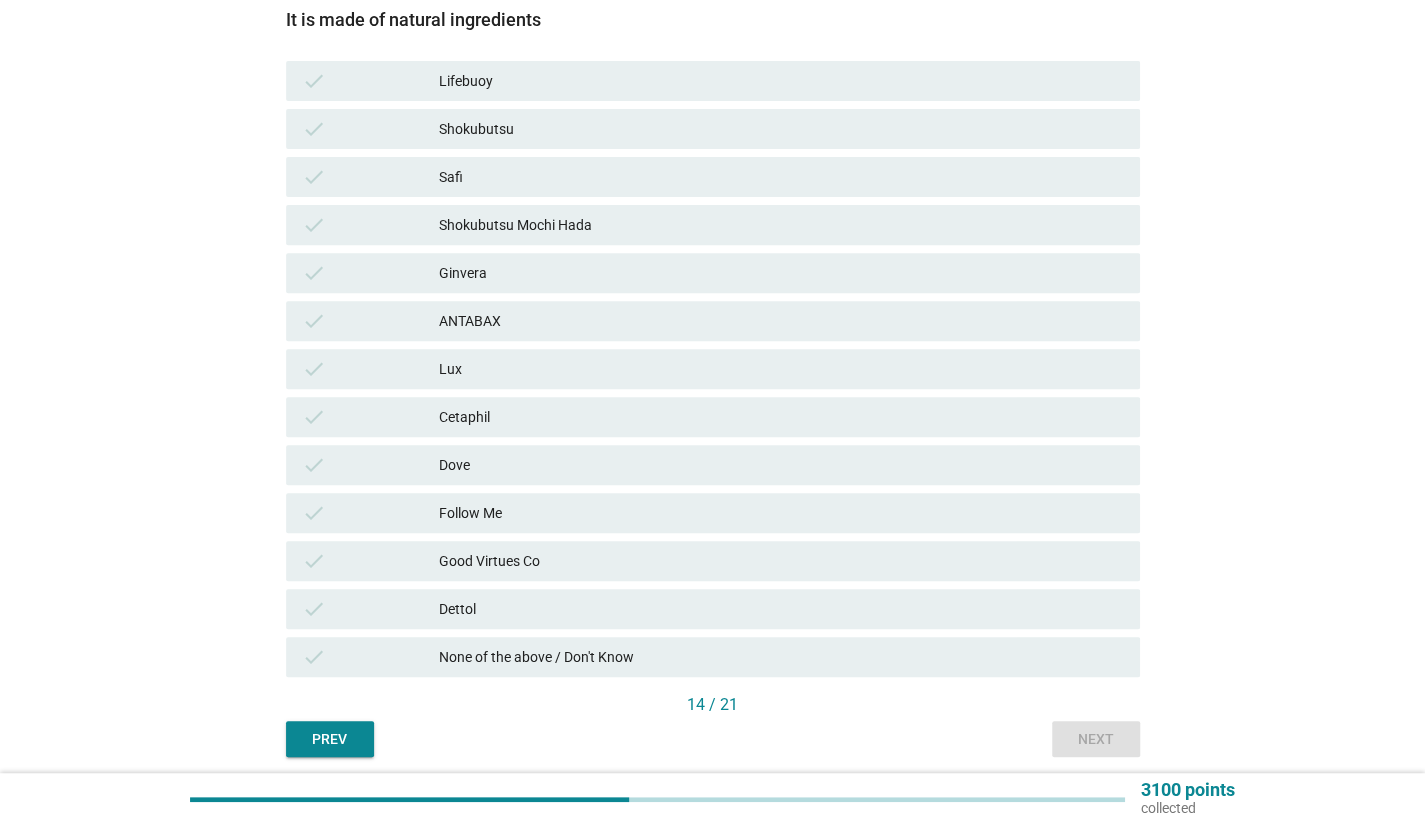 click on "check   Cetaphil" at bounding box center (713, 417) 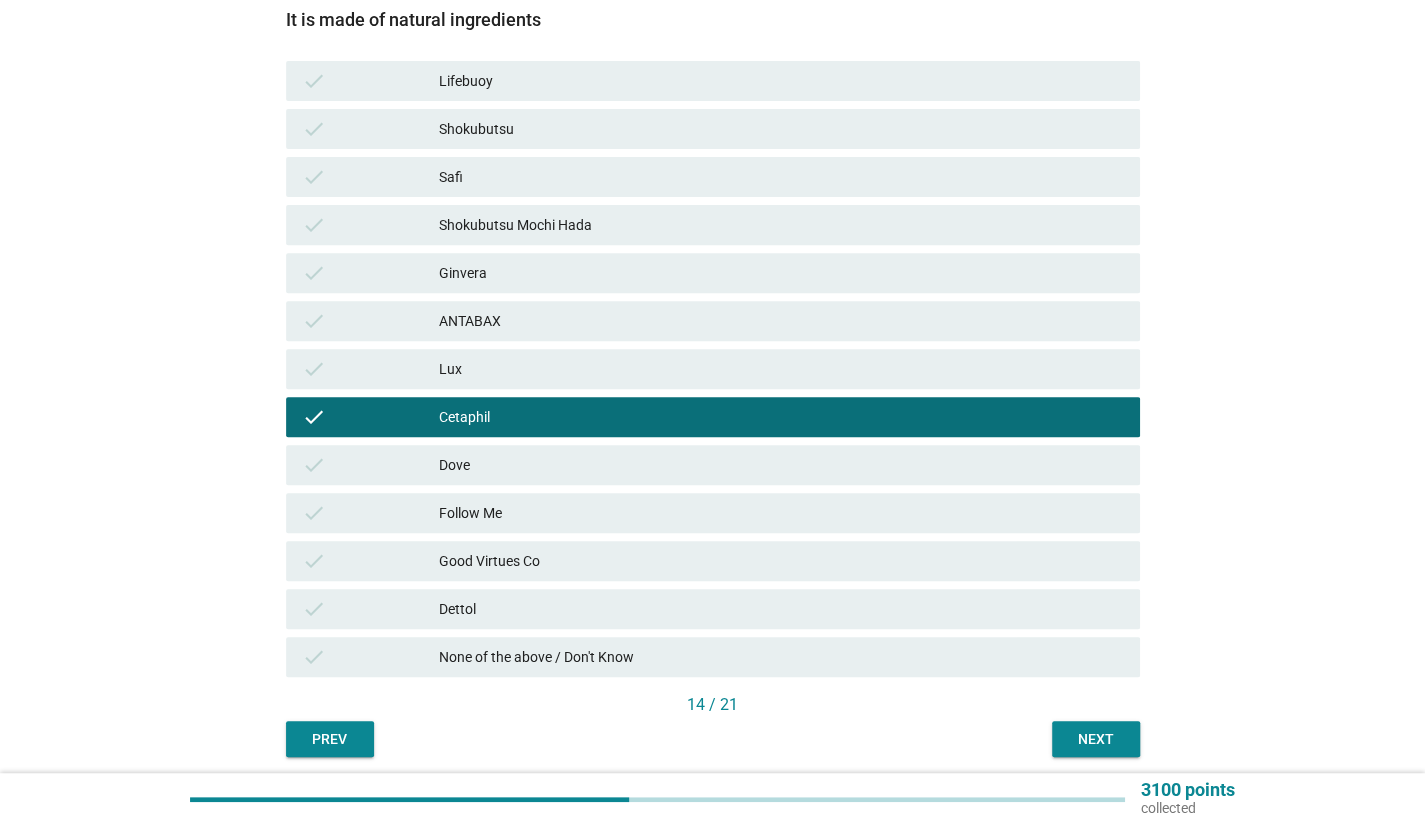 click on "Follow Me" at bounding box center (781, 513) 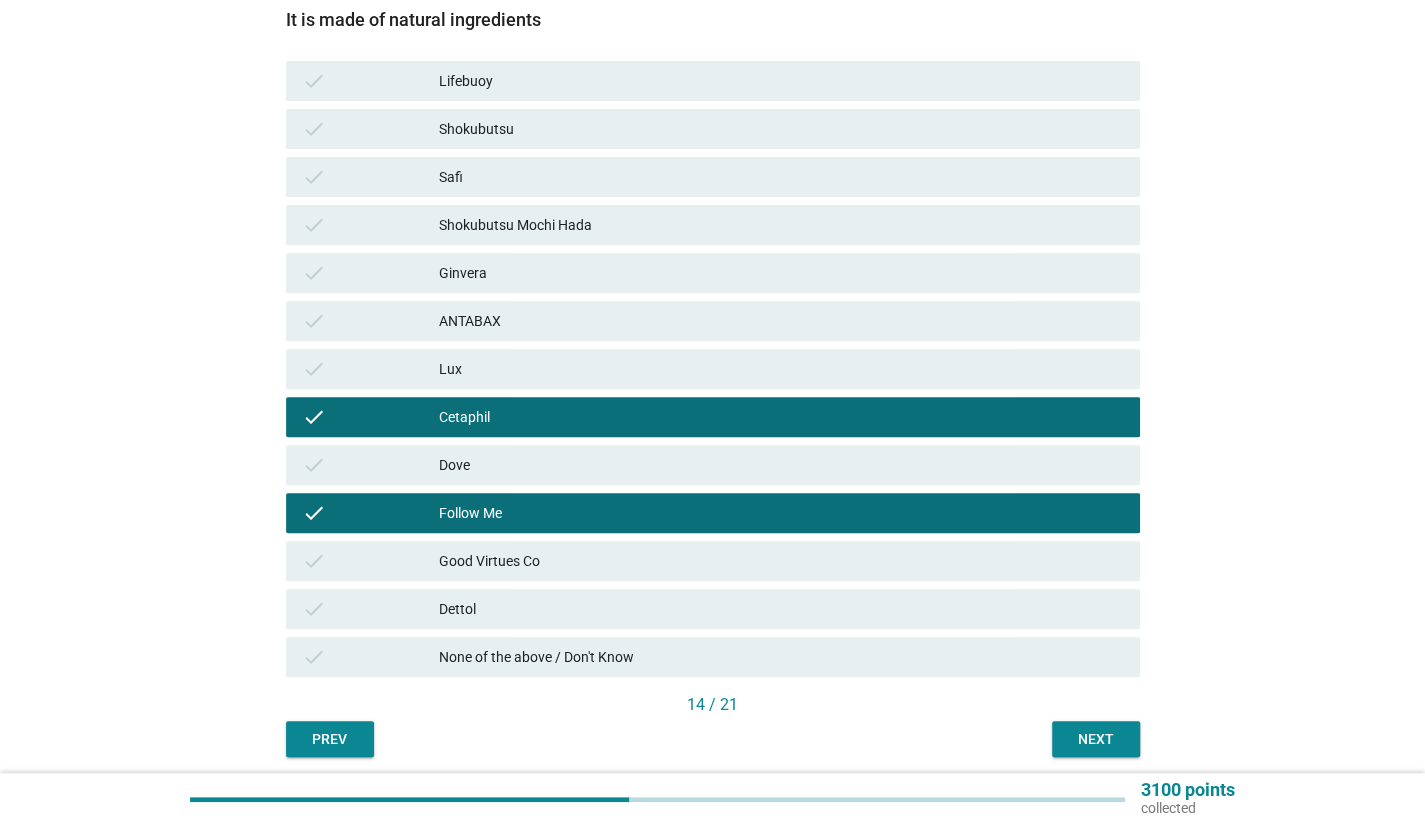 click on "check   Ginvera" at bounding box center [713, 273] 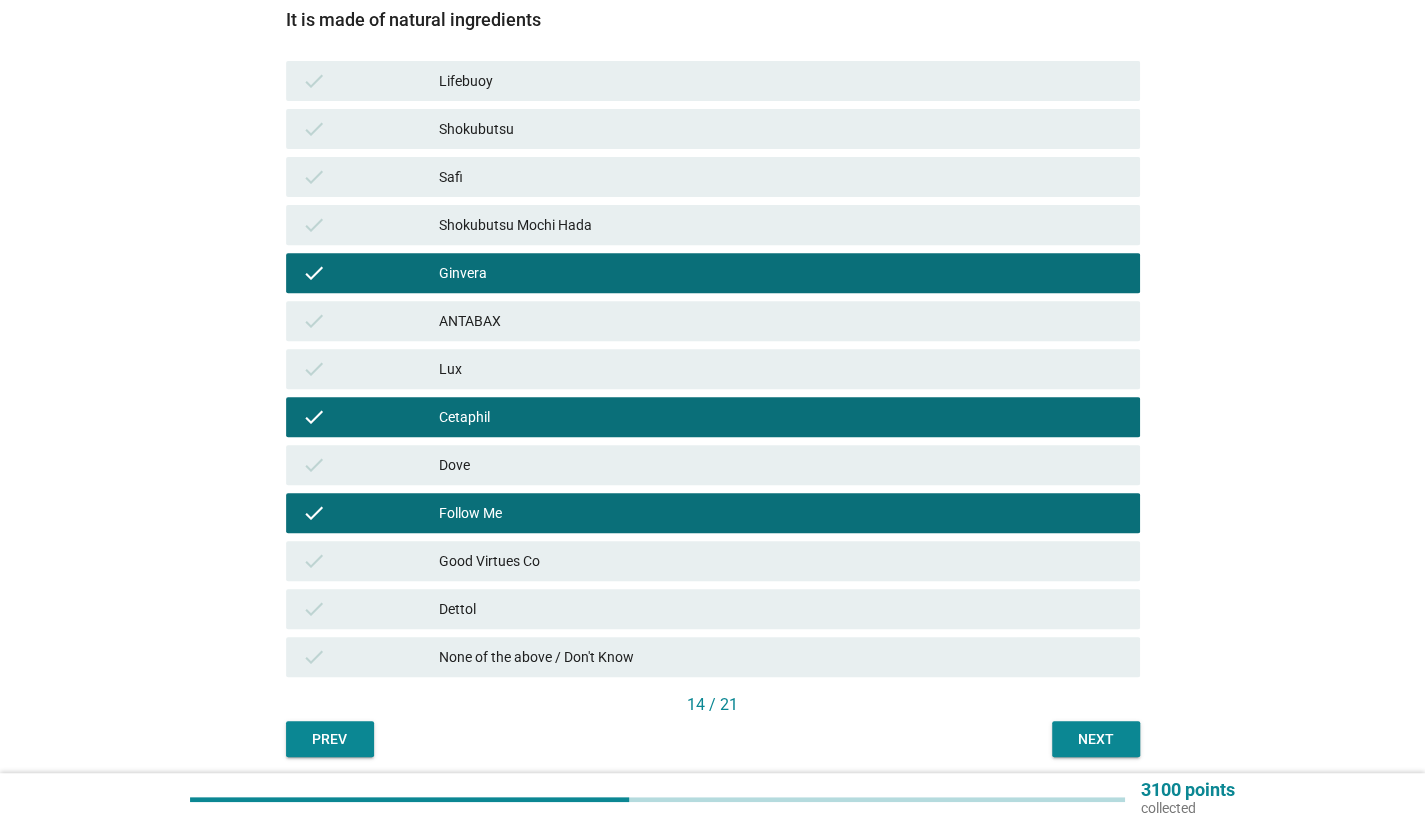 click on "Next" at bounding box center (1096, 739) 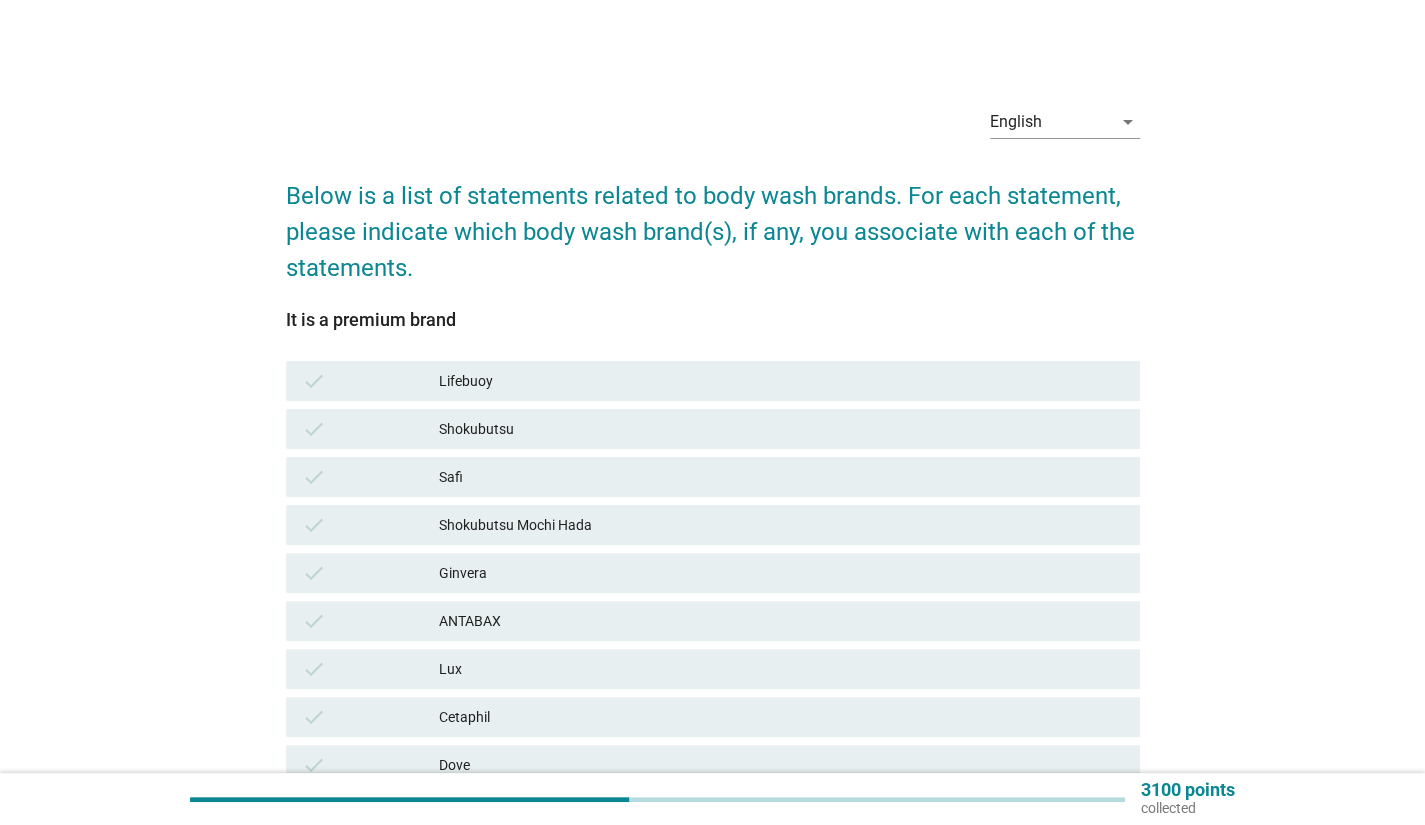 click on "Cetaphil" at bounding box center (781, 717) 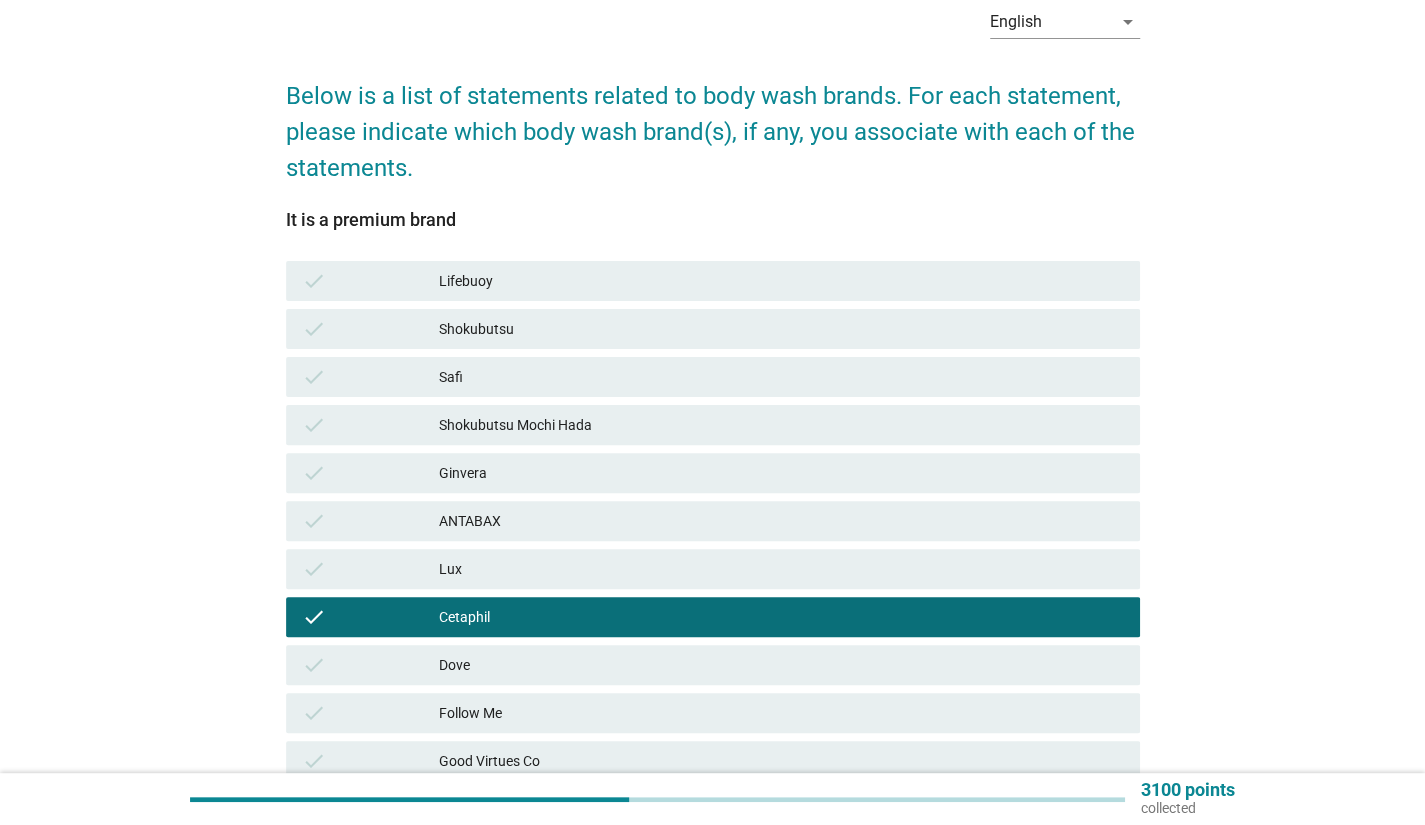 scroll, scrollTop: 374, scrollLeft: 0, axis: vertical 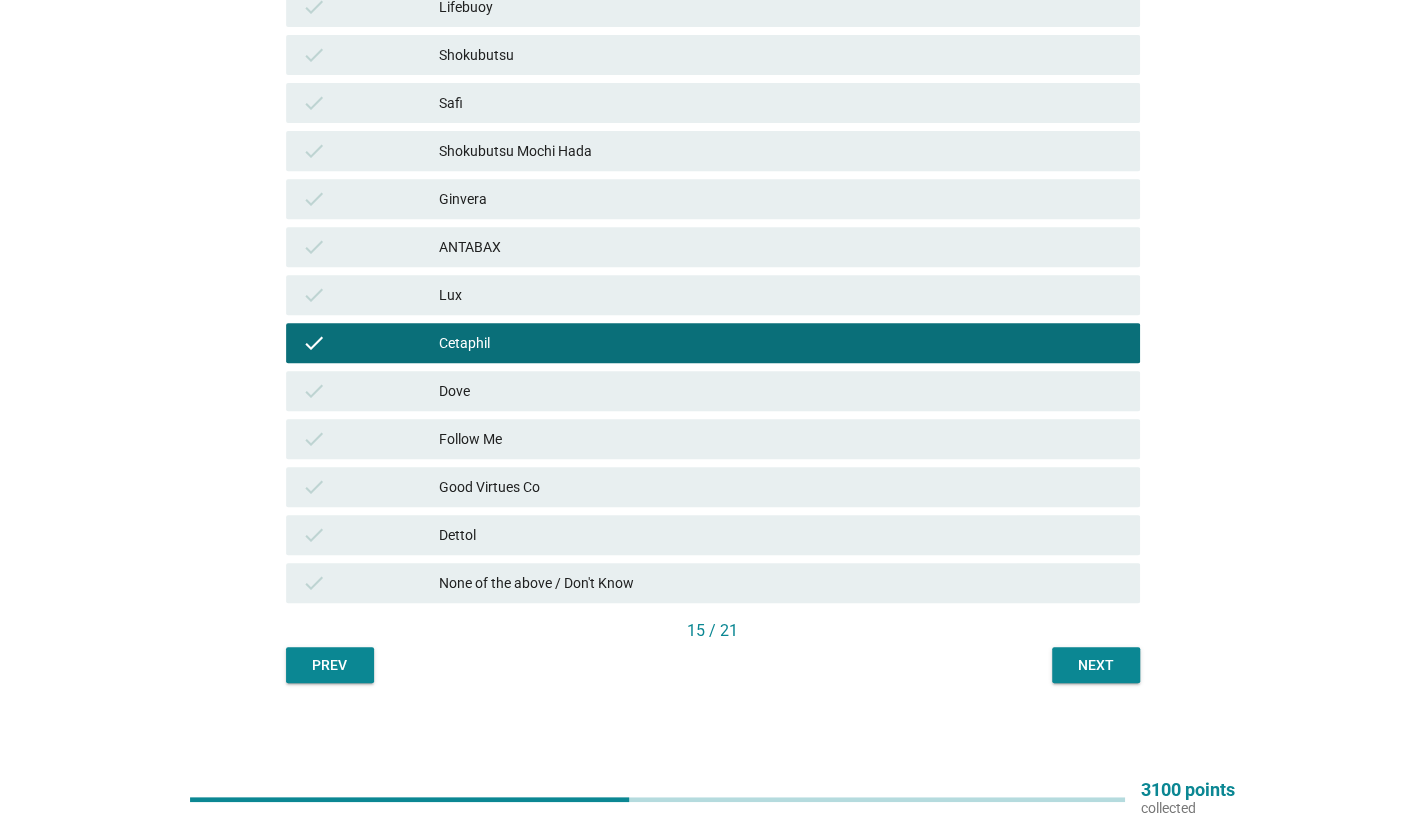 click on "Next" at bounding box center (1096, 665) 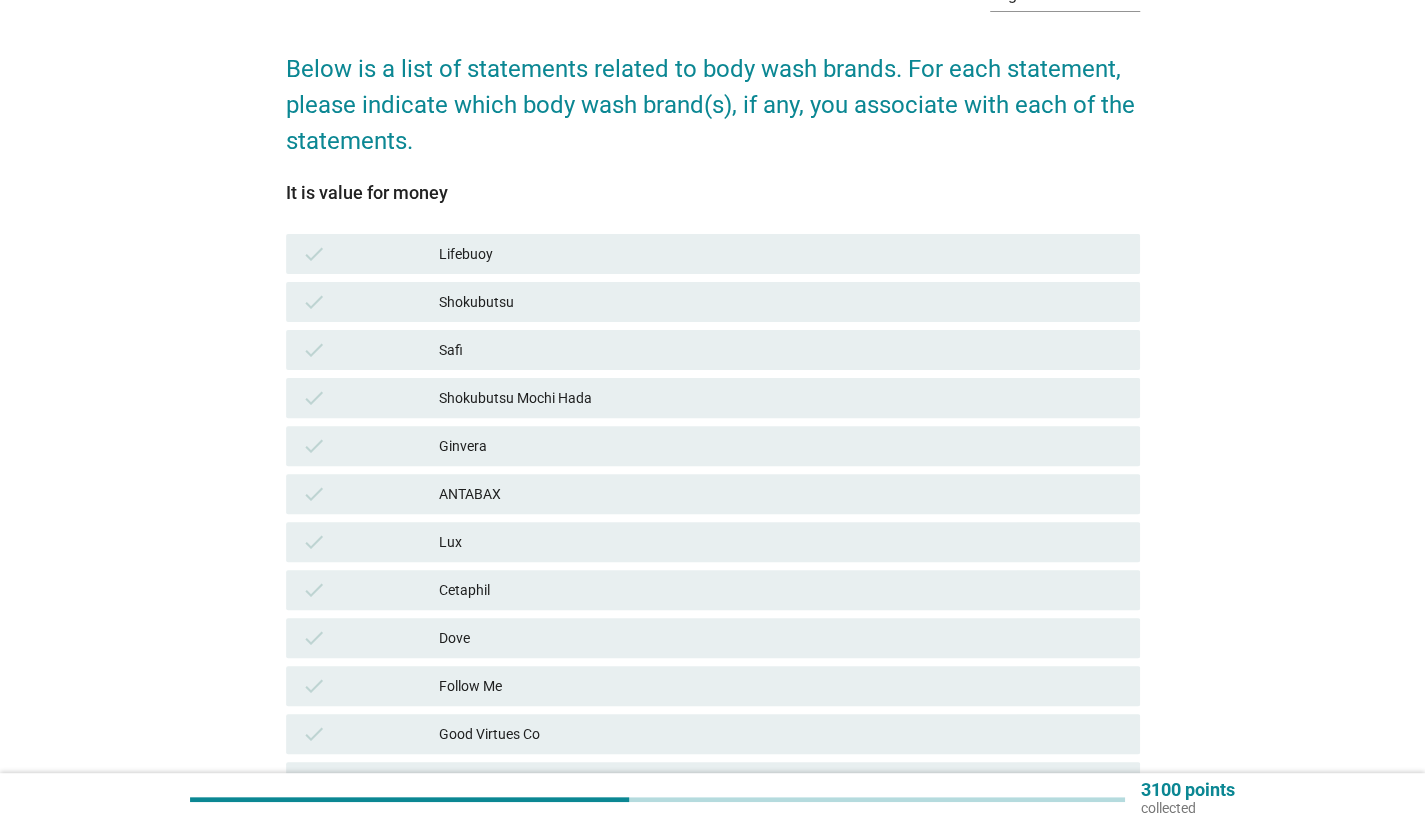 scroll, scrollTop: 200, scrollLeft: 0, axis: vertical 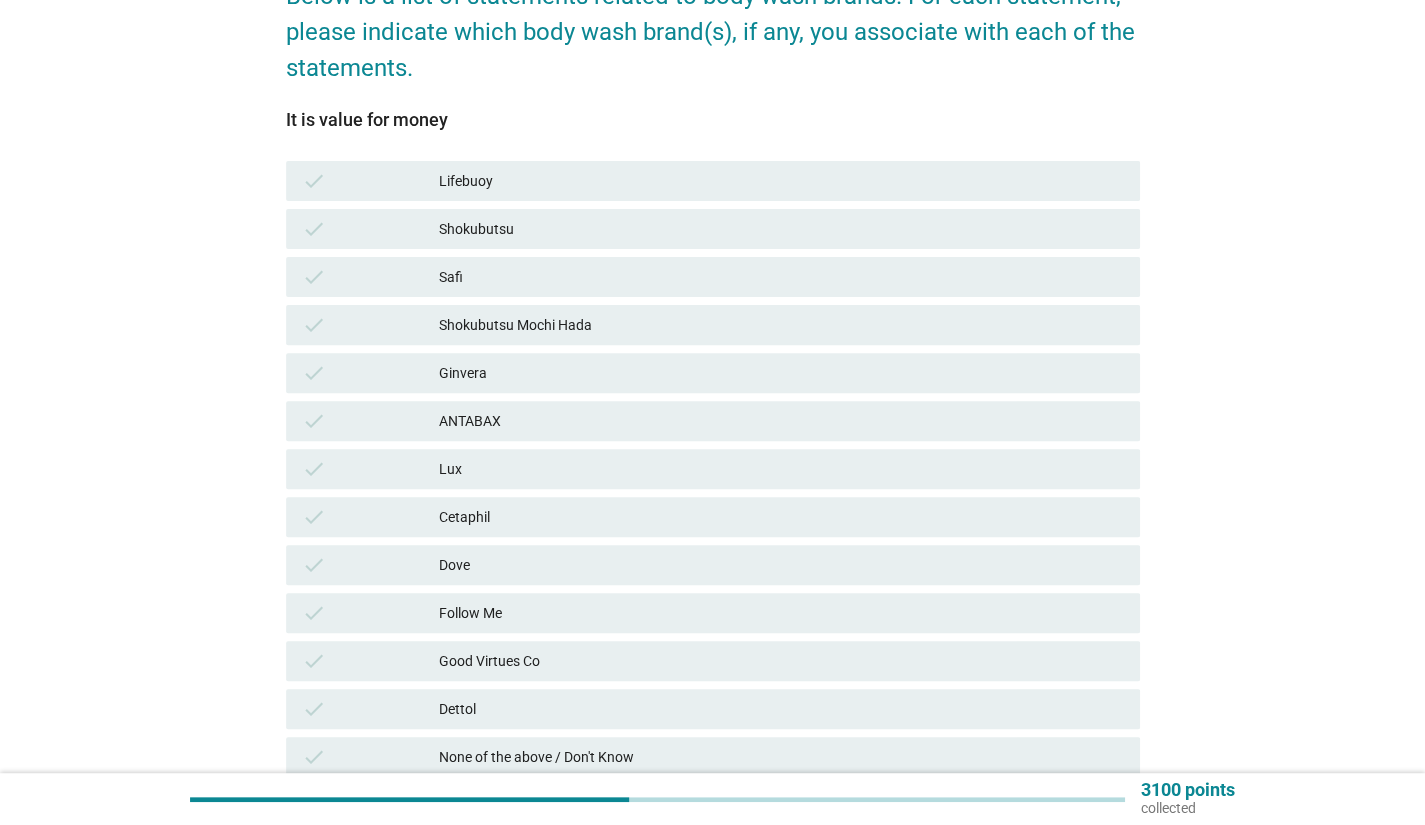click on "Dove" at bounding box center [781, 565] 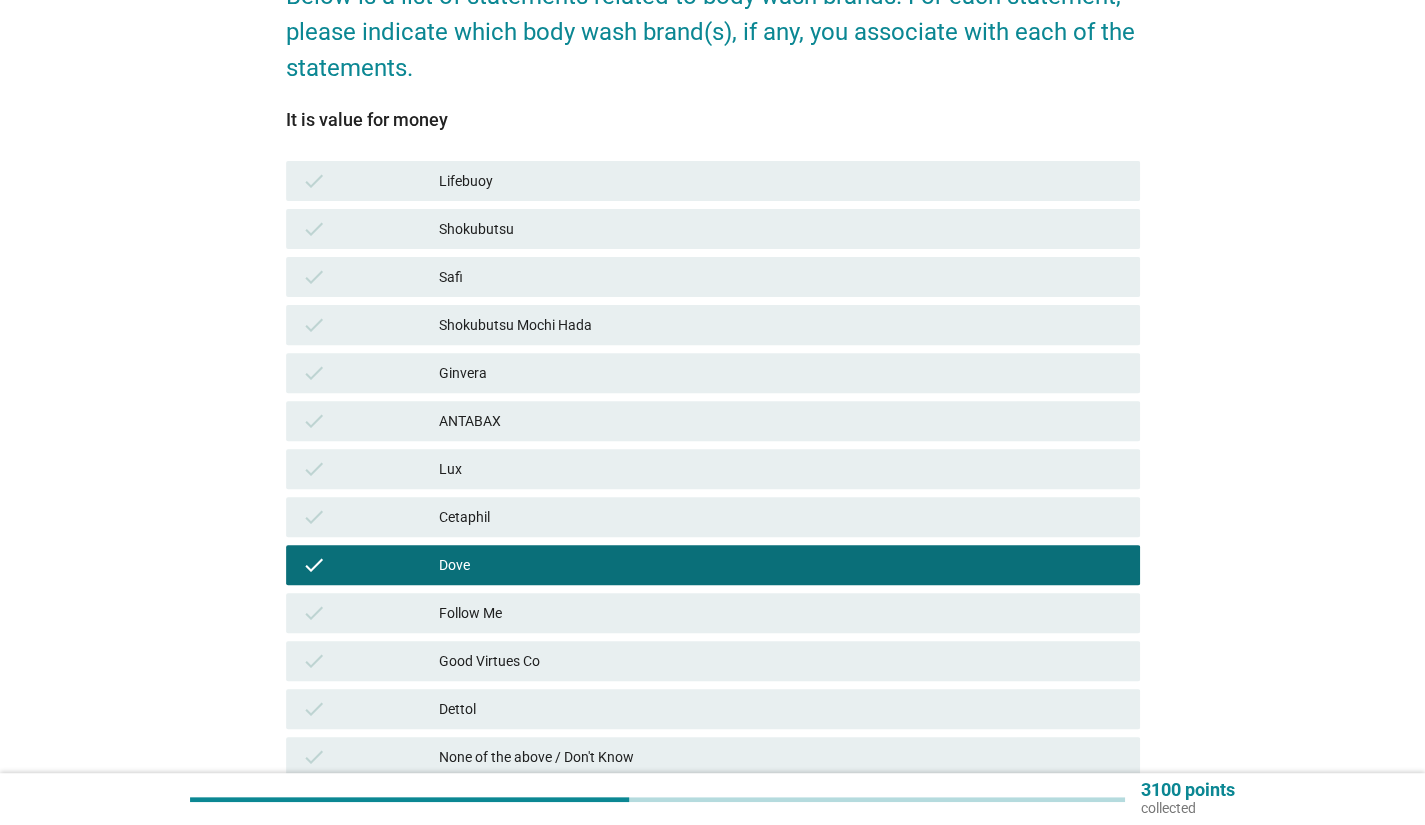 click on "check   Shokubutsu" at bounding box center [713, 229] 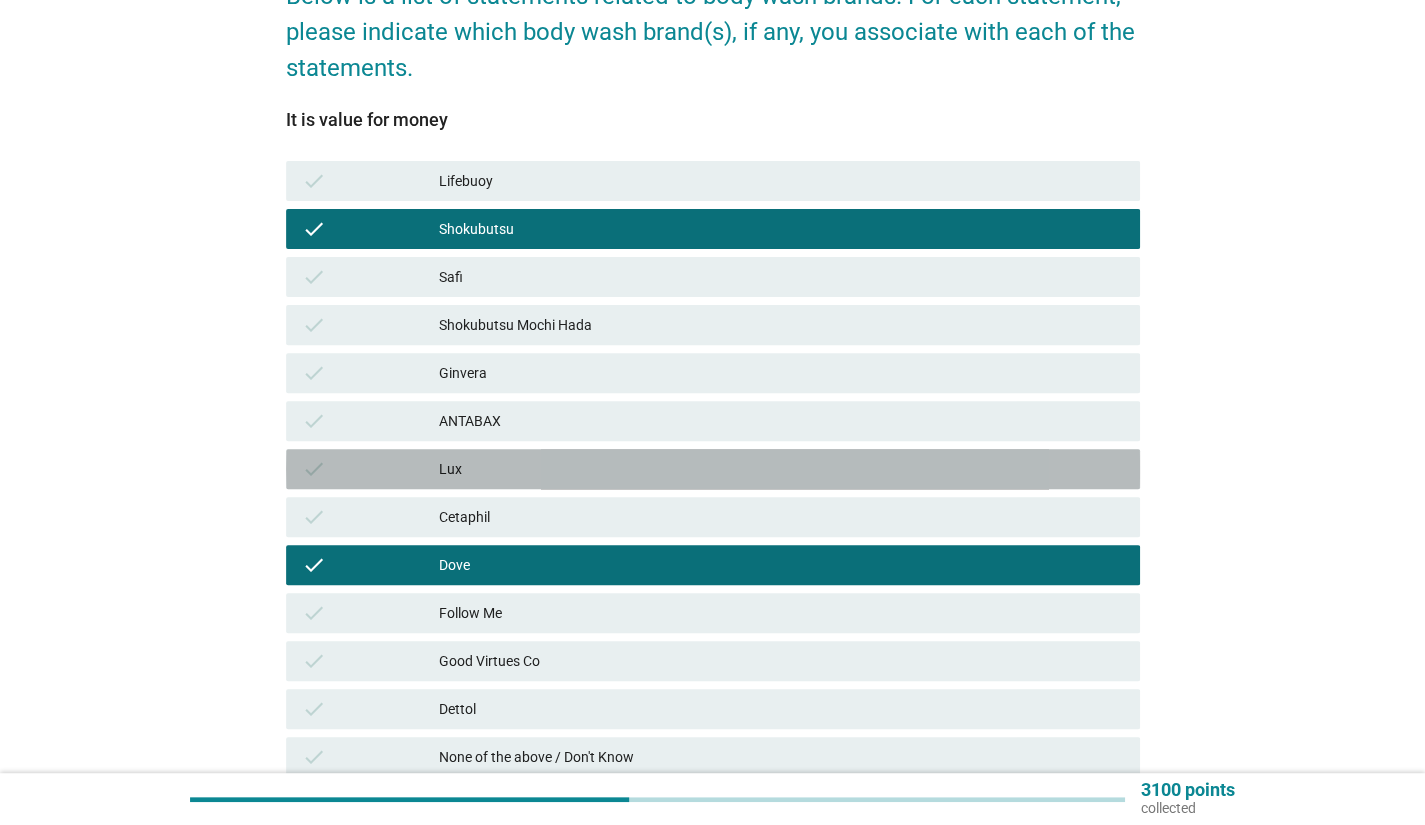 click on "Lux" at bounding box center [781, 469] 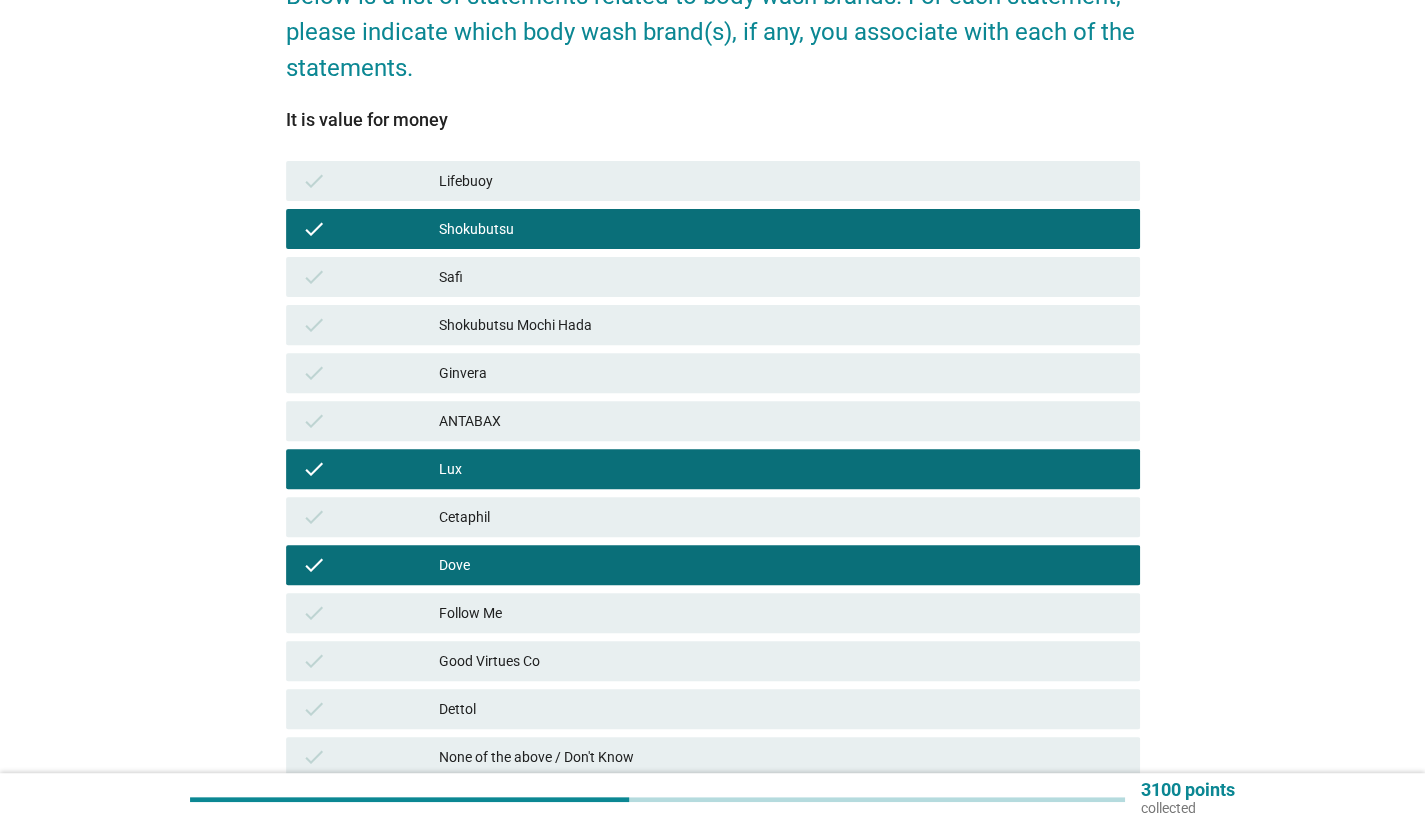 click on "check   Lifebuoy" at bounding box center (713, 181) 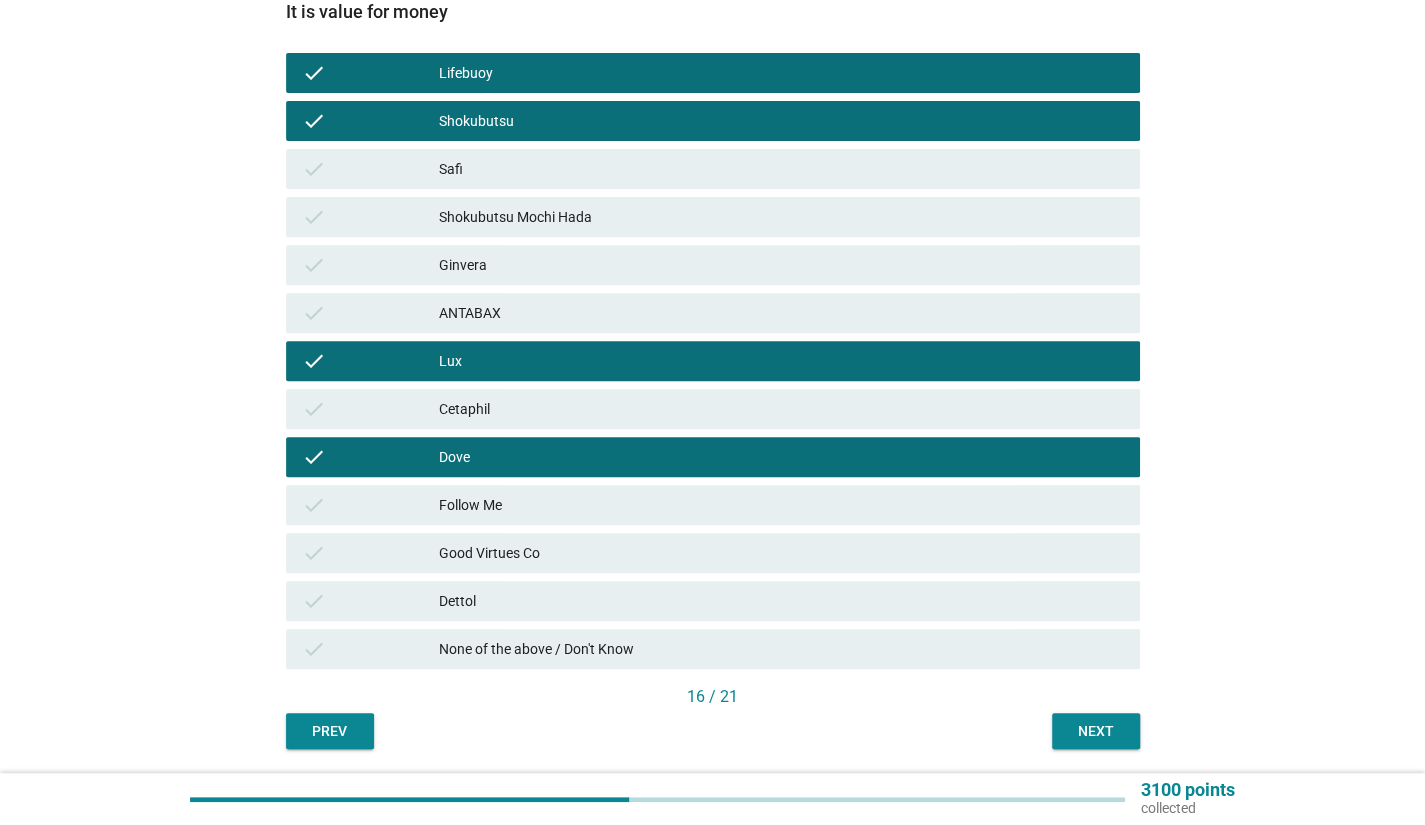 scroll, scrollTop: 374, scrollLeft: 0, axis: vertical 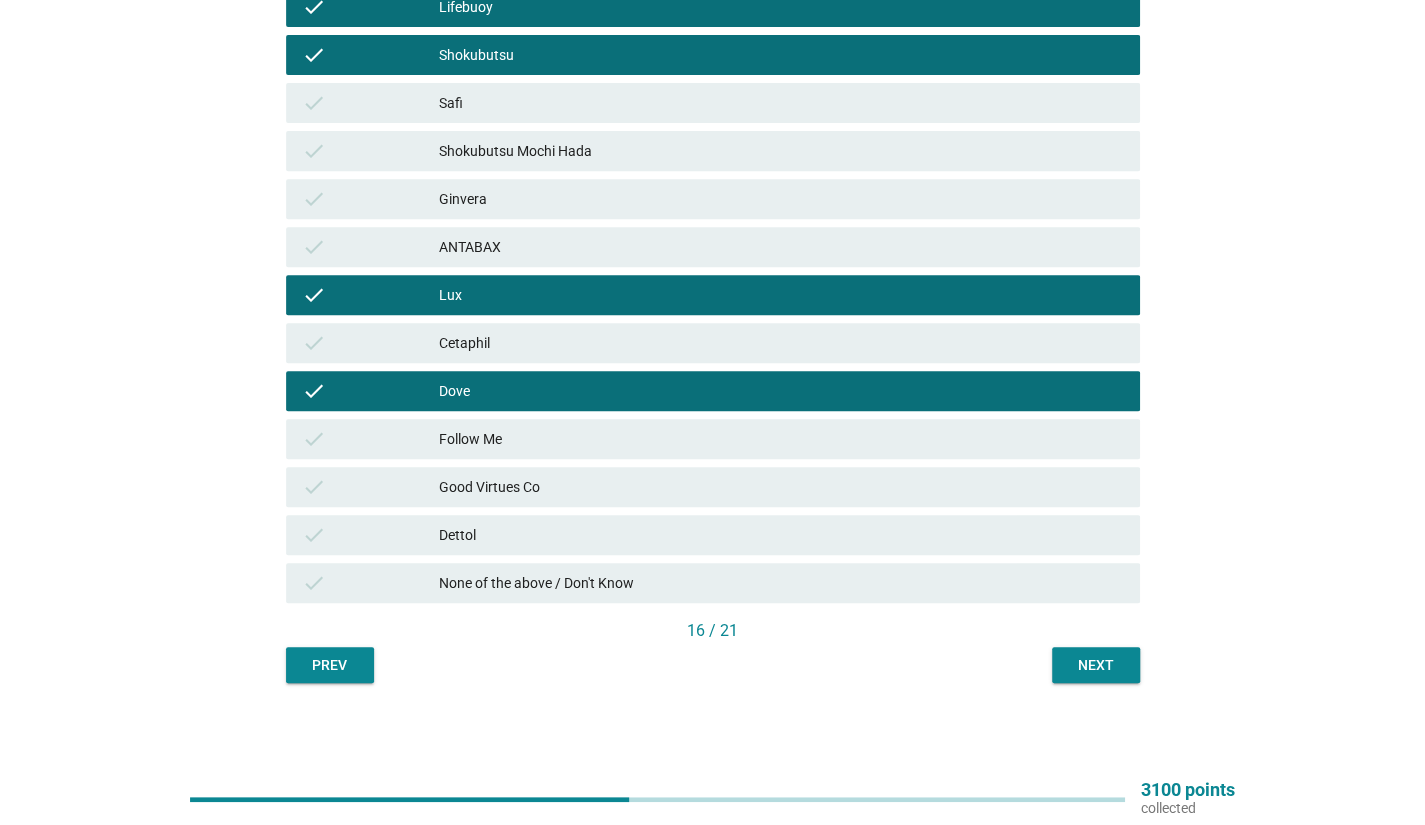 click on "Next" at bounding box center (1096, 665) 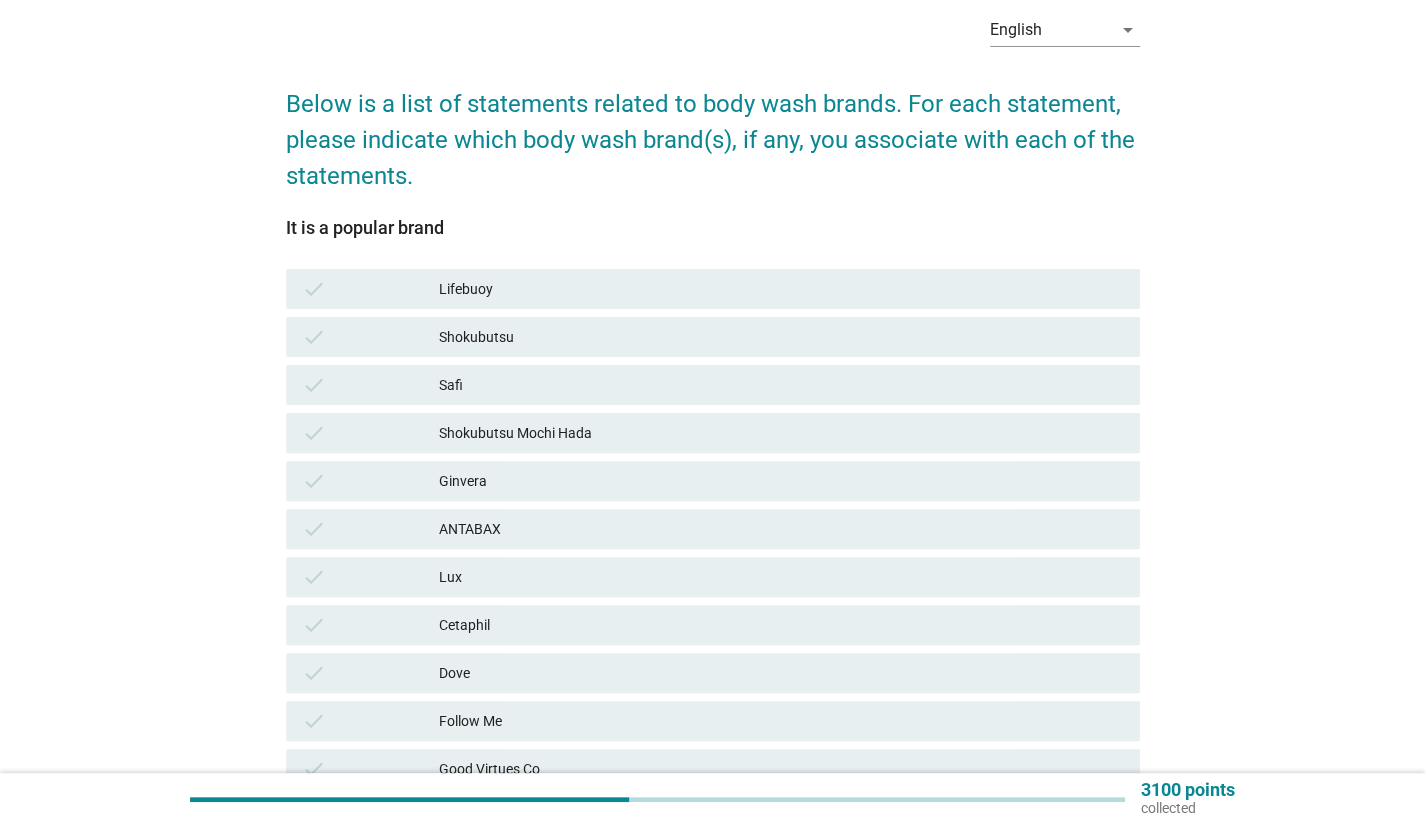 scroll, scrollTop: 100, scrollLeft: 0, axis: vertical 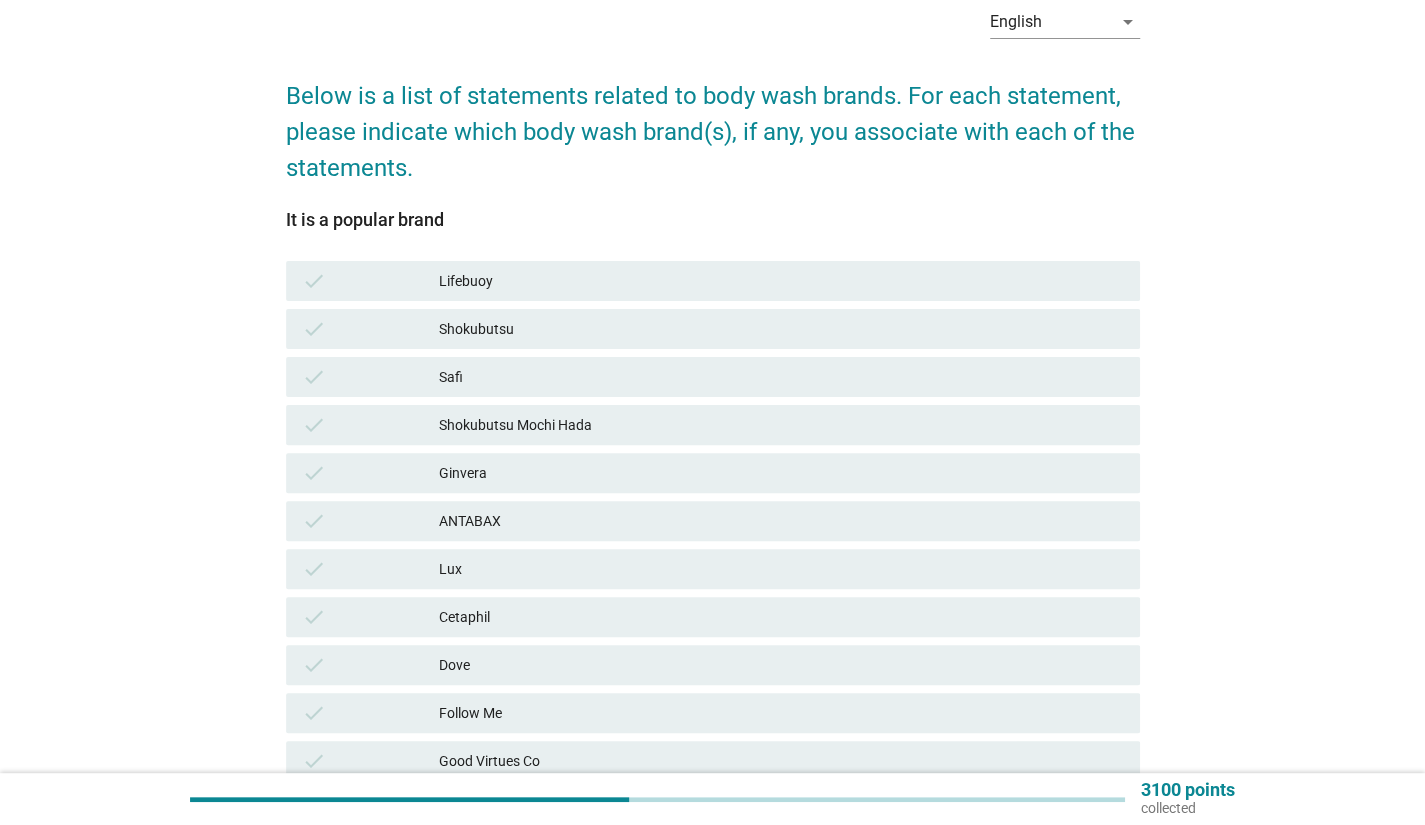 click on "Lifebuoy" at bounding box center (781, 281) 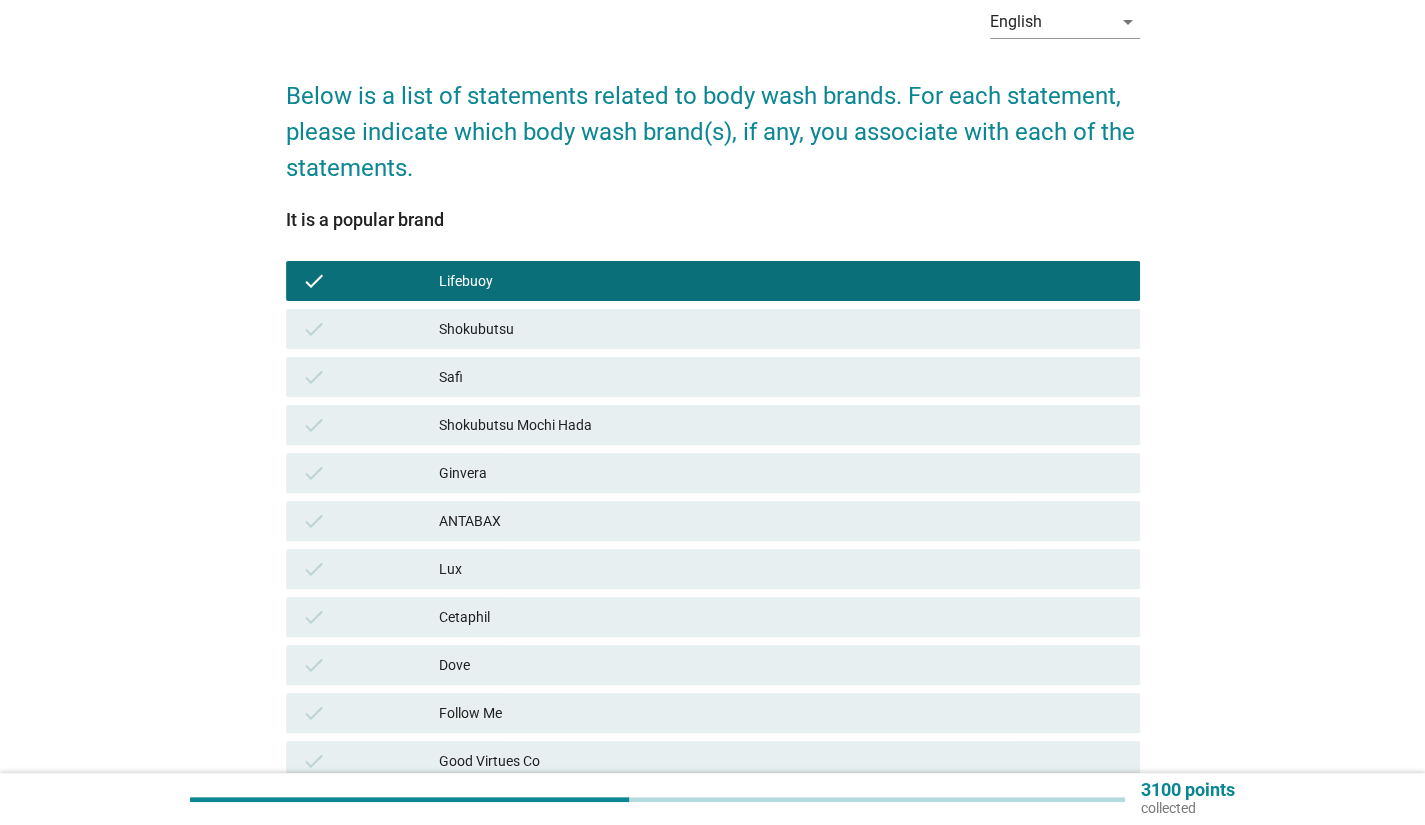 click on "Shokubutsu Mochi Hada" at bounding box center [781, 425] 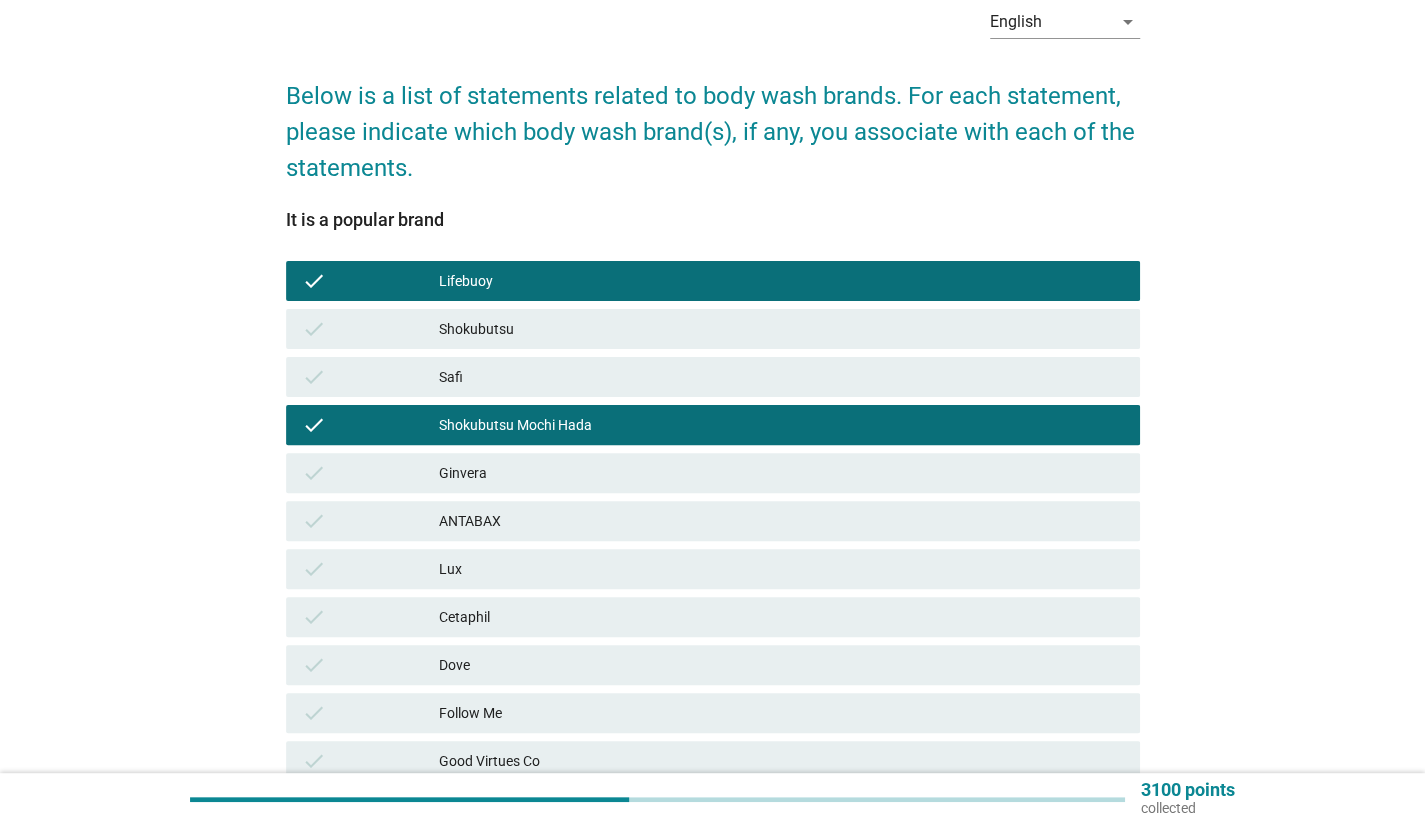 click on "Shokubutsu" at bounding box center (781, 329) 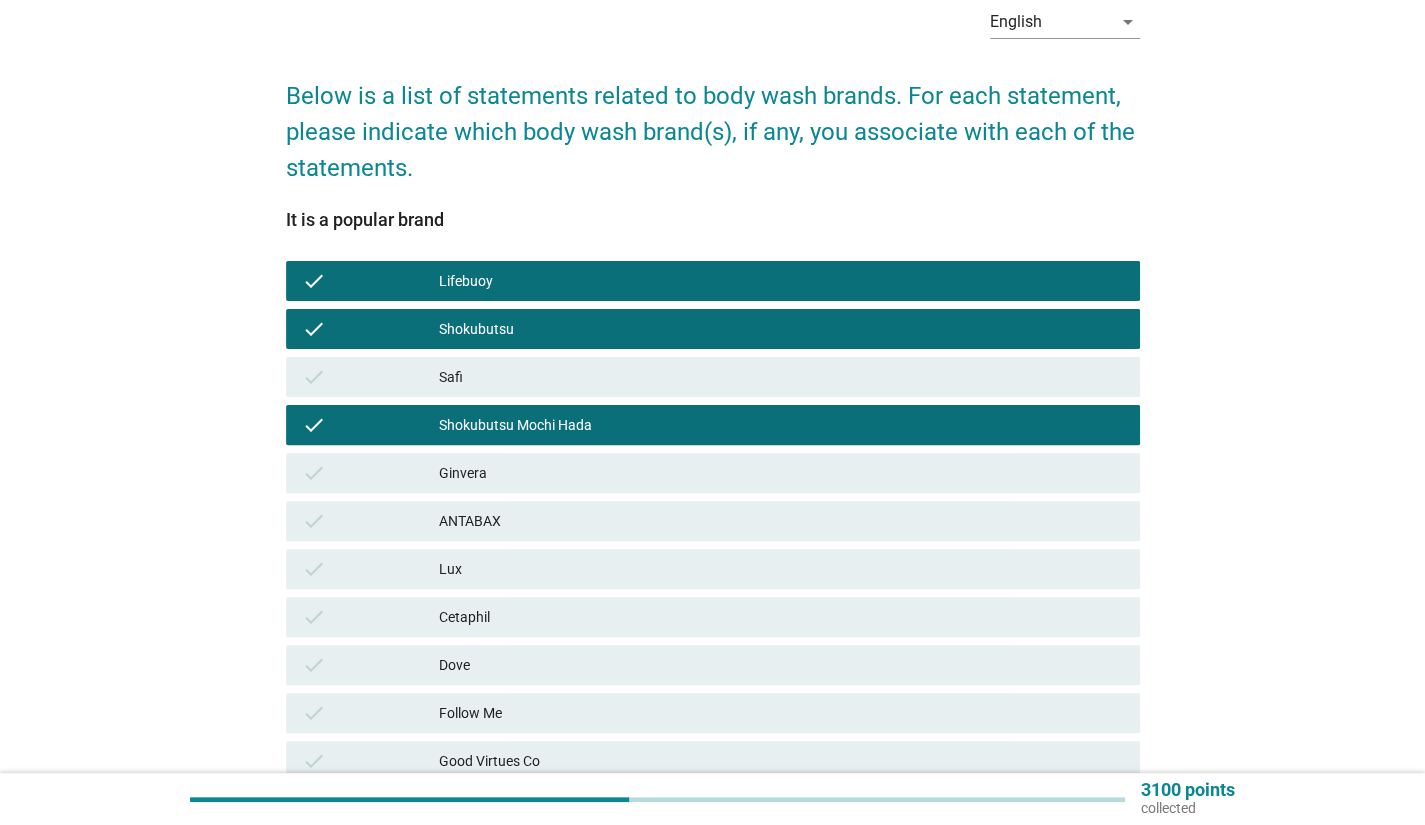 click on "Shokubutsu Mochi Hada" at bounding box center (781, 425) 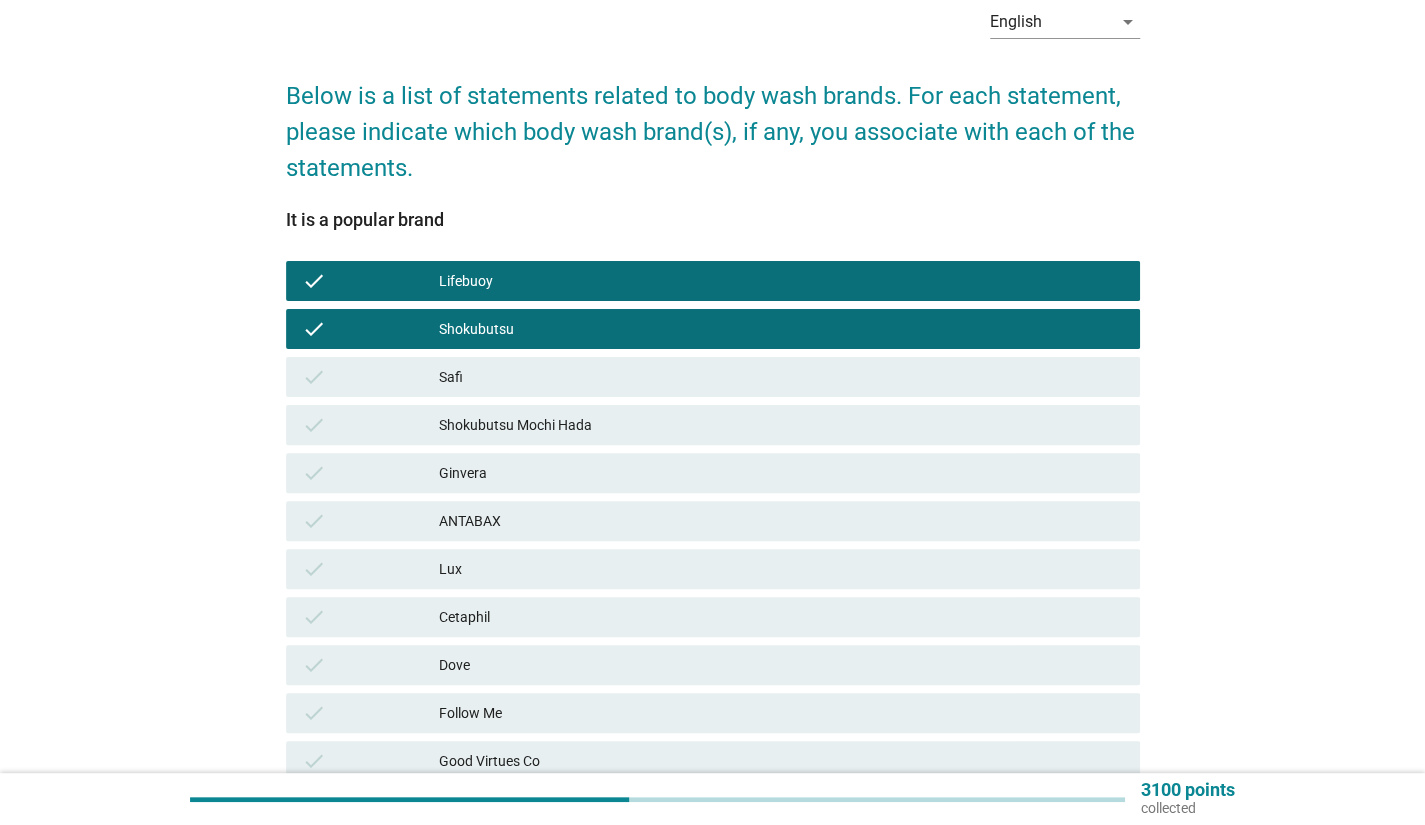 click on "Lux" at bounding box center (781, 569) 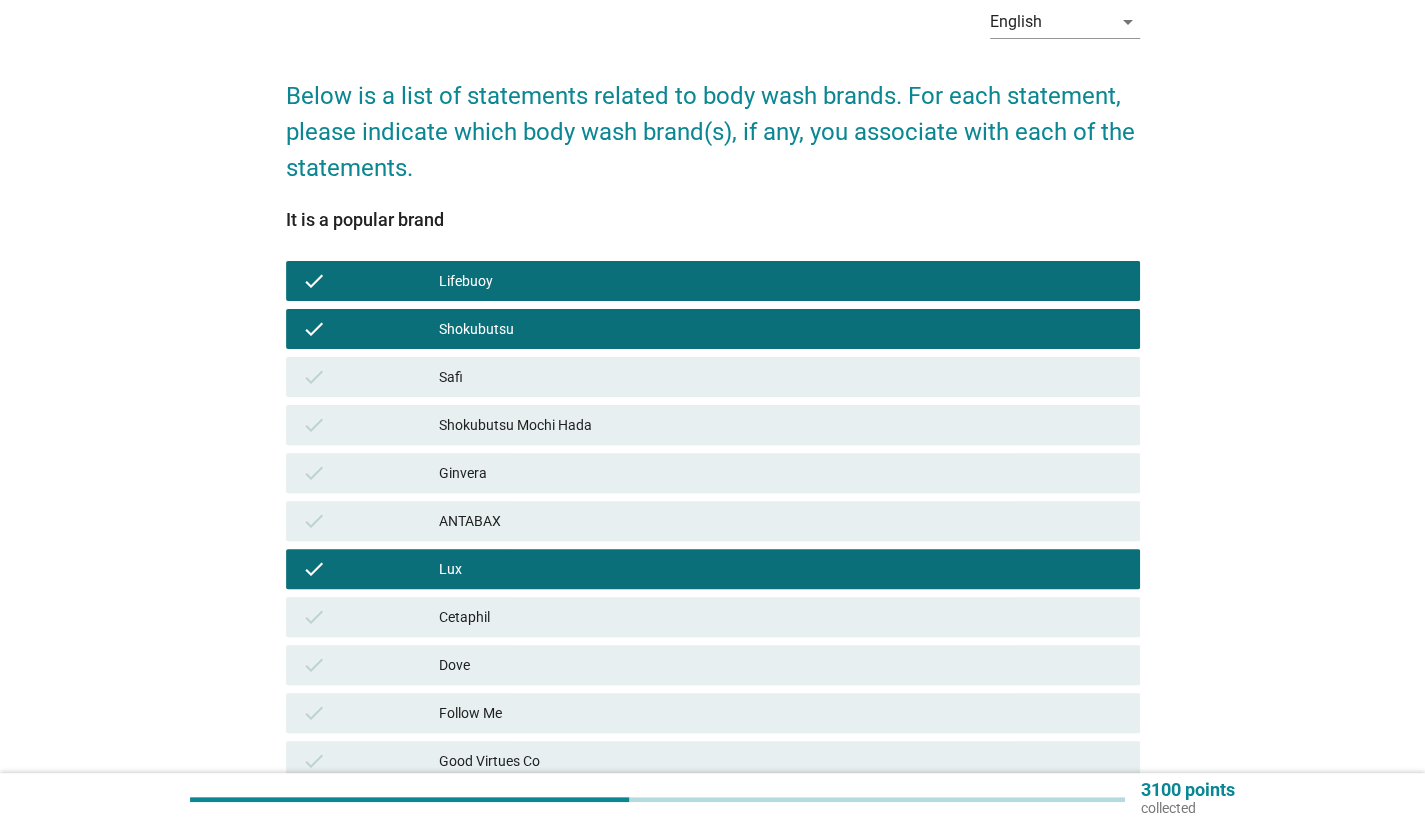 scroll, scrollTop: 300, scrollLeft: 0, axis: vertical 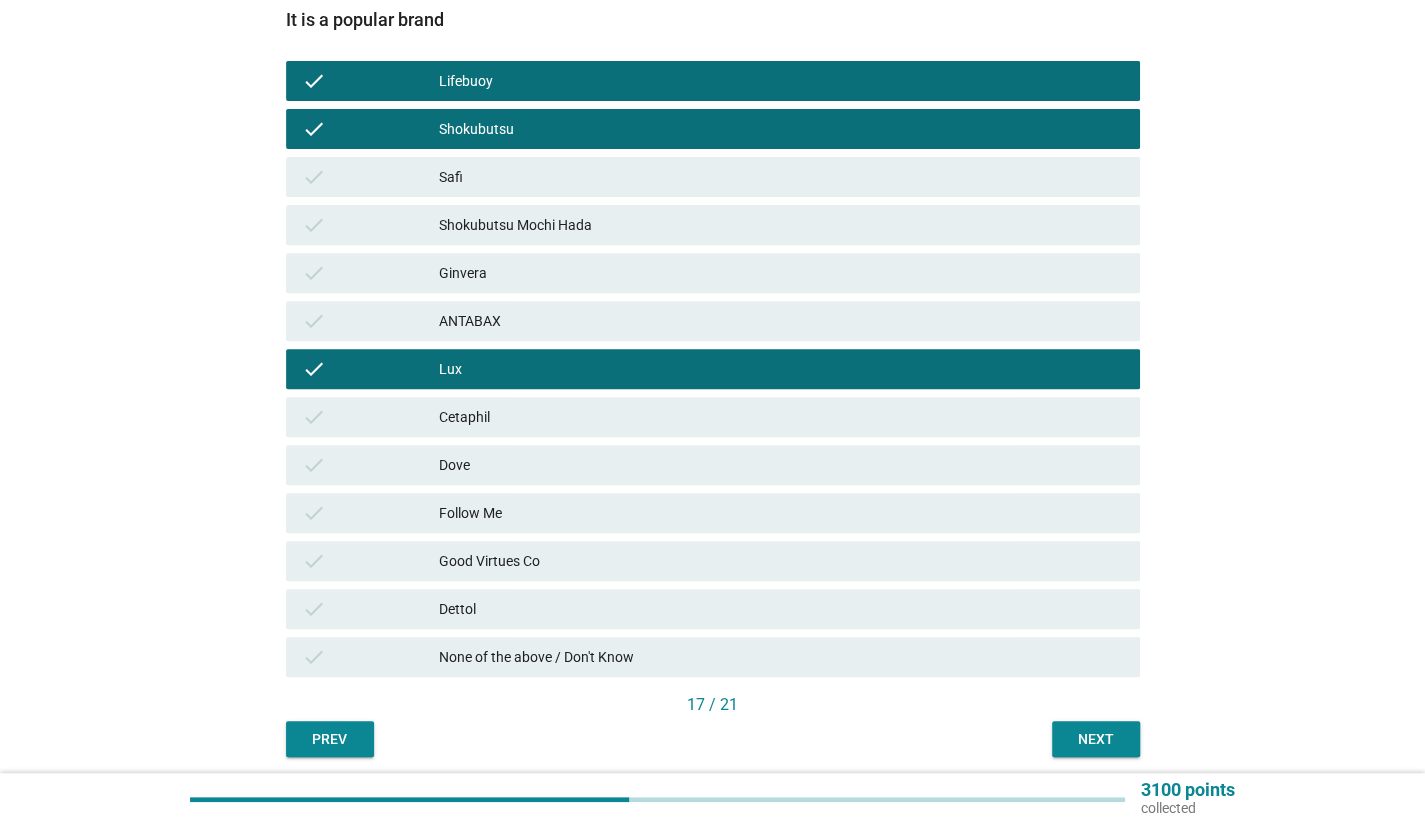 click on "Cetaphil" at bounding box center (781, 417) 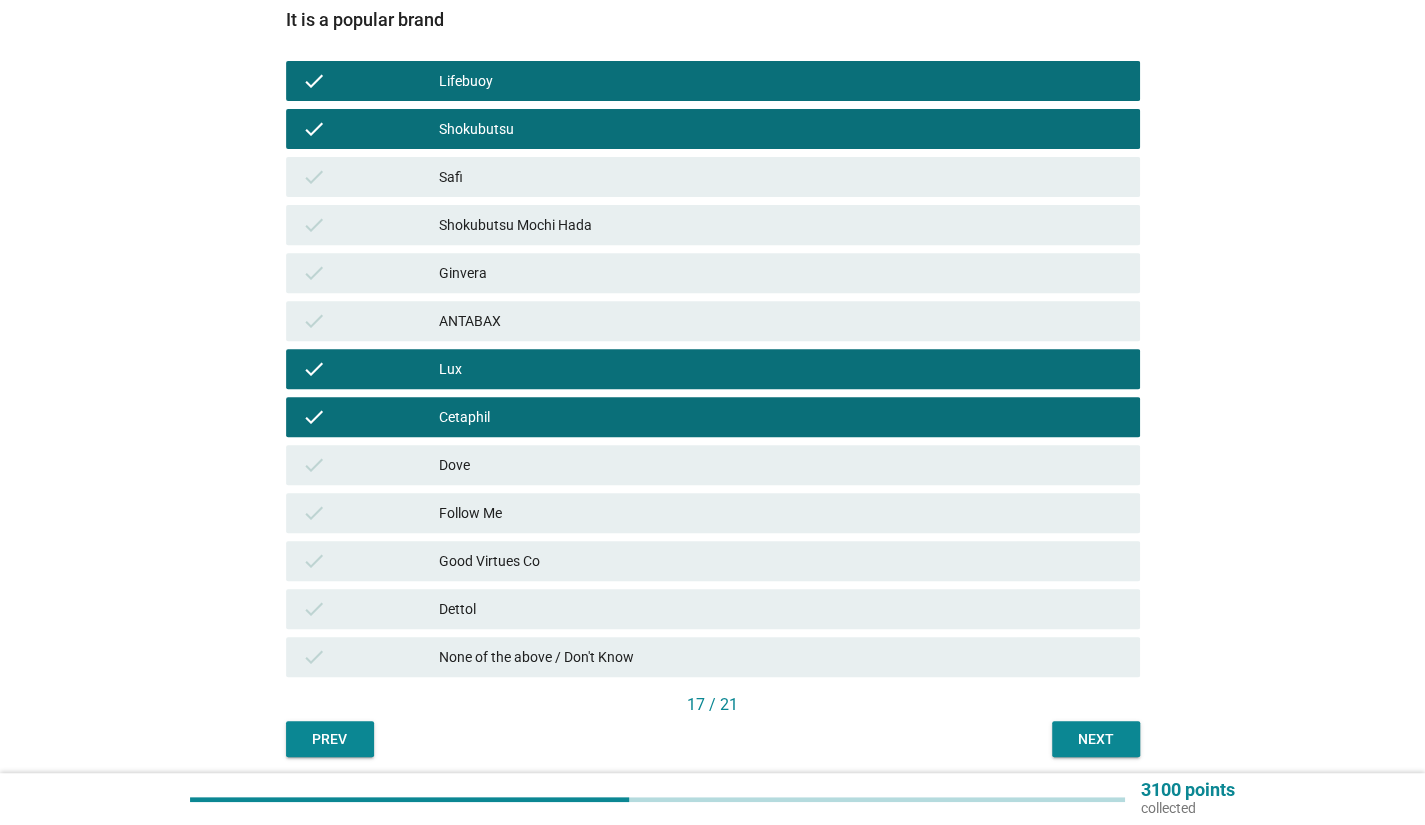 click on "Dove" at bounding box center (781, 465) 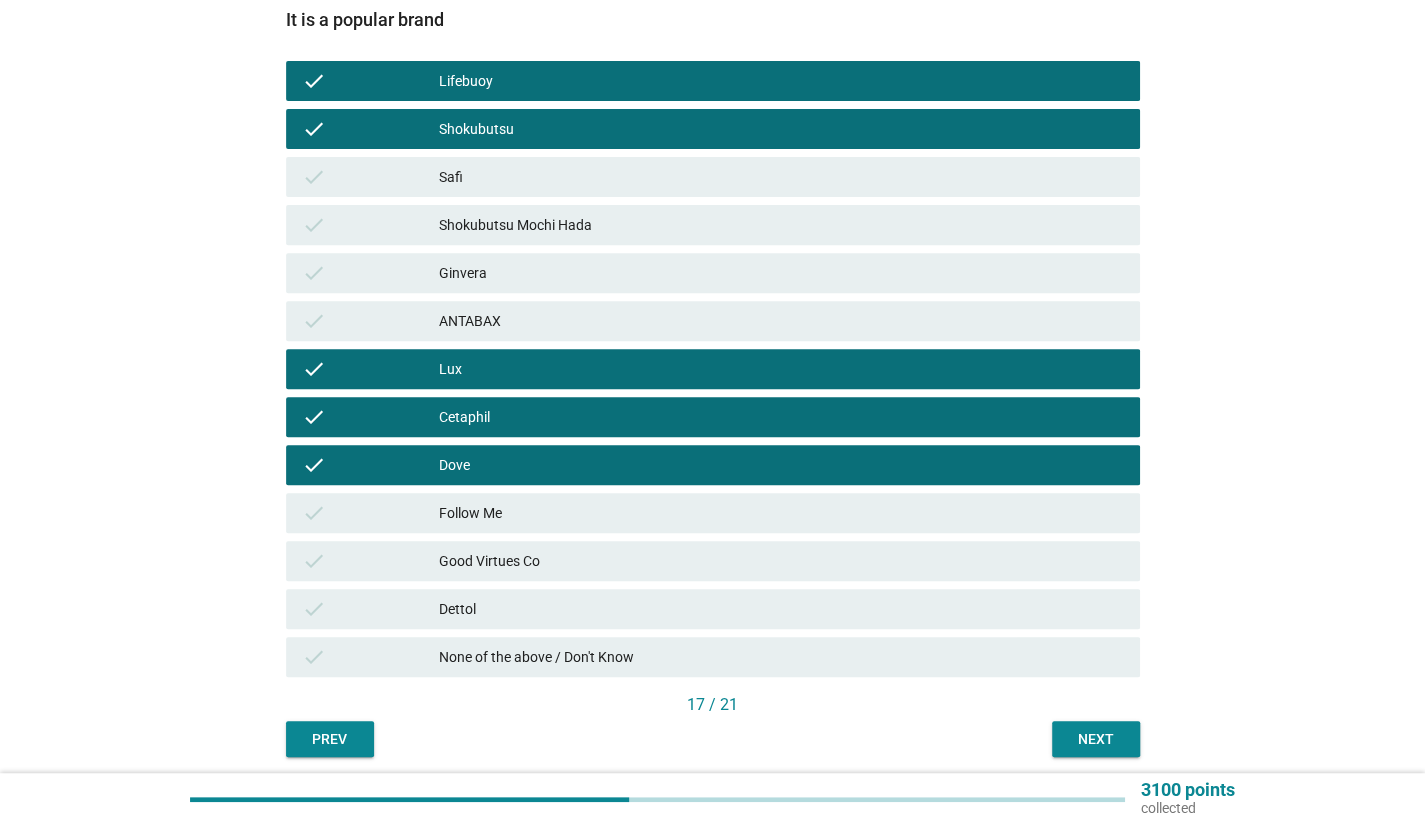 click on "Dettol" at bounding box center (781, 609) 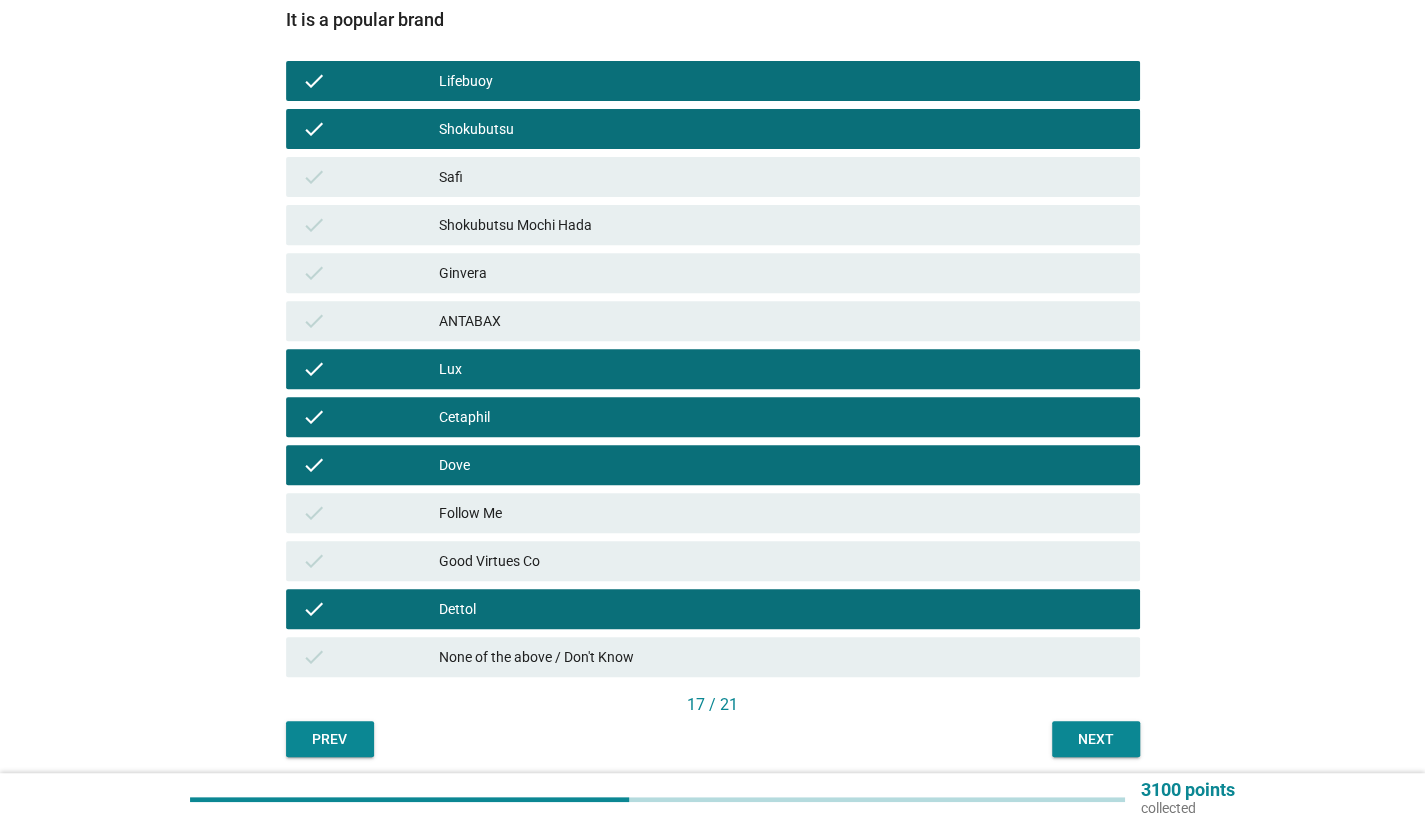 click on "Next" at bounding box center [1096, 739] 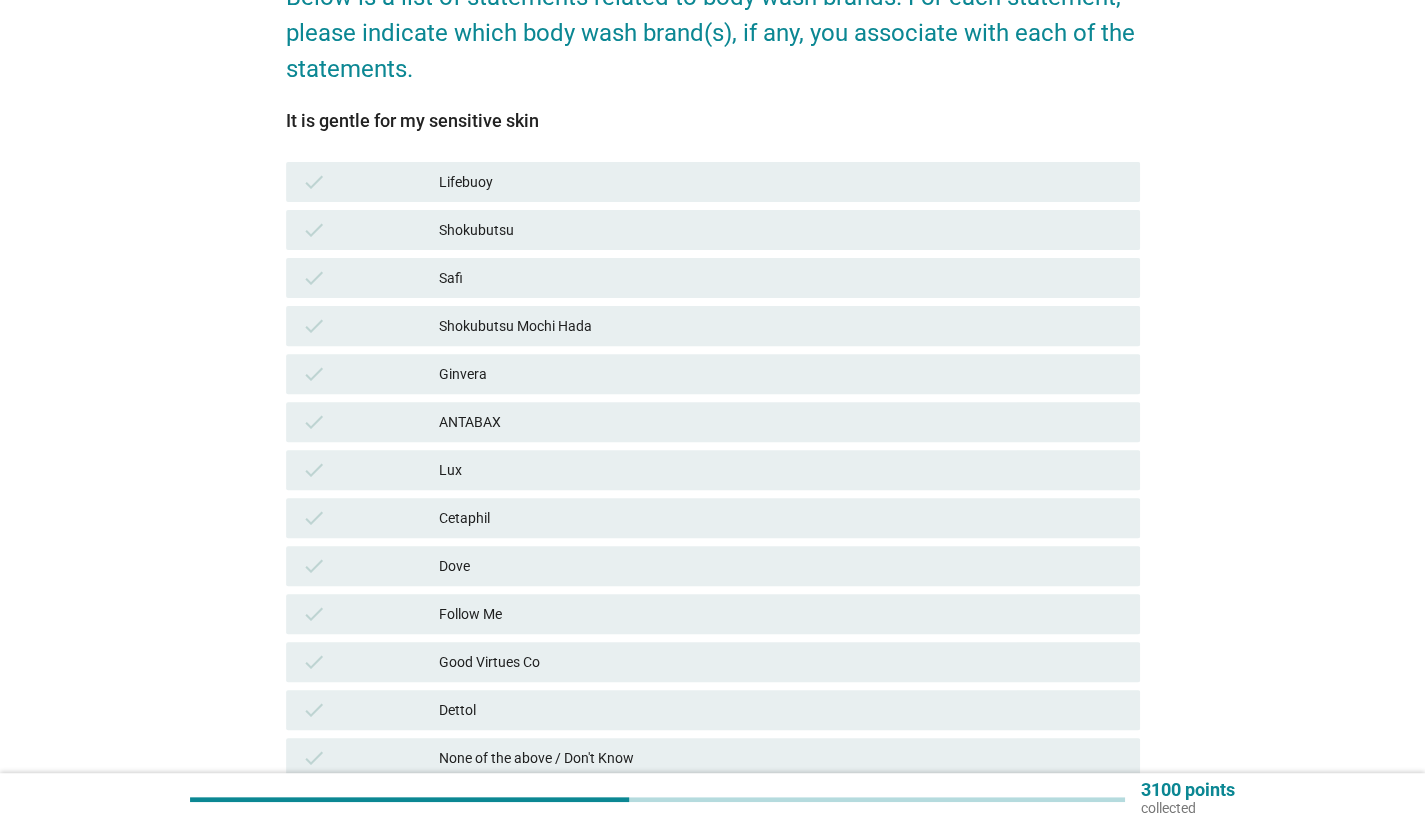 scroll, scrollTop: 200, scrollLeft: 0, axis: vertical 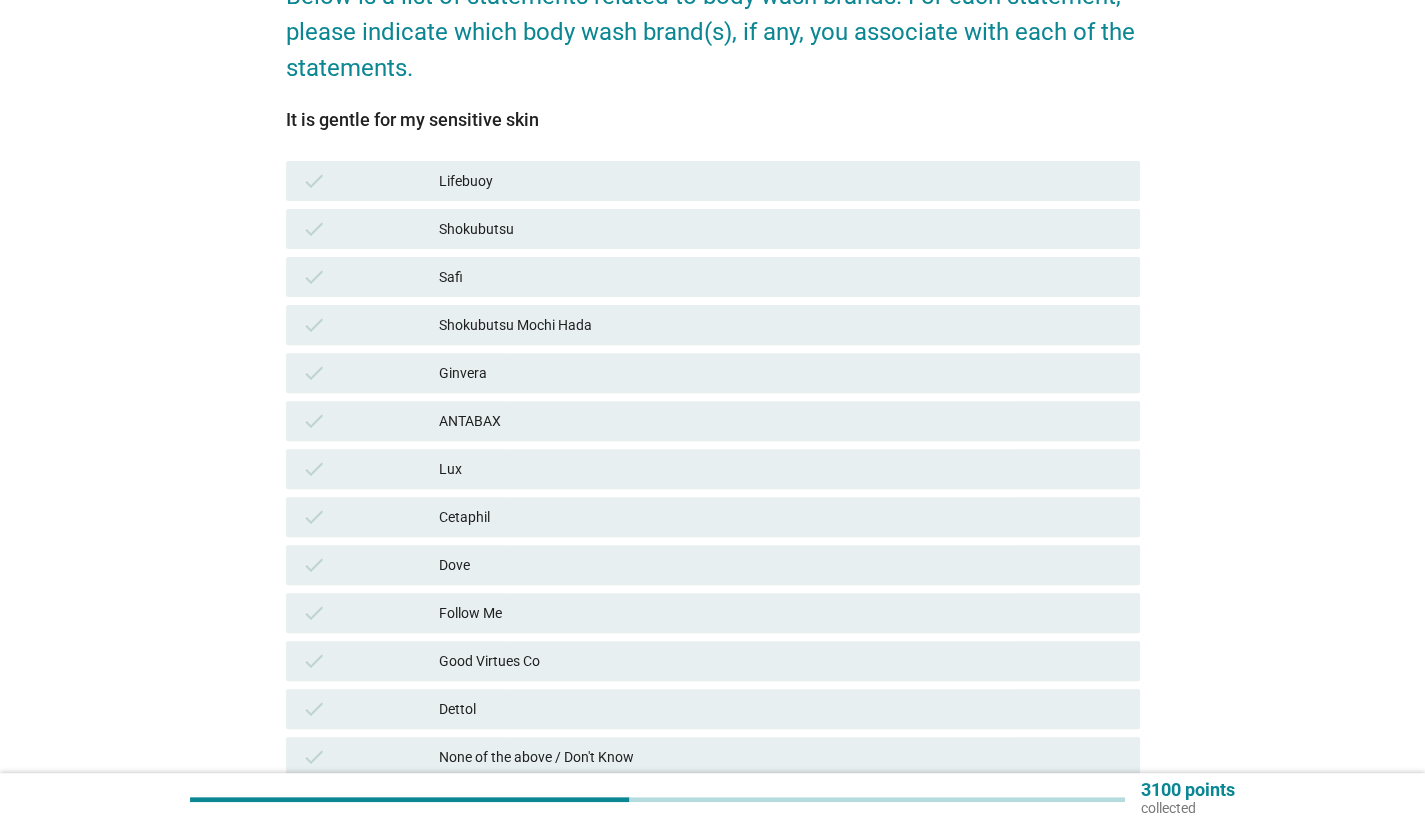 click on "Cetaphil" at bounding box center [781, 517] 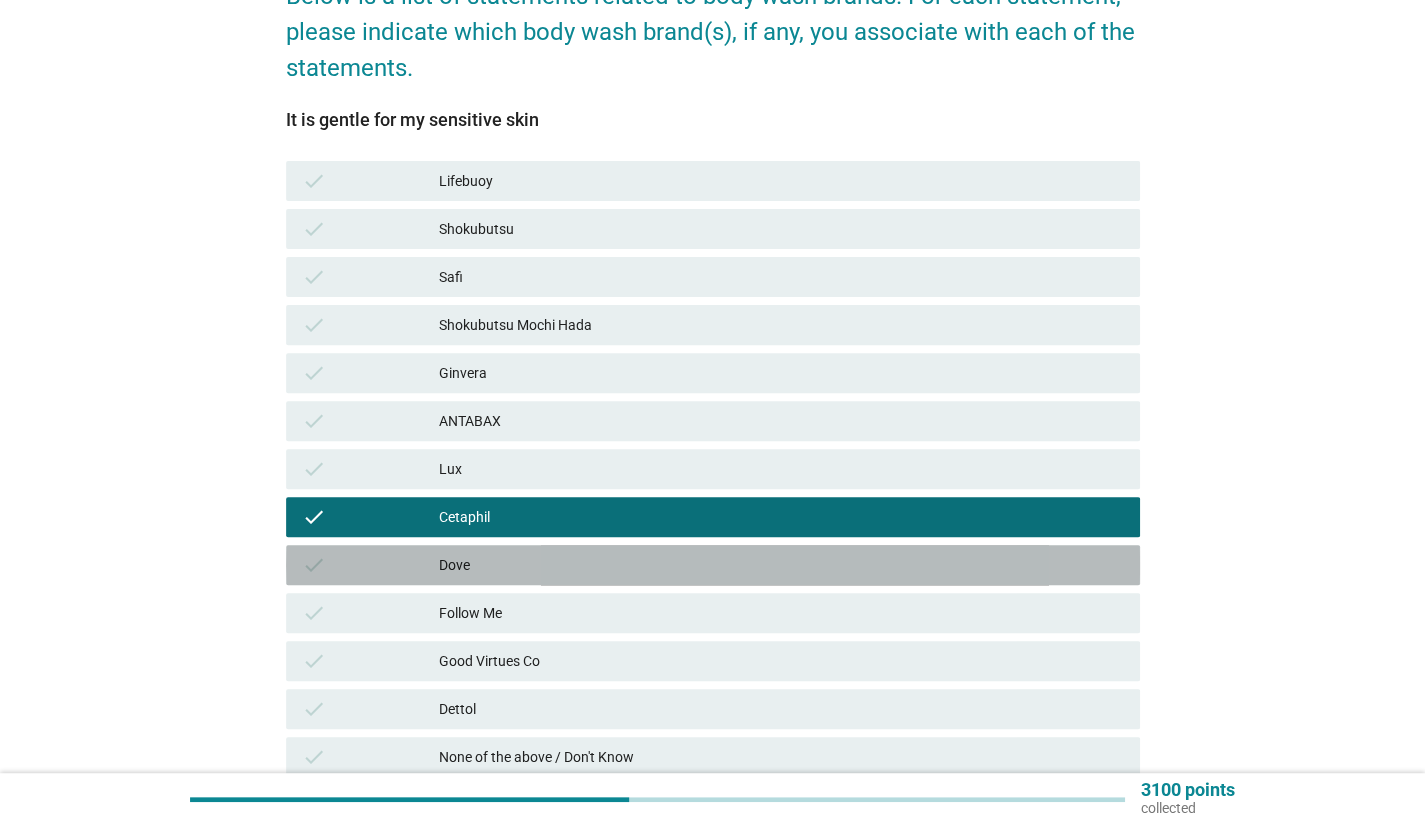 click on "check   Dove" at bounding box center (713, 565) 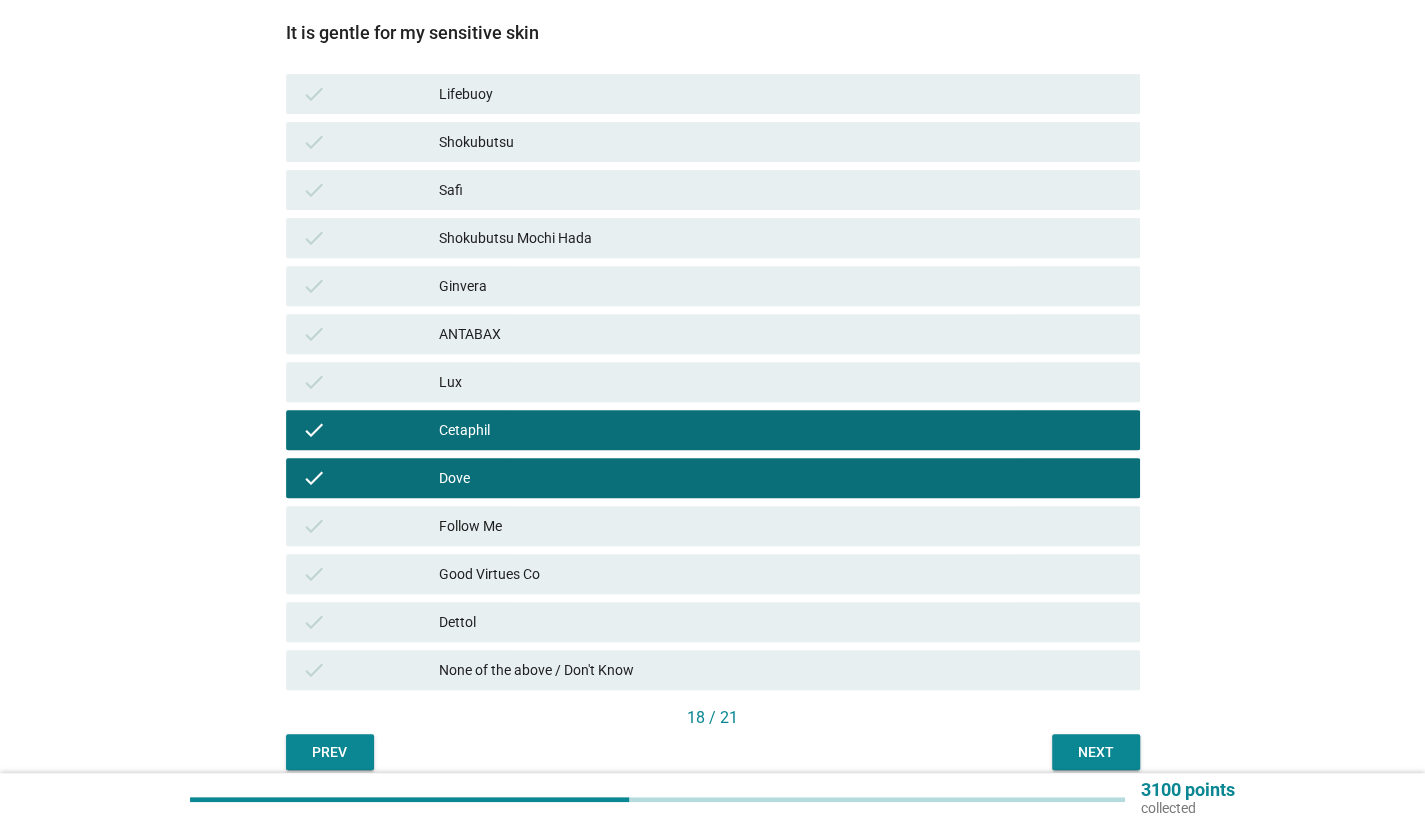 scroll, scrollTop: 374, scrollLeft: 0, axis: vertical 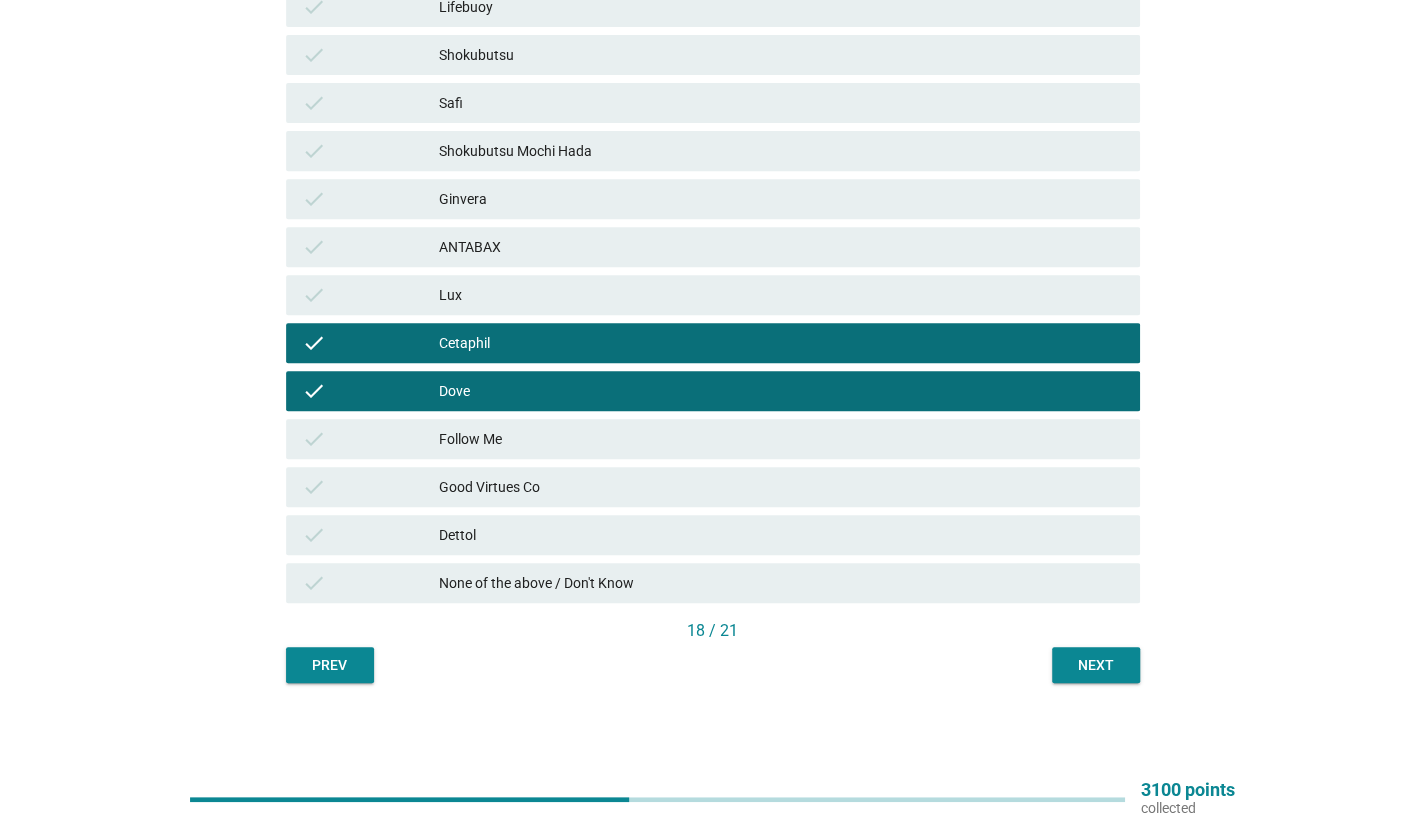 click on "Next" at bounding box center [1096, 665] 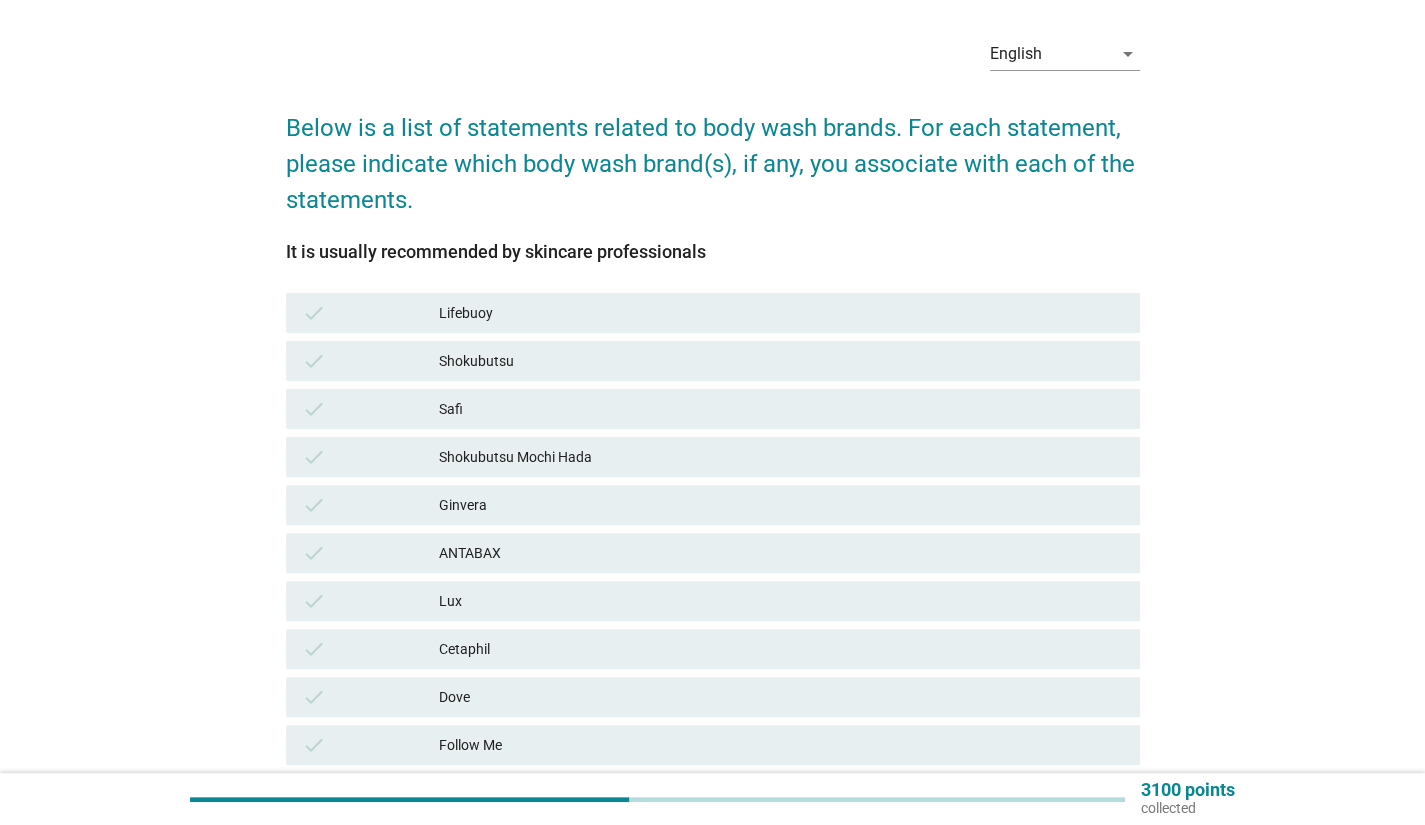 scroll, scrollTop: 100, scrollLeft: 0, axis: vertical 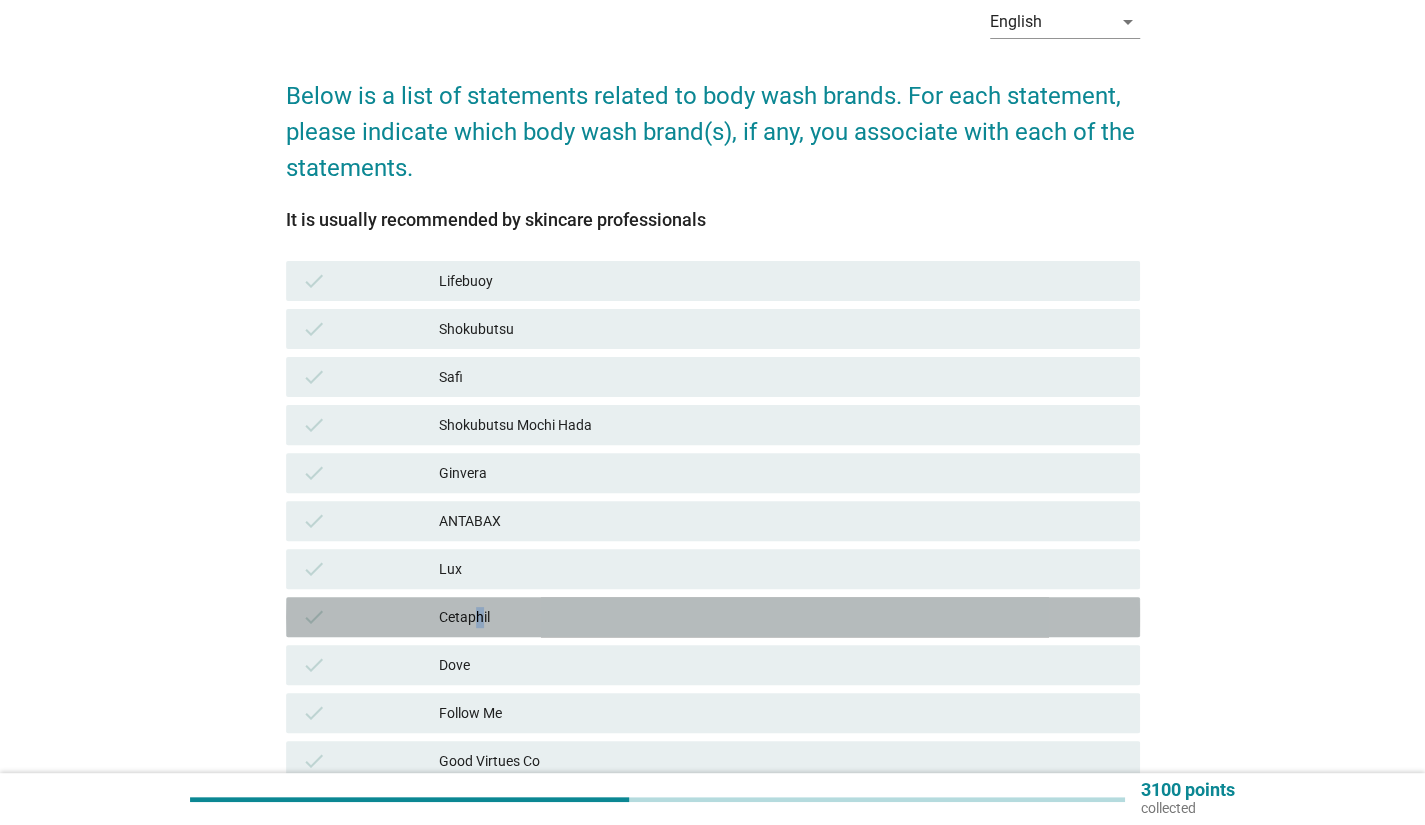 click on "check   Cetaphil" at bounding box center (713, 617) 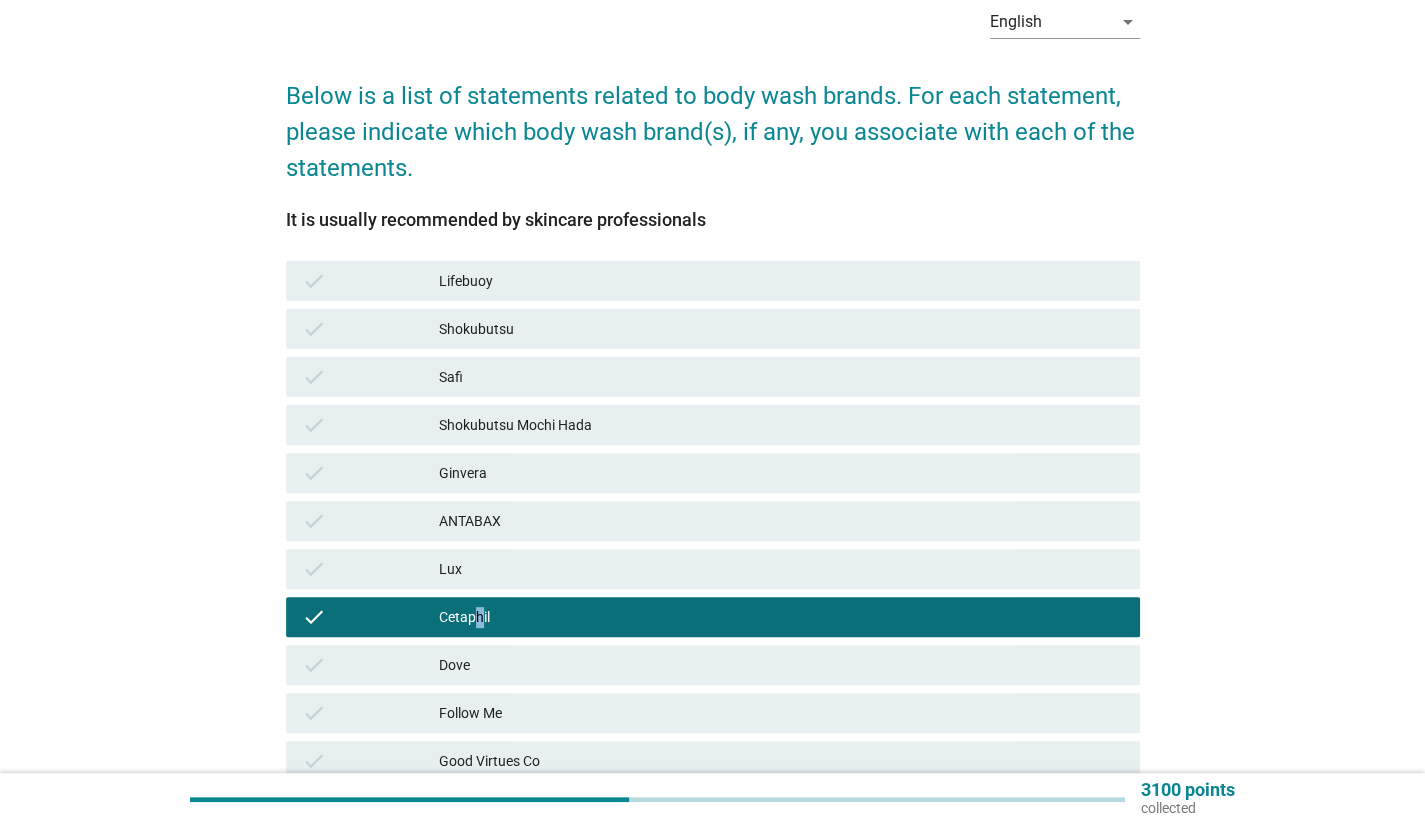 scroll, scrollTop: 300, scrollLeft: 0, axis: vertical 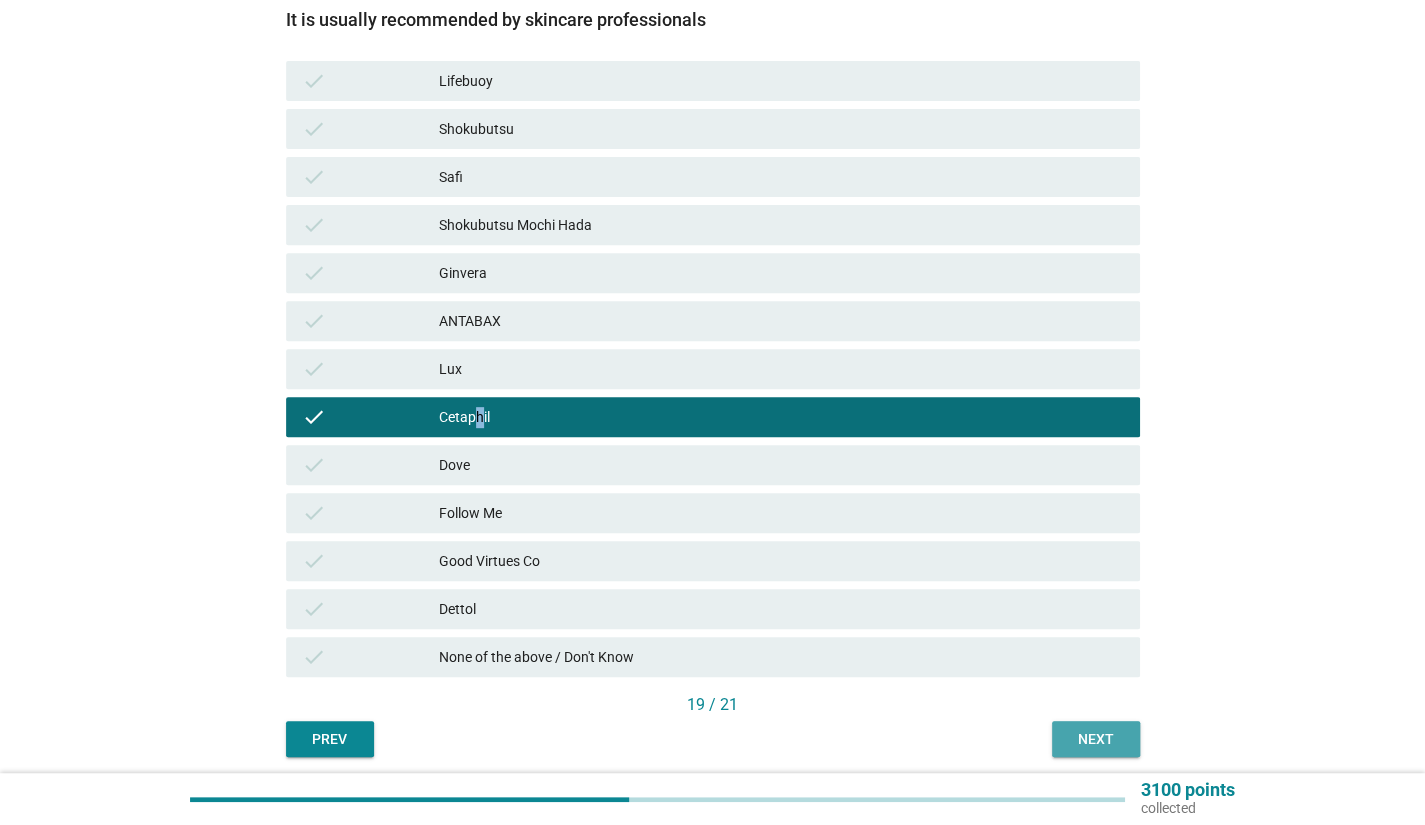 click on "Next" at bounding box center [1096, 739] 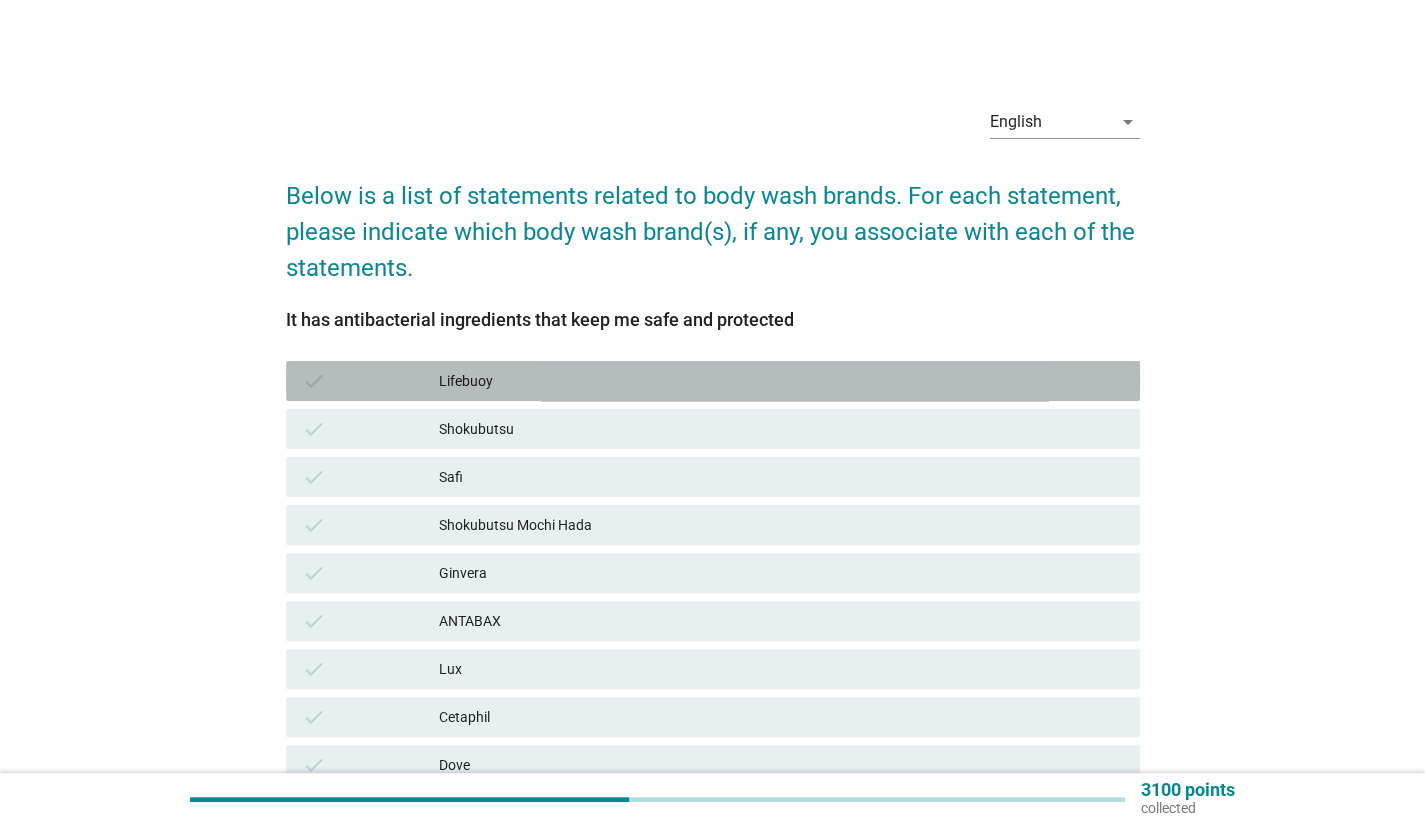 click on "Lifebuoy" at bounding box center (781, 381) 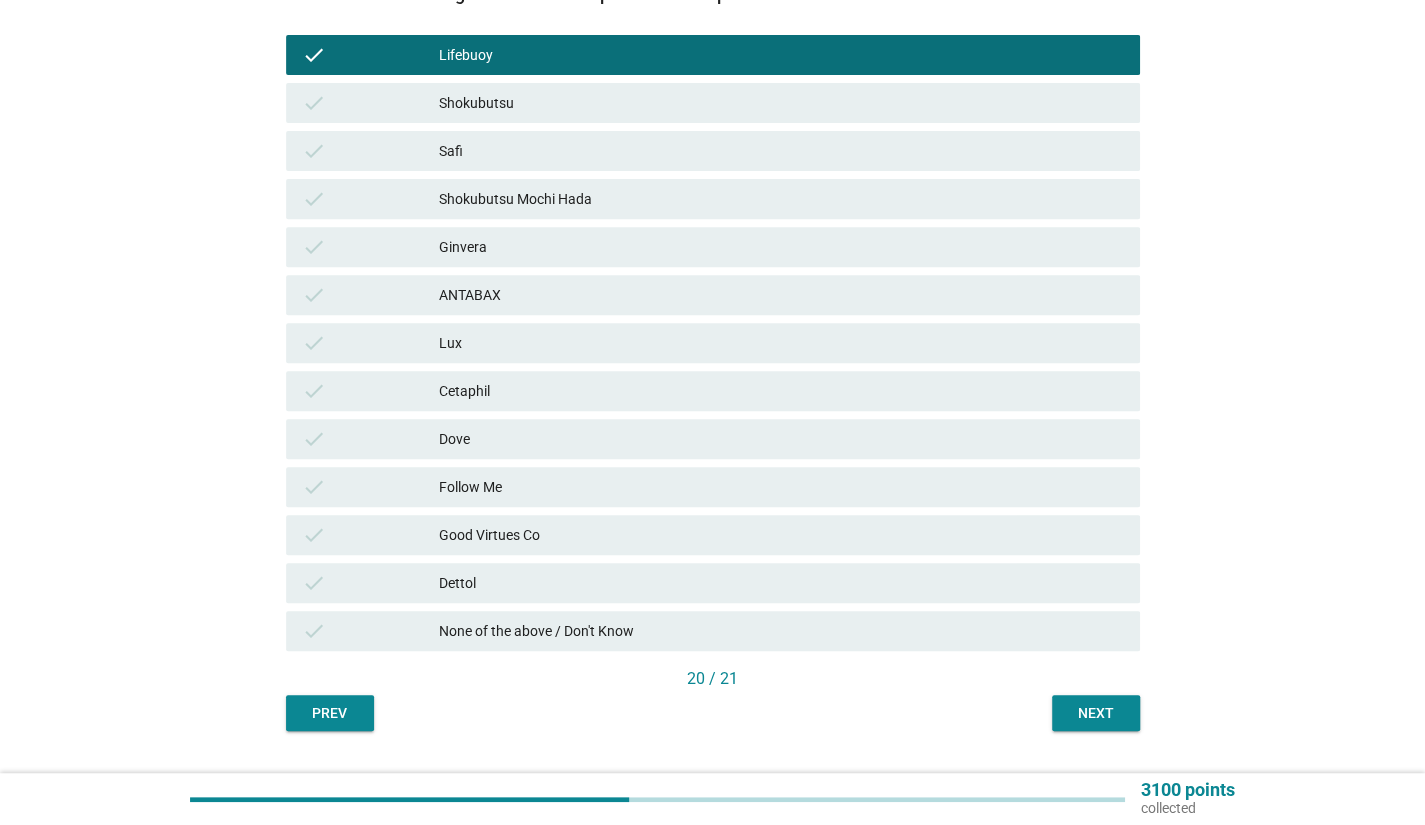 scroll, scrollTop: 374, scrollLeft: 0, axis: vertical 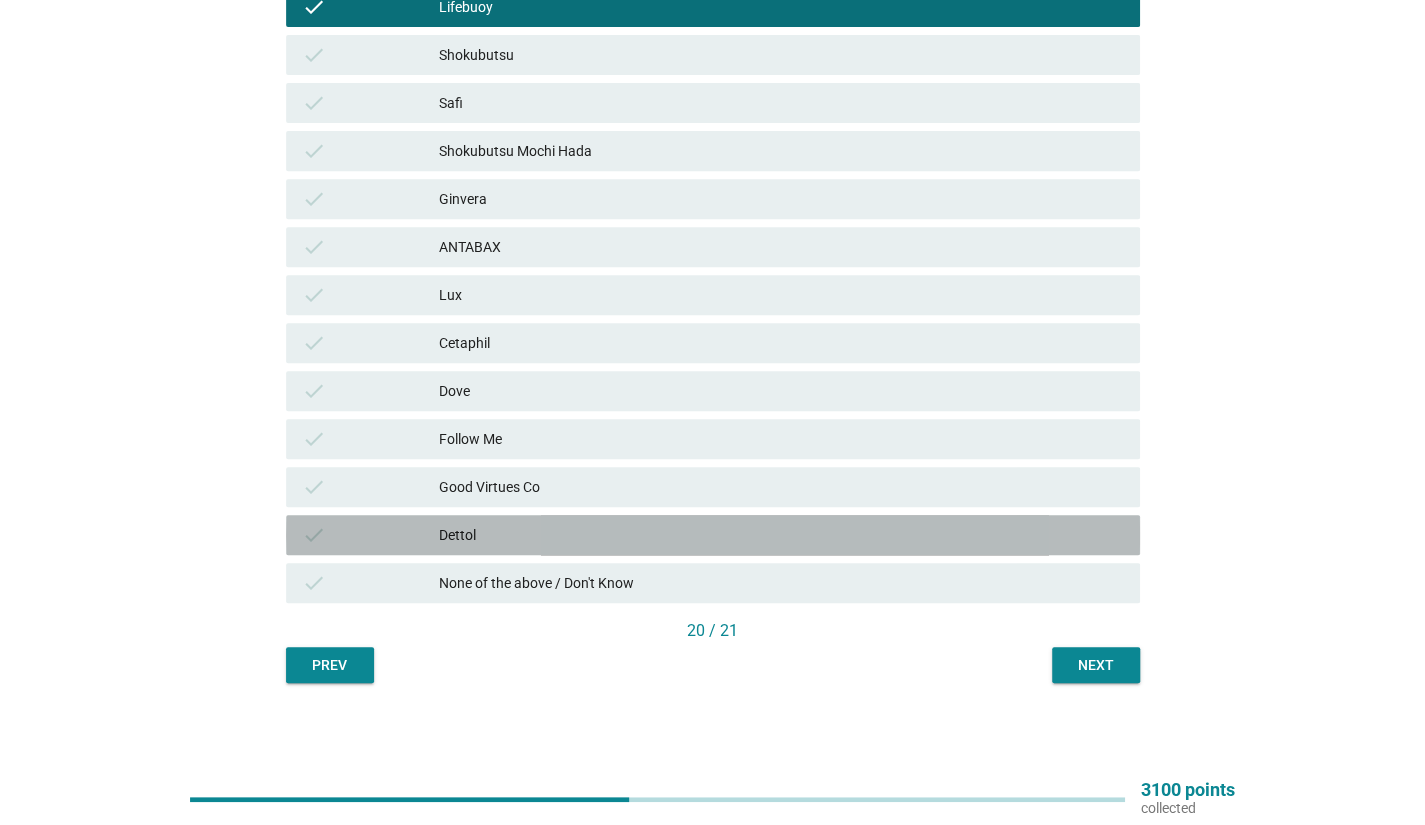 click on "Dettol" at bounding box center (781, 535) 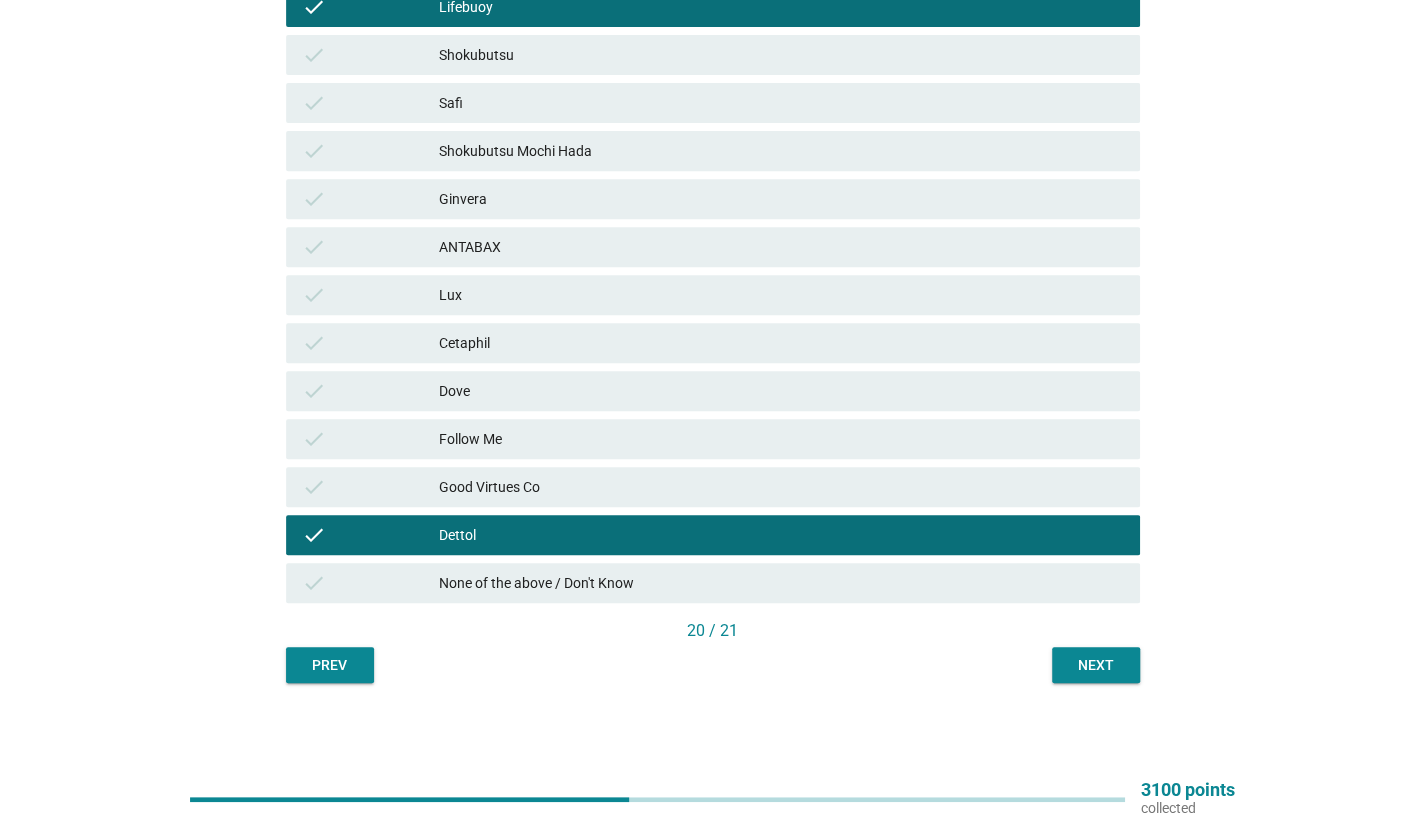 click on "Next" at bounding box center (1096, 665) 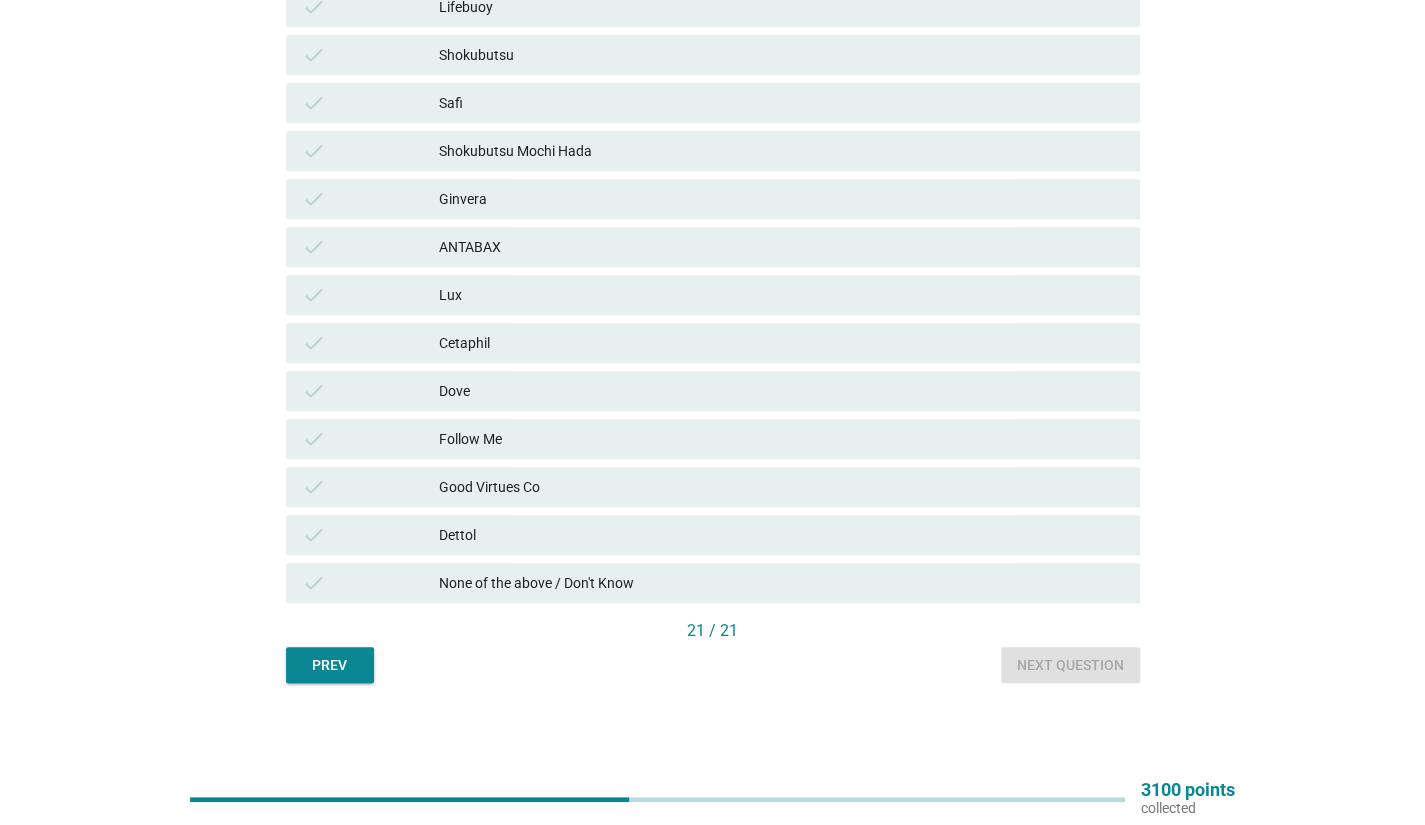 scroll, scrollTop: 274, scrollLeft: 0, axis: vertical 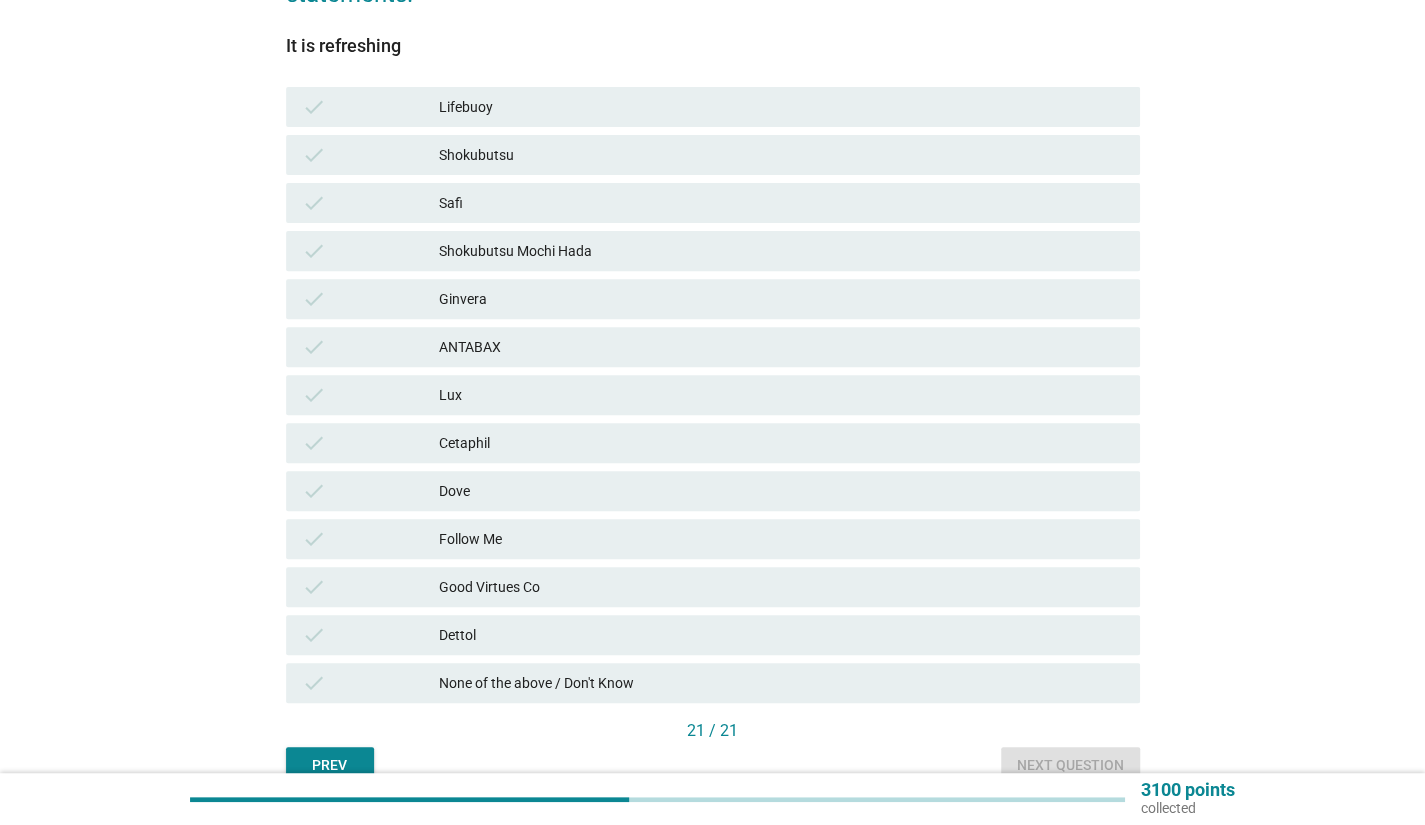click on "Dettol" at bounding box center (781, 635) 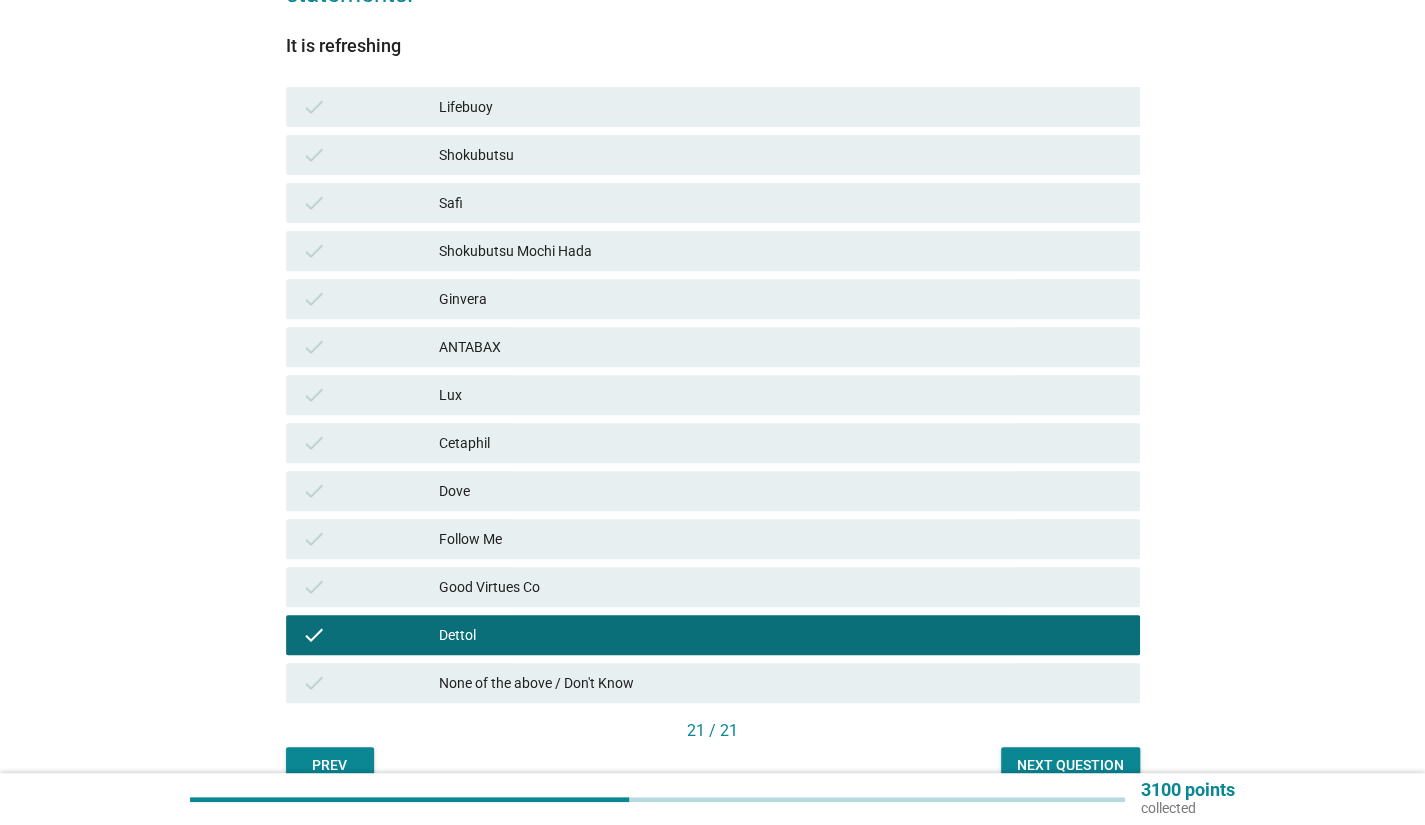 click on "check   Lifebuoy" at bounding box center [713, 107] 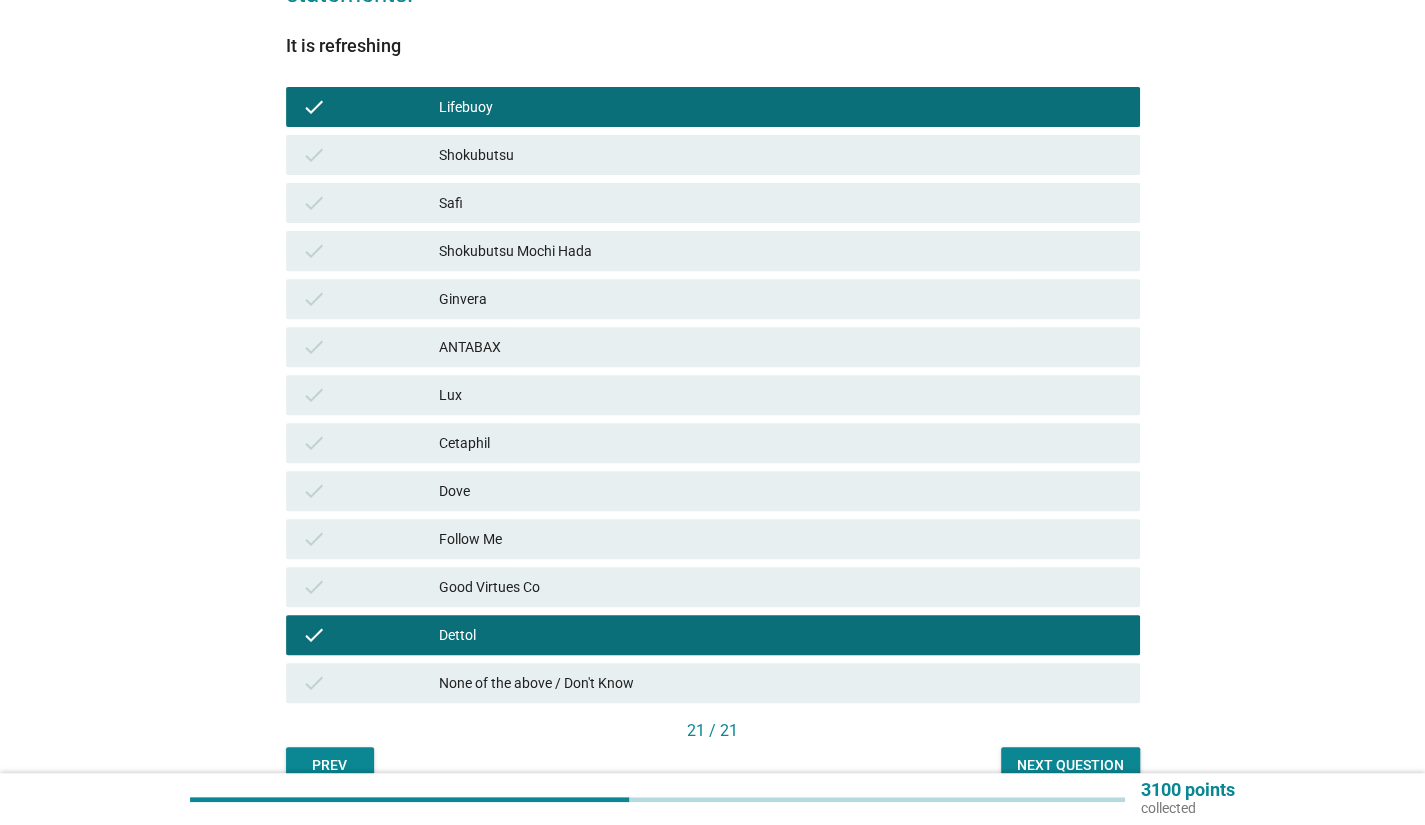 click on "Next question" at bounding box center [1070, 765] 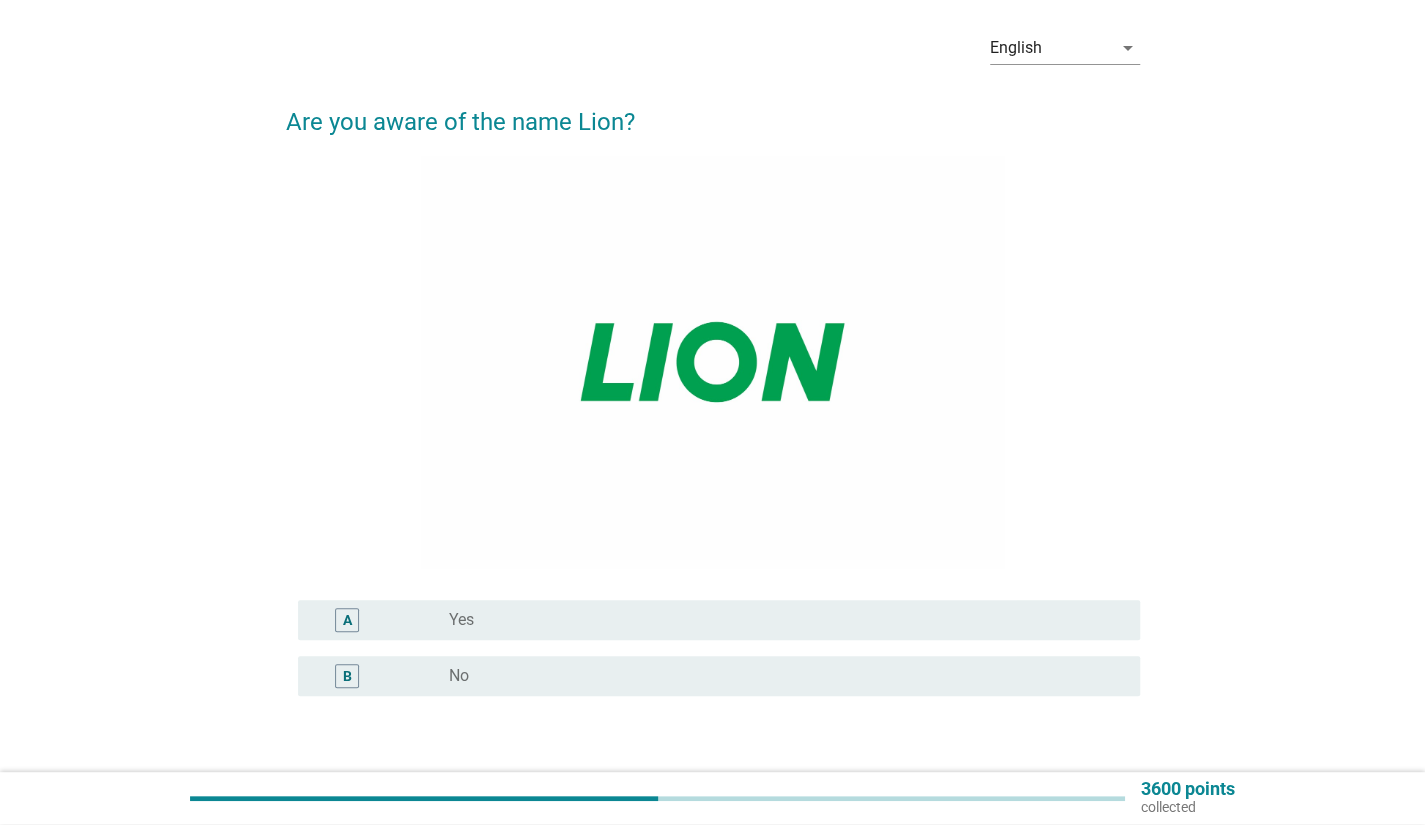 scroll, scrollTop: 100, scrollLeft: 0, axis: vertical 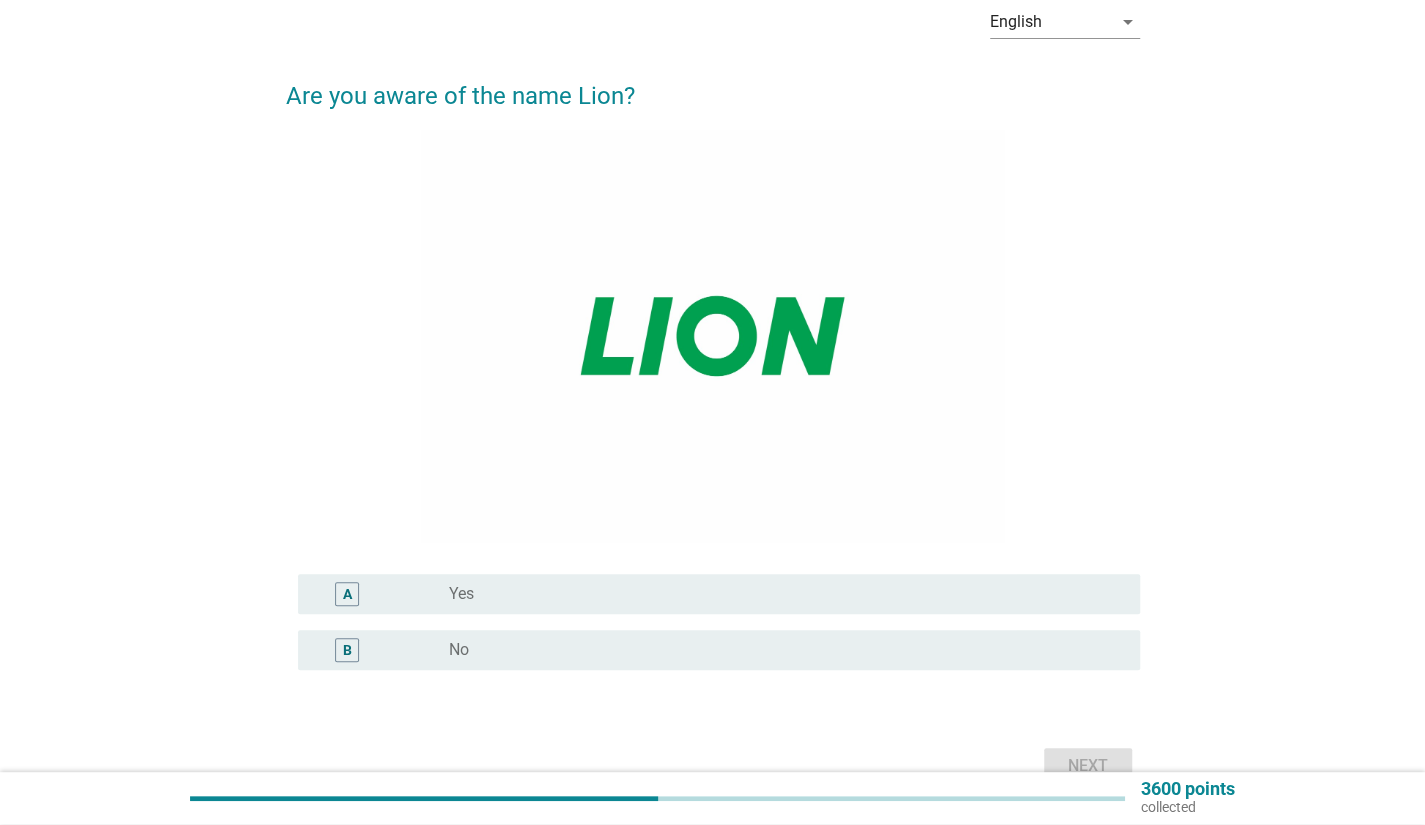 click on "radio_button_unchecked Yes" at bounding box center [778, 594] 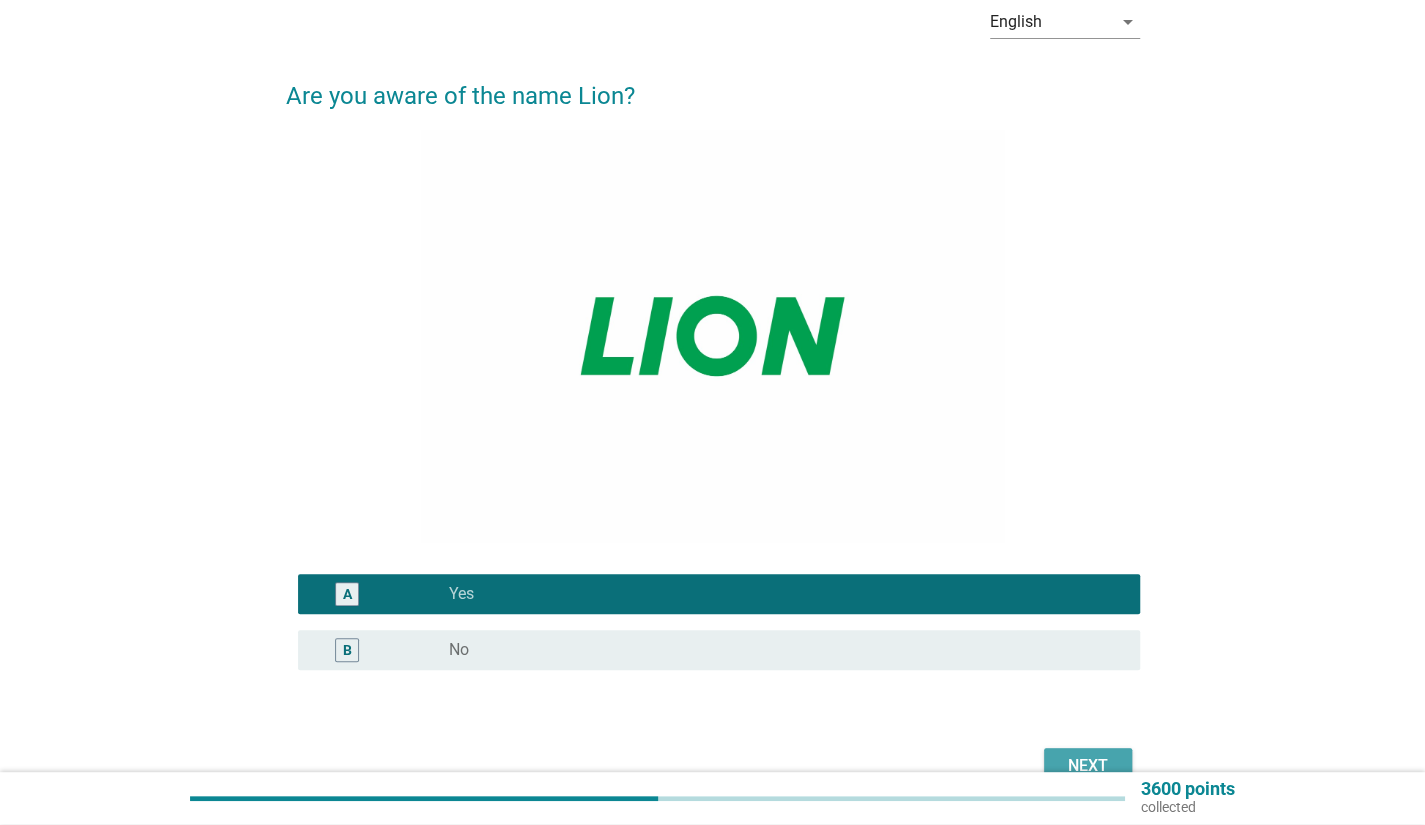click on "Next" at bounding box center (1088, 766) 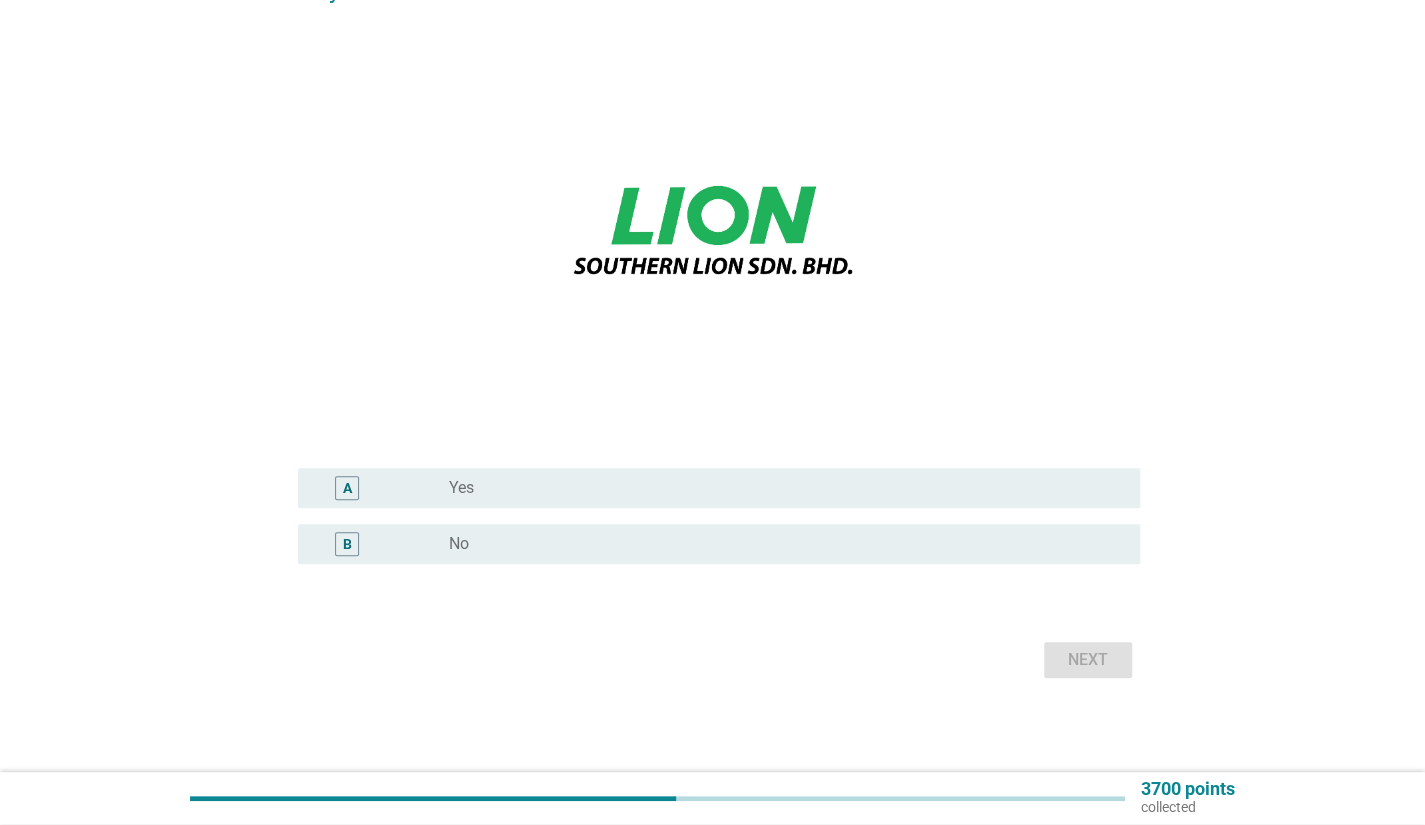 scroll, scrollTop: 207, scrollLeft: 0, axis: vertical 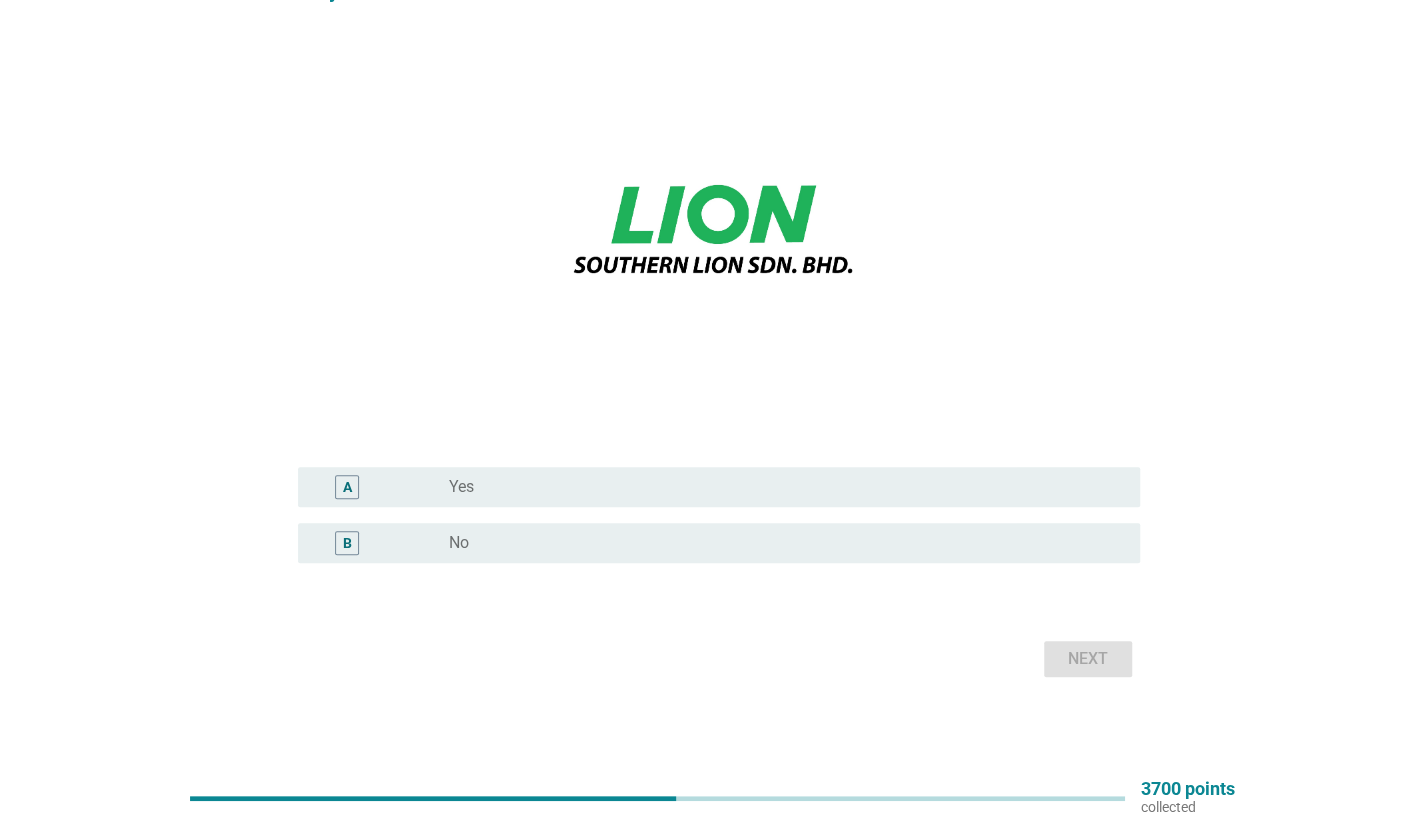 click on "radio_button_unchecked Yes" at bounding box center [778, 487] 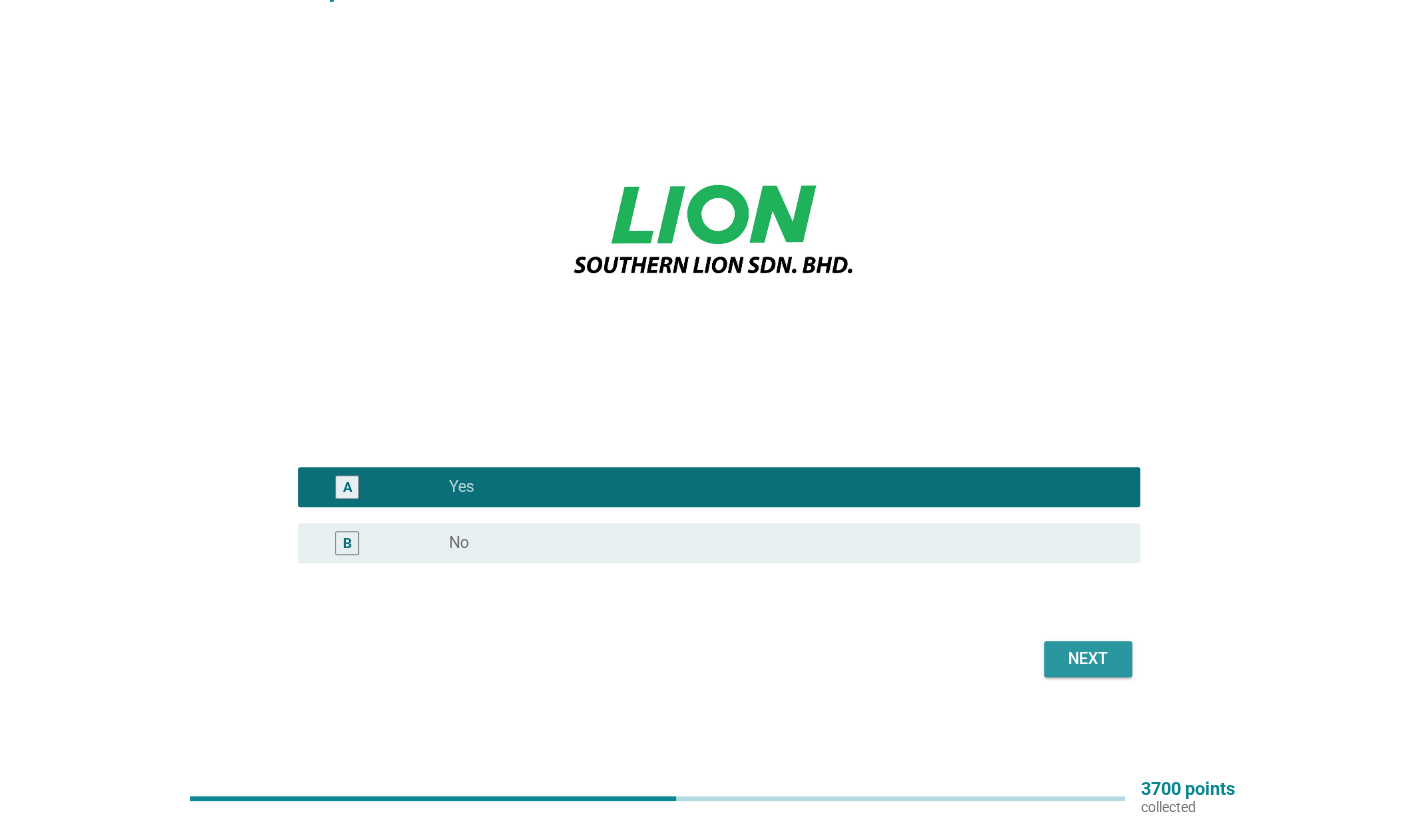 click on "Next" at bounding box center (1088, 659) 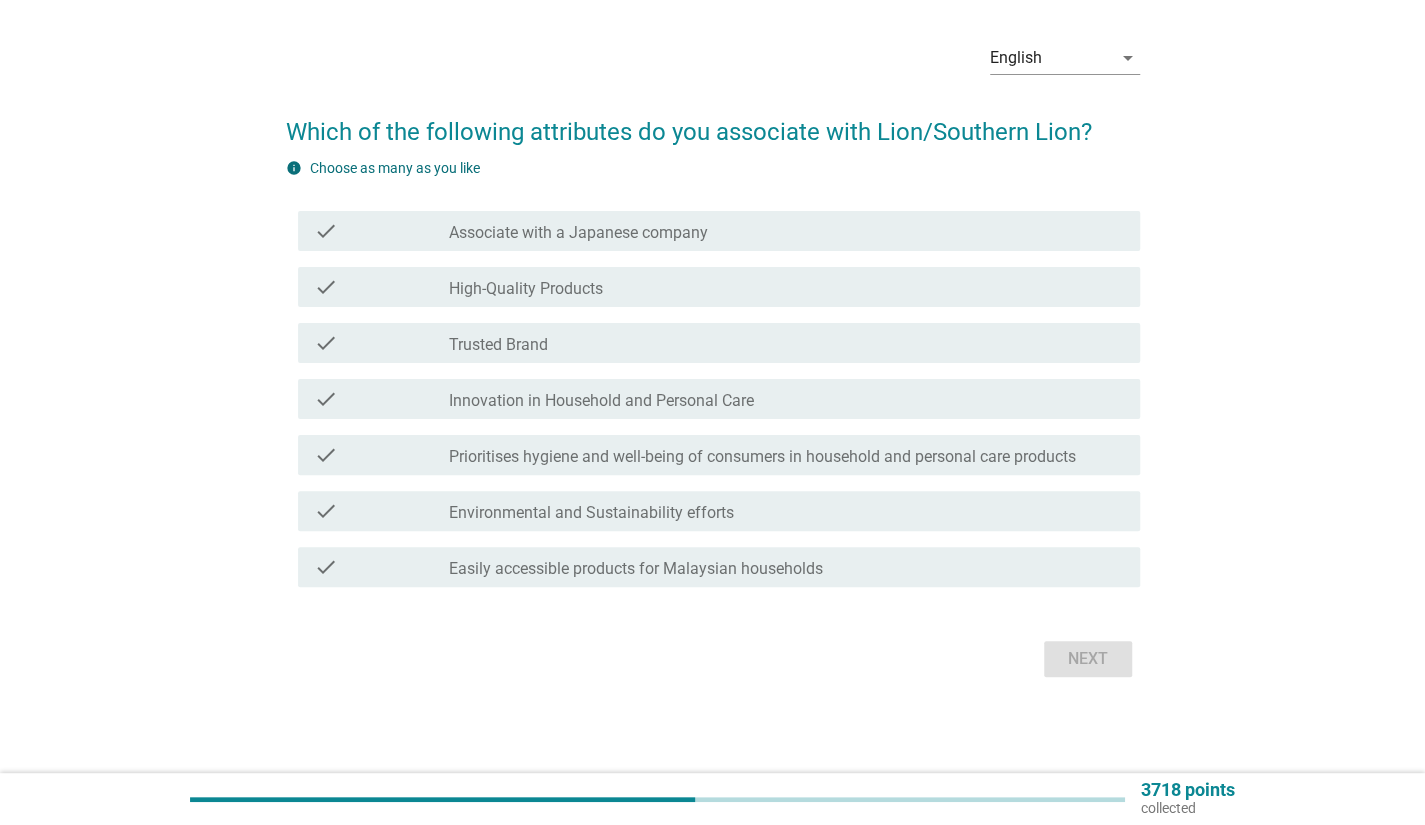 scroll, scrollTop: 0, scrollLeft: 0, axis: both 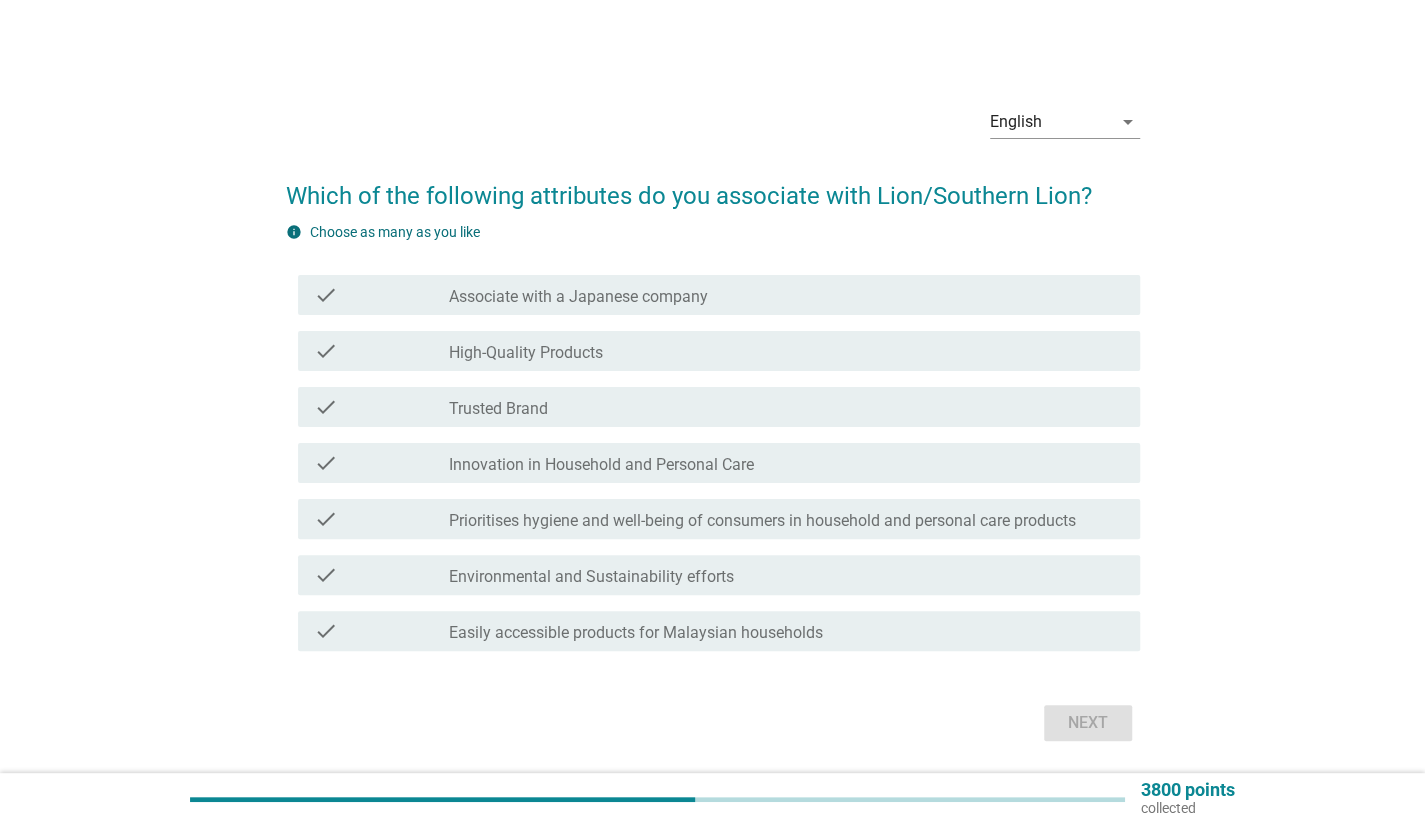 click on "check_box_outline_blank Associate with a Japanese company" at bounding box center [786, 295] 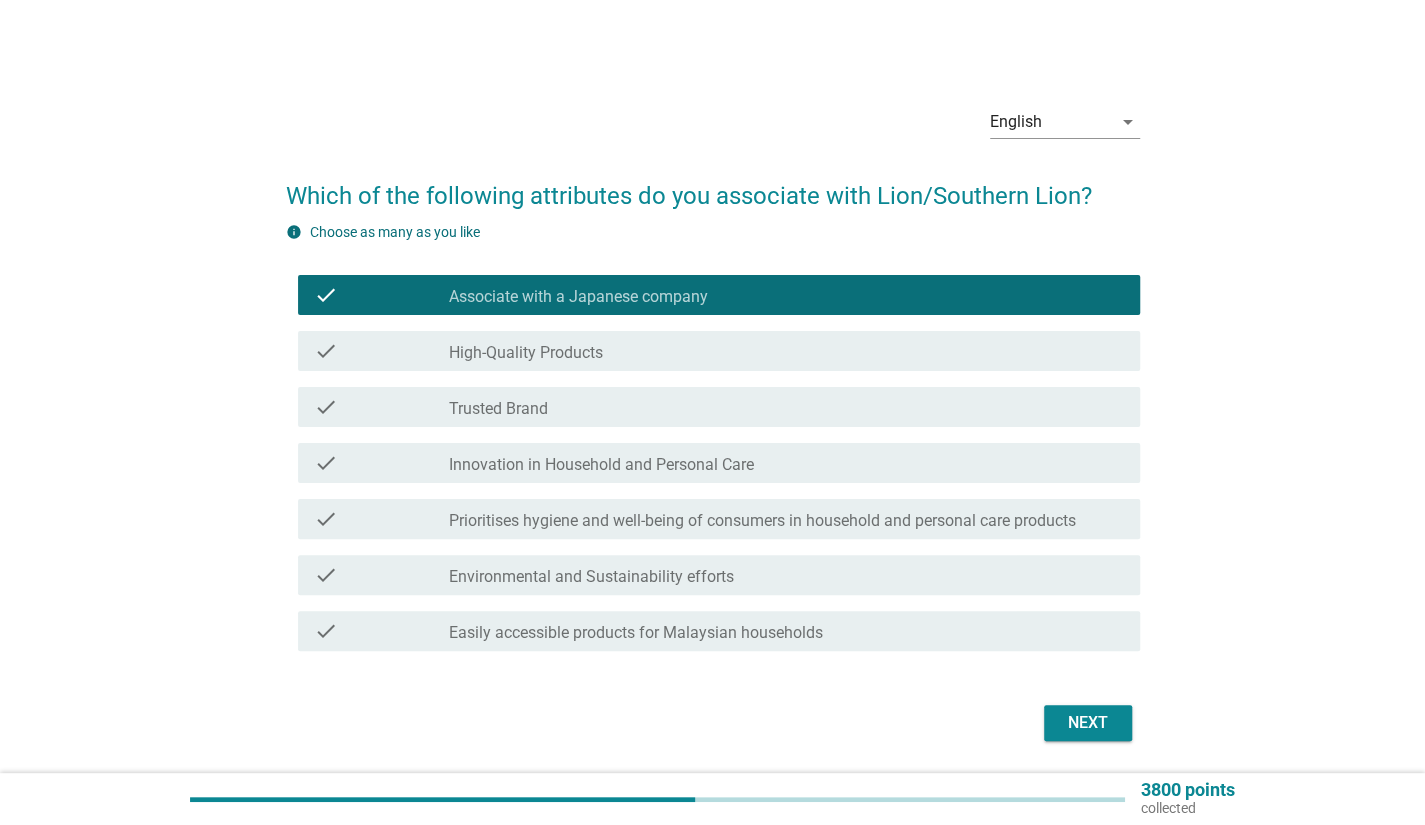 click on "check_box_outline_blank Trusted Brand" at bounding box center [786, 407] 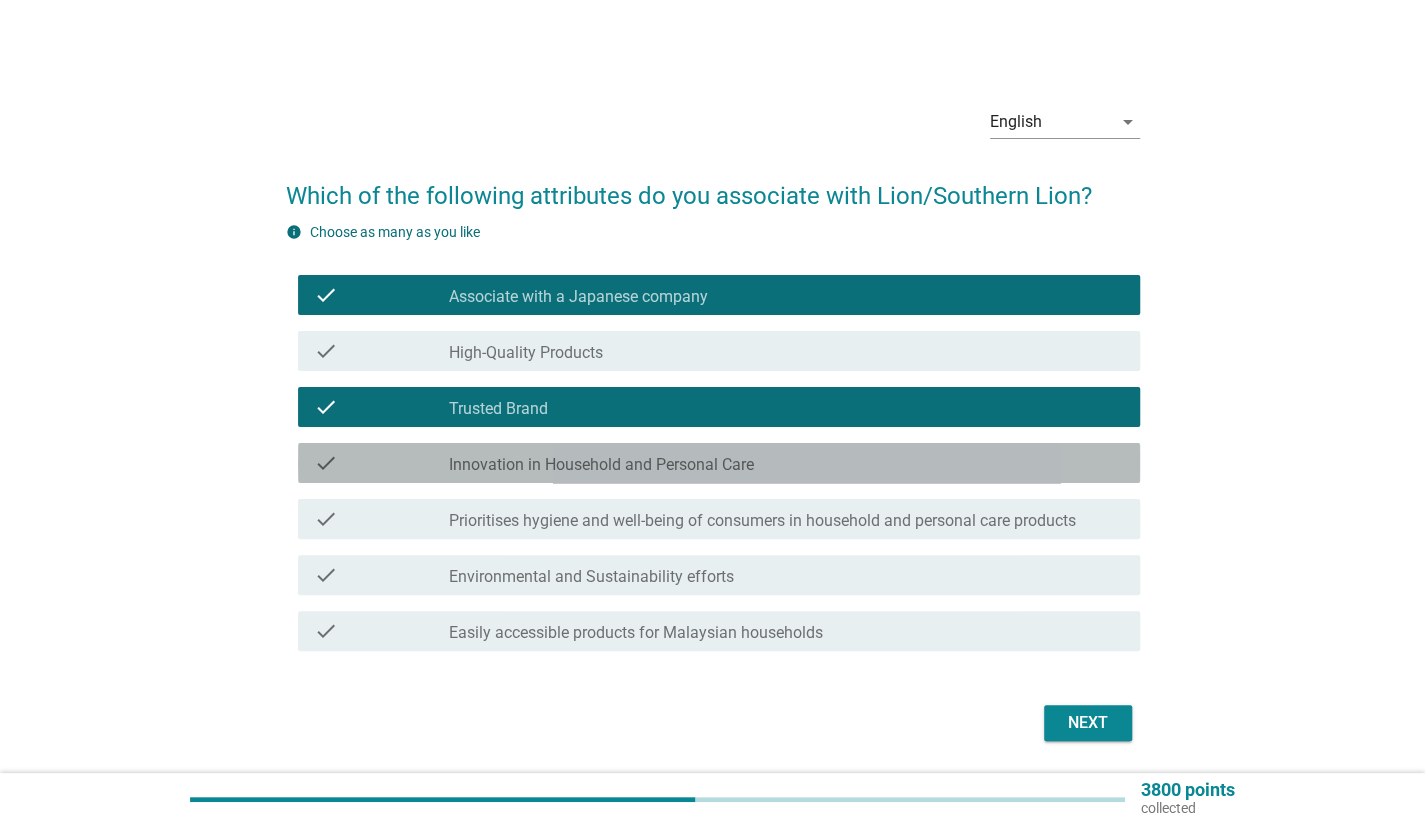 click on "Innovation in Household and Personal Care" at bounding box center [601, 465] 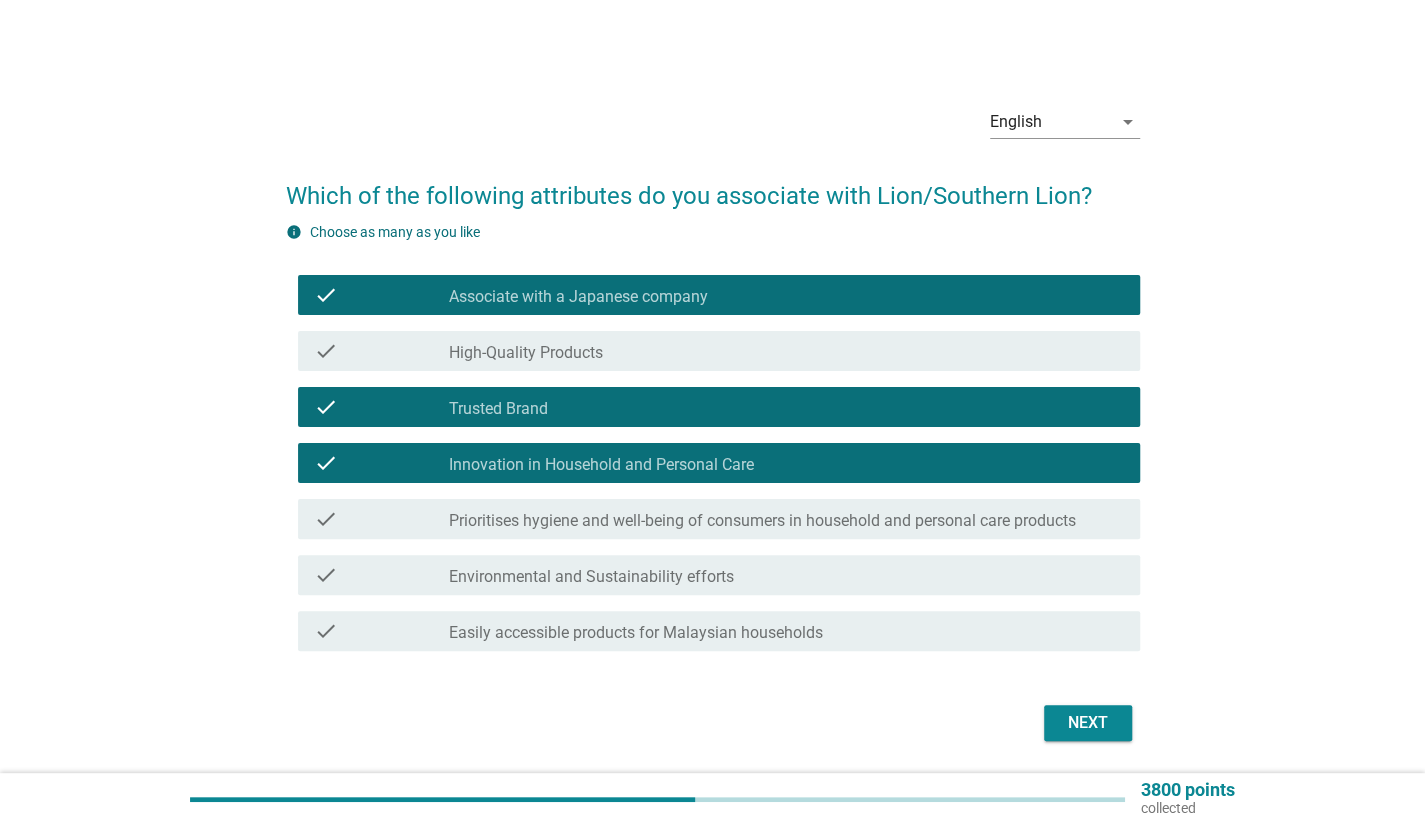 click on "check_box_outline_blank Prioritises hygiene and well-being of consumers in household and personal care products" at bounding box center [786, 519] 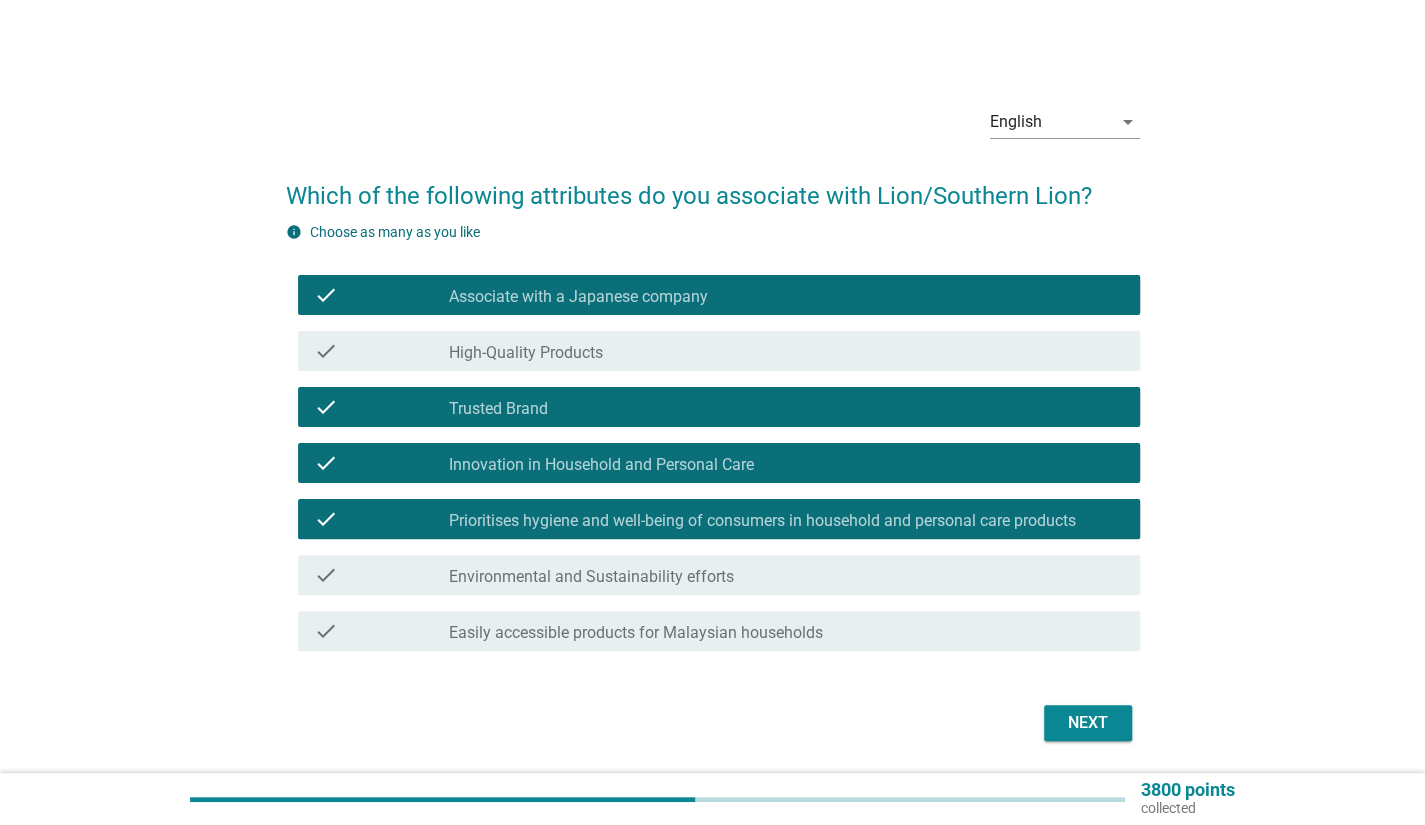 click on "Next" at bounding box center [1088, 723] 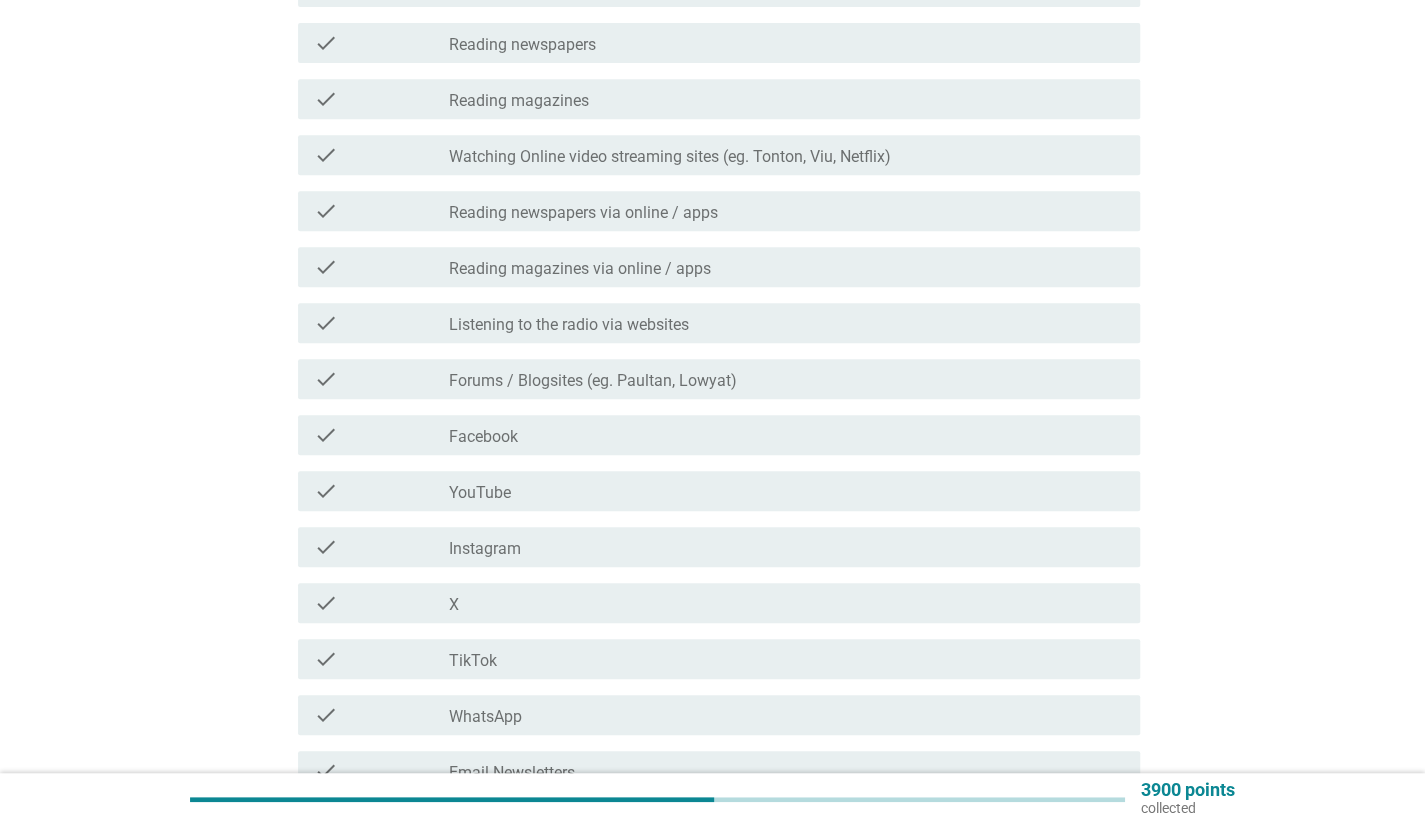 scroll, scrollTop: 500, scrollLeft: 0, axis: vertical 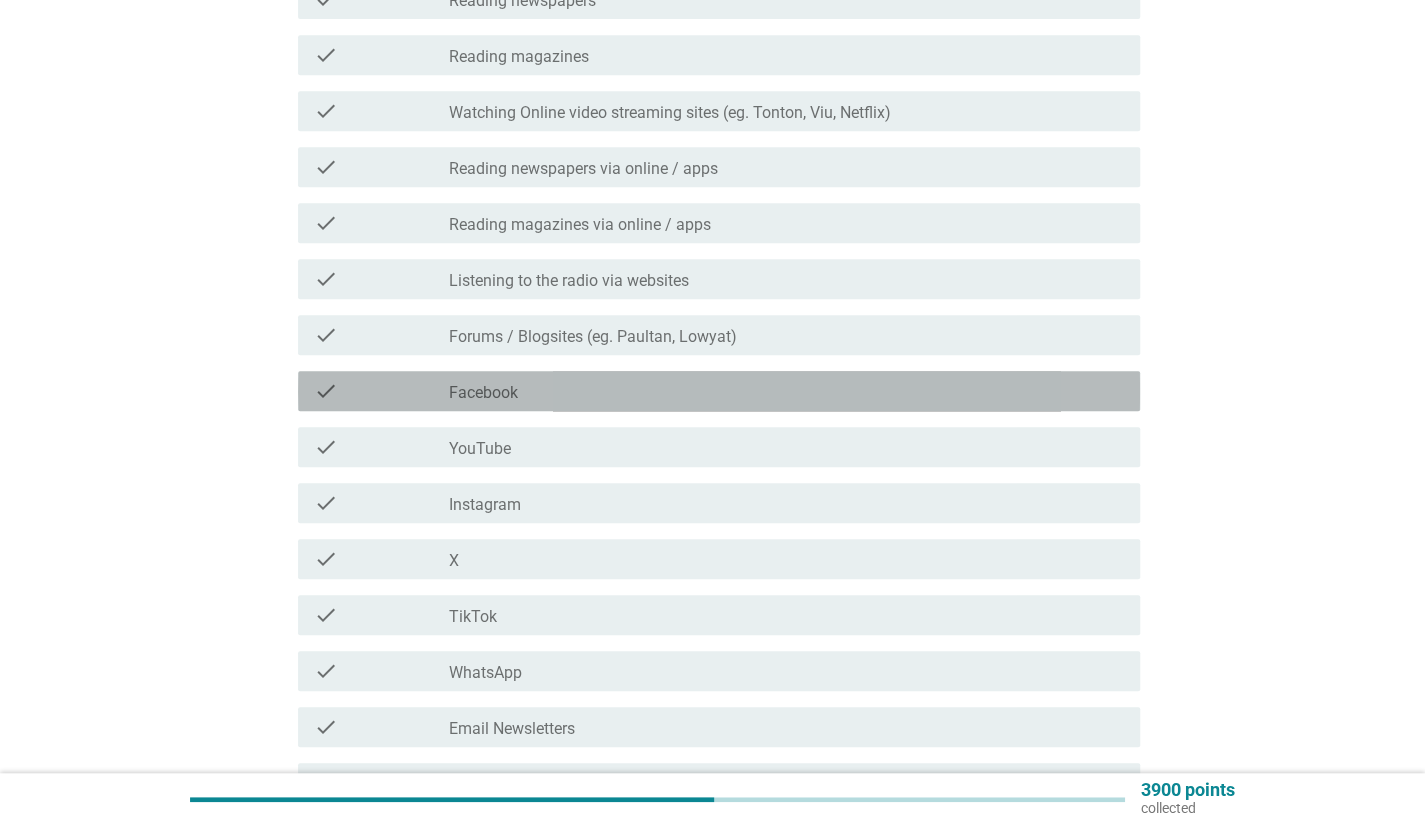 click on "check_box_outline_blank Facebook" at bounding box center [786, 391] 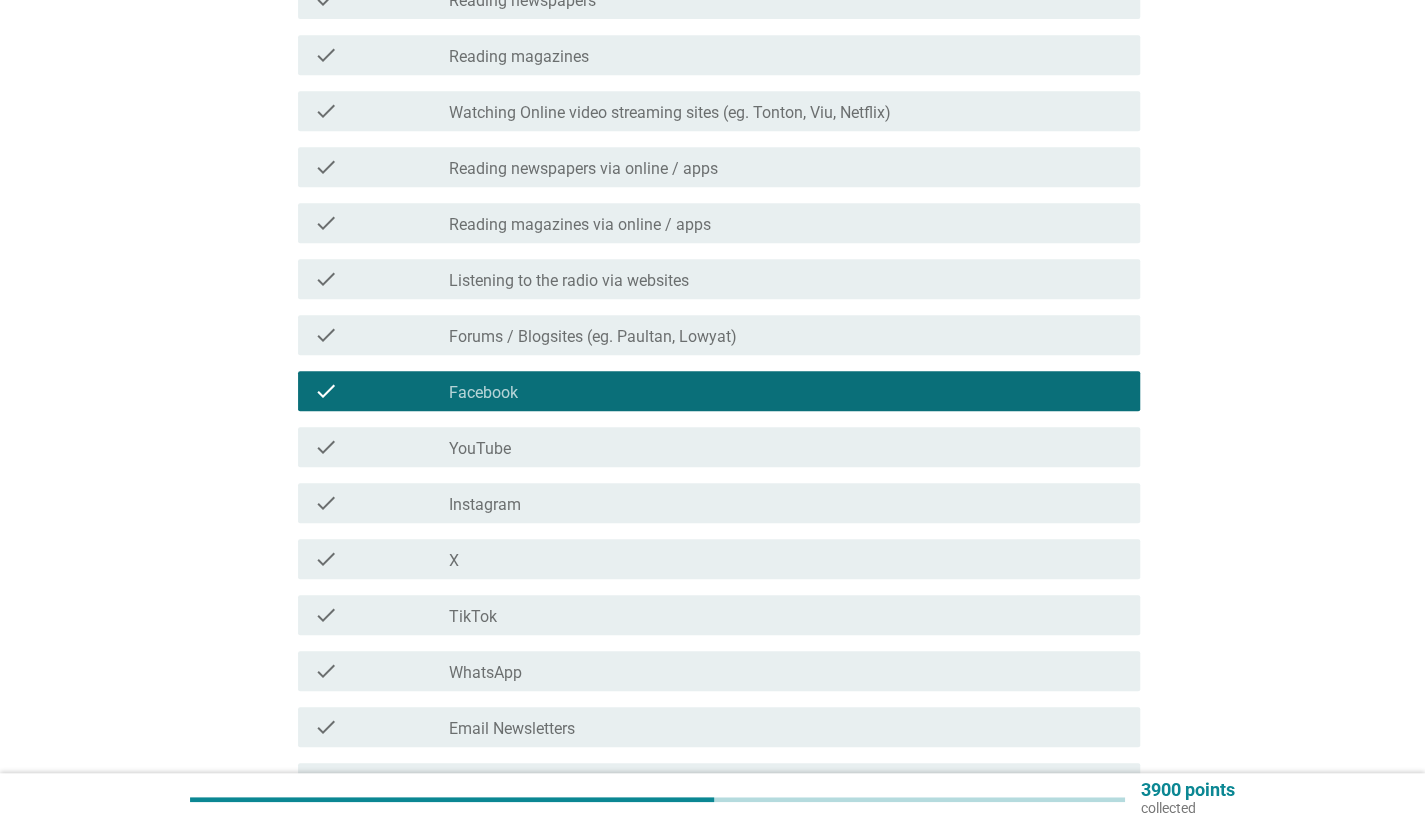 click on "check_box_outline_blank YouTube" at bounding box center [786, 447] 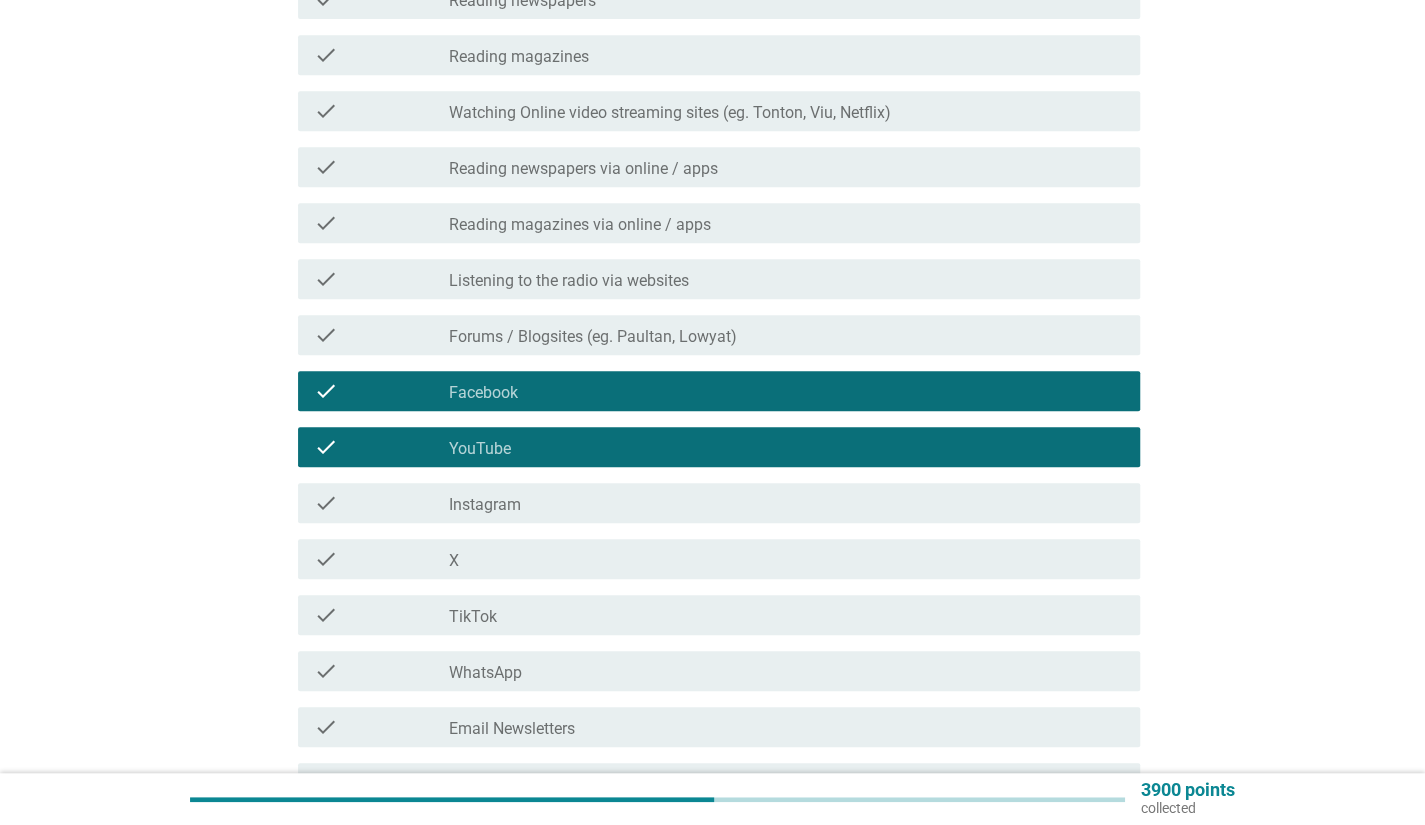 click on "check_box_outline_blank Instagram" at bounding box center [786, 503] 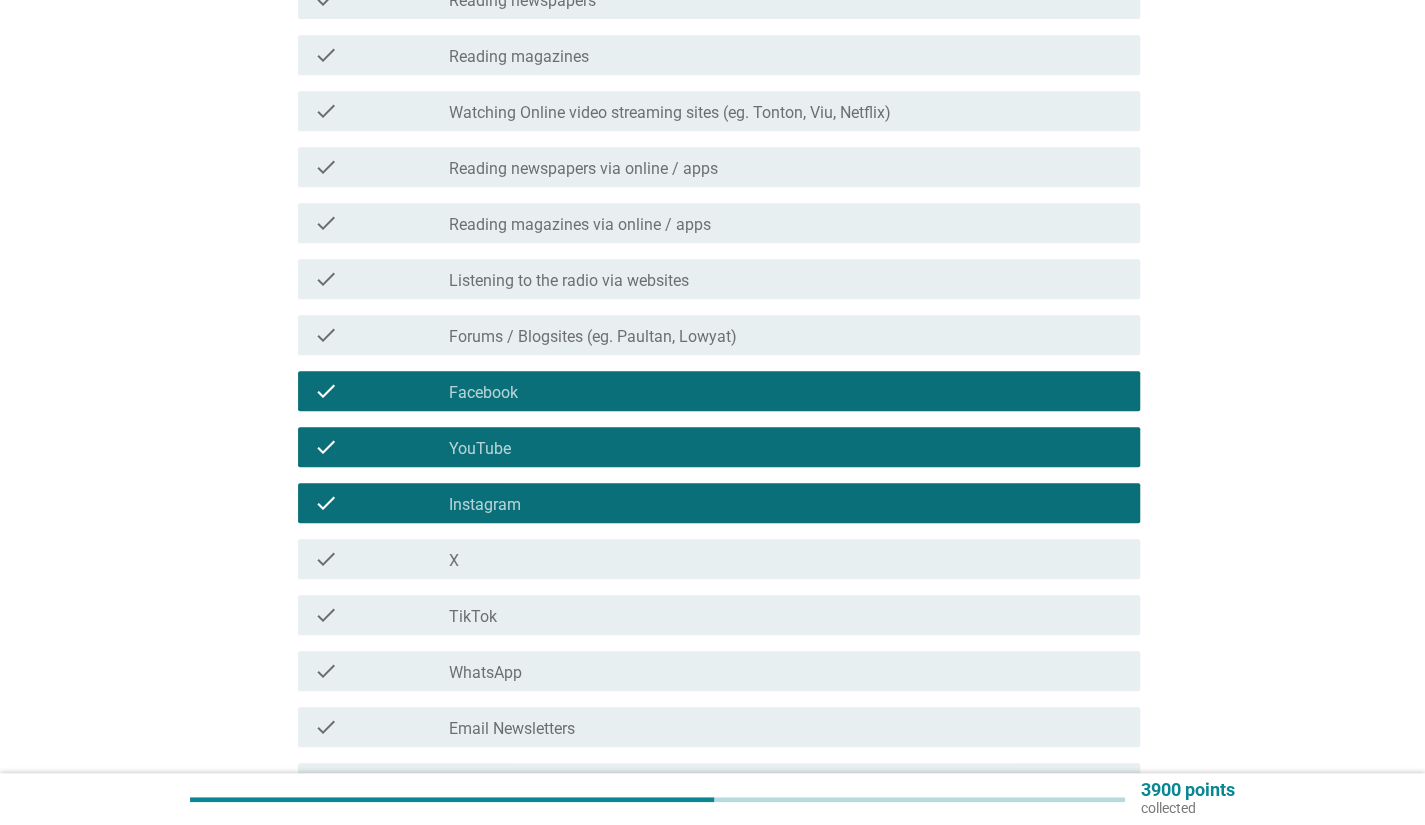 click on "check     check_box_outline_blank WhatsApp" at bounding box center (719, 671) 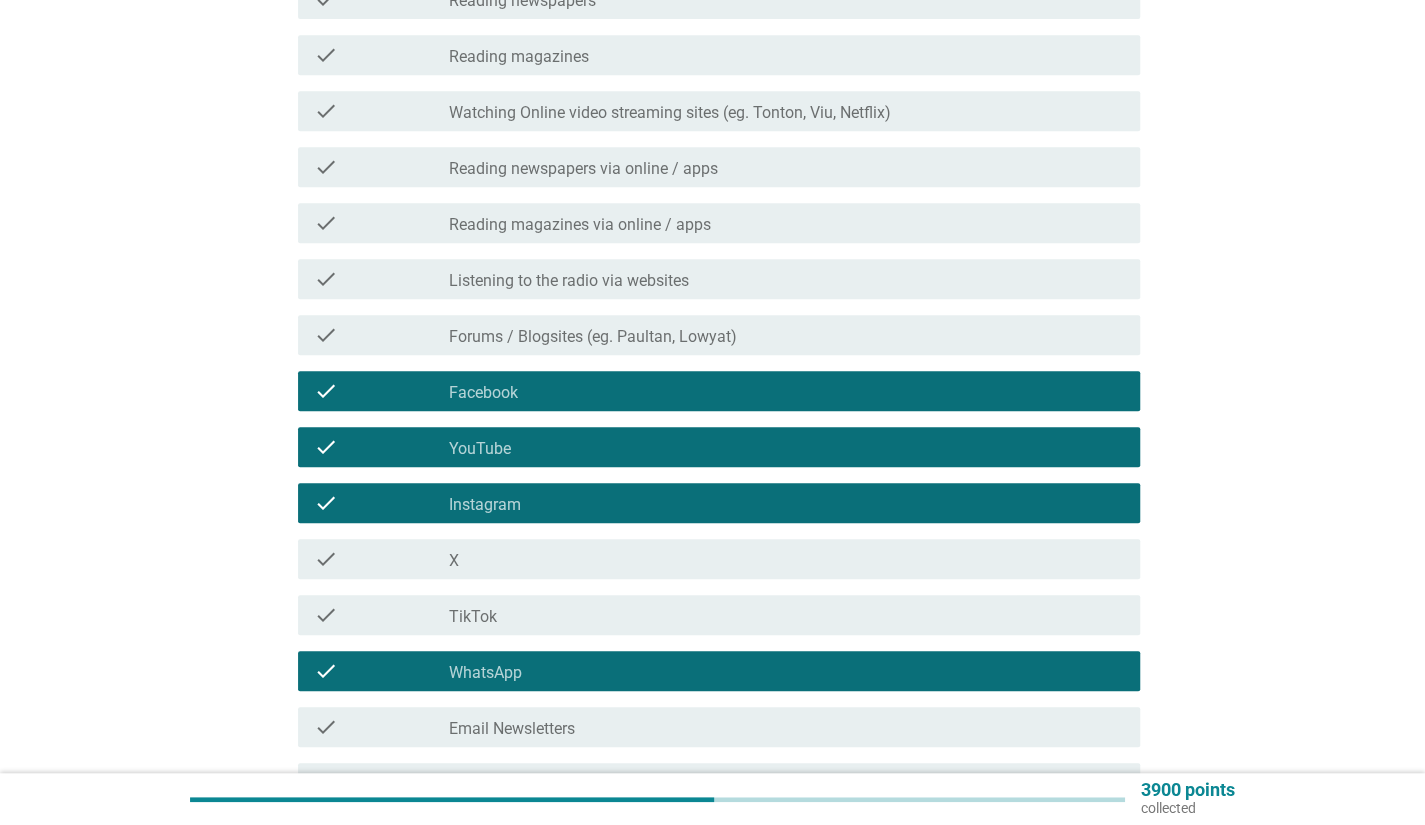 scroll, scrollTop: 700, scrollLeft: 0, axis: vertical 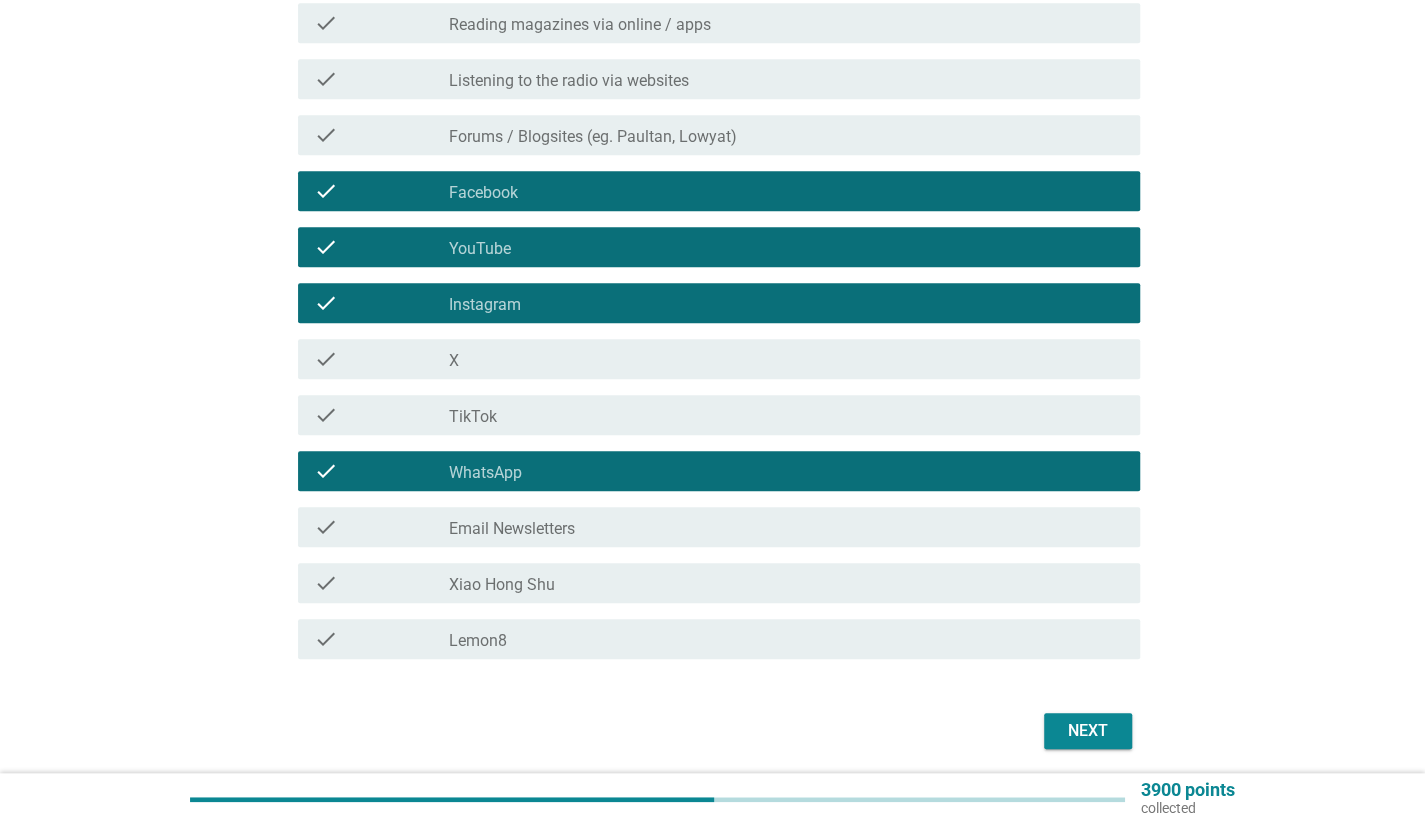 click on "check_box_outline_blank Xiao Hong Shu" at bounding box center [786, 583] 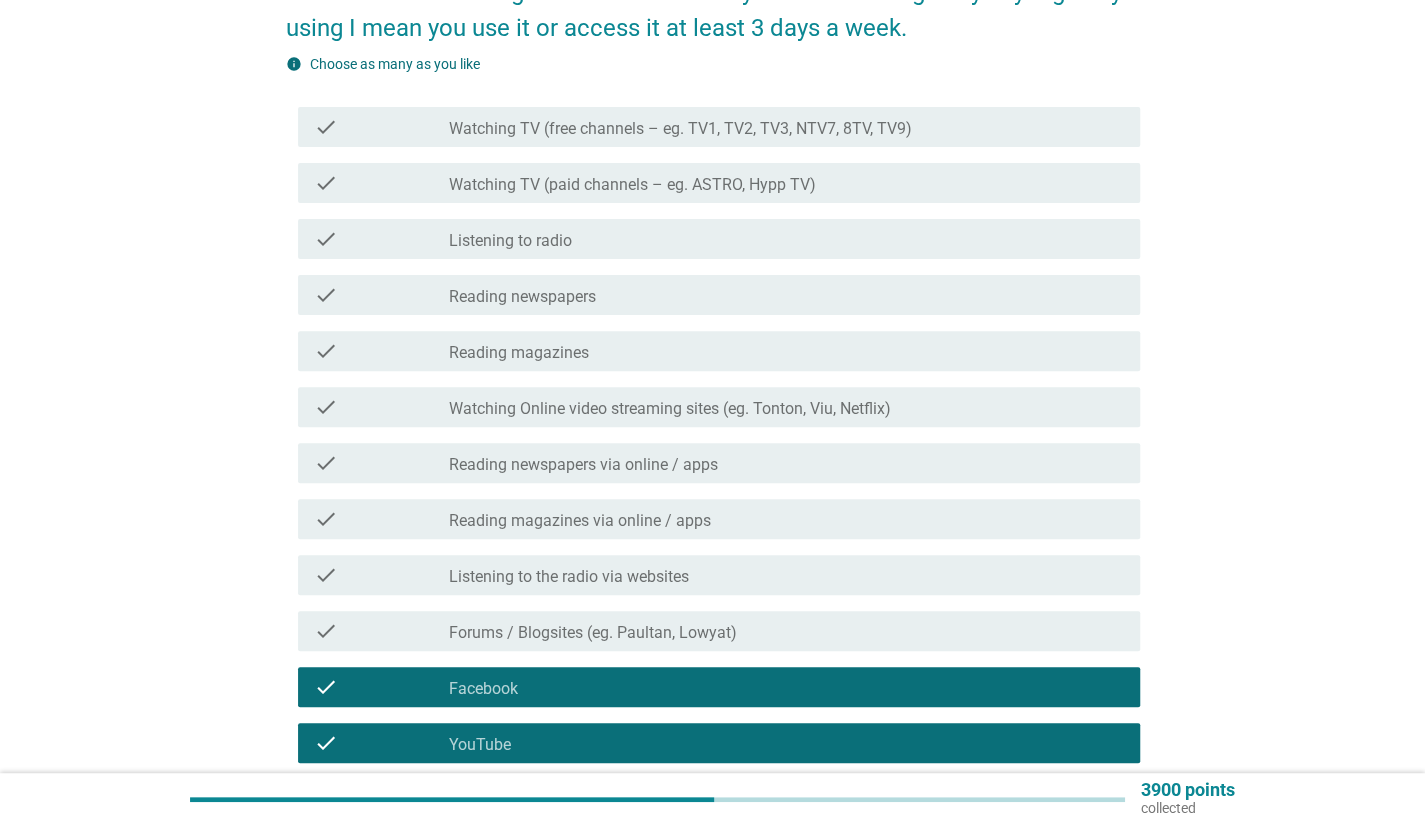 scroll, scrollTop: 200, scrollLeft: 0, axis: vertical 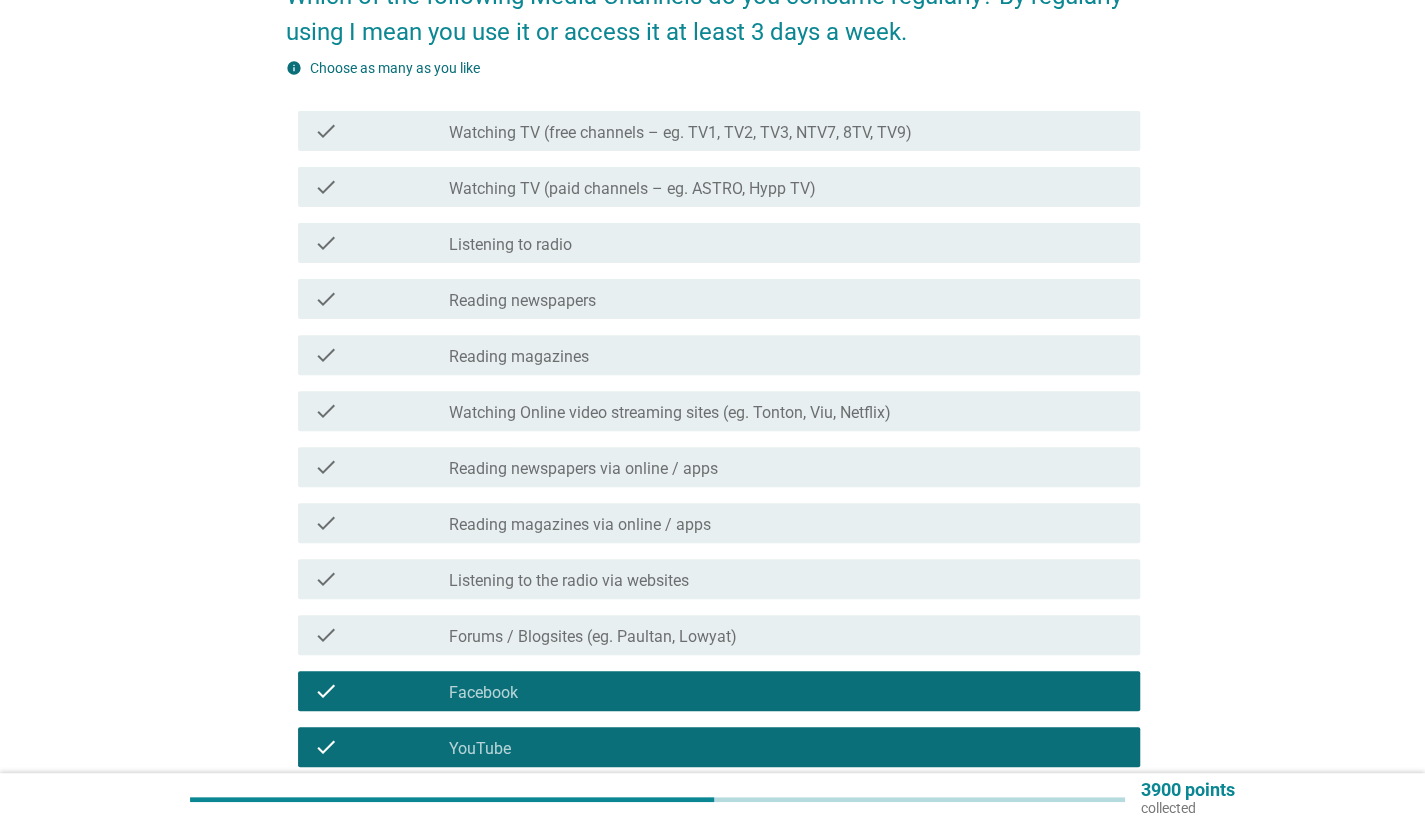 click on "check     check_box_outline_blank Watching TV (paid channels – eg. ASTRO, Hypp TV)" at bounding box center [713, 187] 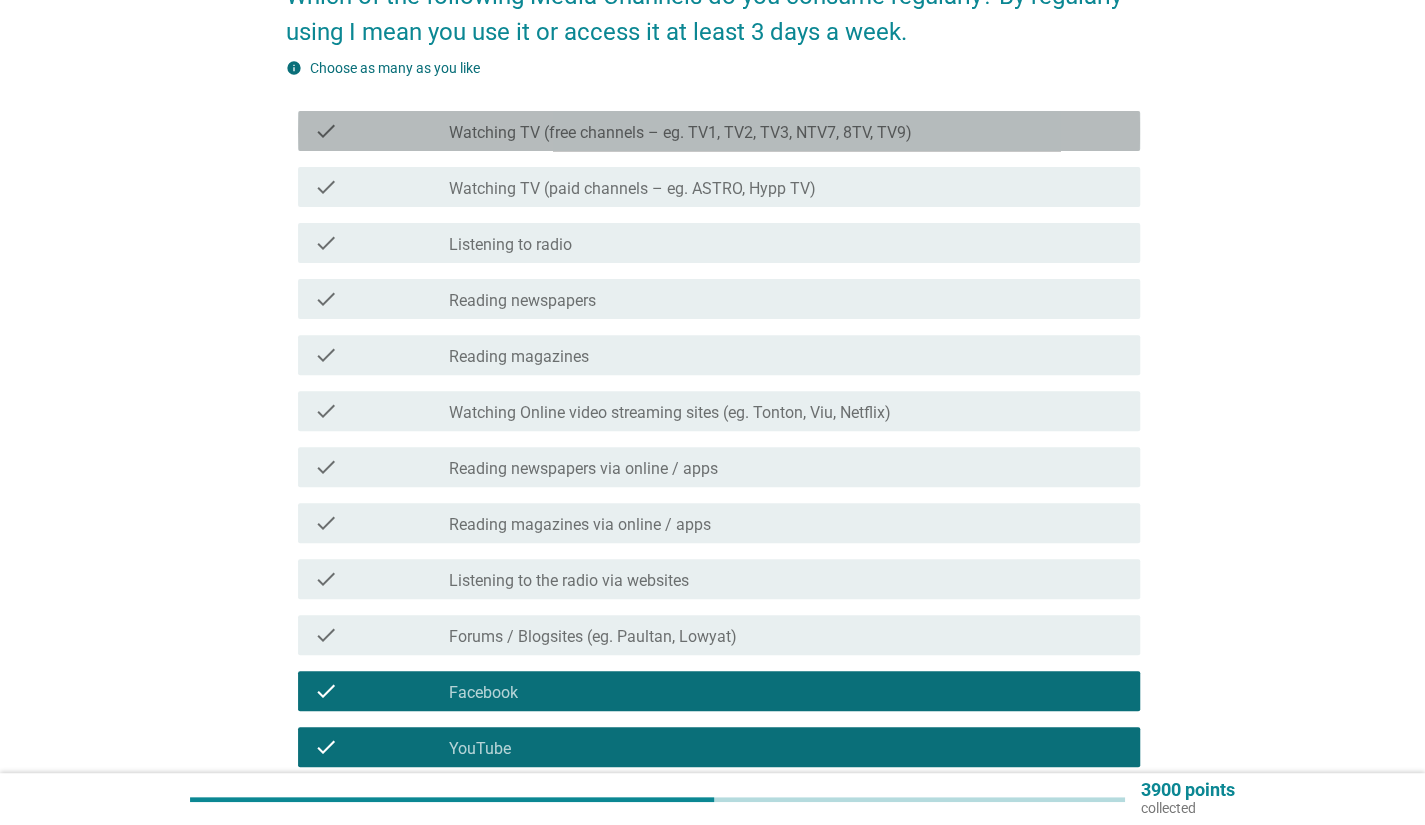 click on "check     check_box_outline_blank Watching TV (free channels – eg. TV1, TV2, TV3, NTV7, 8TV, TV9)" at bounding box center [719, 131] 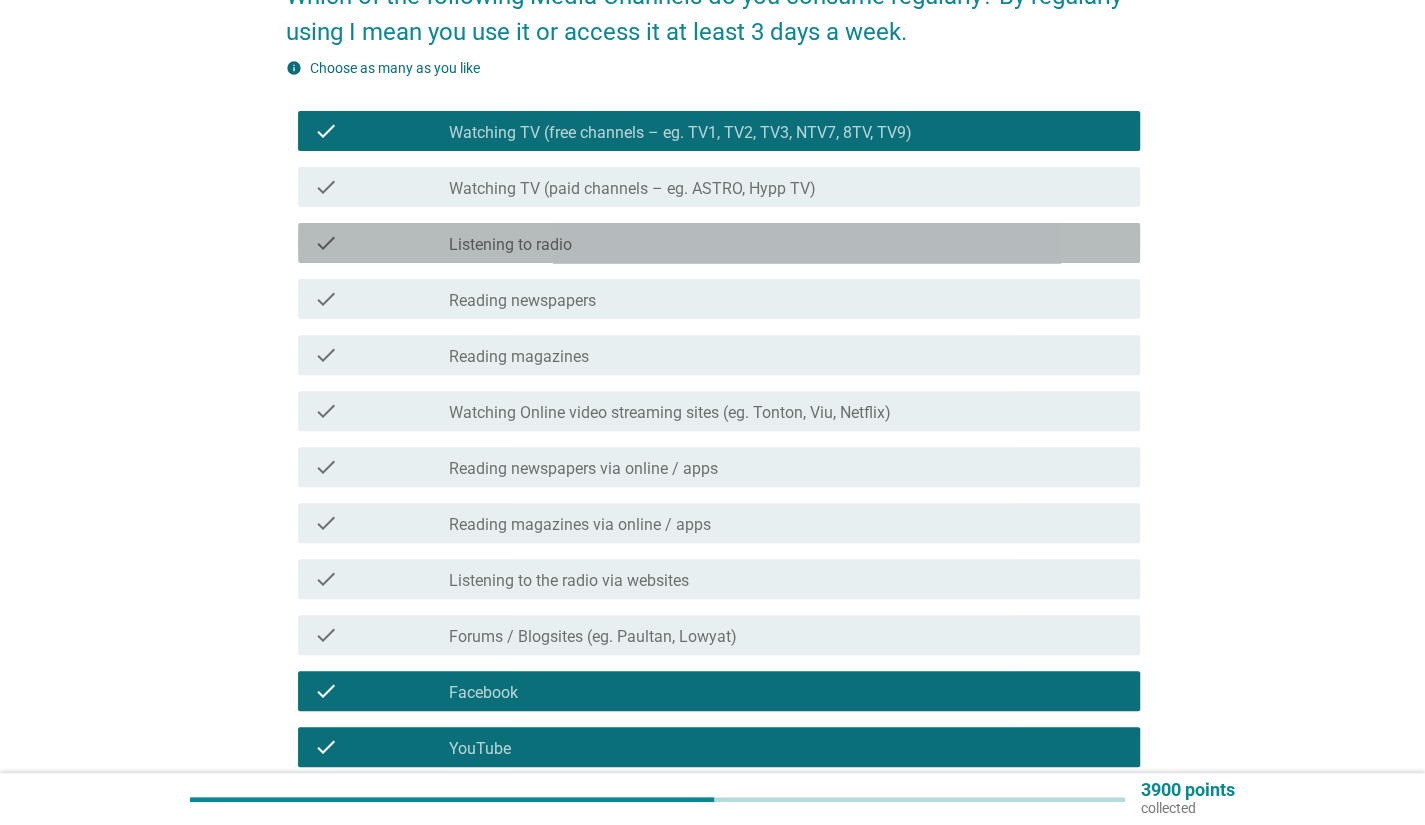 click on "check_box_outline_blank Listening to radio" at bounding box center (786, 243) 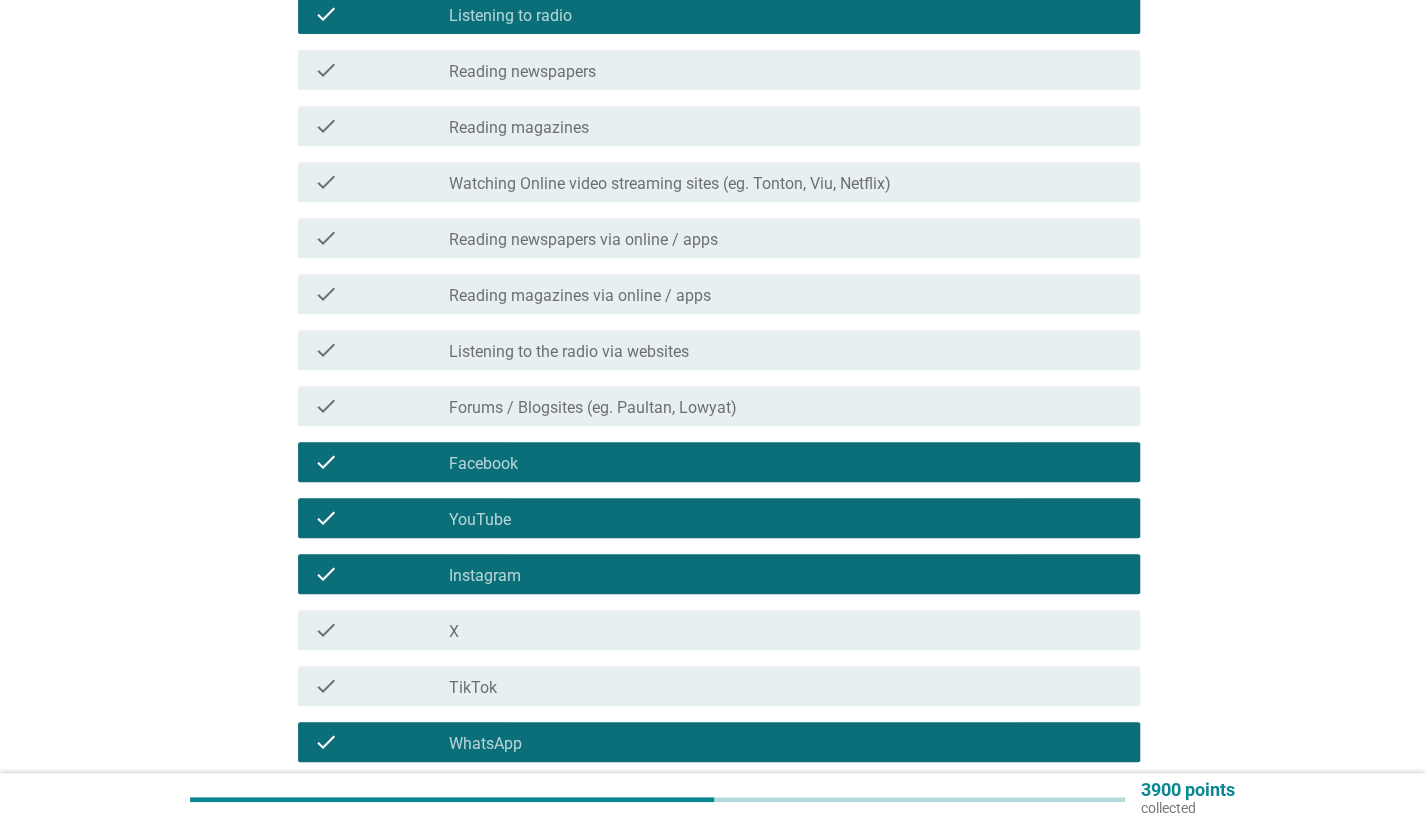 scroll, scrollTop: 772, scrollLeft: 0, axis: vertical 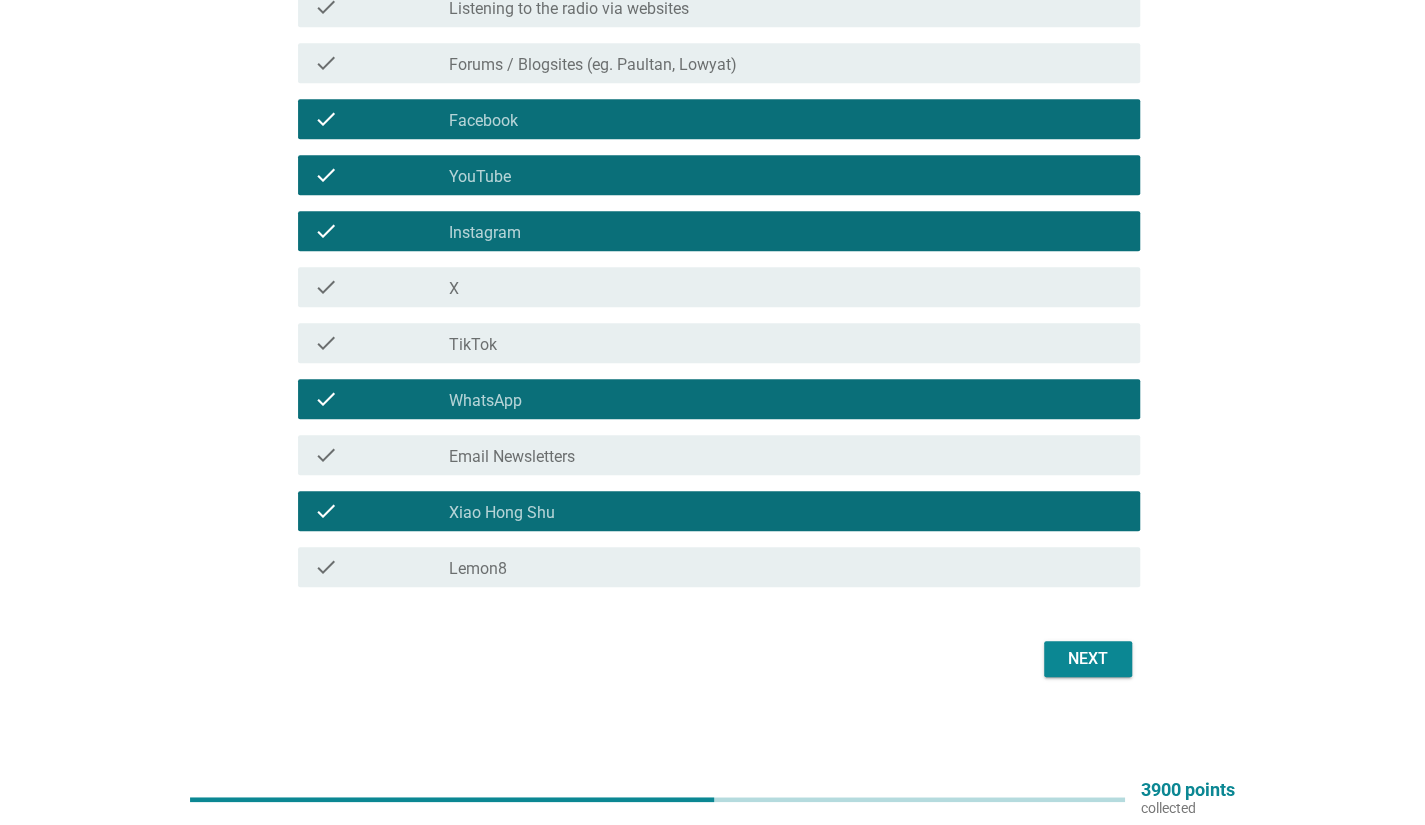click on "Next" at bounding box center (1088, 659) 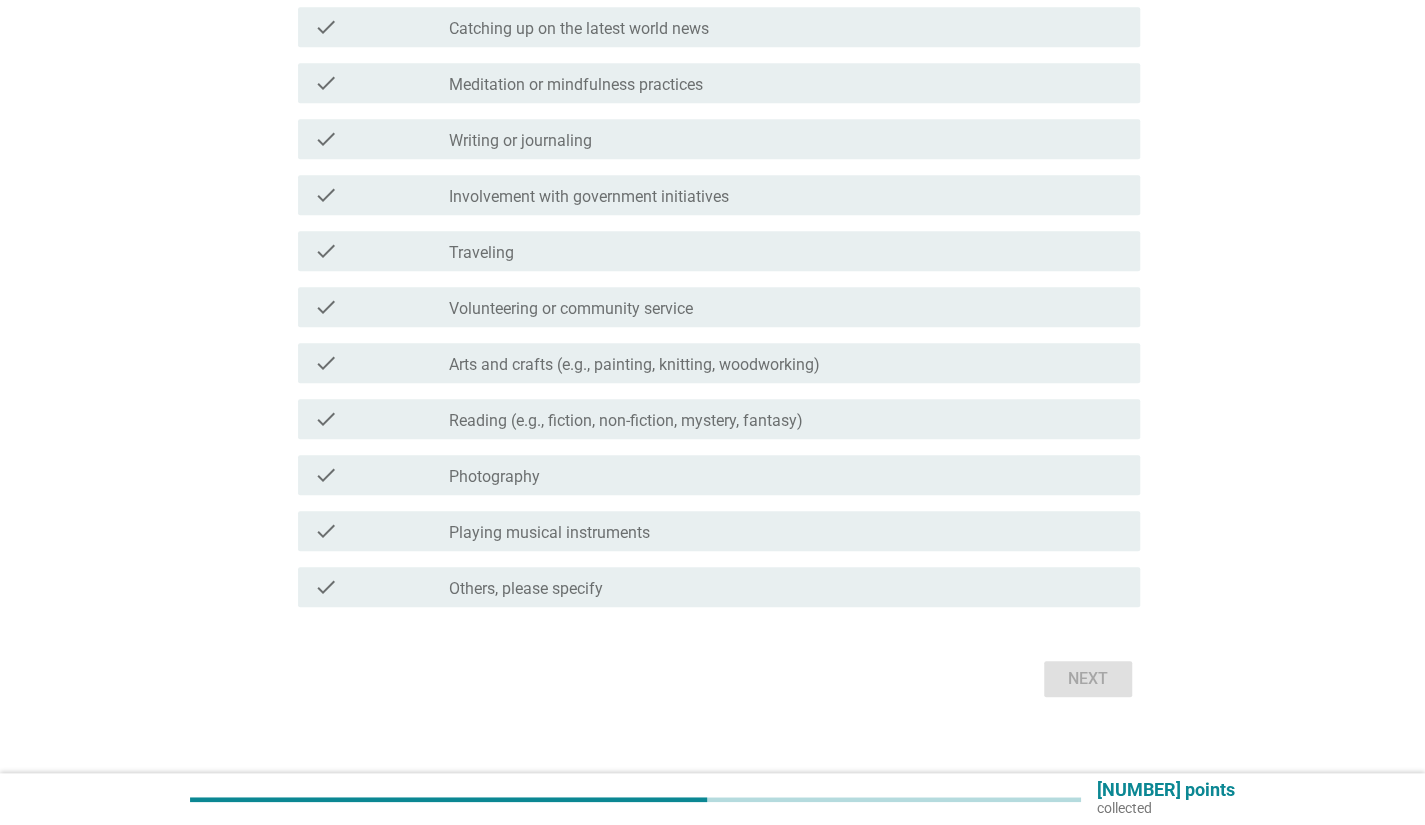 scroll, scrollTop: 0, scrollLeft: 0, axis: both 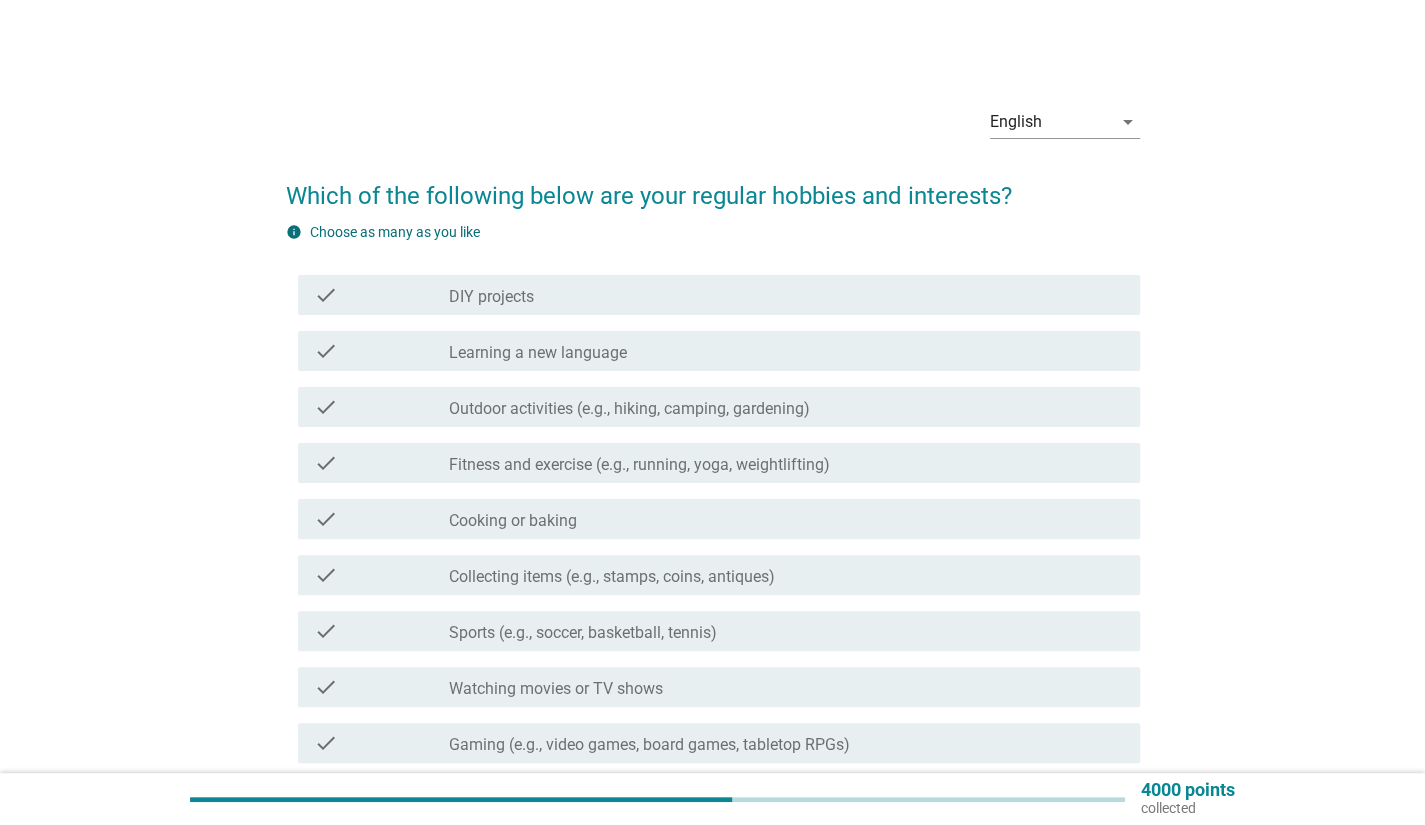 click on "check     check_box_outline_blank Fitness and exercise (e.g., running, yoga, weightlifting)" at bounding box center [719, 463] 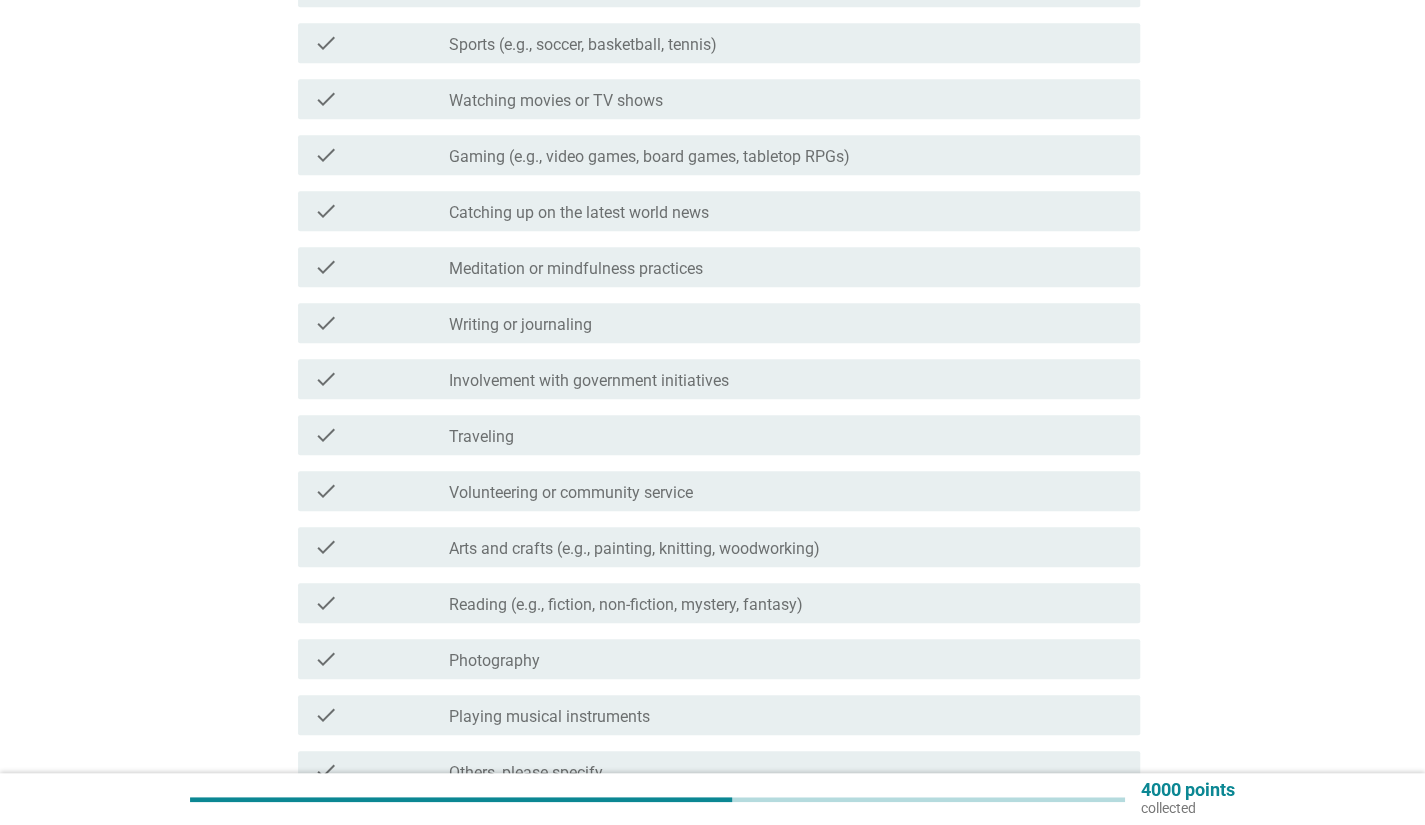 scroll, scrollTop: 700, scrollLeft: 0, axis: vertical 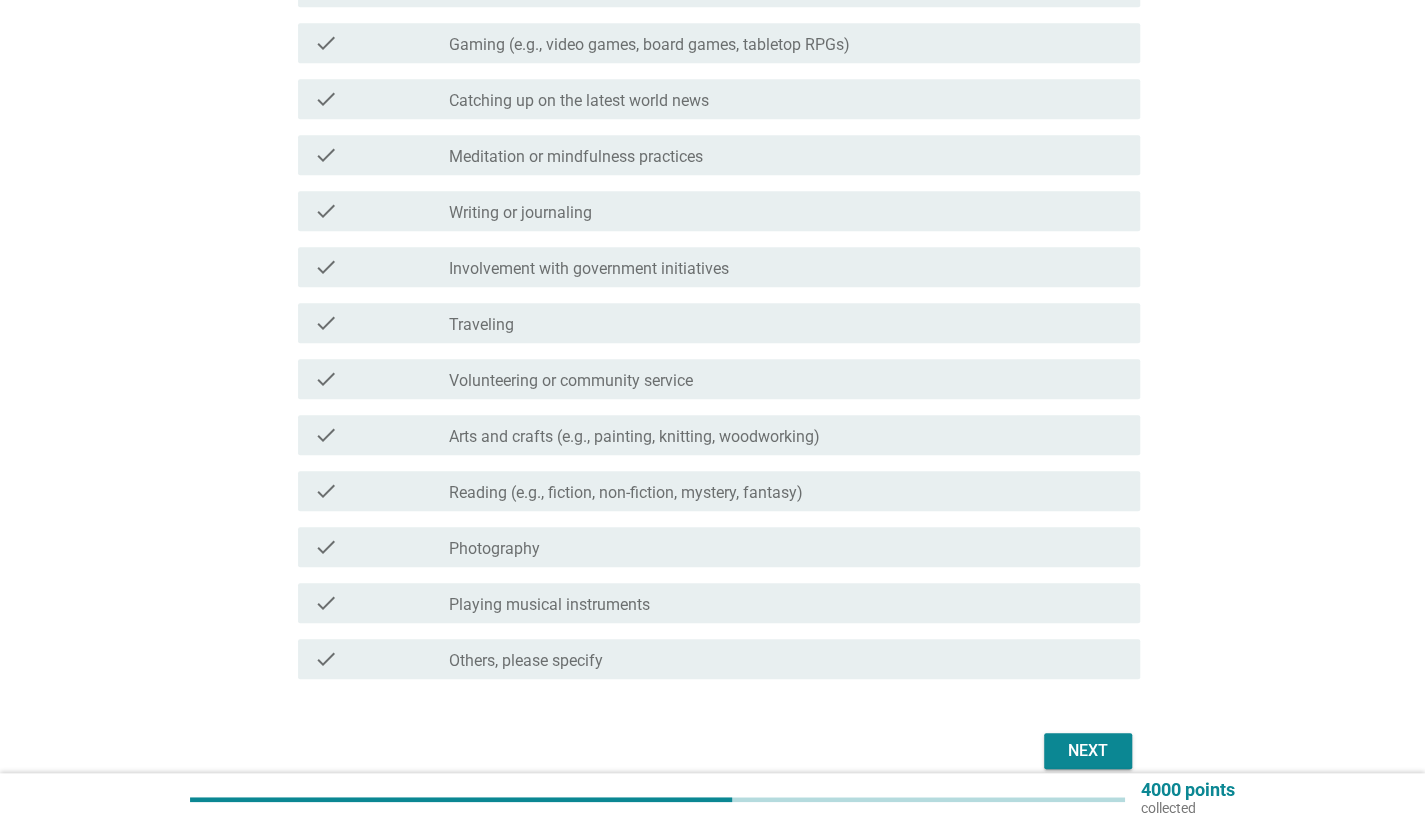 click on "check_box_outline_blank Traveling" at bounding box center [786, 323] 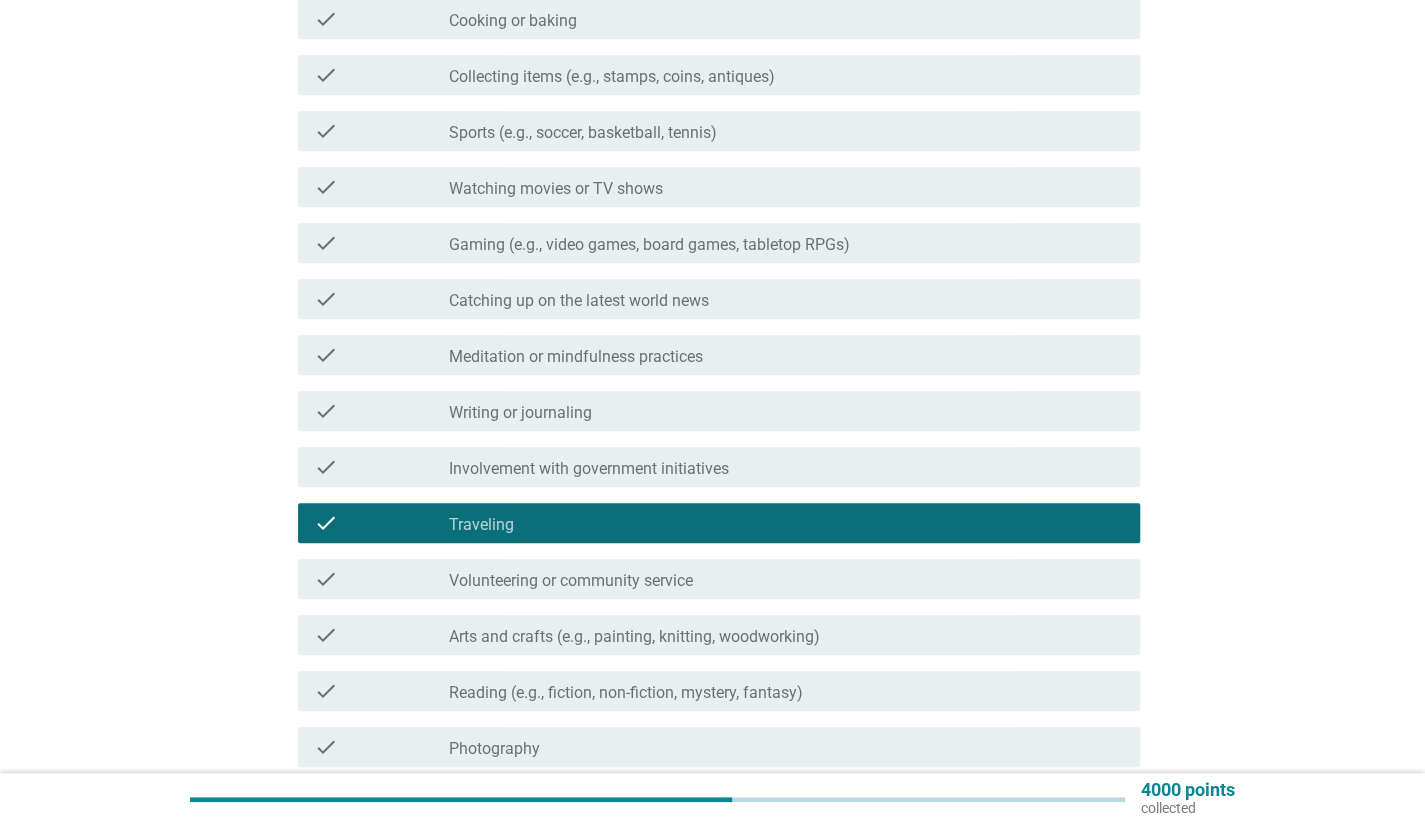 scroll, scrollTop: 400, scrollLeft: 0, axis: vertical 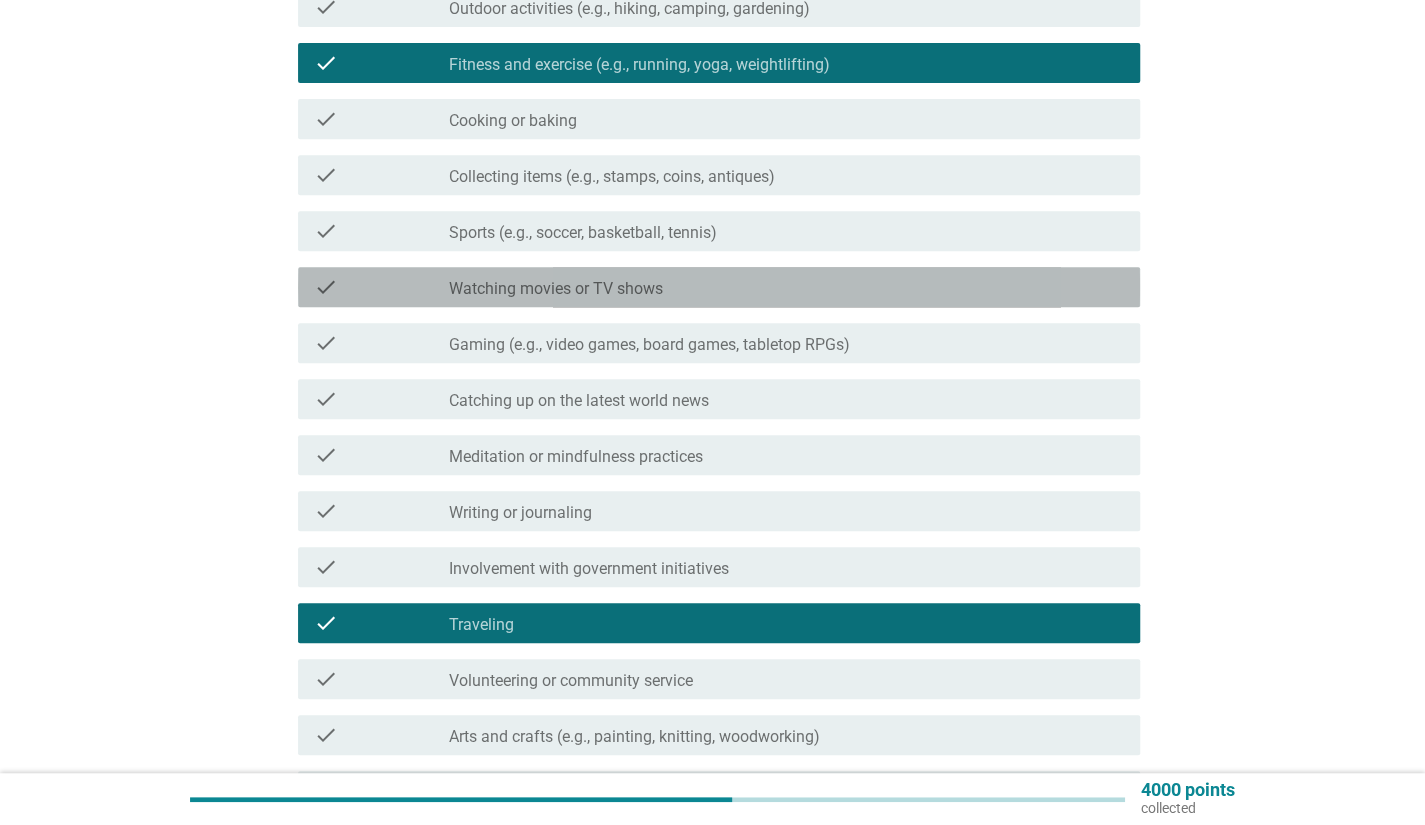 click on "check_box_outline_blank Watching movies or TV shows" at bounding box center [786, 287] 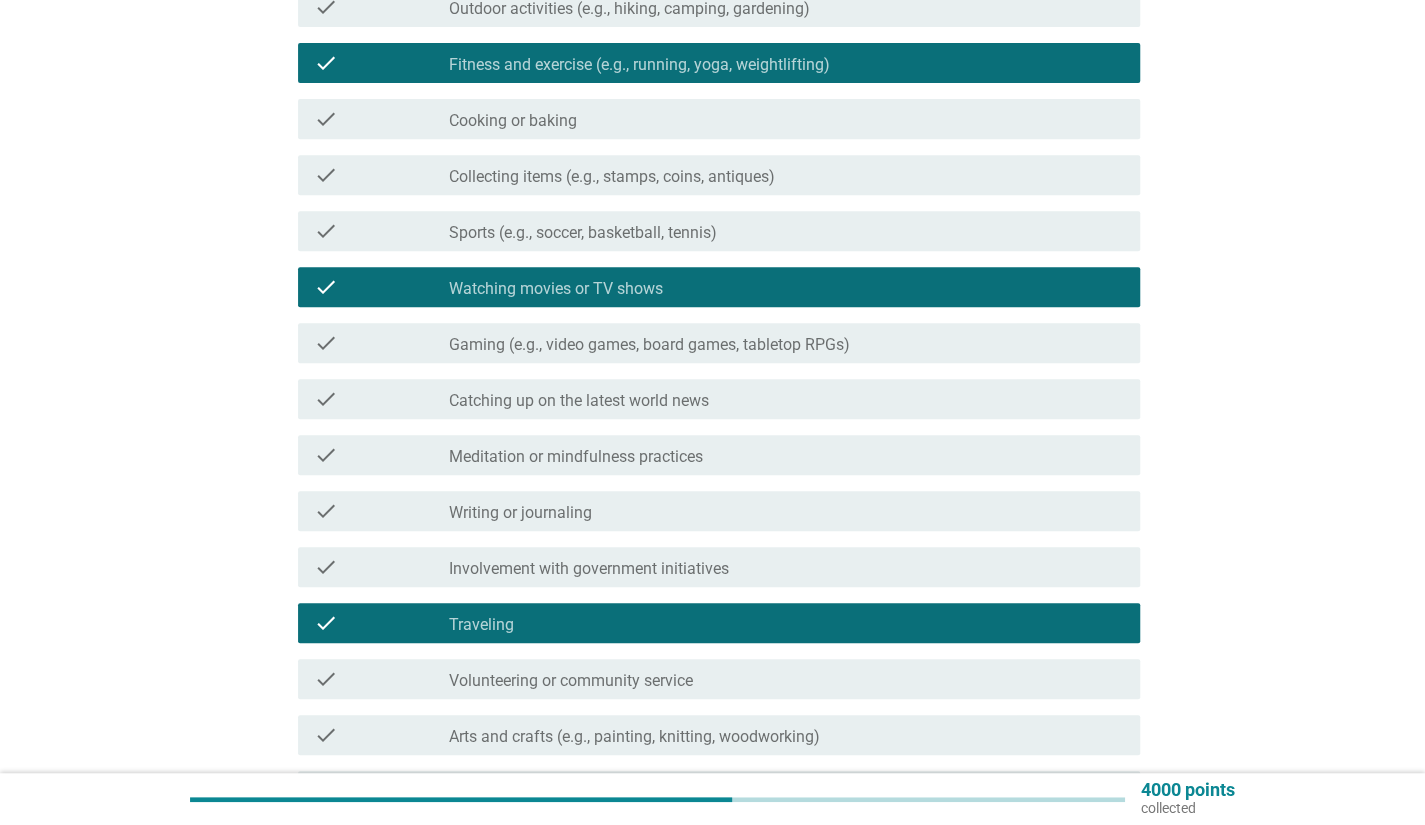 scroll, scrollTop: 792, scrollLeft: 0, axis: vertical 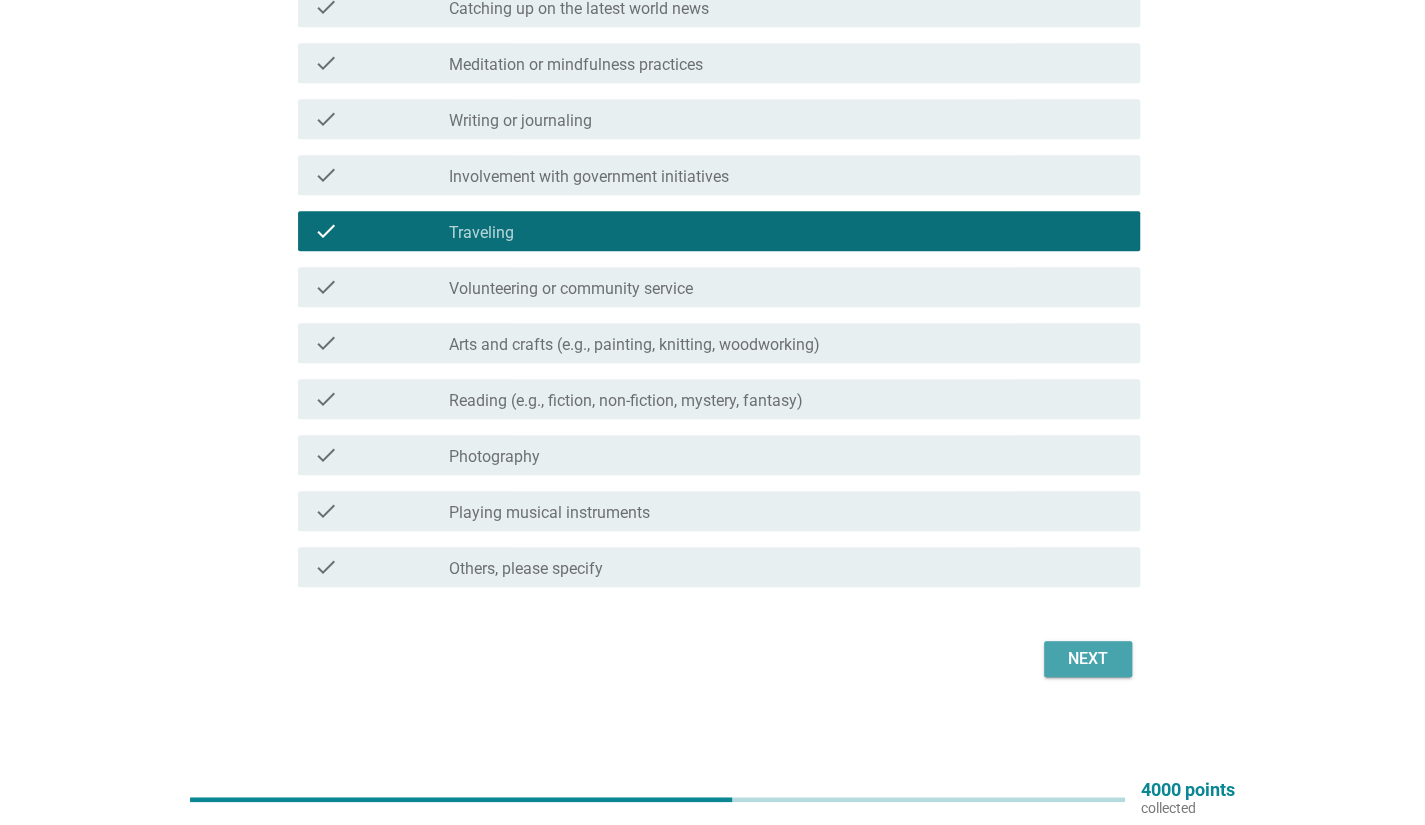 click on "Next" at bounding box center (1088, 659) 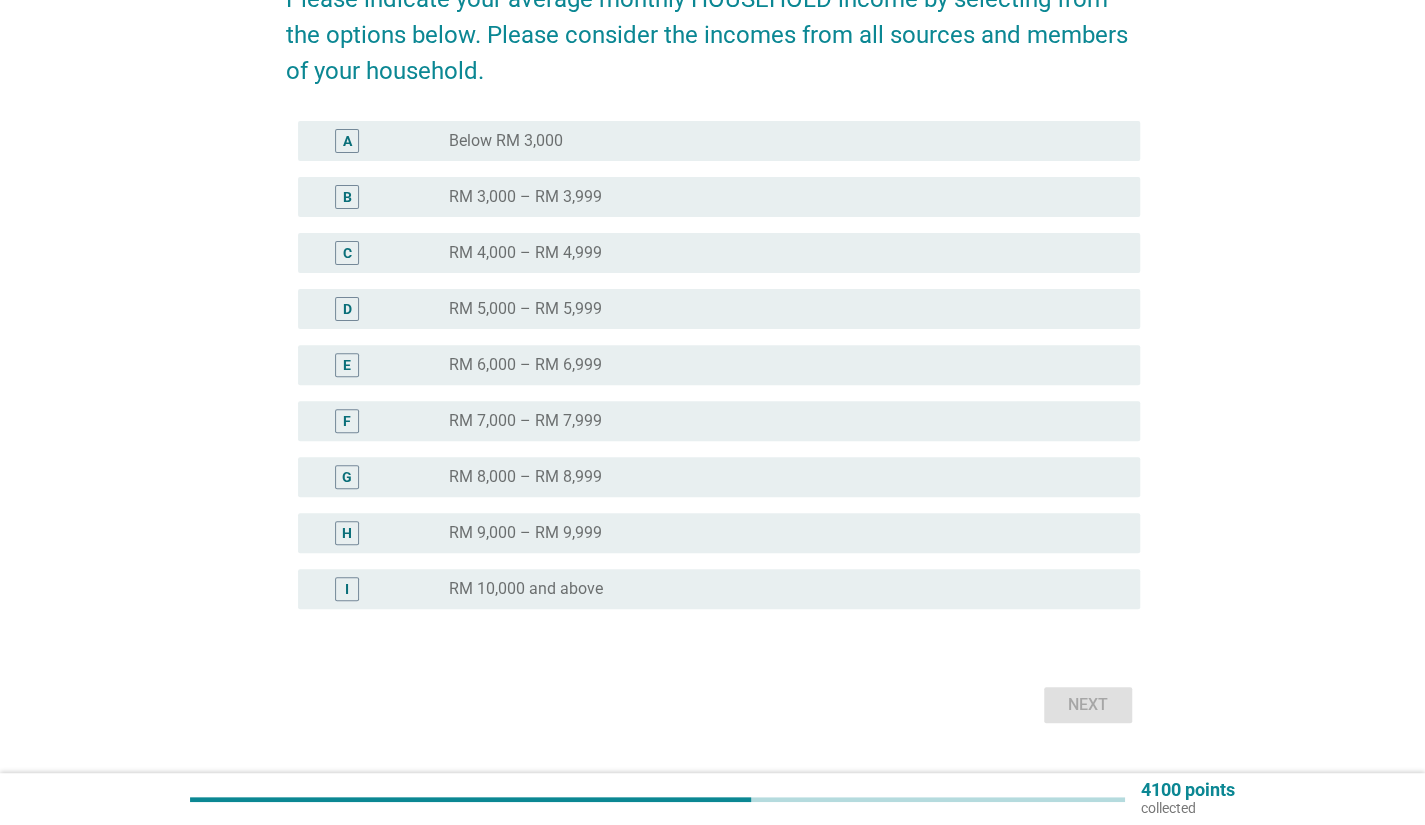 scroll, scrollTop: 200, scrollLeft: 0, axis: vertical 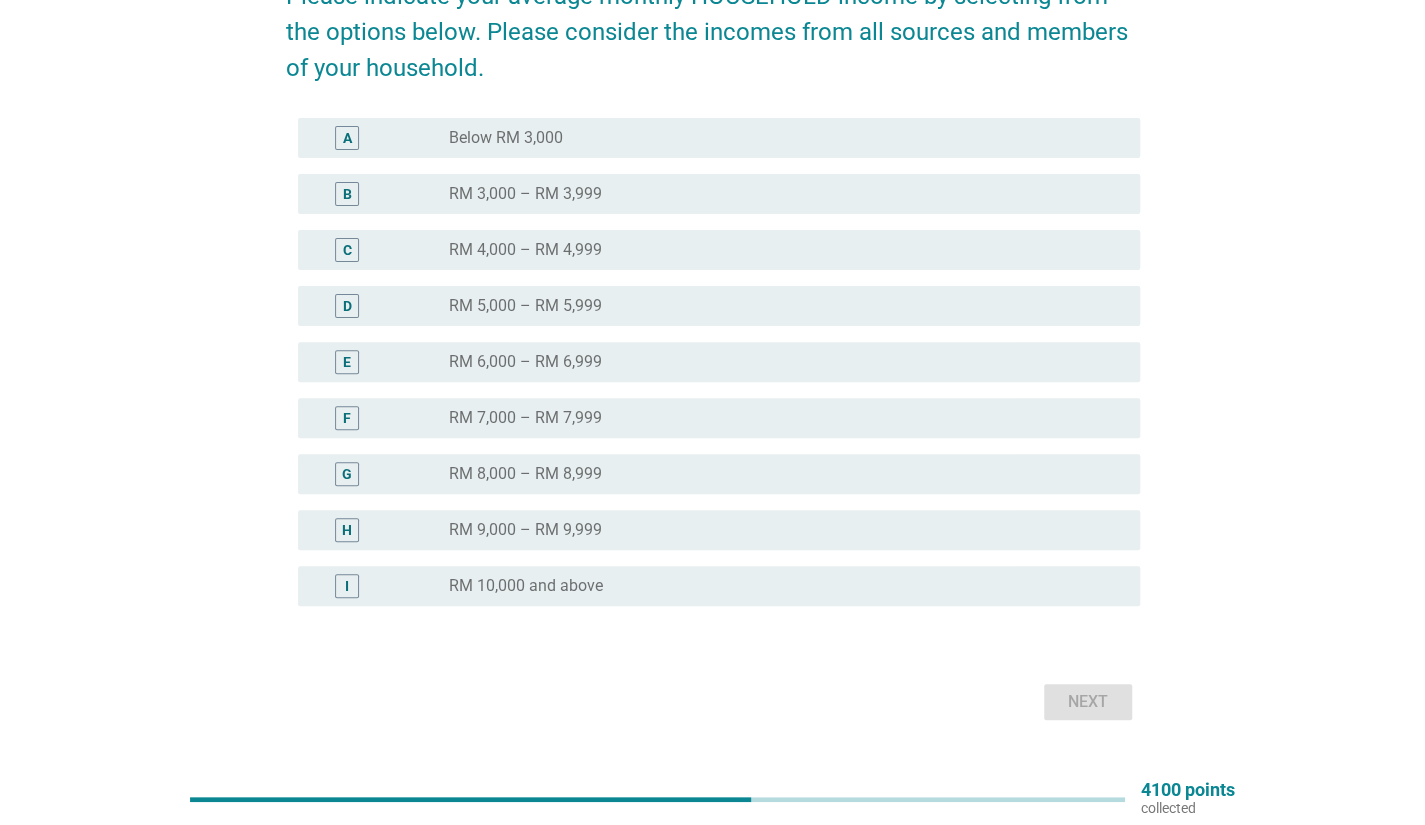 click on "RM 8,000 – RM 8,999" at bounding box center (525, 474) 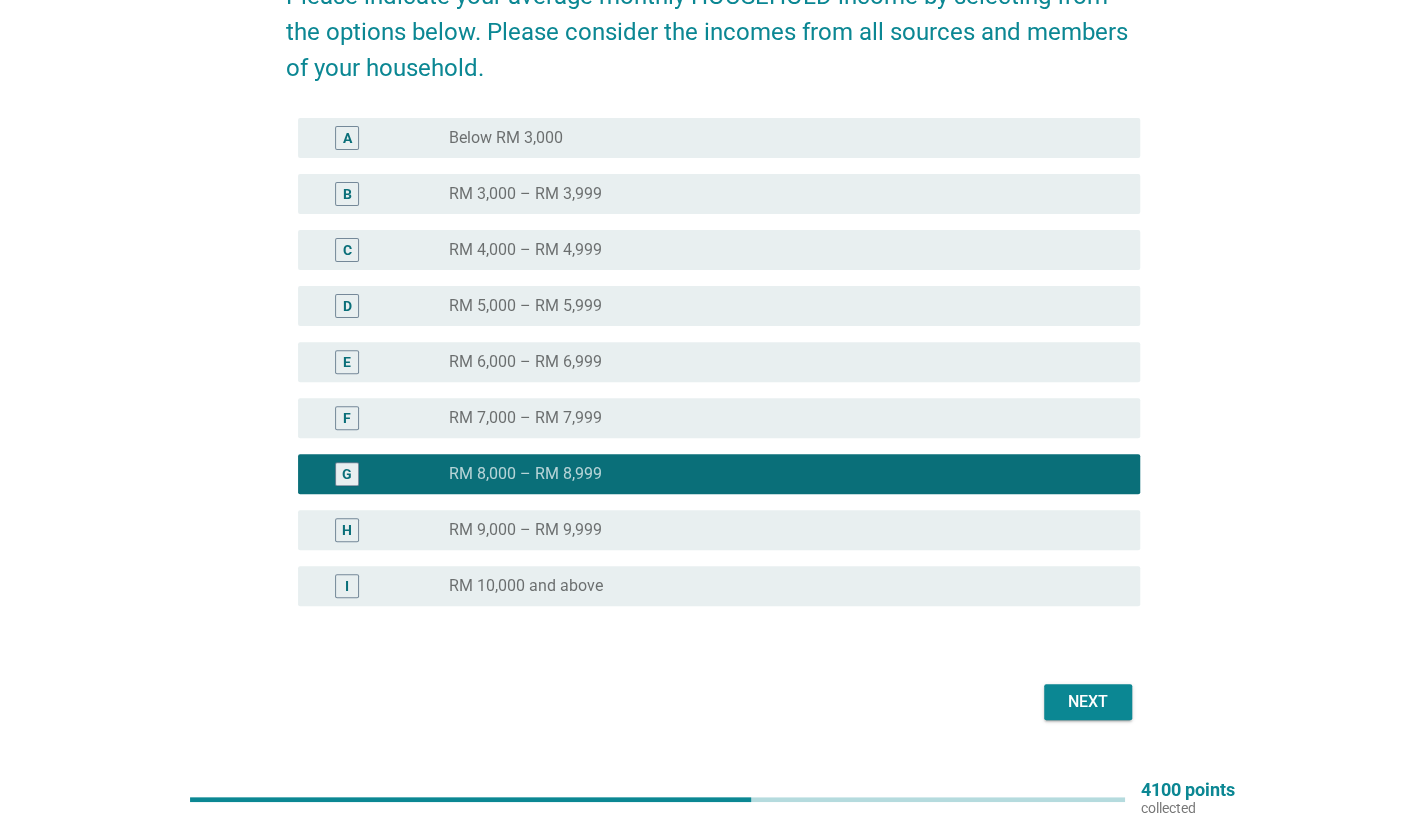 click on "Next" at bounding box center [1088, 702] 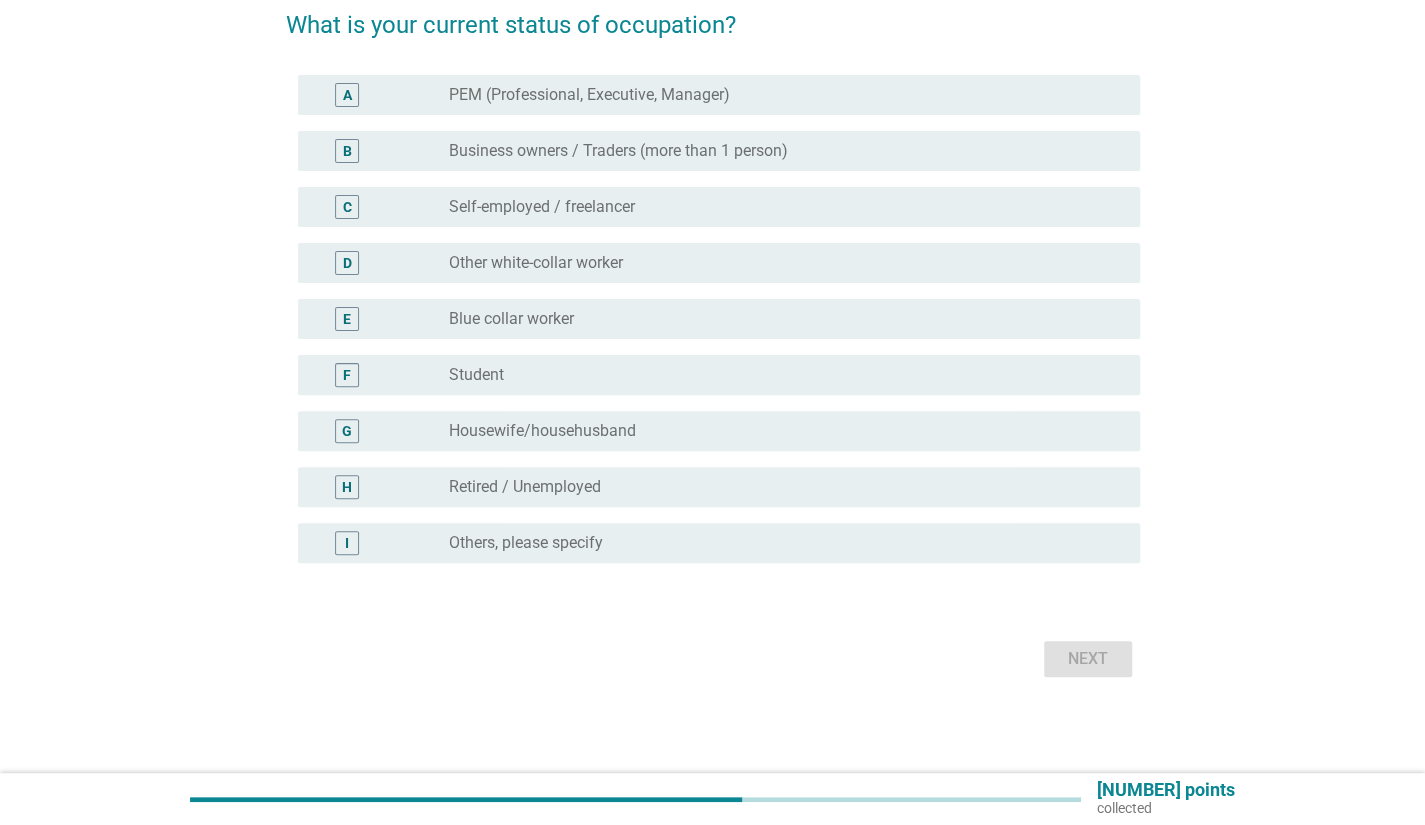 scroll, scrollTop: 0, scrollLeft: 0, axis: both 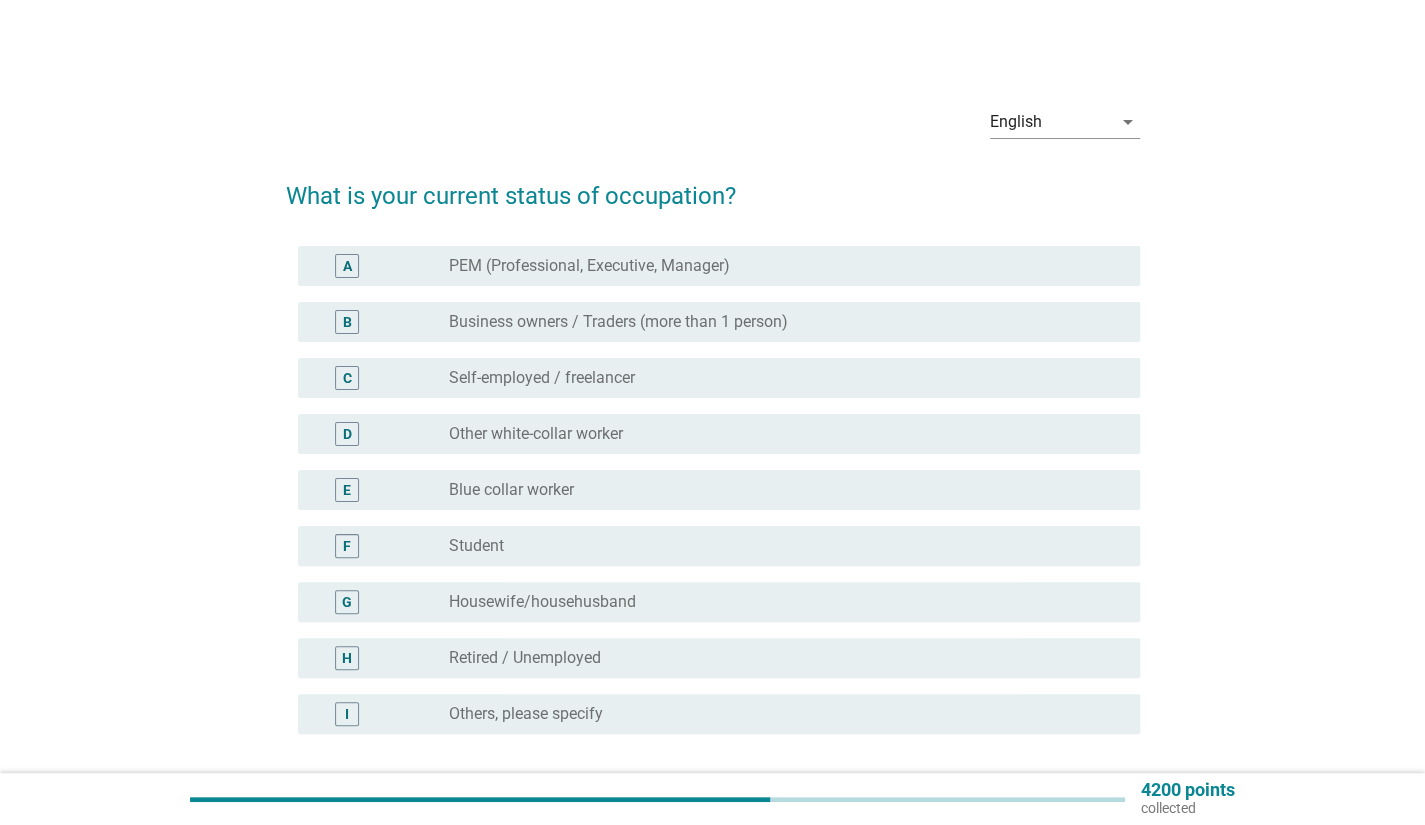click on "D     radio_button_unchecked Other white-collar worker" at bounding box center [719, 434] 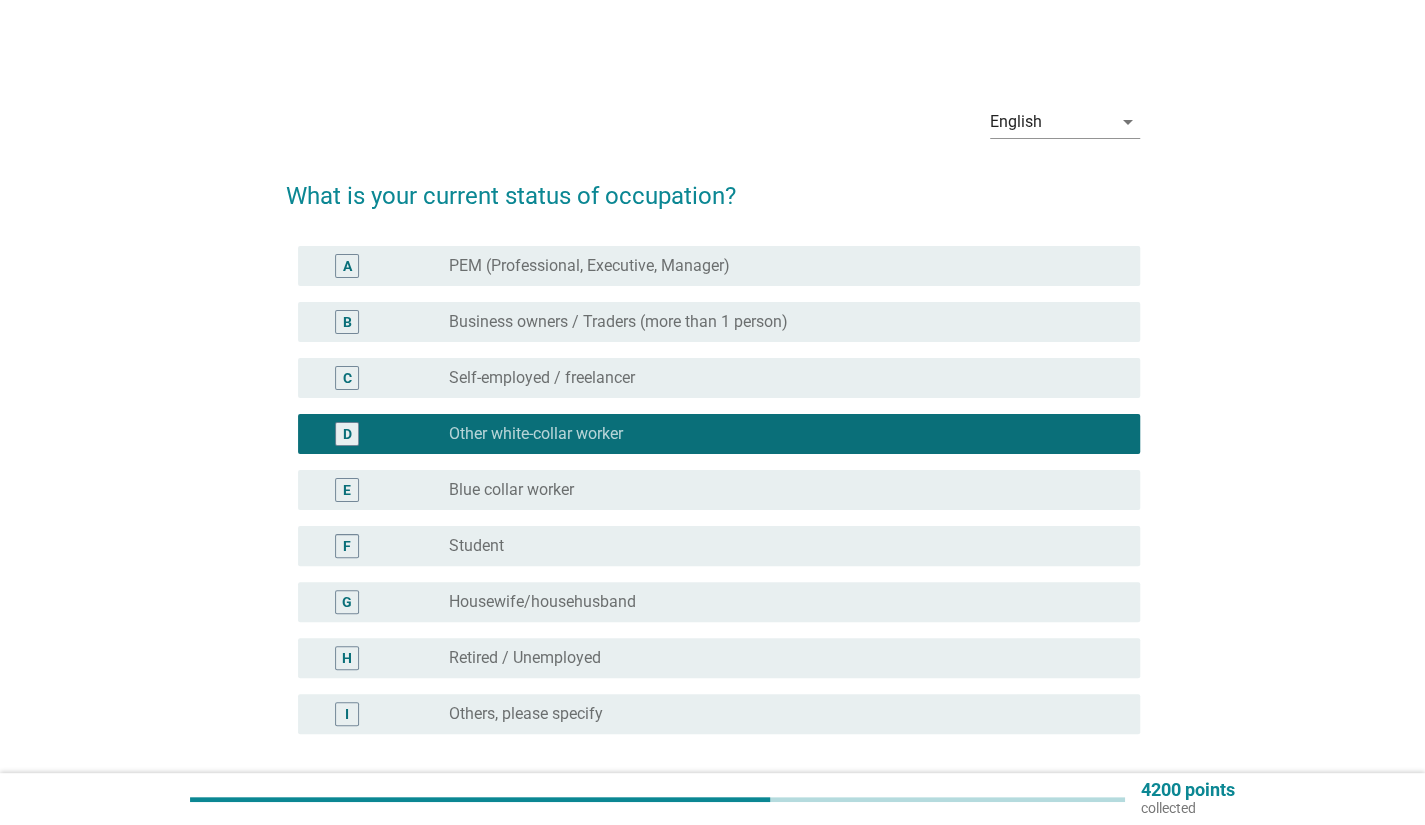 scroll, scrollTop: 170, scrollLeft: 0, axis: vertical 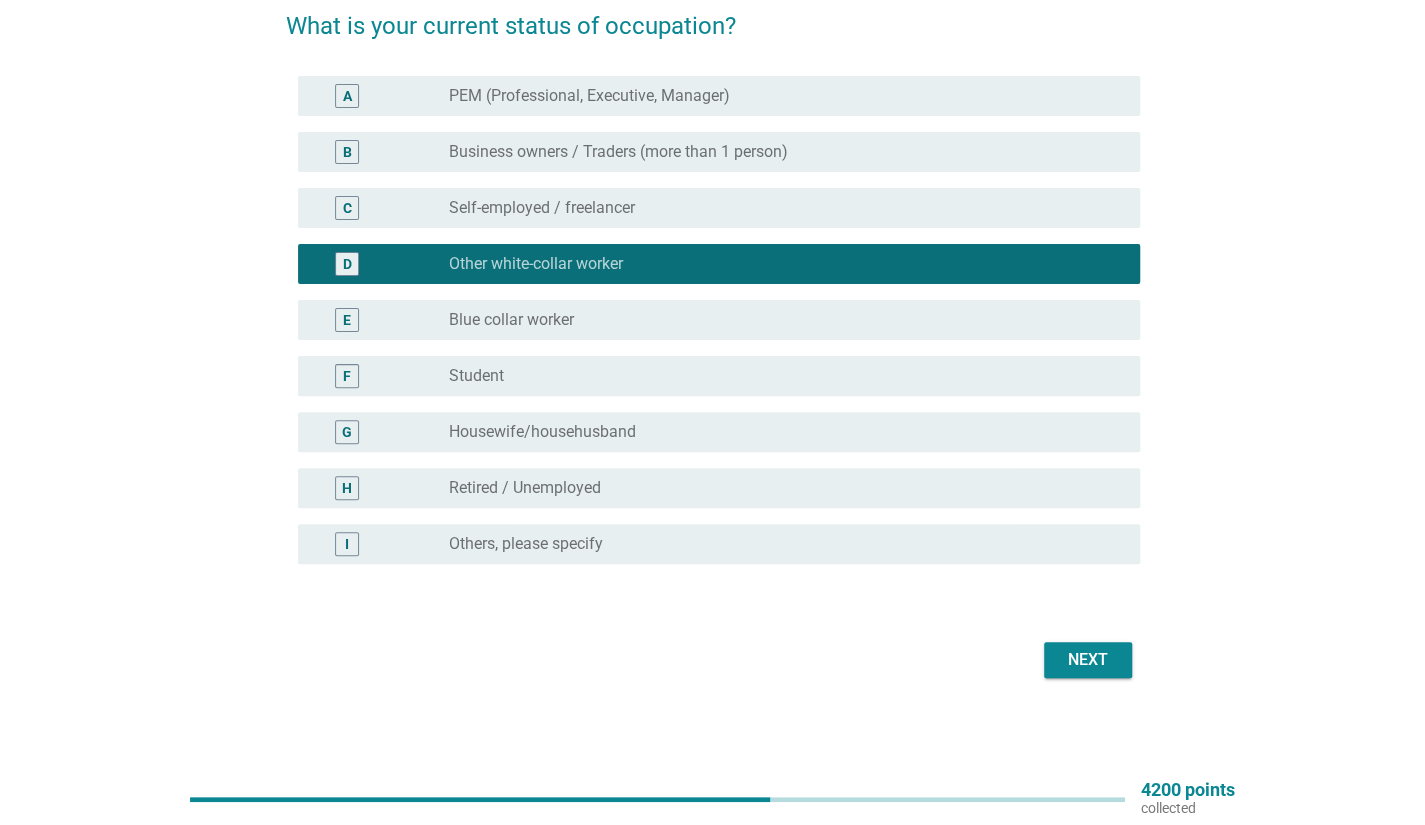 click on "Next" at bounding box center [1088, 660] 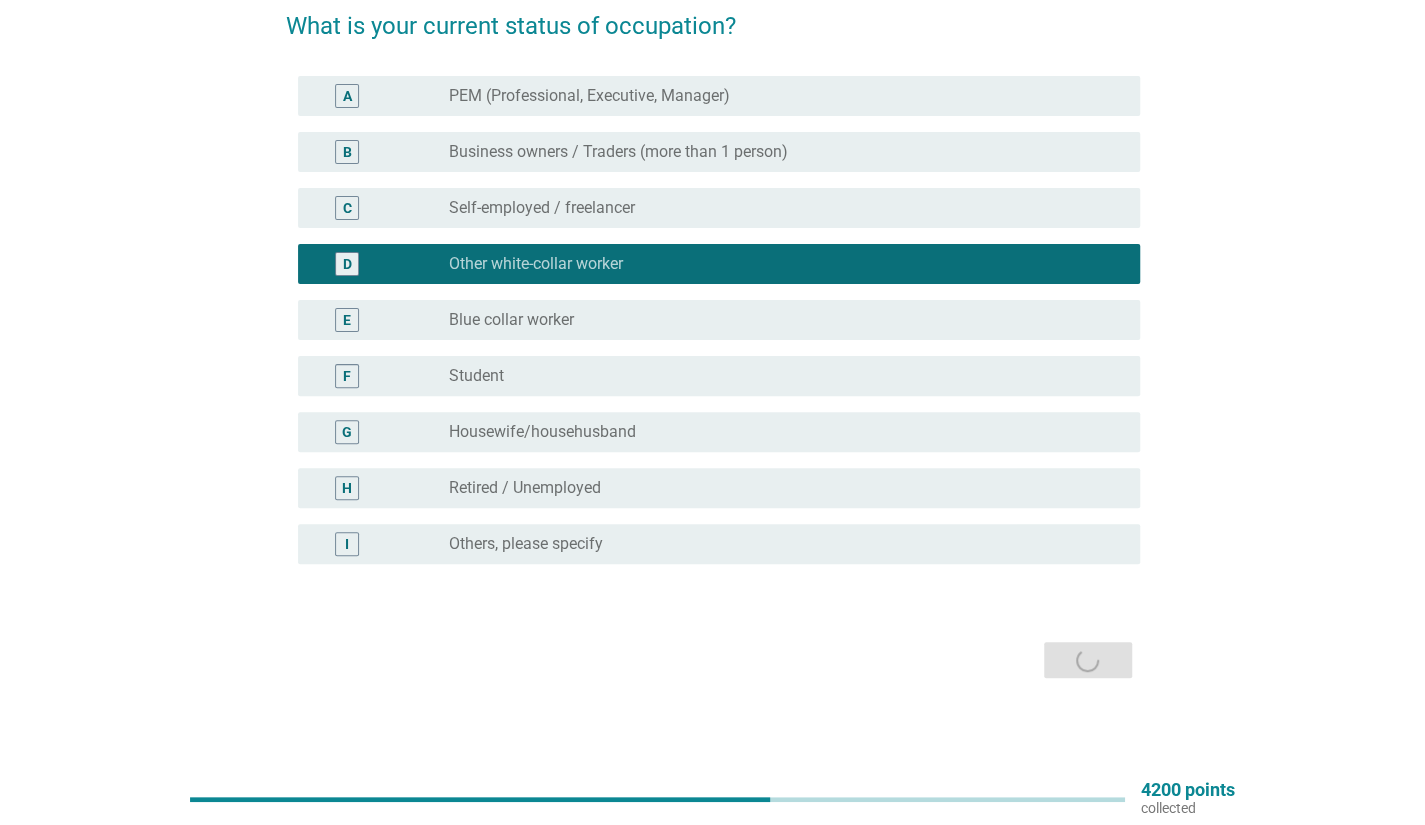 scroll, scrollTop: 0, scrollLeft: 0, axis: both 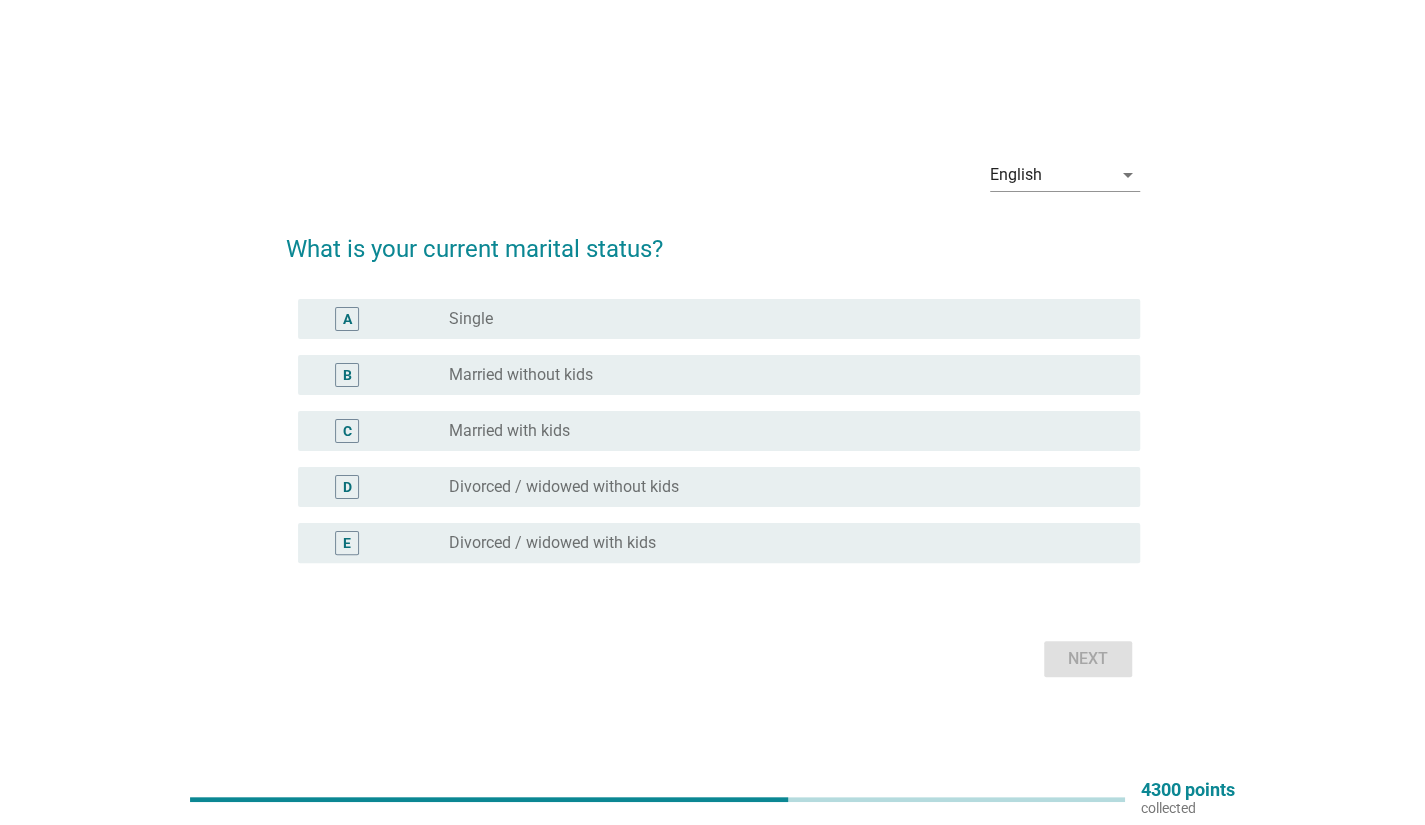 click on "radio_button_unchecked Single" at bounding box center [778, 319] 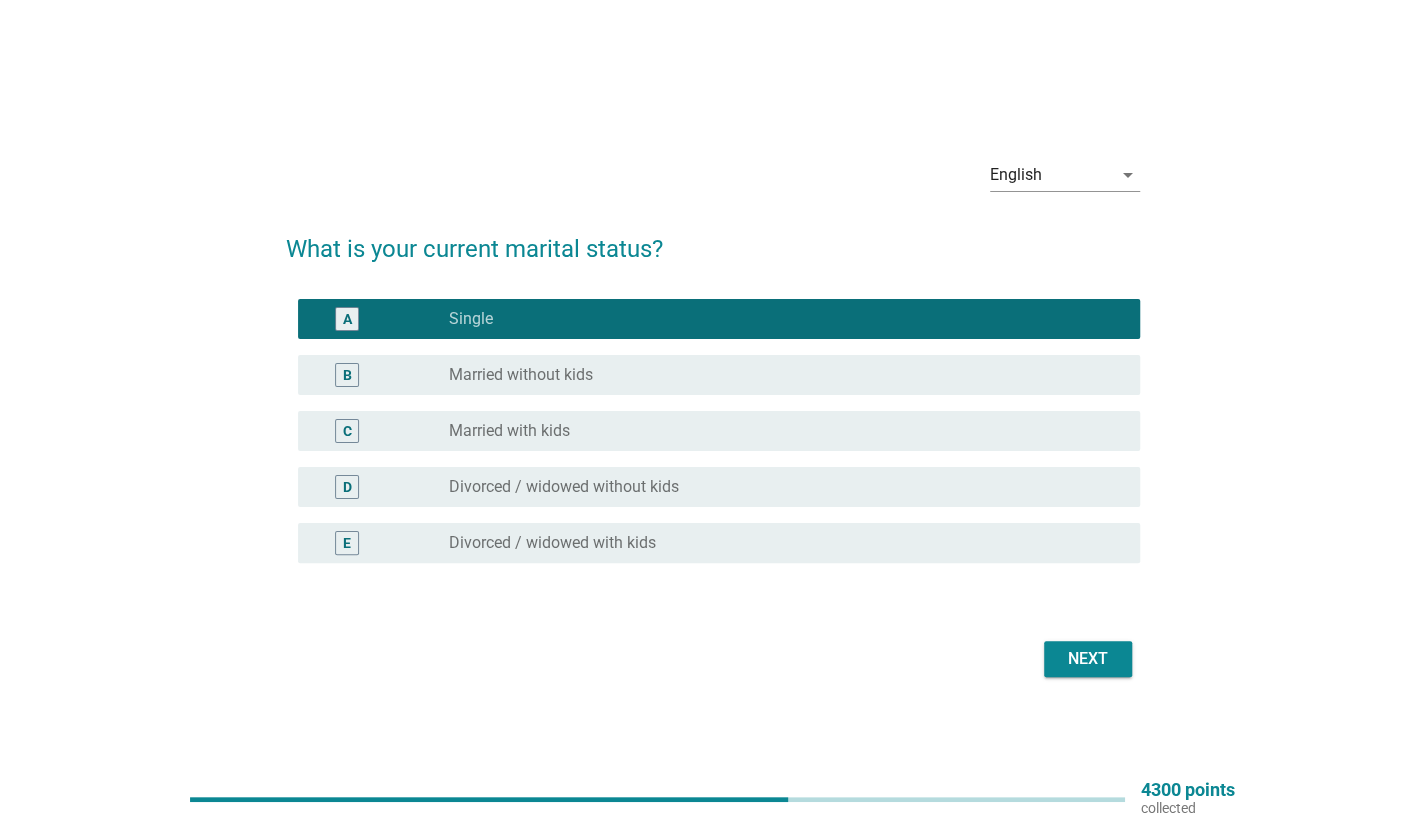 click on "Next" at bounding box center (1088, 659) 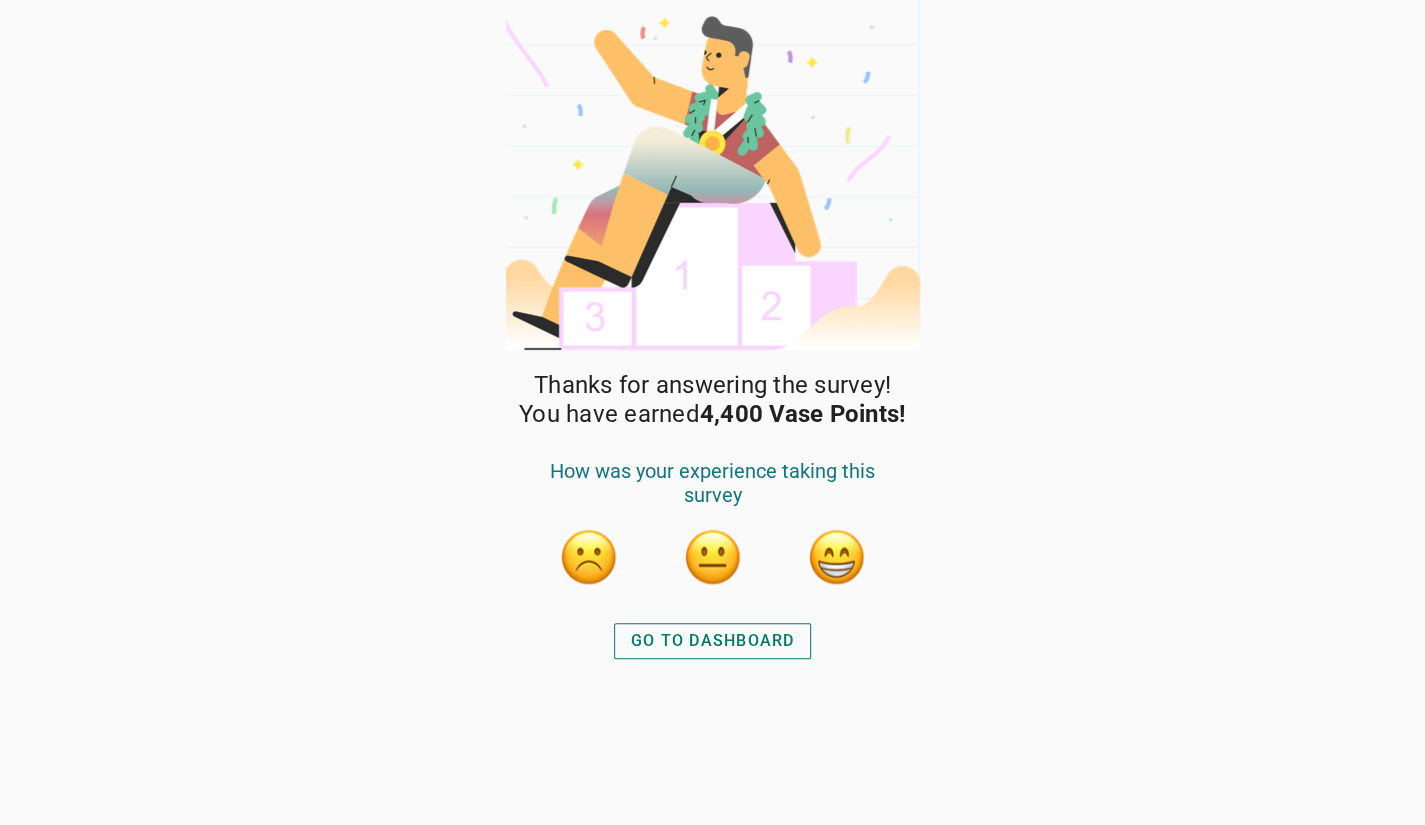 click on "GO TO DASHBOARD" at bounding box center [713, 641] 